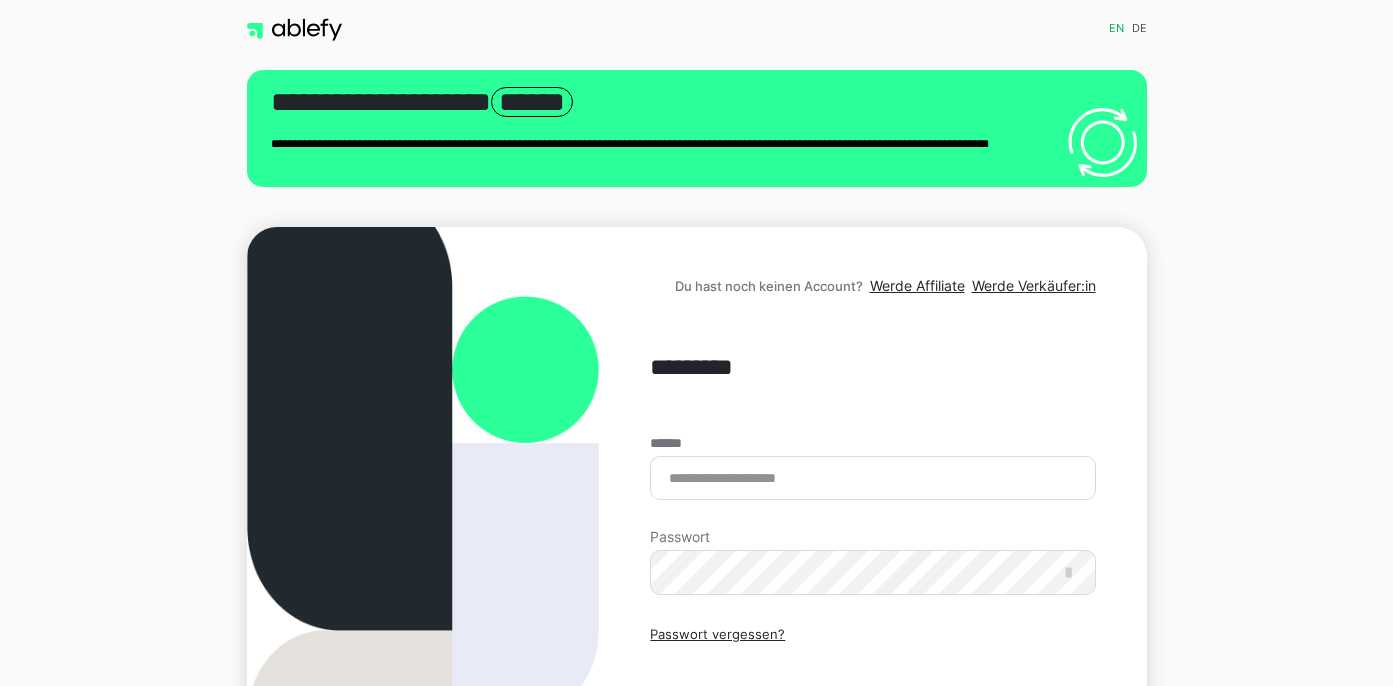 scroll, scrollTop: 0, scrollLeft: 0, axis: both 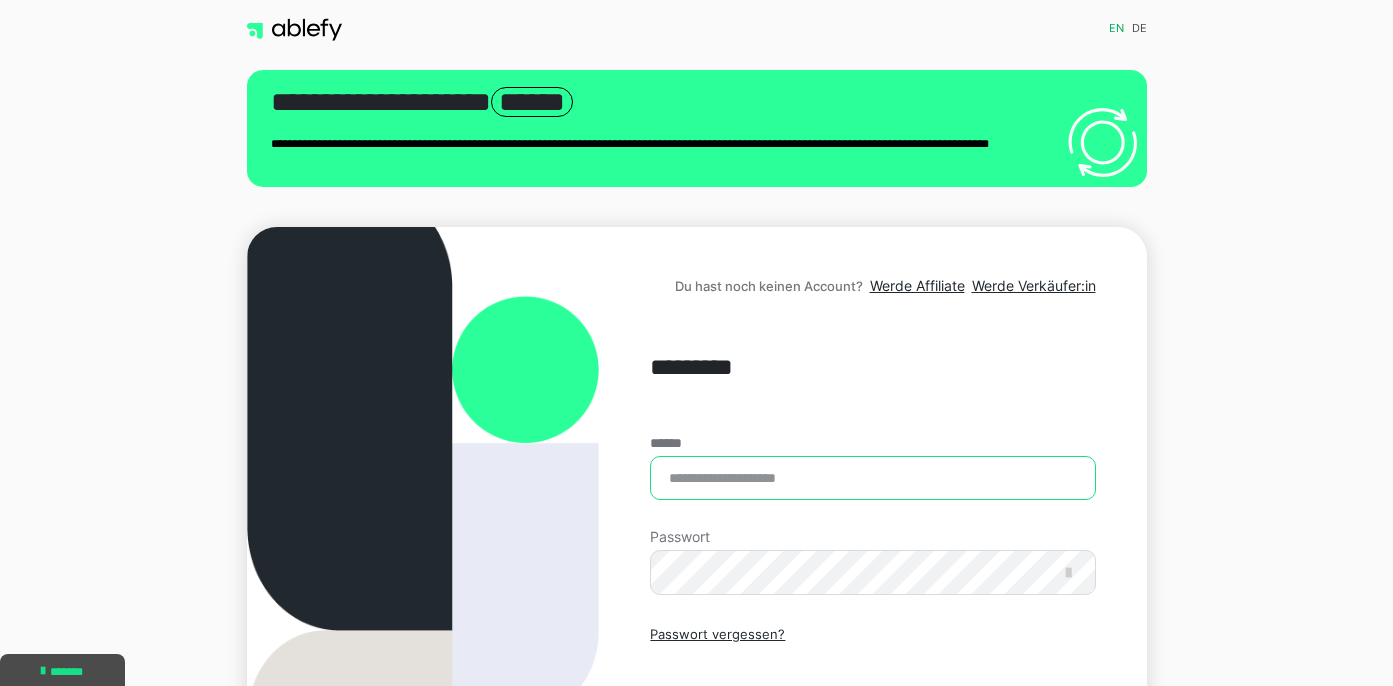 type on "**********" 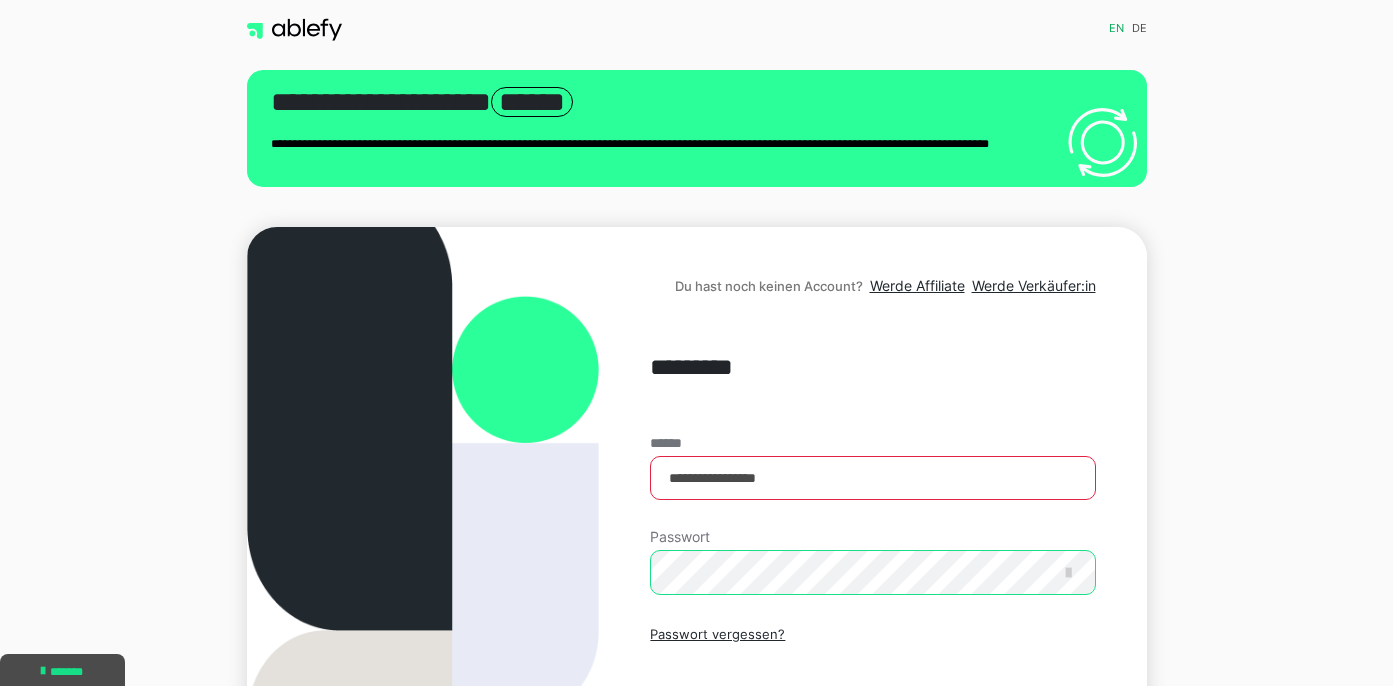 click on "Einloggen" at bounding box center (872, 721) 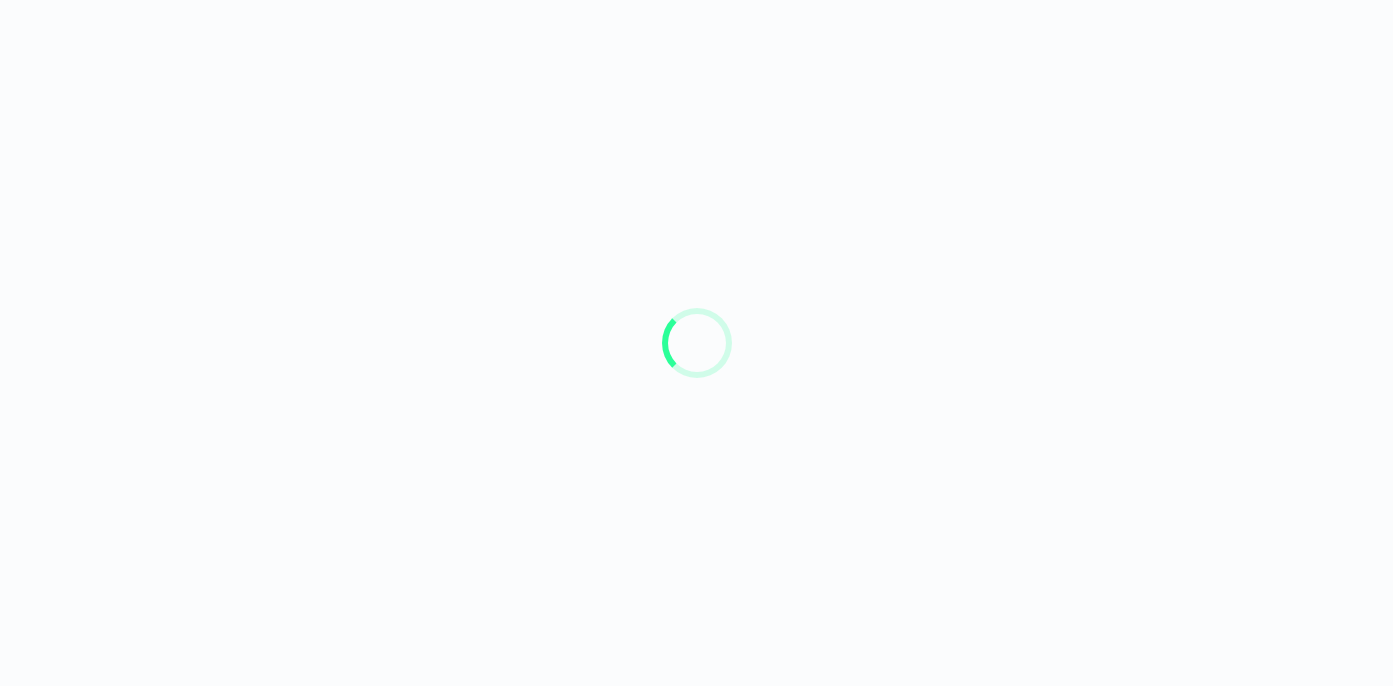 scroll, scrollTop: 0, scrollLeft: 0, axis: both 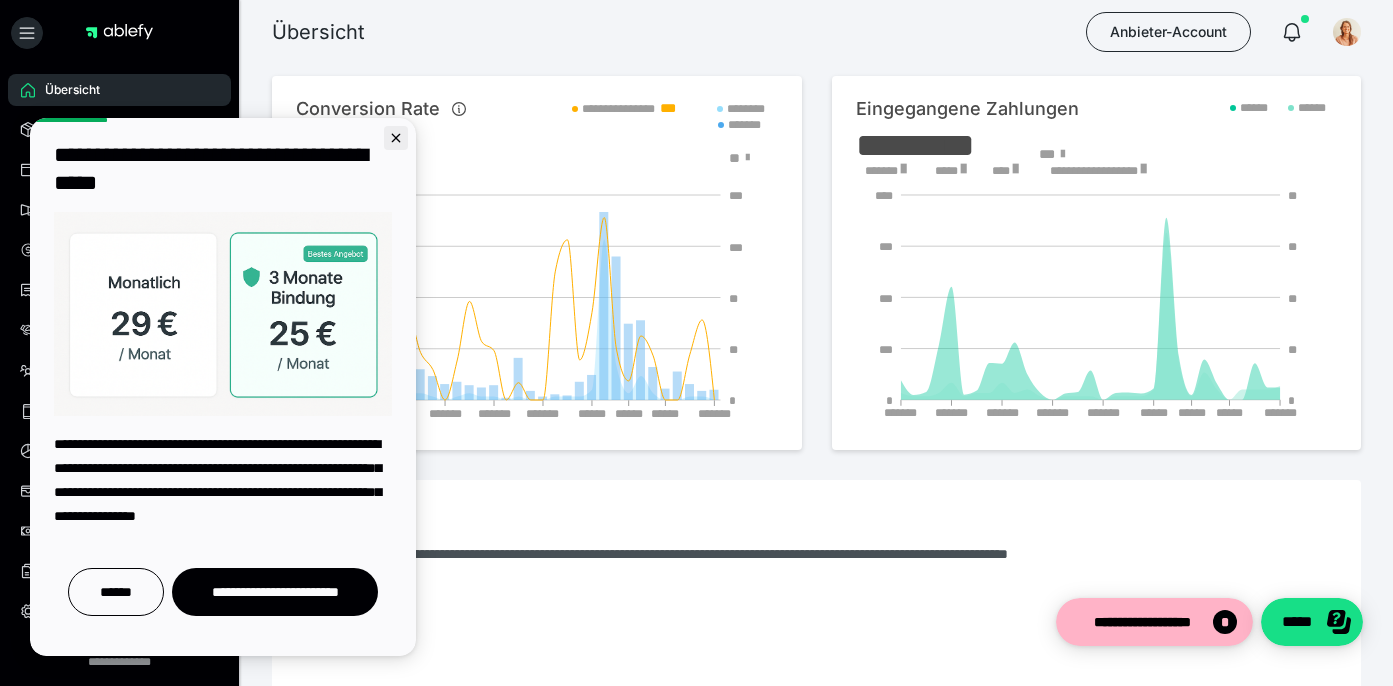 click at bounding box center (396, 138) 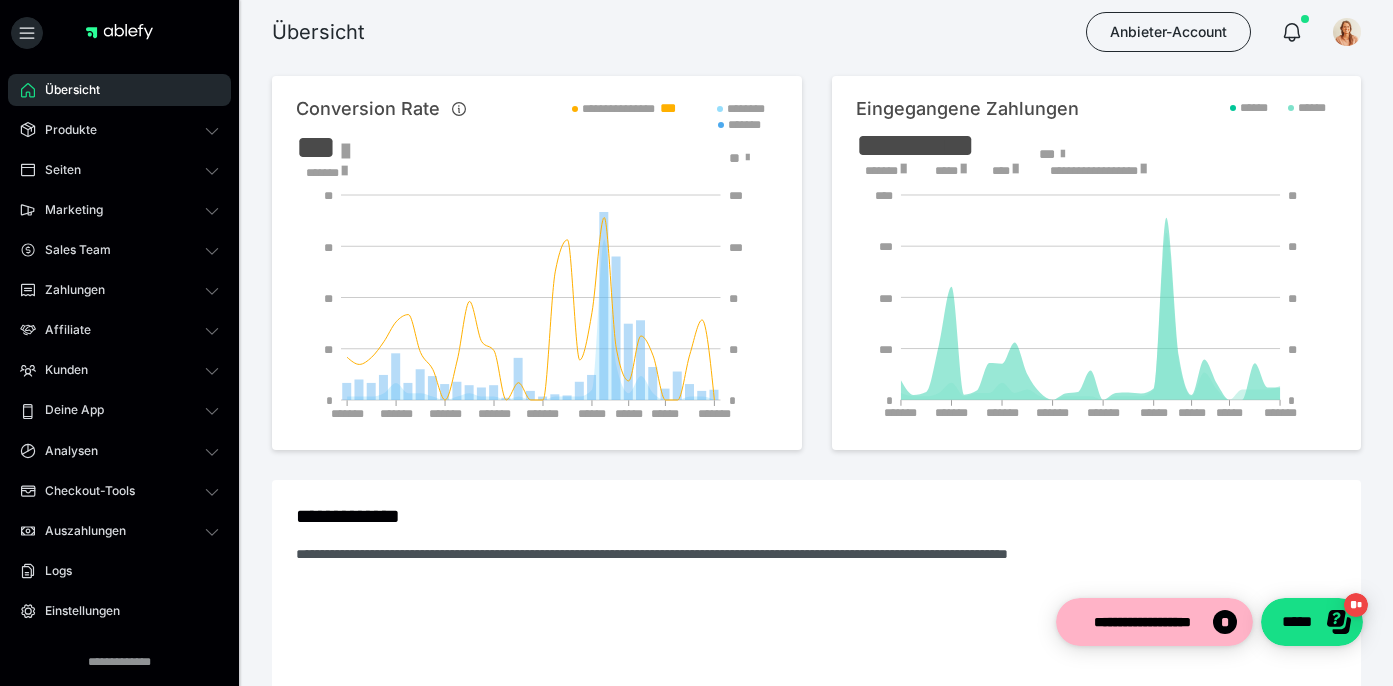 scroll, scrollTop: 0, scrollLeft: 0, axis: both 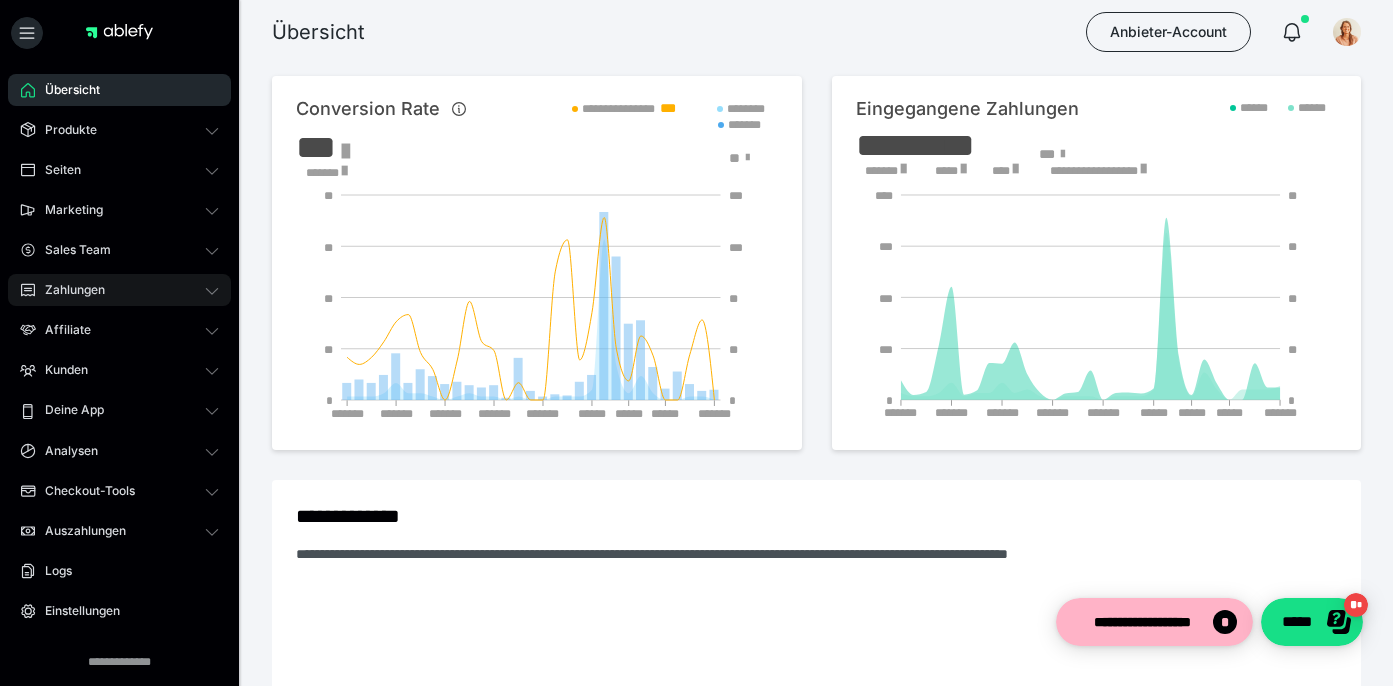 click on "Zahlungen" at bounding box center [119, 290] 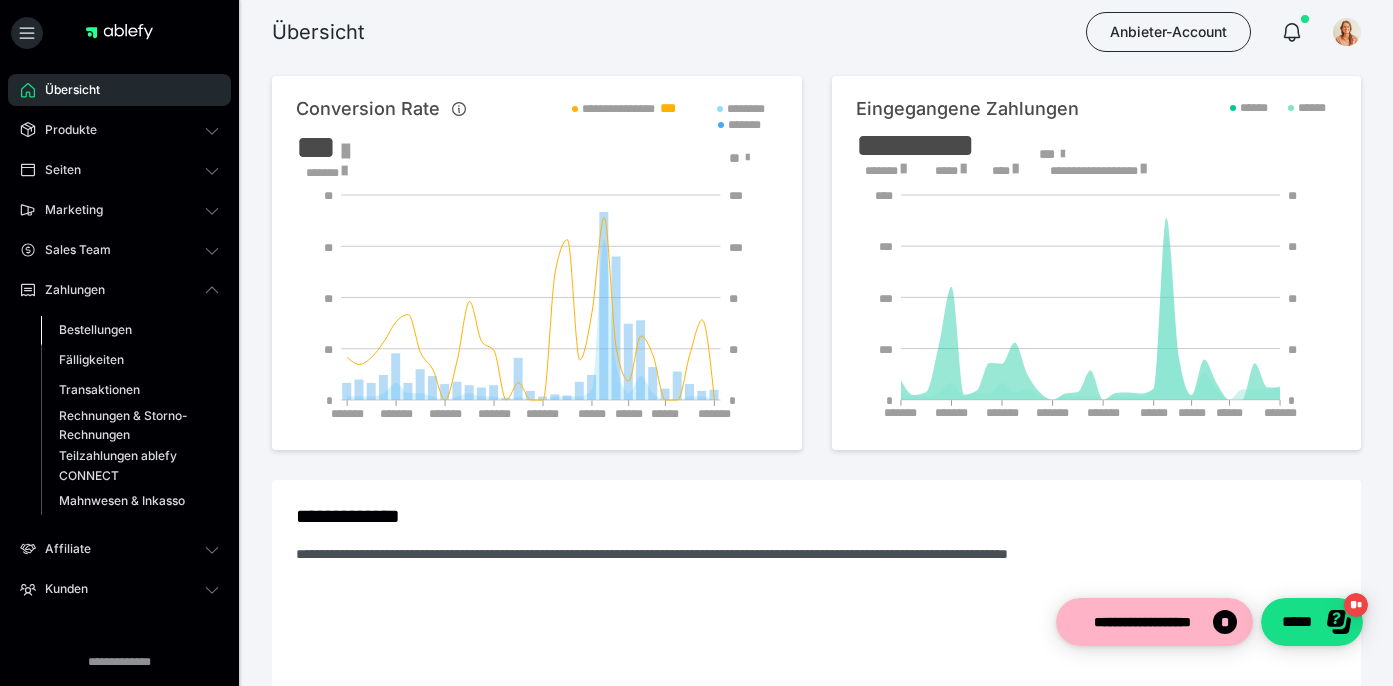 click on "Bestellungen" at bounding box center [95, 329] 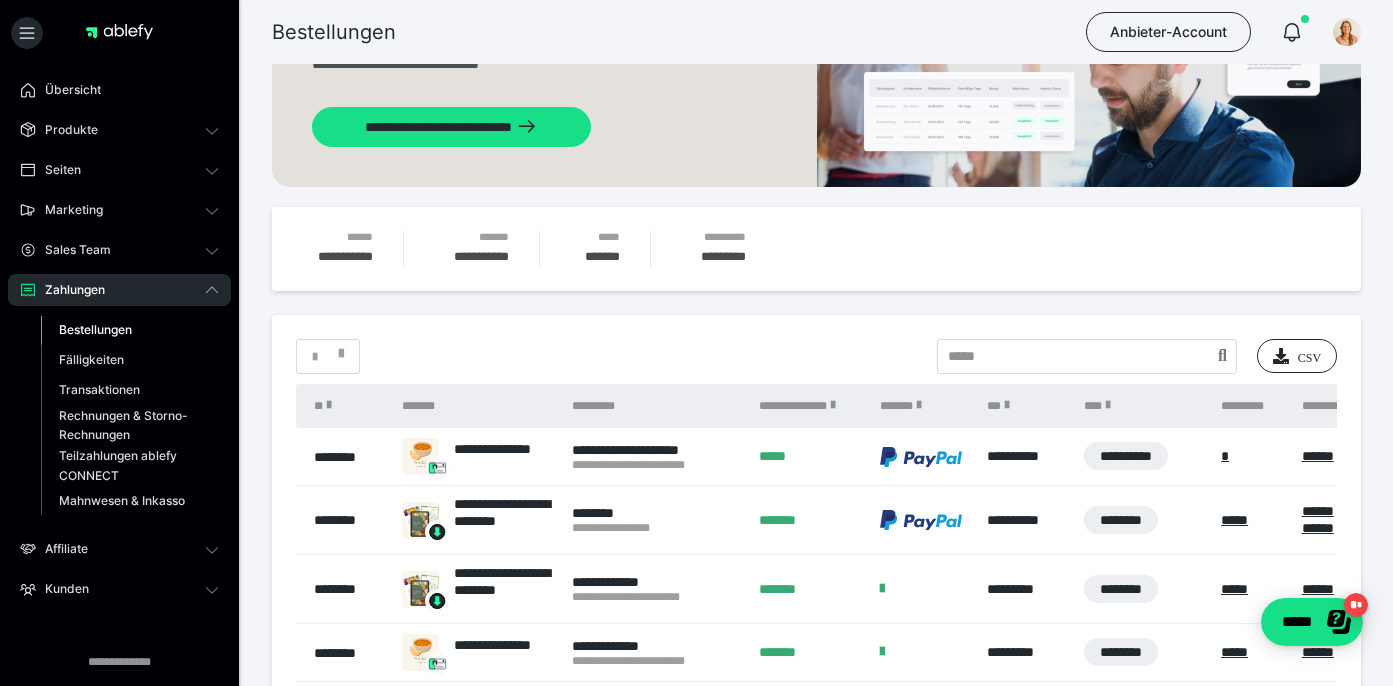 scroll, scrollTop: 140, scrollLeft: 0, axis: vertical 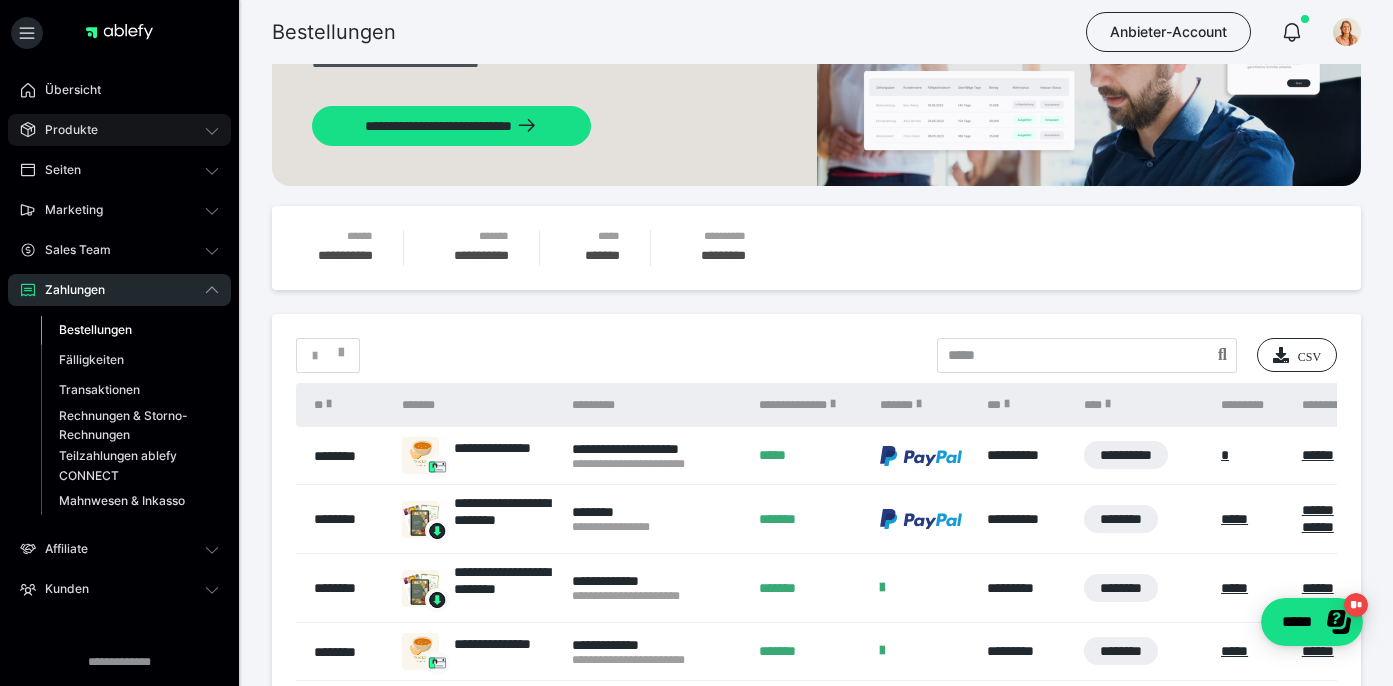 click on "Produkte" at bounding box center [119, 130] 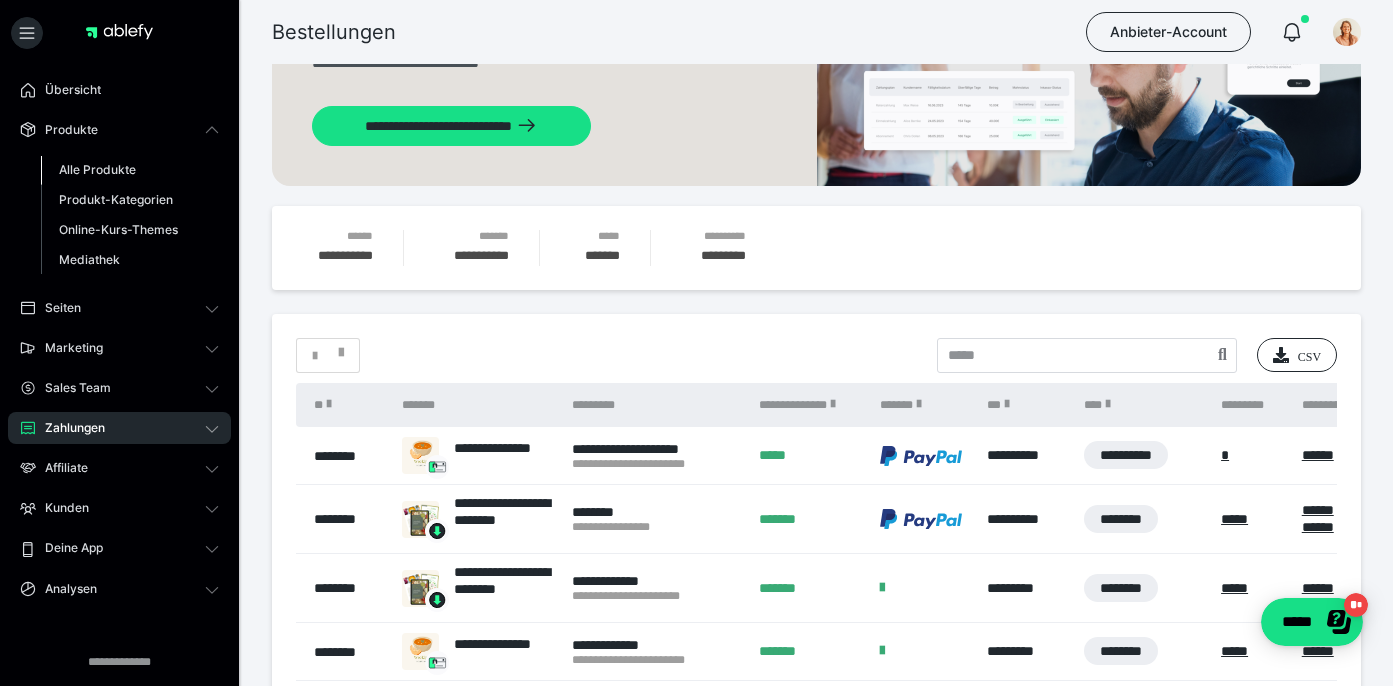click on "Alle Produkte" at bounding box center [97, 169] 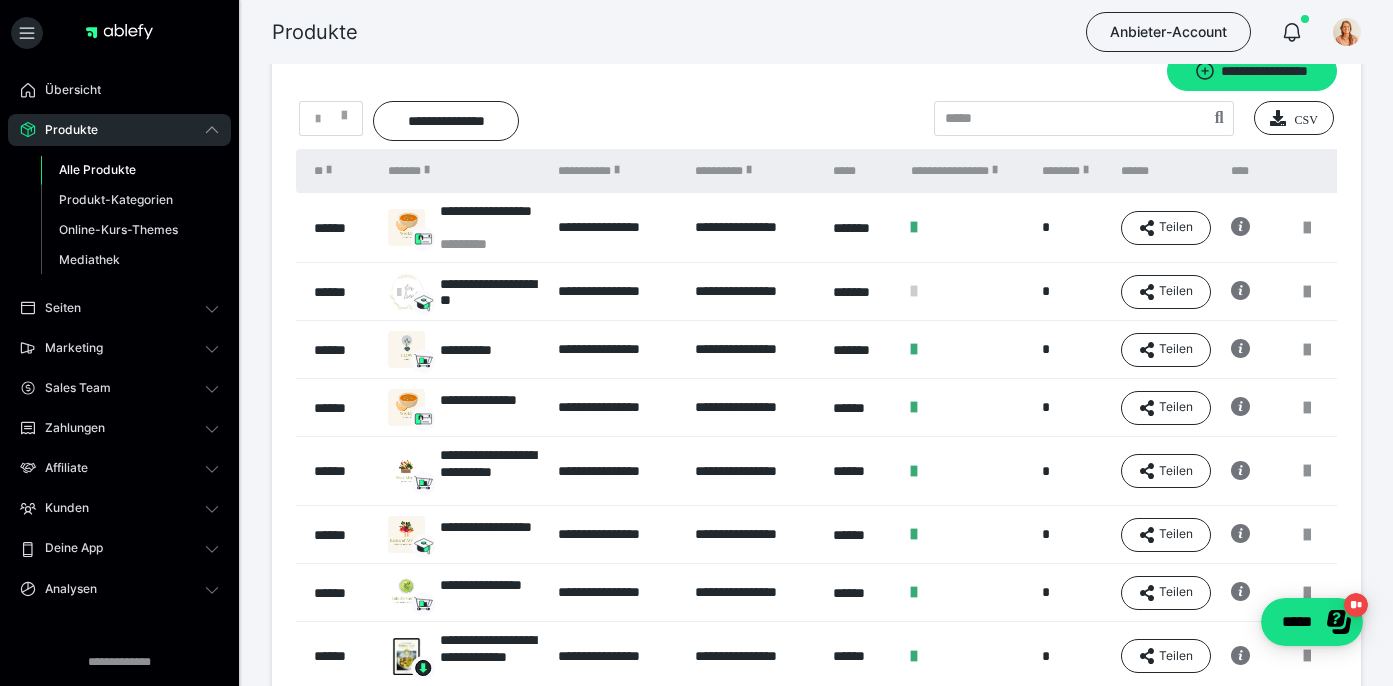 scroll, scrollTop: 52, scrollLeft: 0, axis: vertical 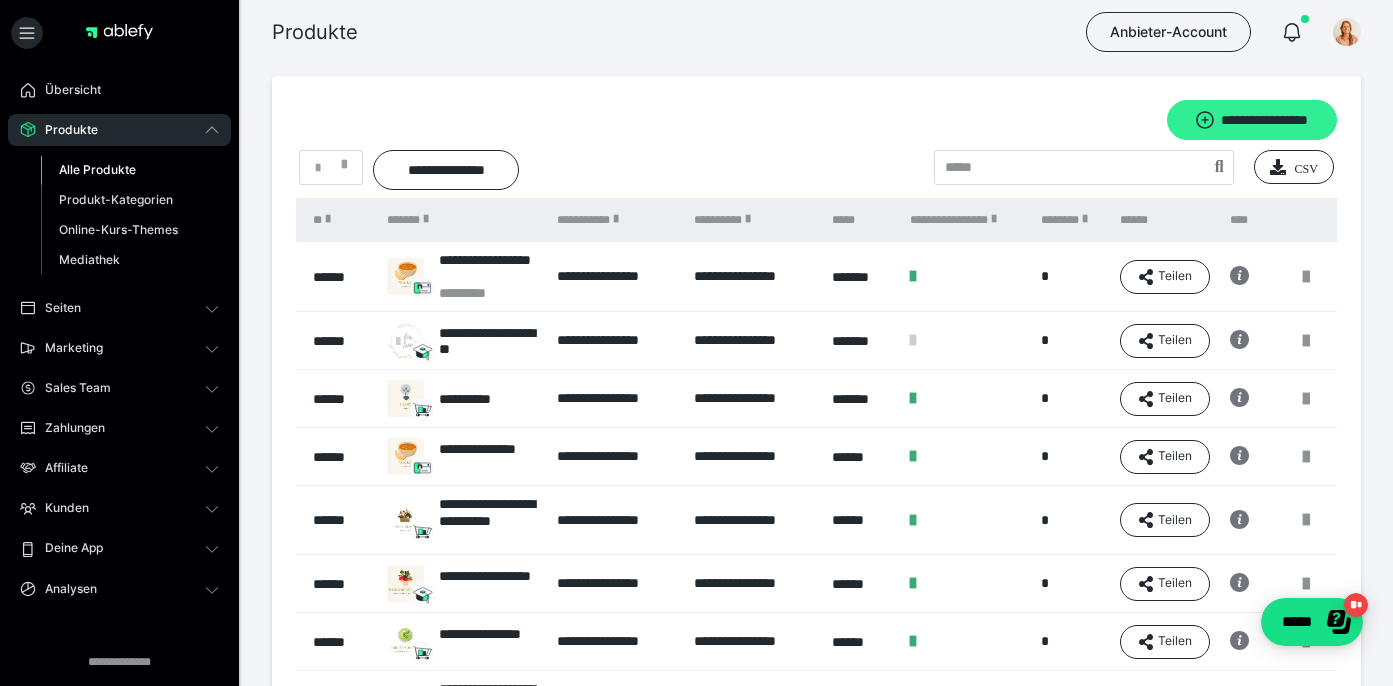 click on "**********" at bounding box center [1252, 120] 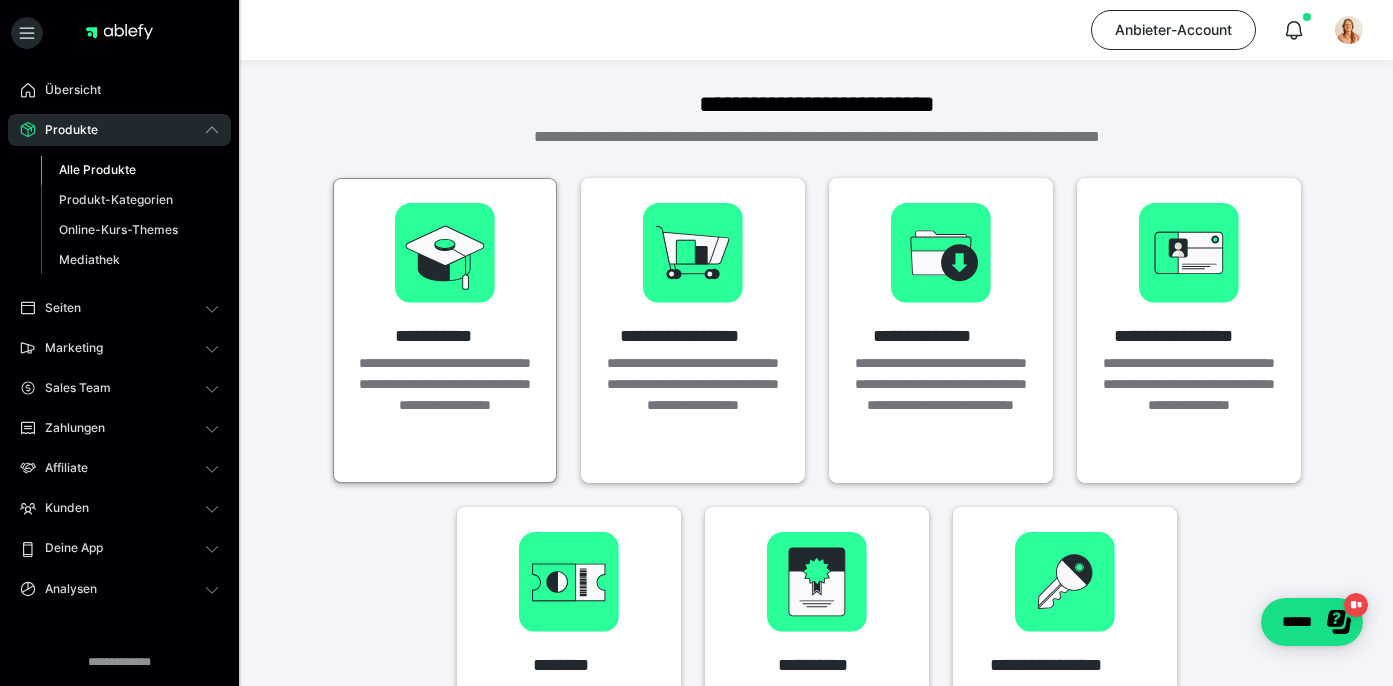click on "**********" at bounding box center (445, 405) 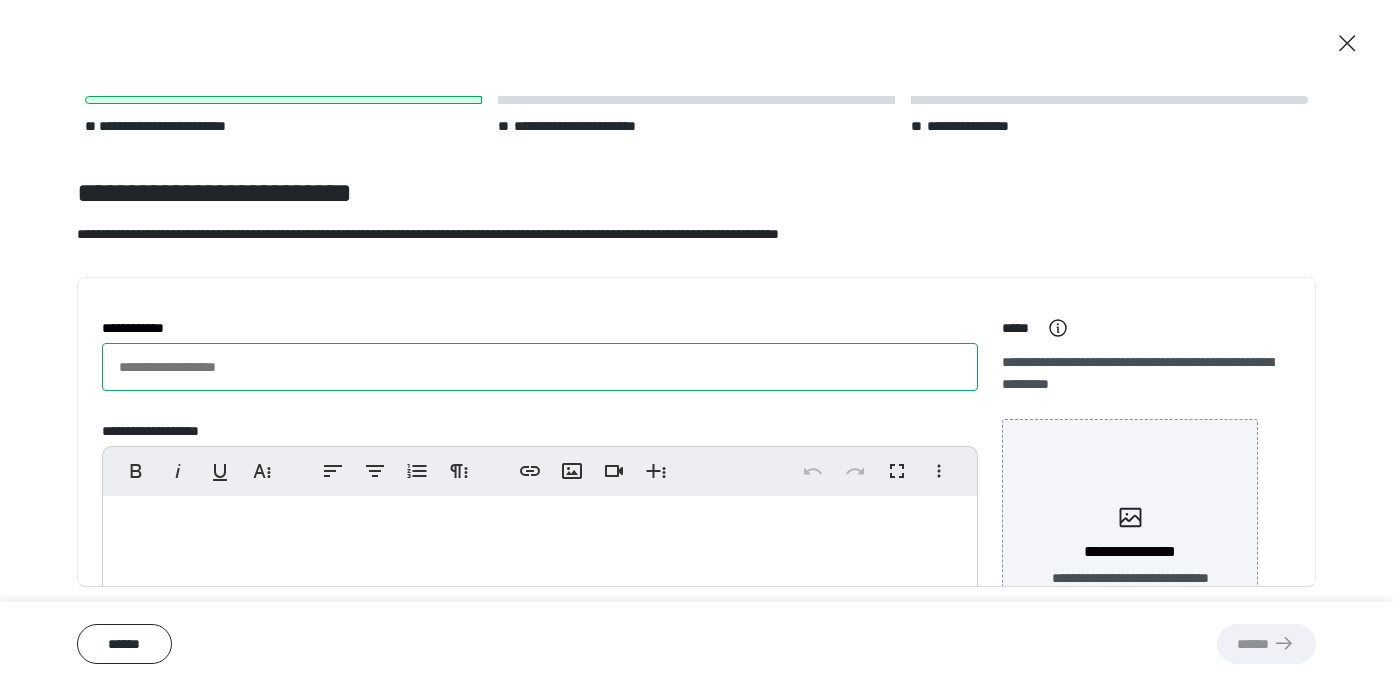 click on "**********" at bounding box center [540, 367] 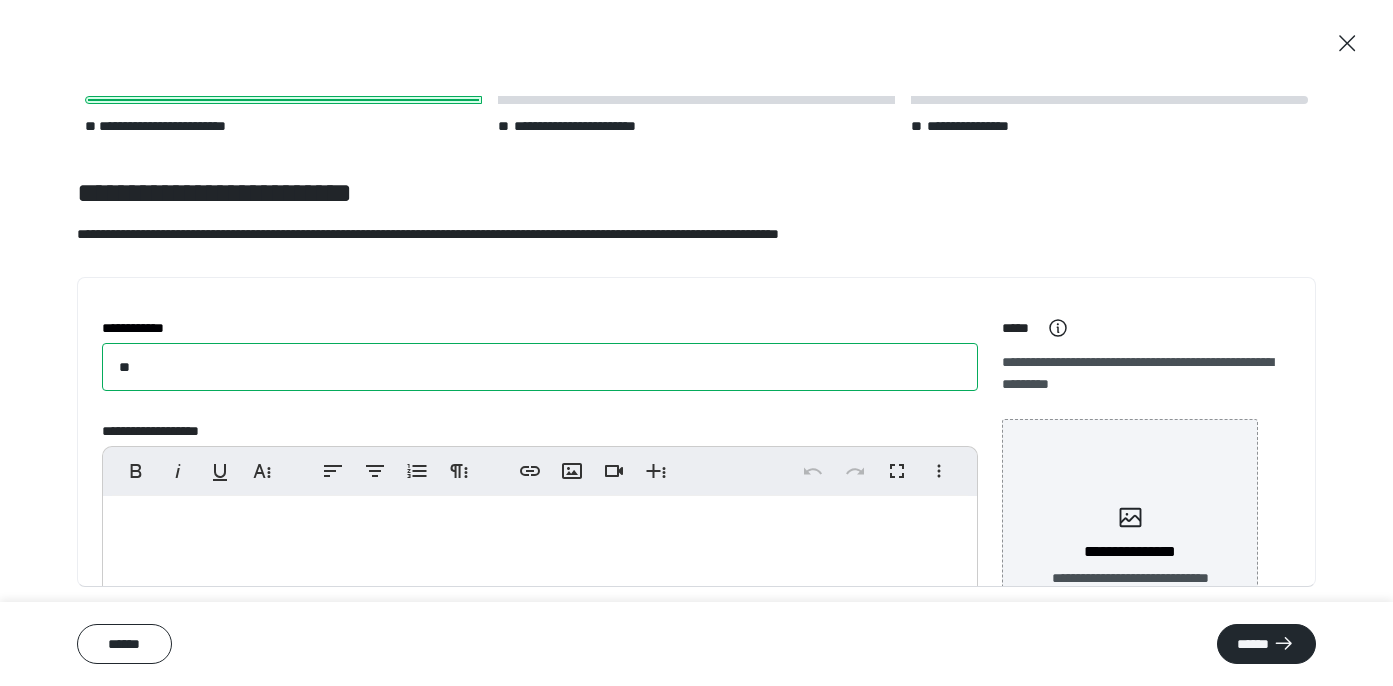 type on "*" 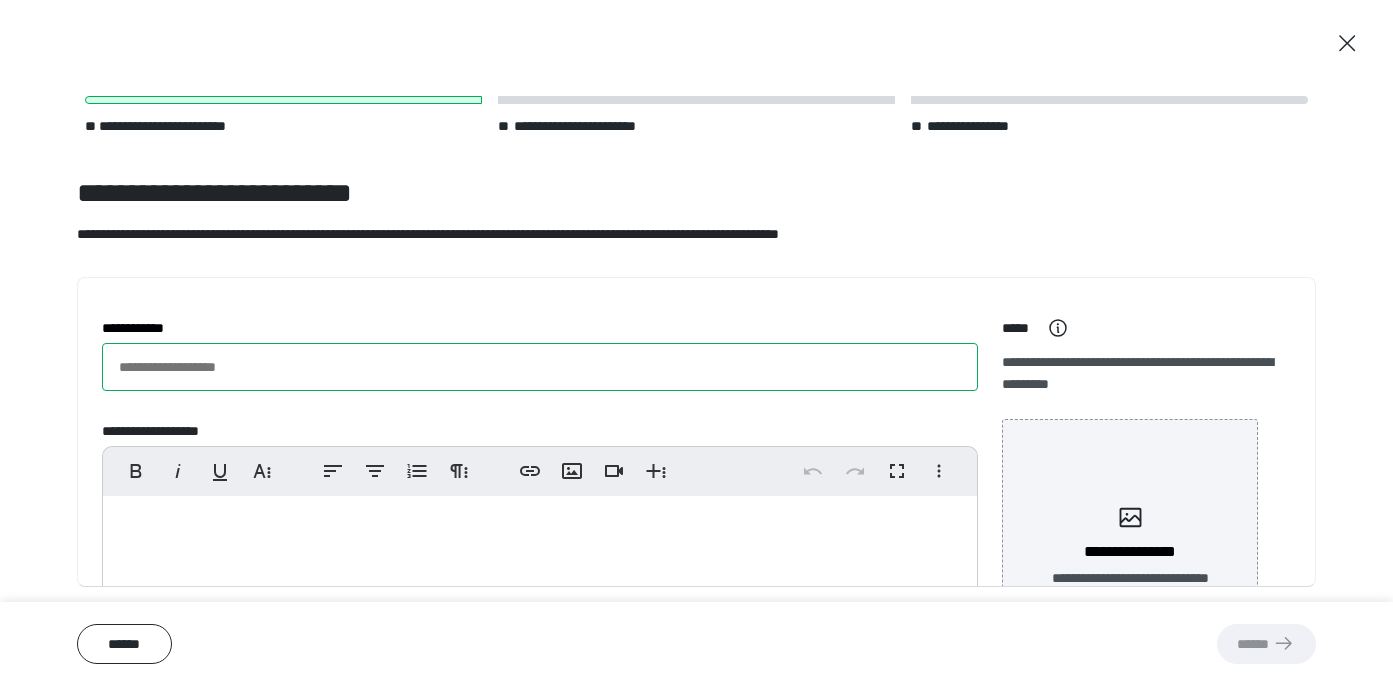 type on "*" 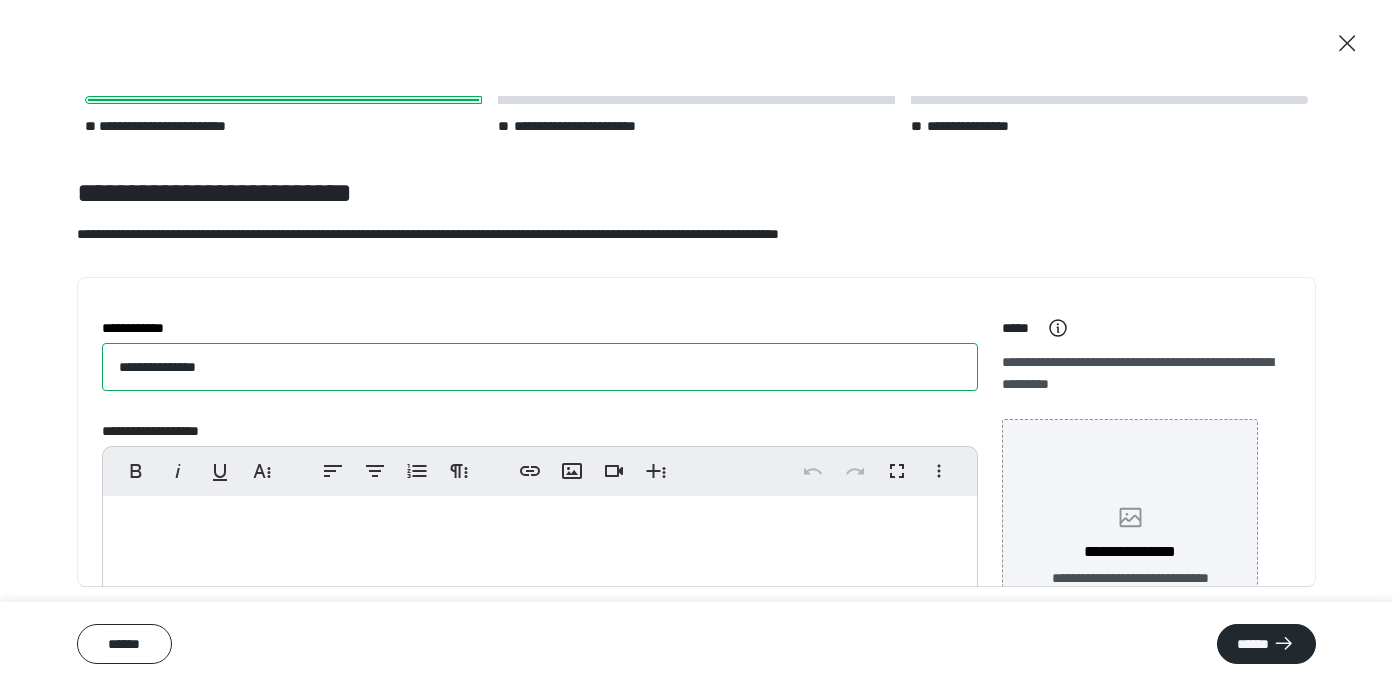 type on "**********" 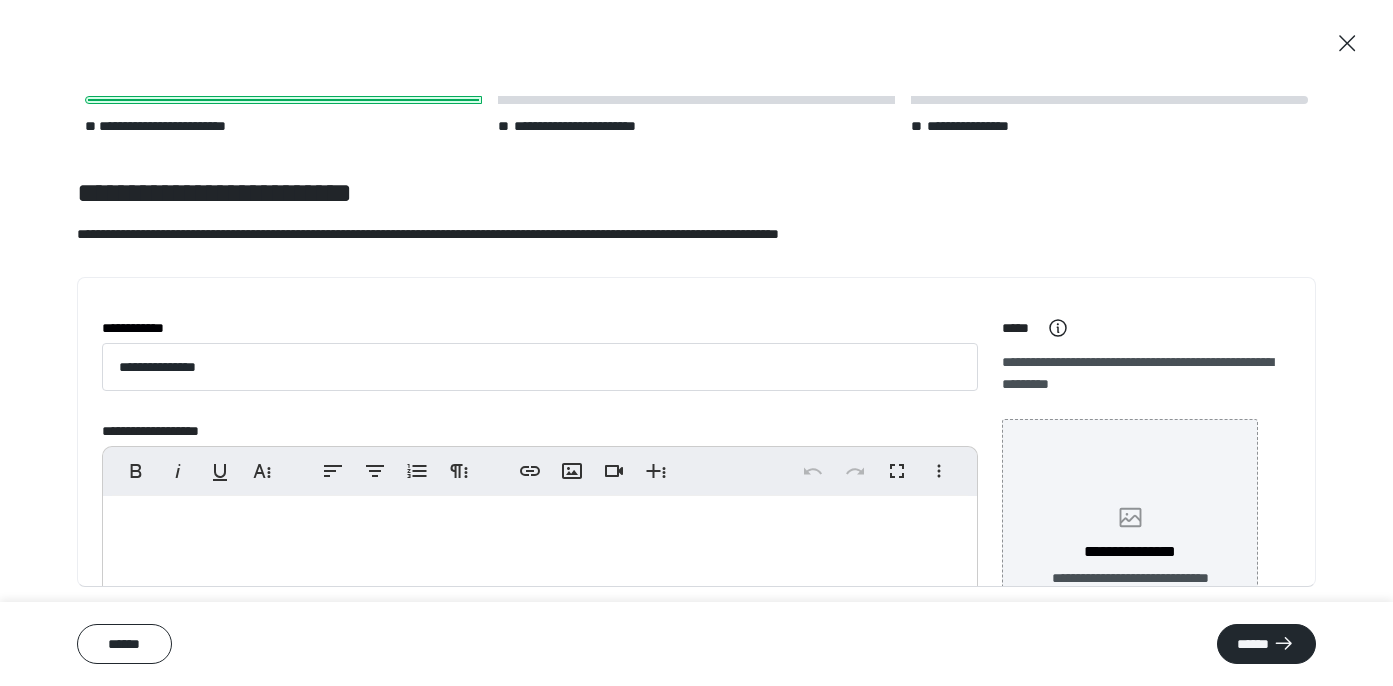 click on "**********" at bounding box center [1130, 547] 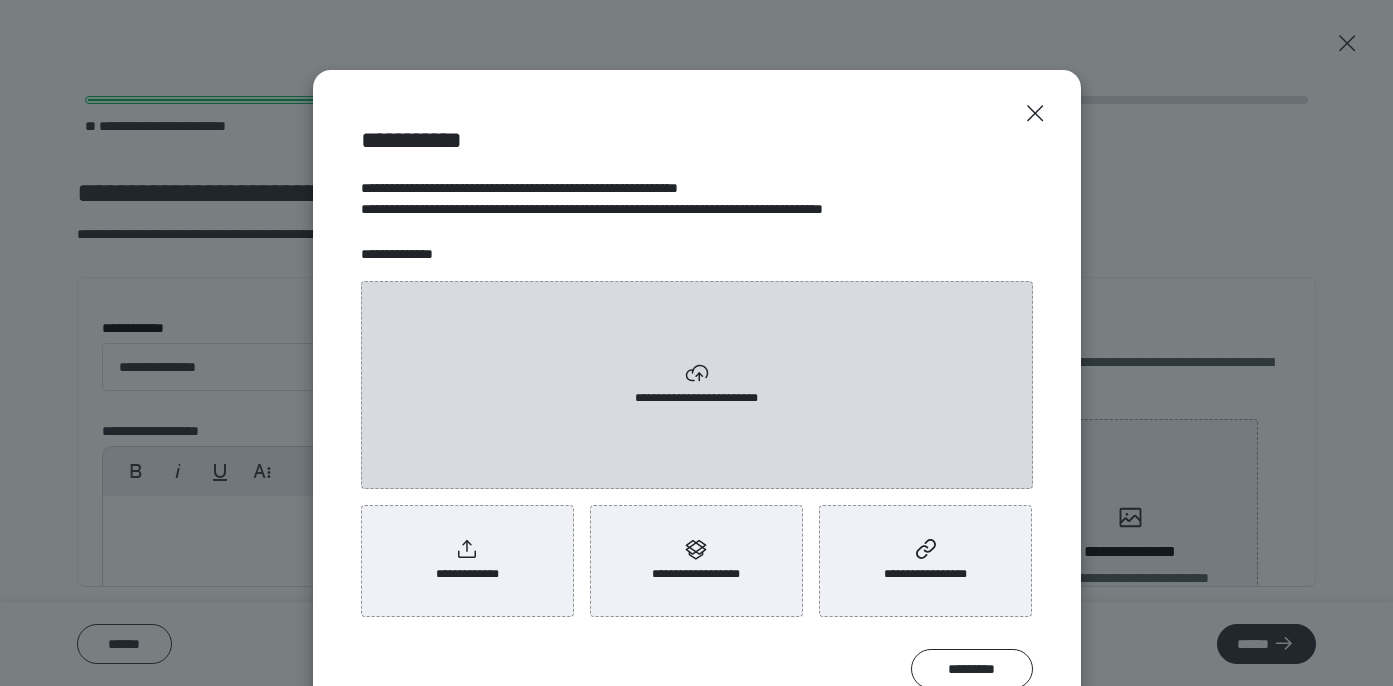 click on "**********" at bounding box center (697, 398) 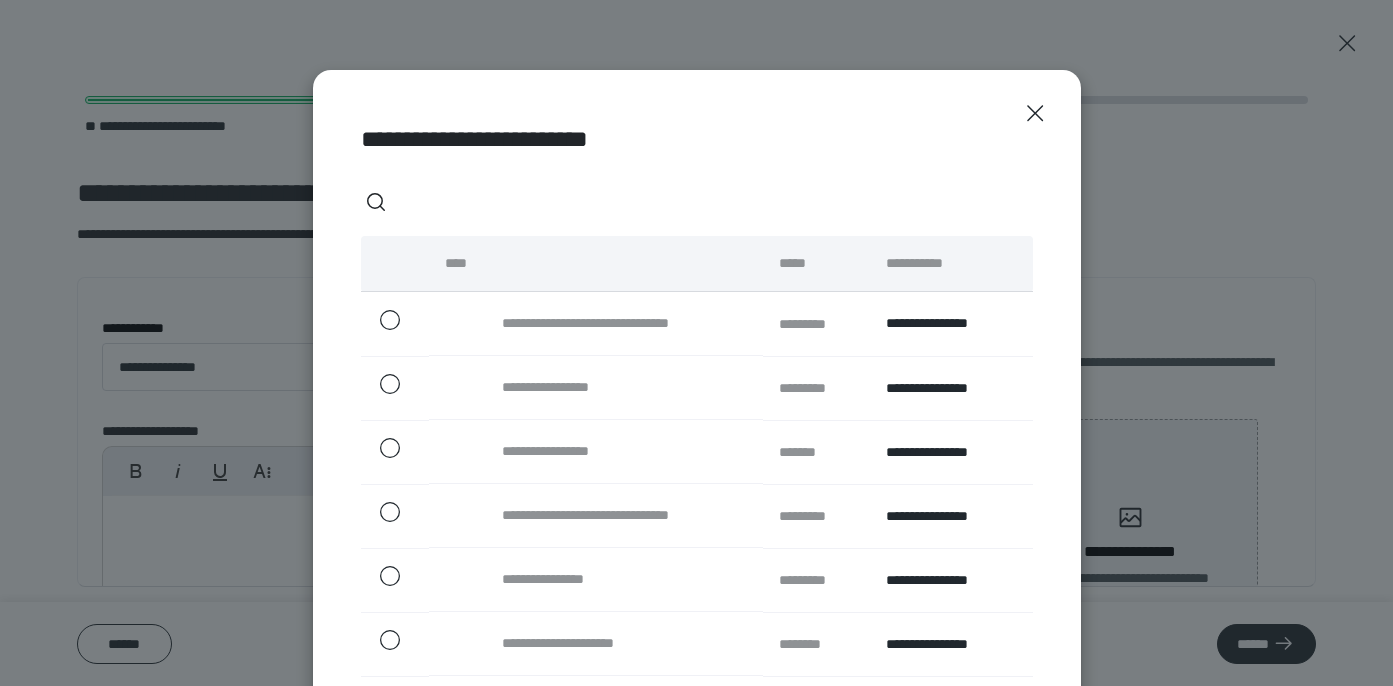 scroll, scrollTop: 0, scrollLeft: 0, axis: both 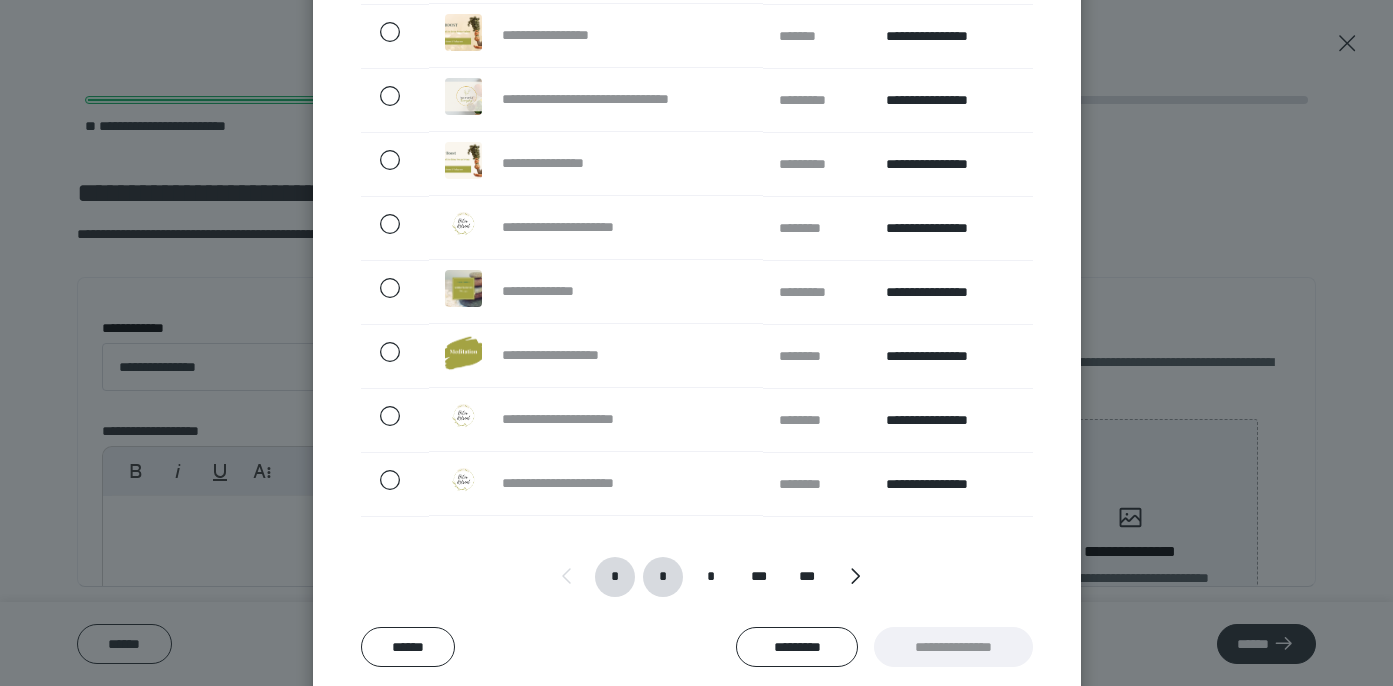 click on "*" at bounding box center [663, 577] 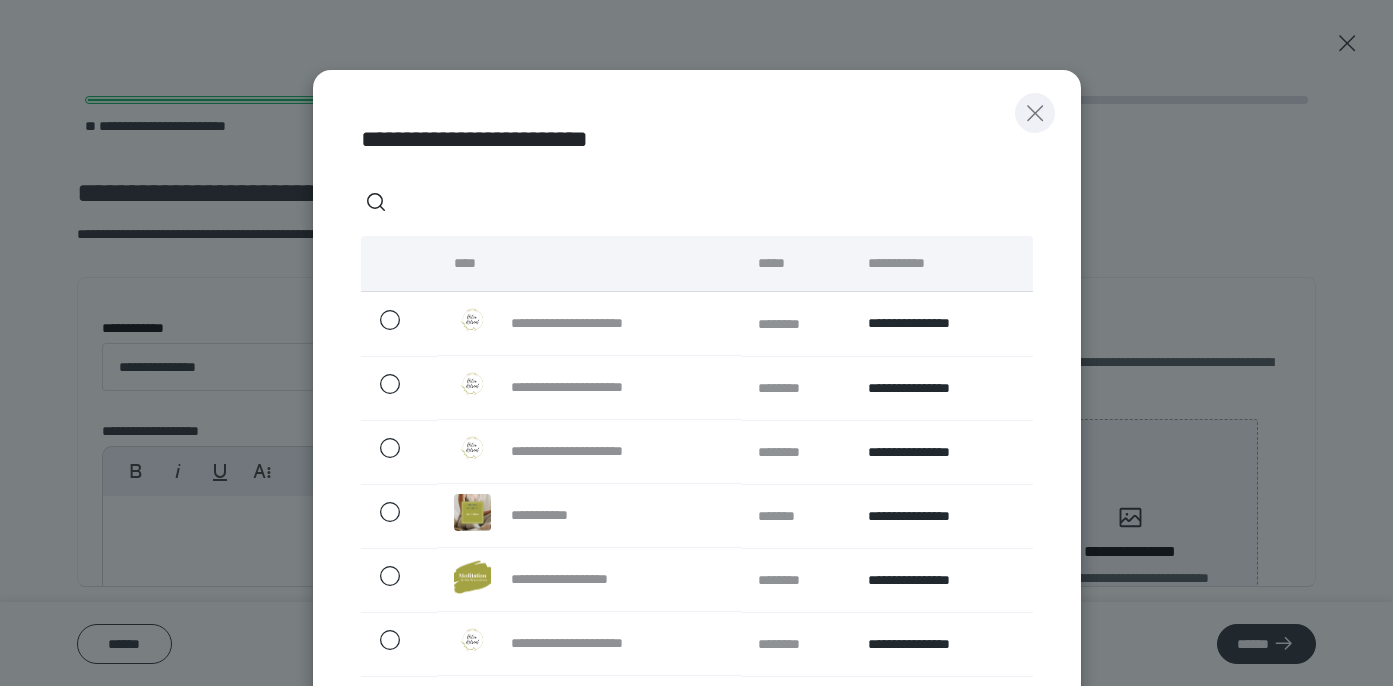 scroll, scrollTop: 0, scrollLeft: 0, axis: both 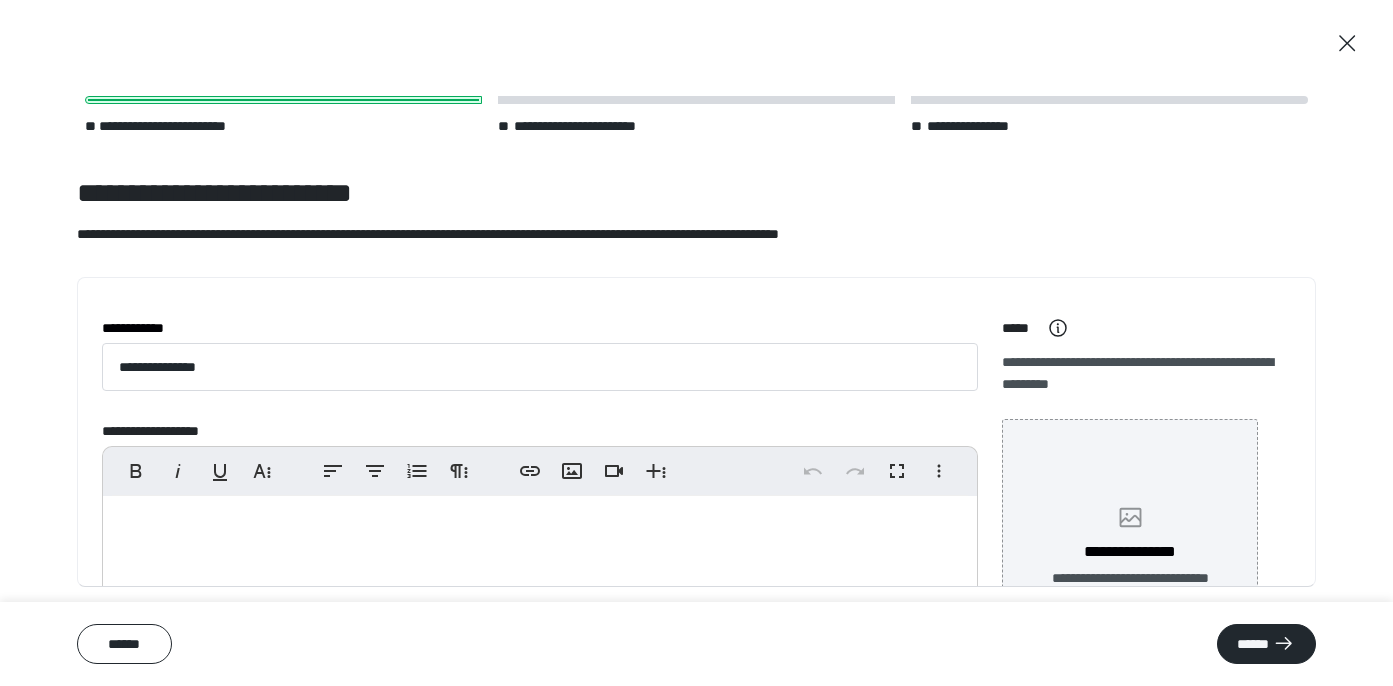 click on "**********" at bounding box center [1130, 547] 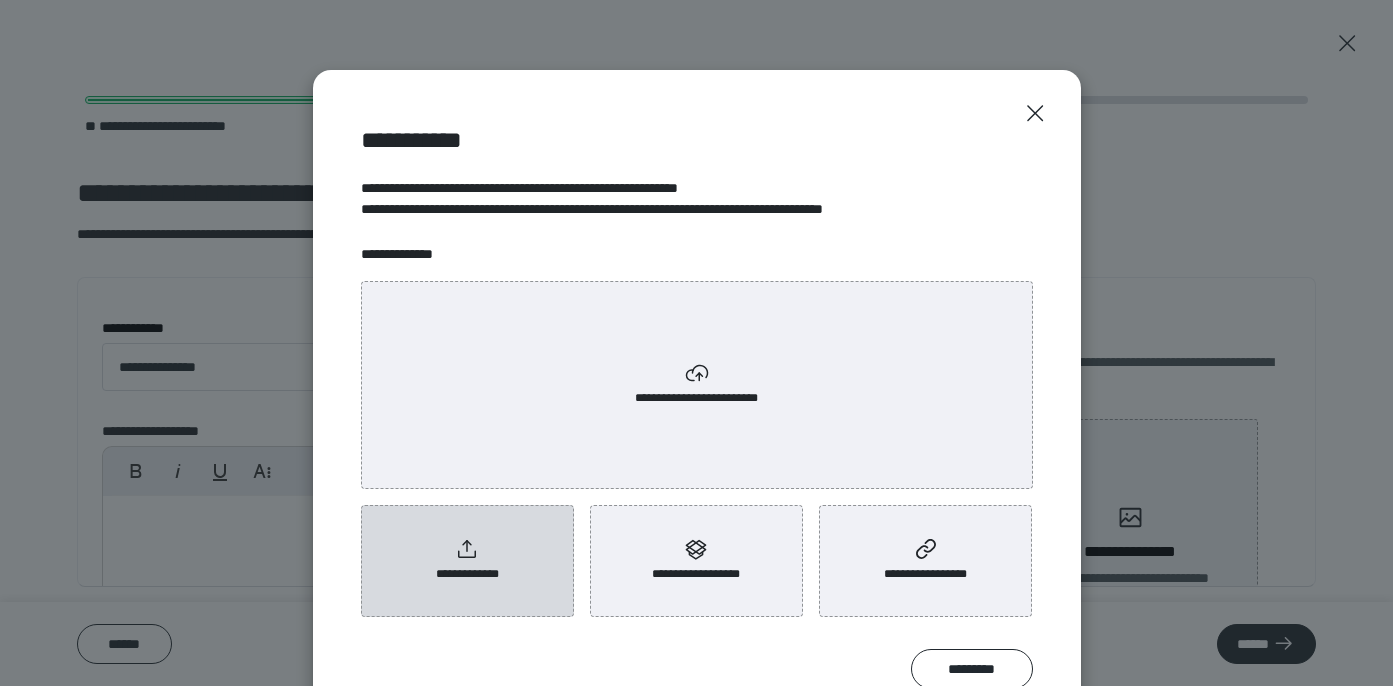 click on "**********" at bounding box center [467, 561] 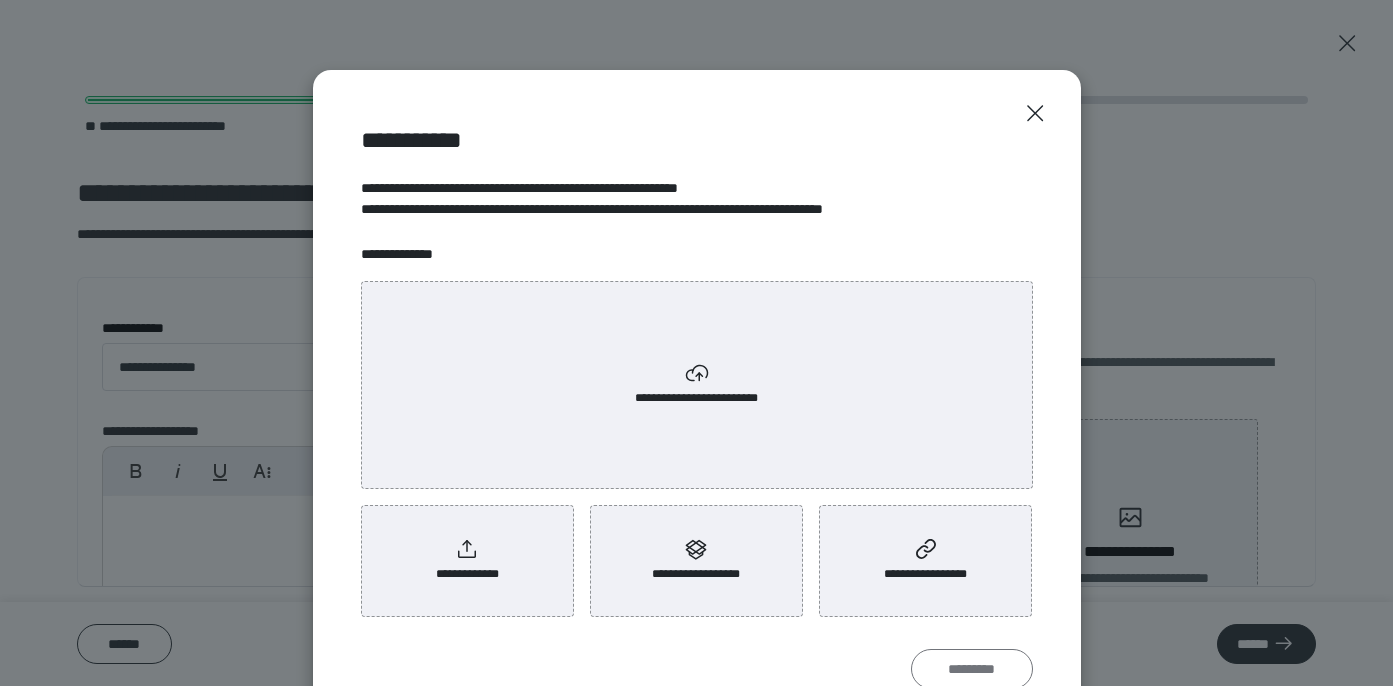 click on "*********" at bounding box center [972, 669] 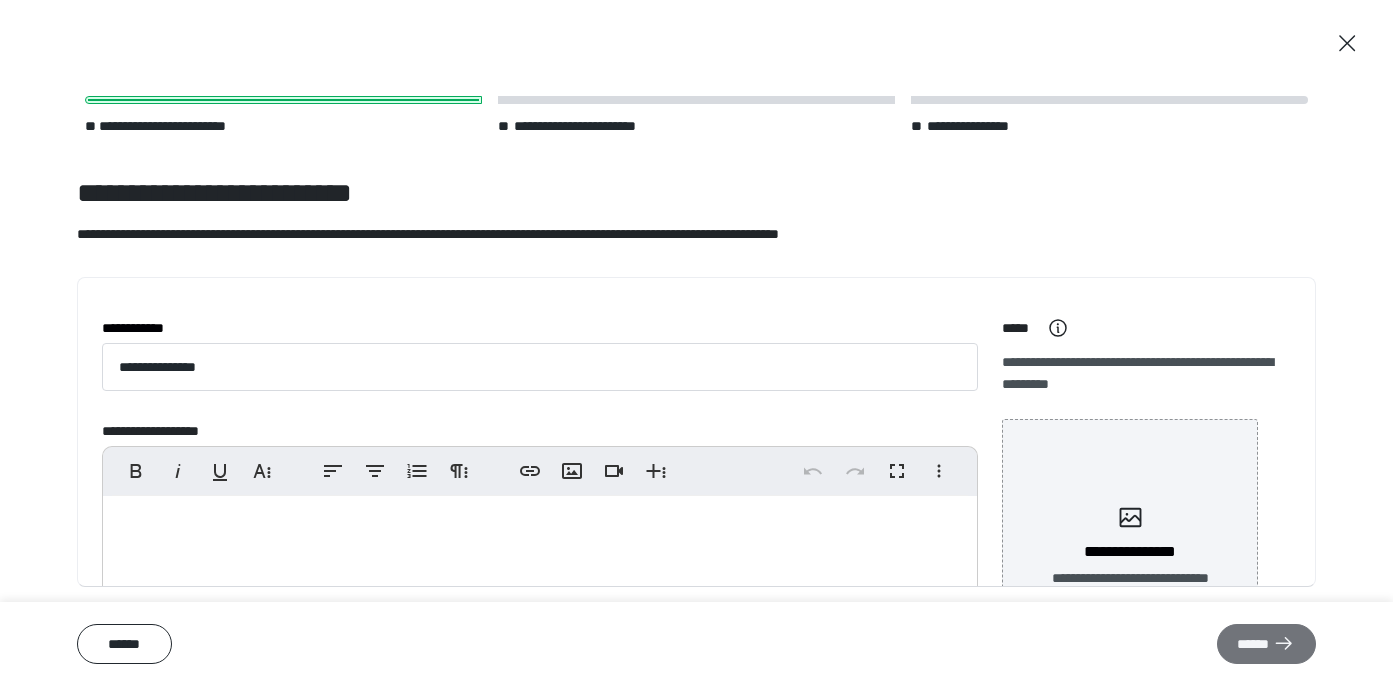 click on "******" at bounding box center (1266, 644) 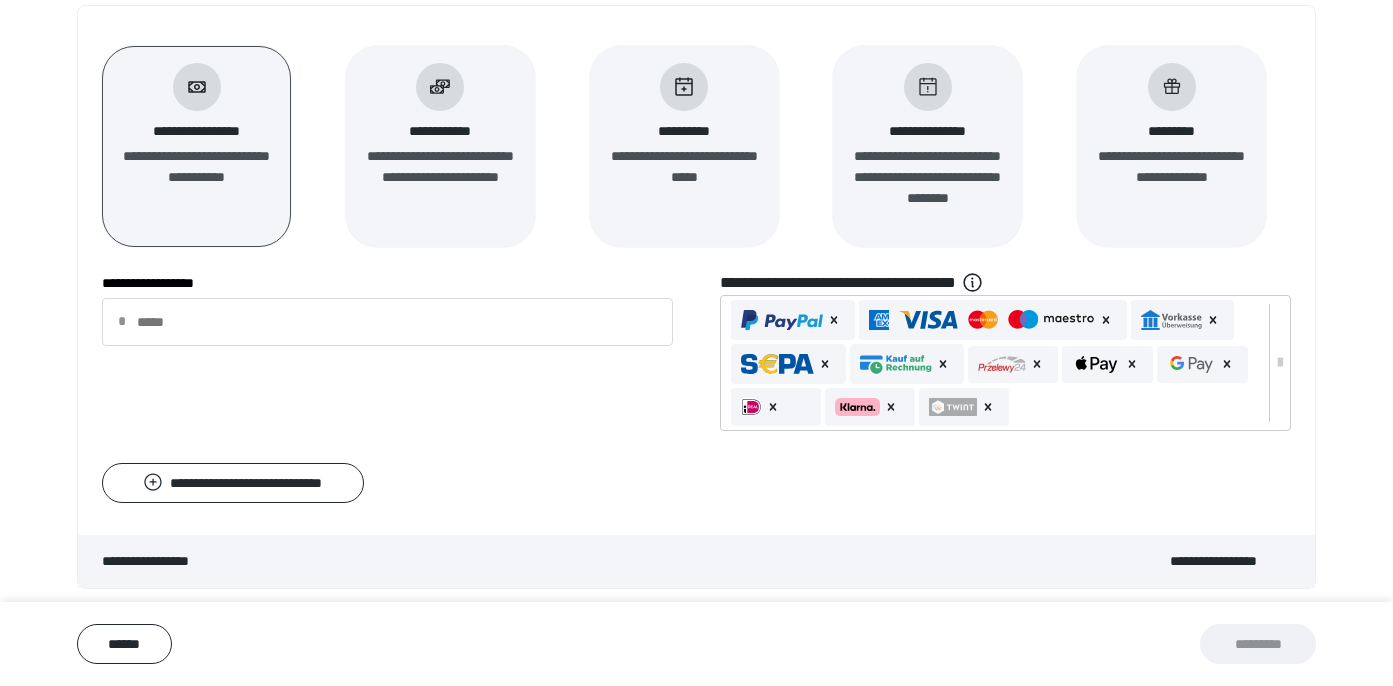 scroll, scrollTop: 277, scrollLeft: 0, axis: vertical 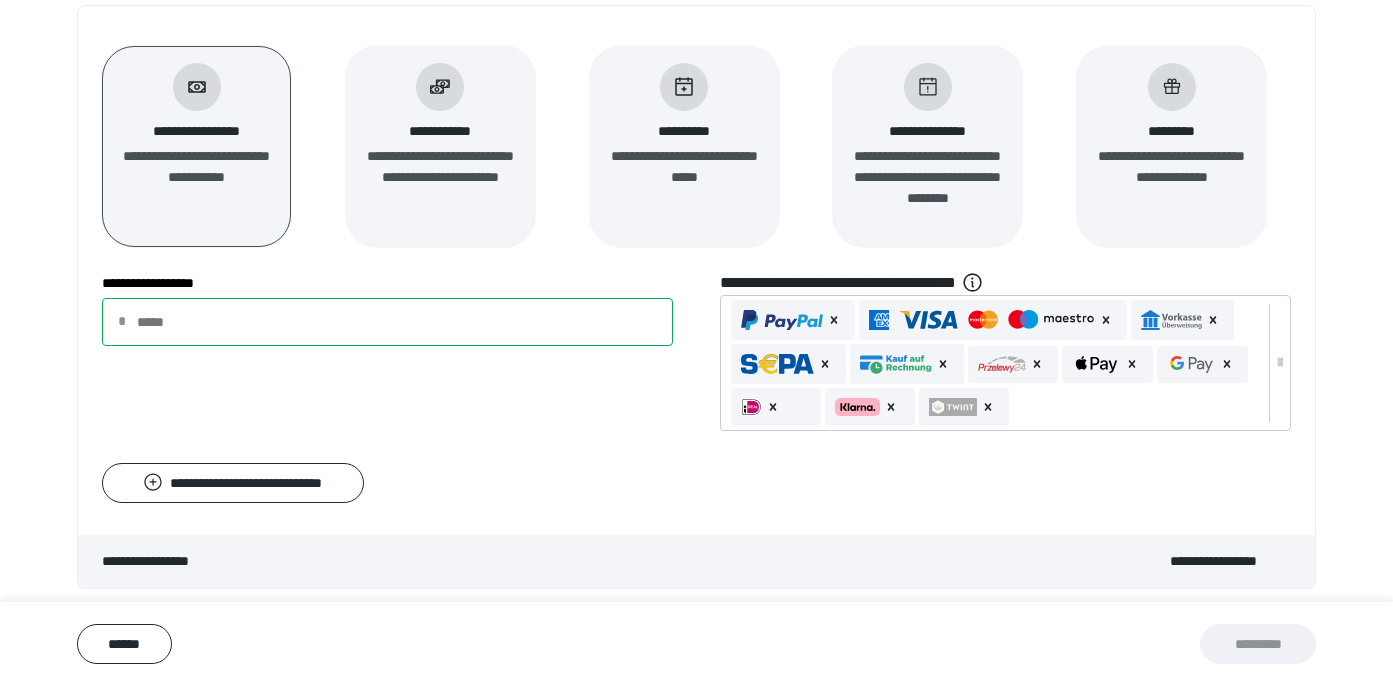 click on "**********" at bounding box center [387, 322] 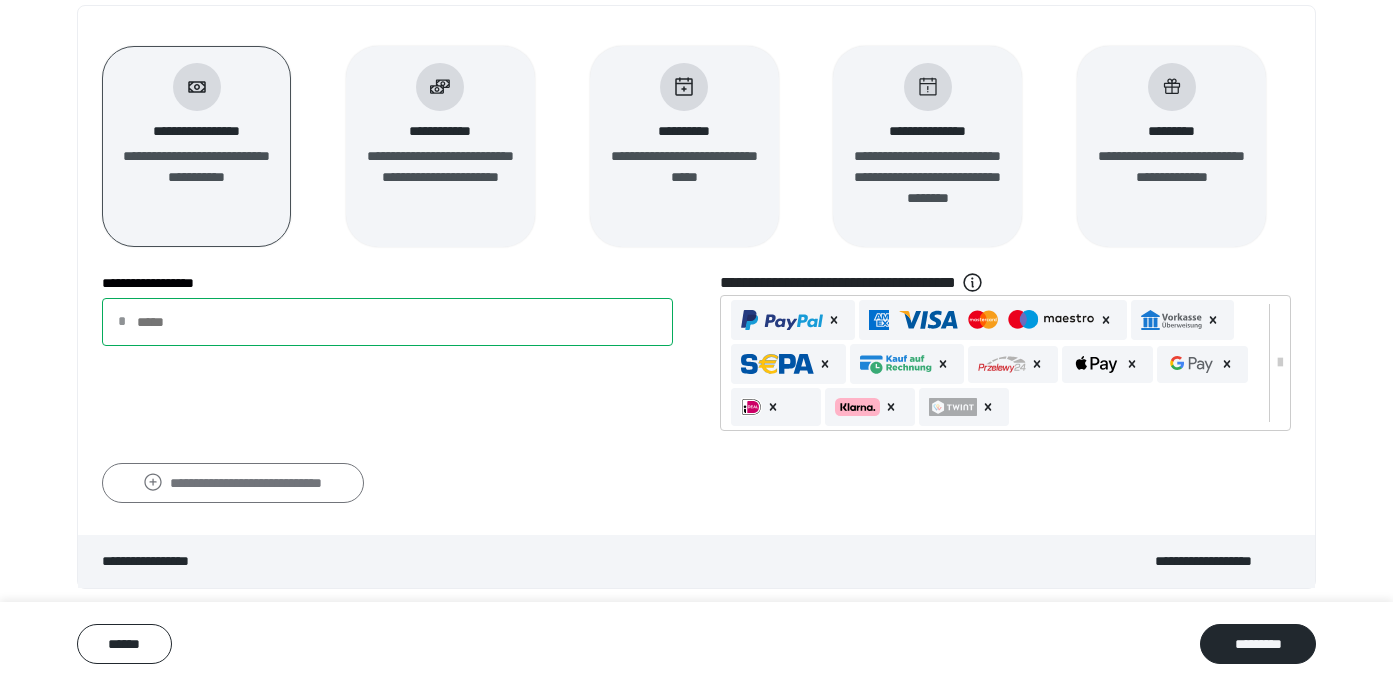 type on "***" 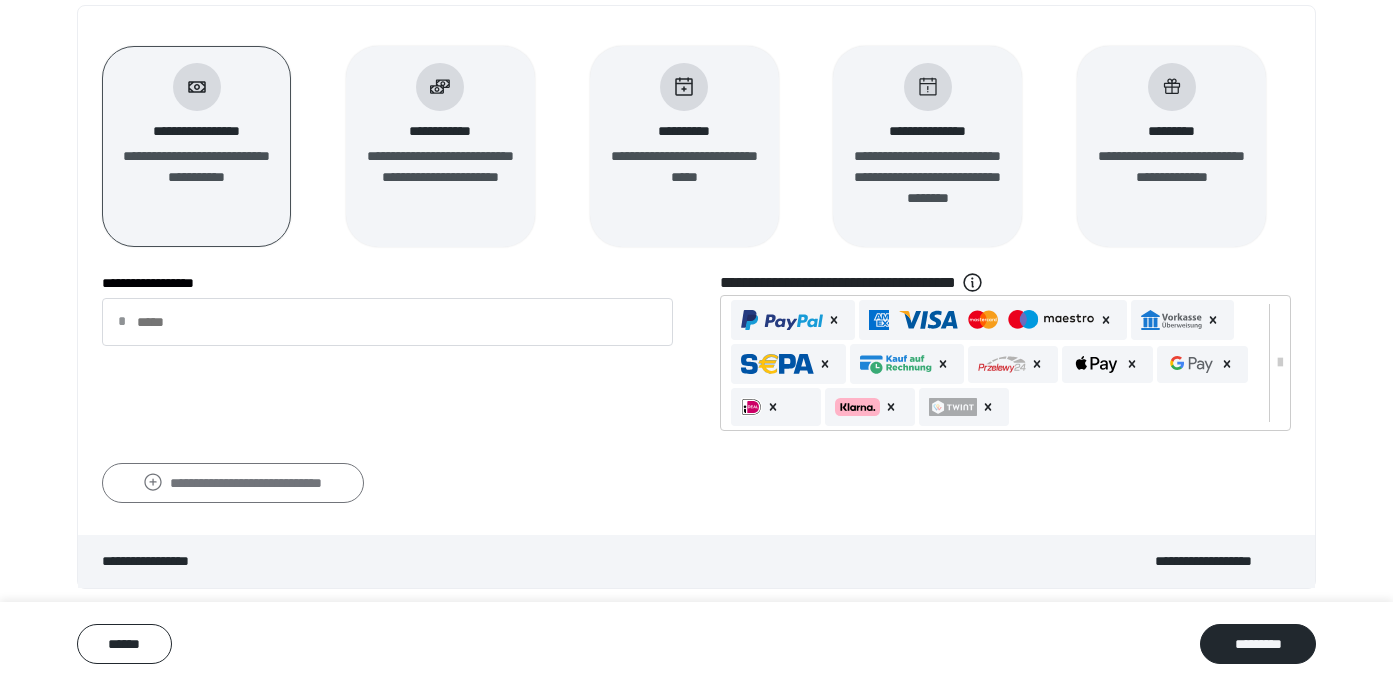 click on "**********" at bounding box center (233, 483) 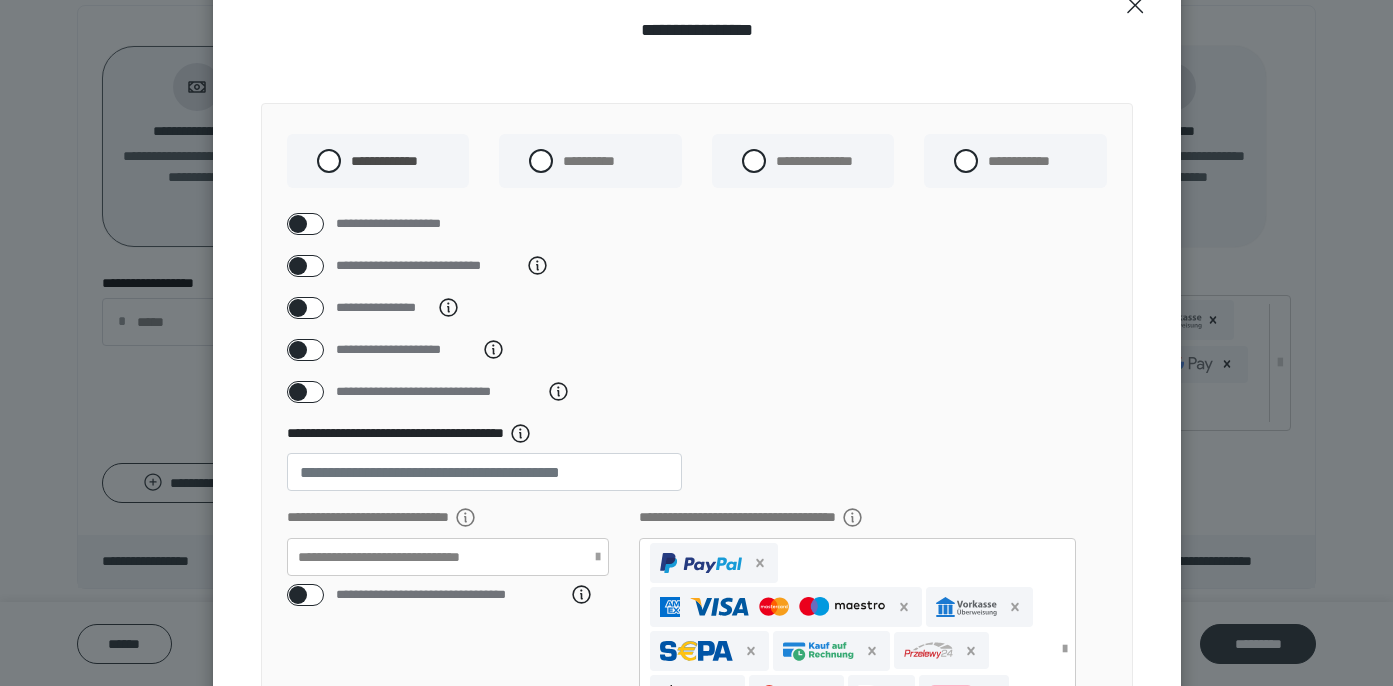 scroll, scrollTop: 127, scrollLeft: 0, axis: vertical 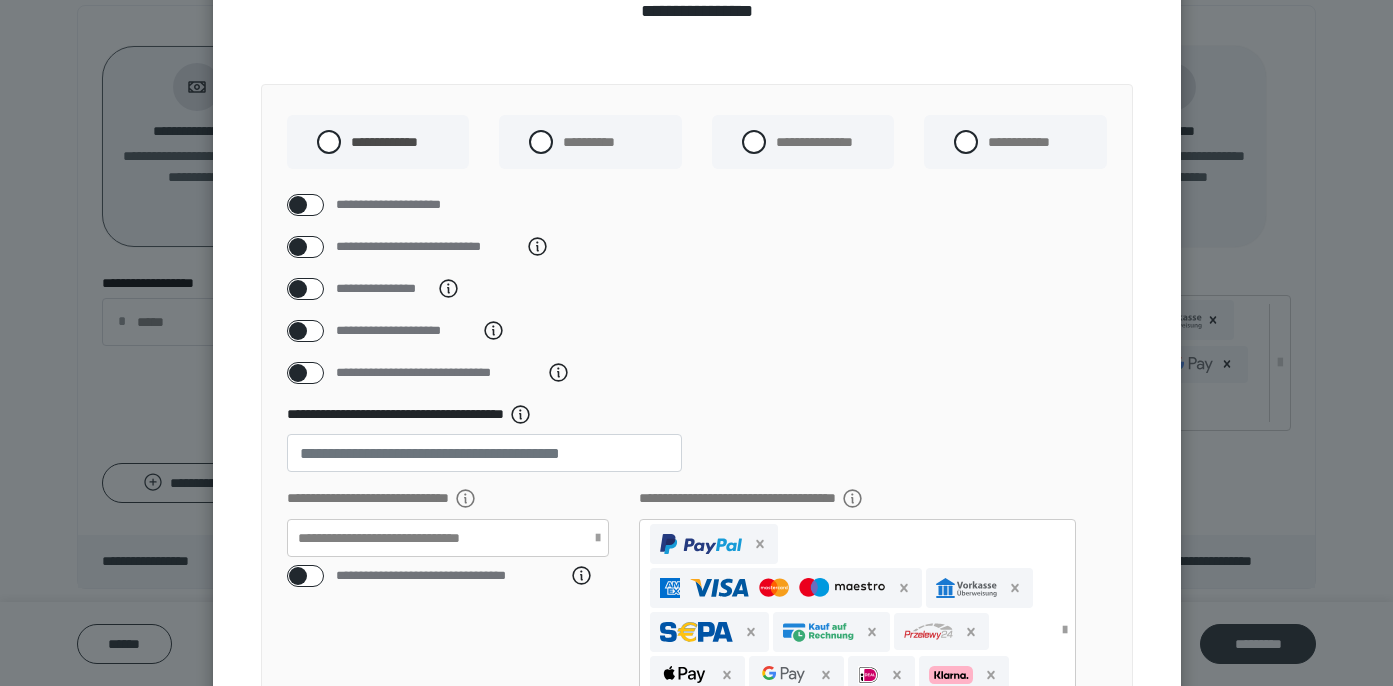 click at bounding box center [298, 373] 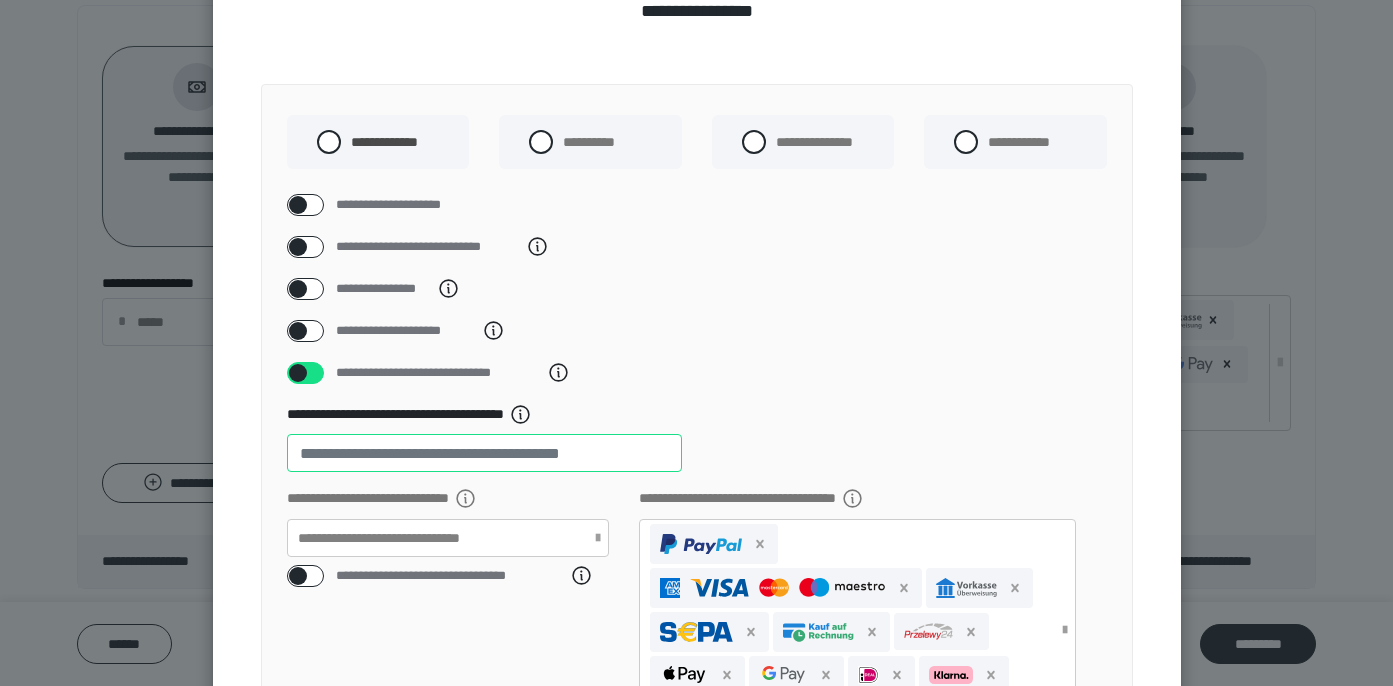 click on "**" at bounding box center [484, 453] 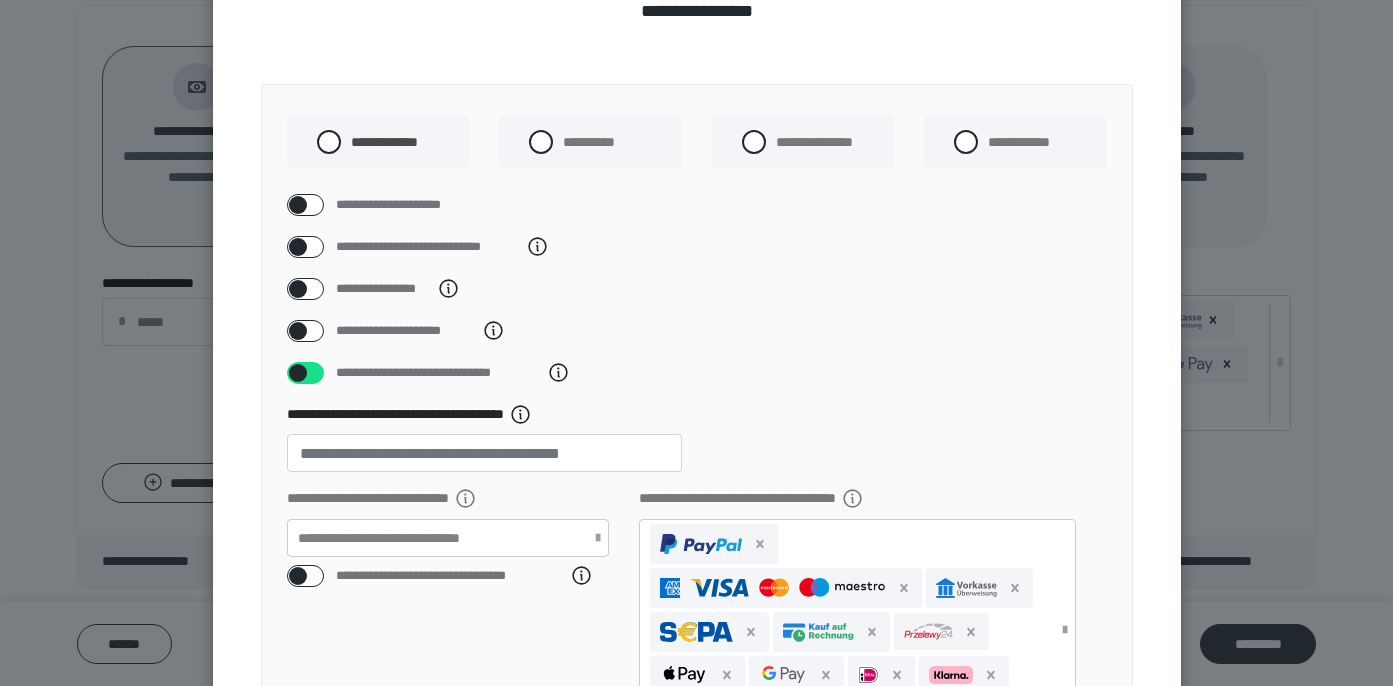click on "**********" at bounding box center [697, 626] 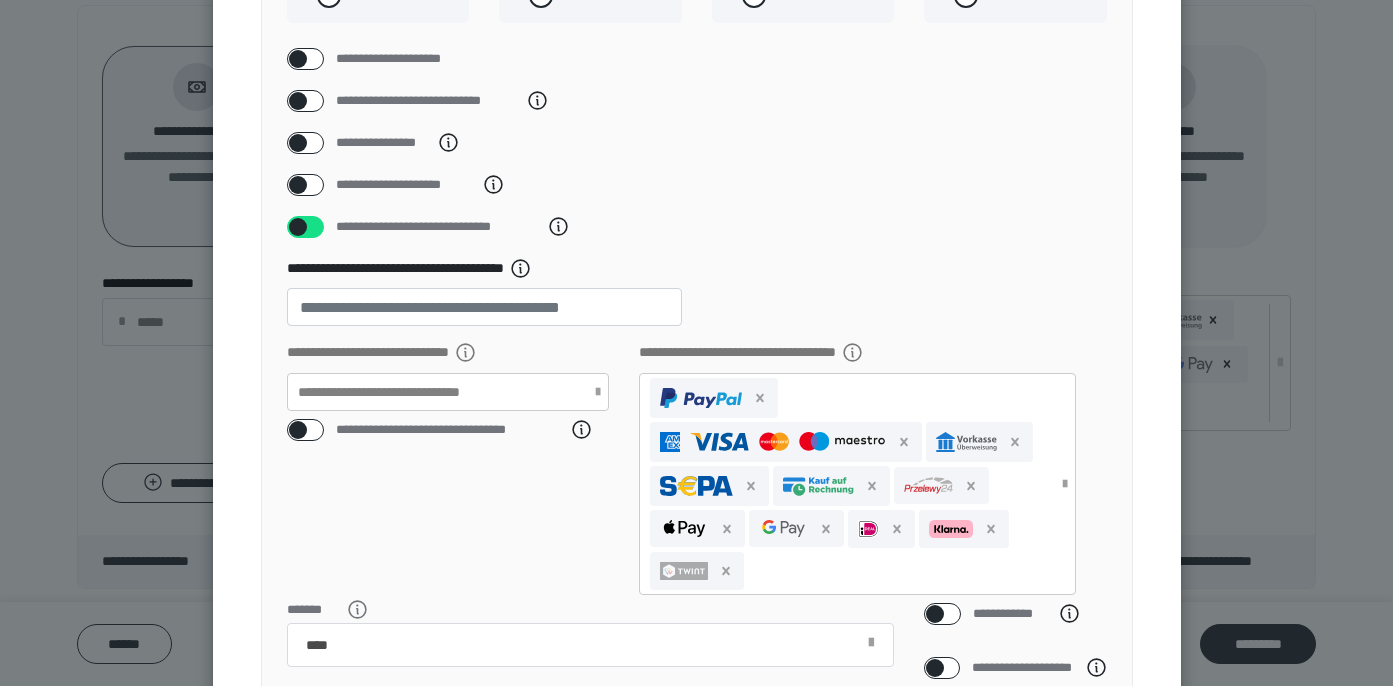 scroll, scrollTop: 276, scrollLeft: 0, axis: vertical 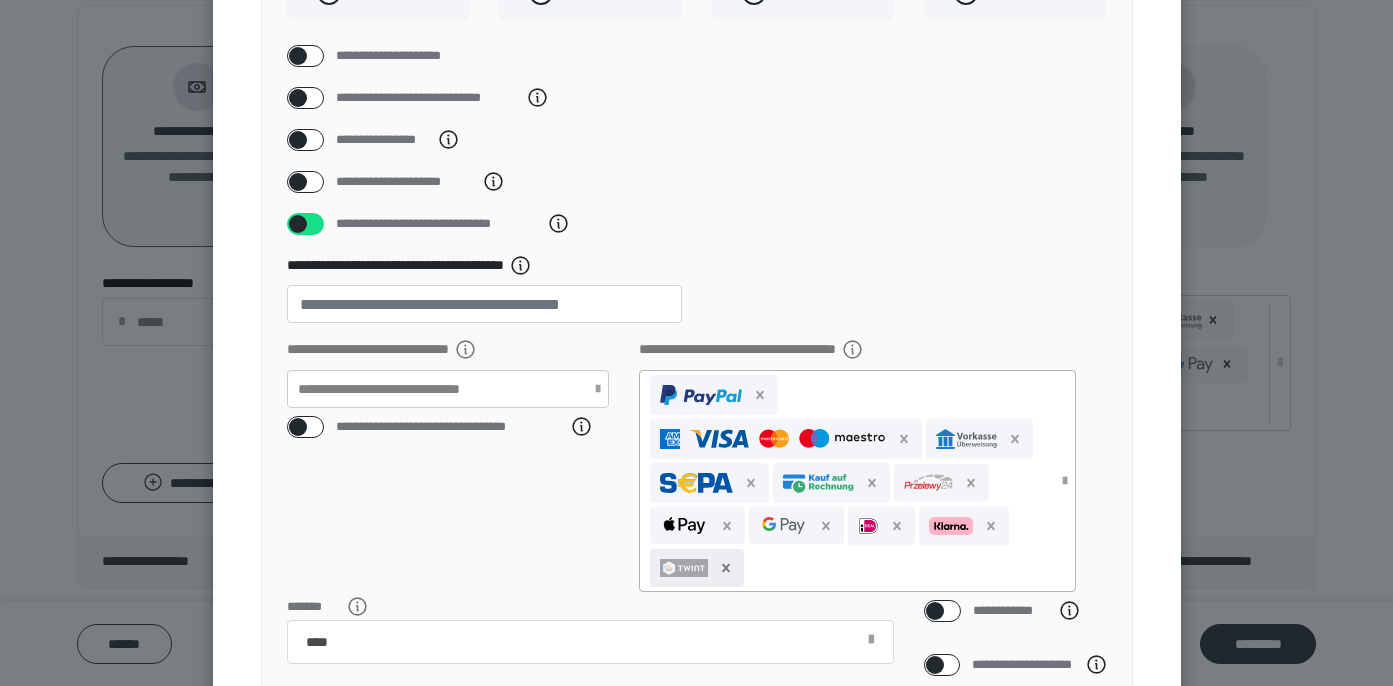 click 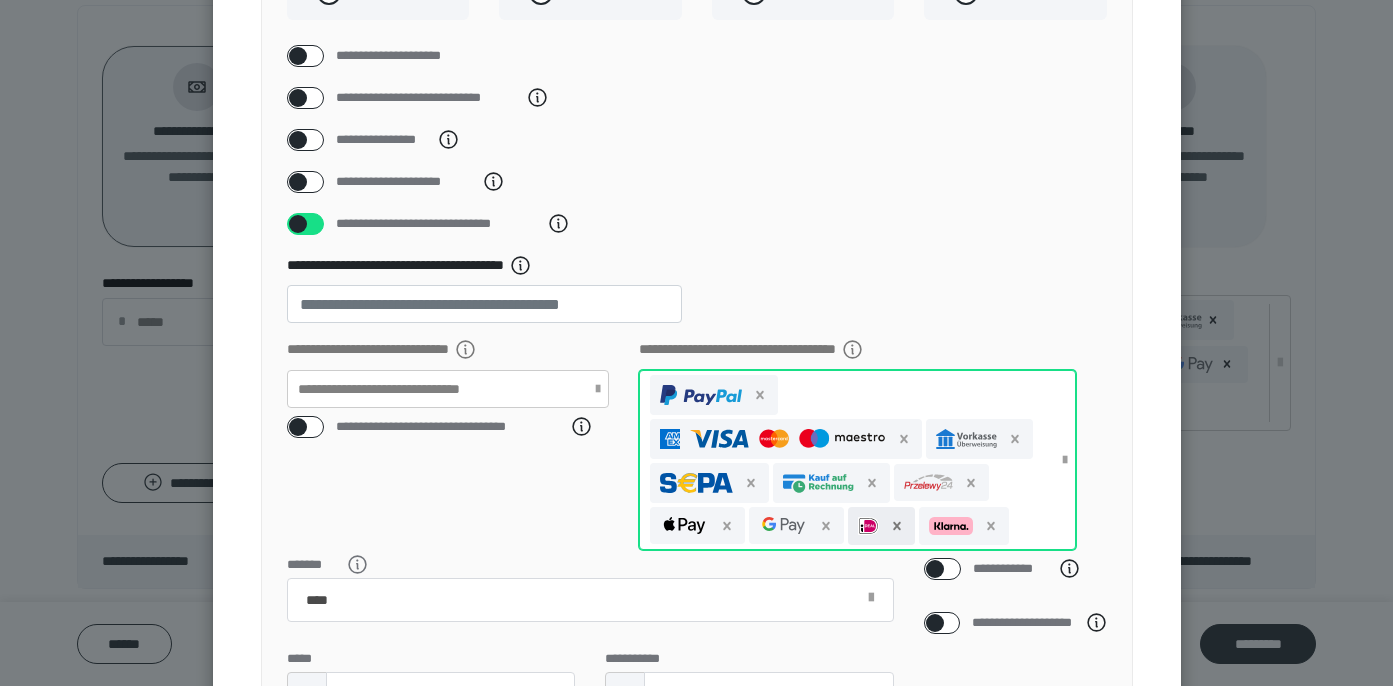 click 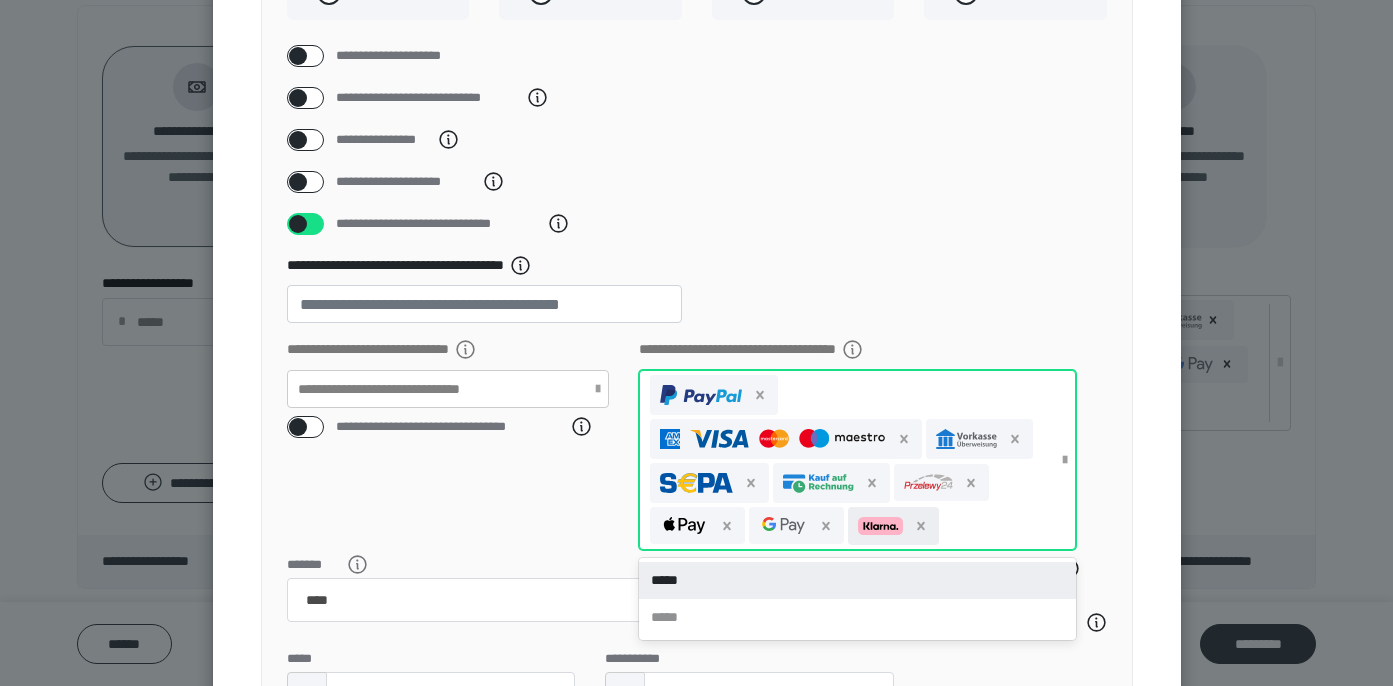 click at bounding box center (893, 526) 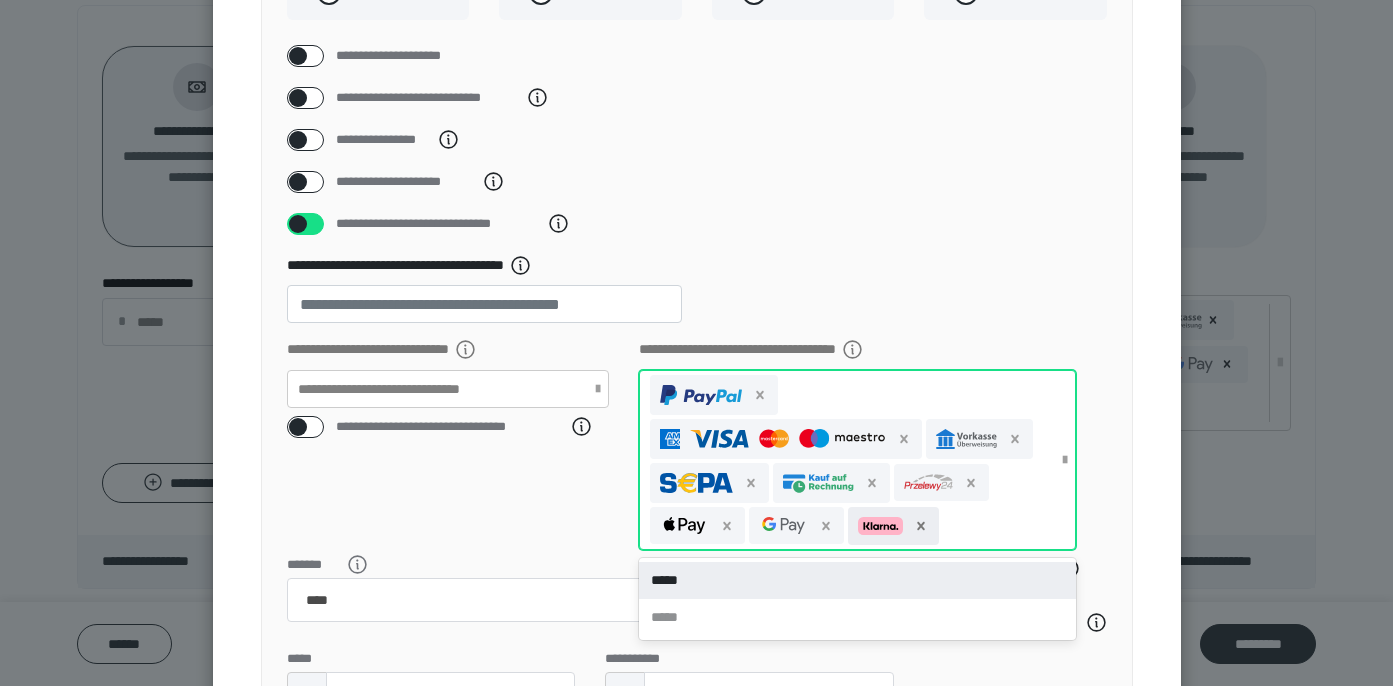 click 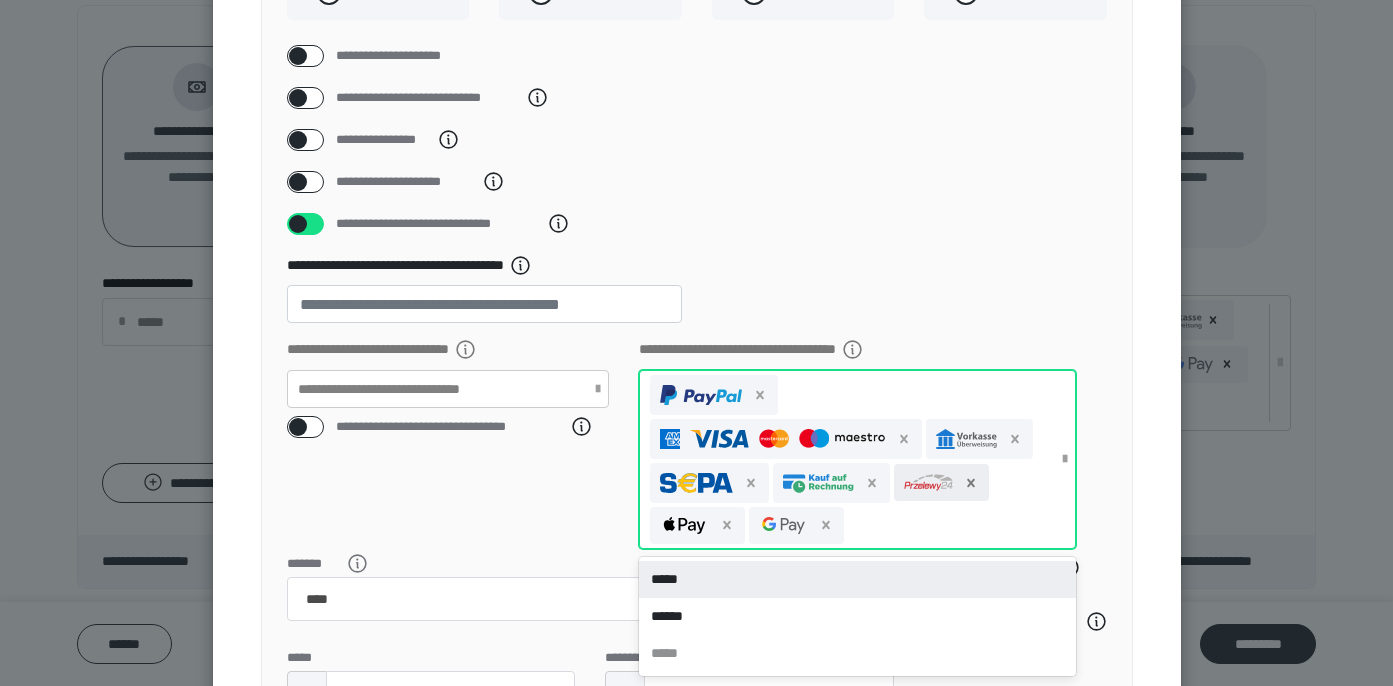 click 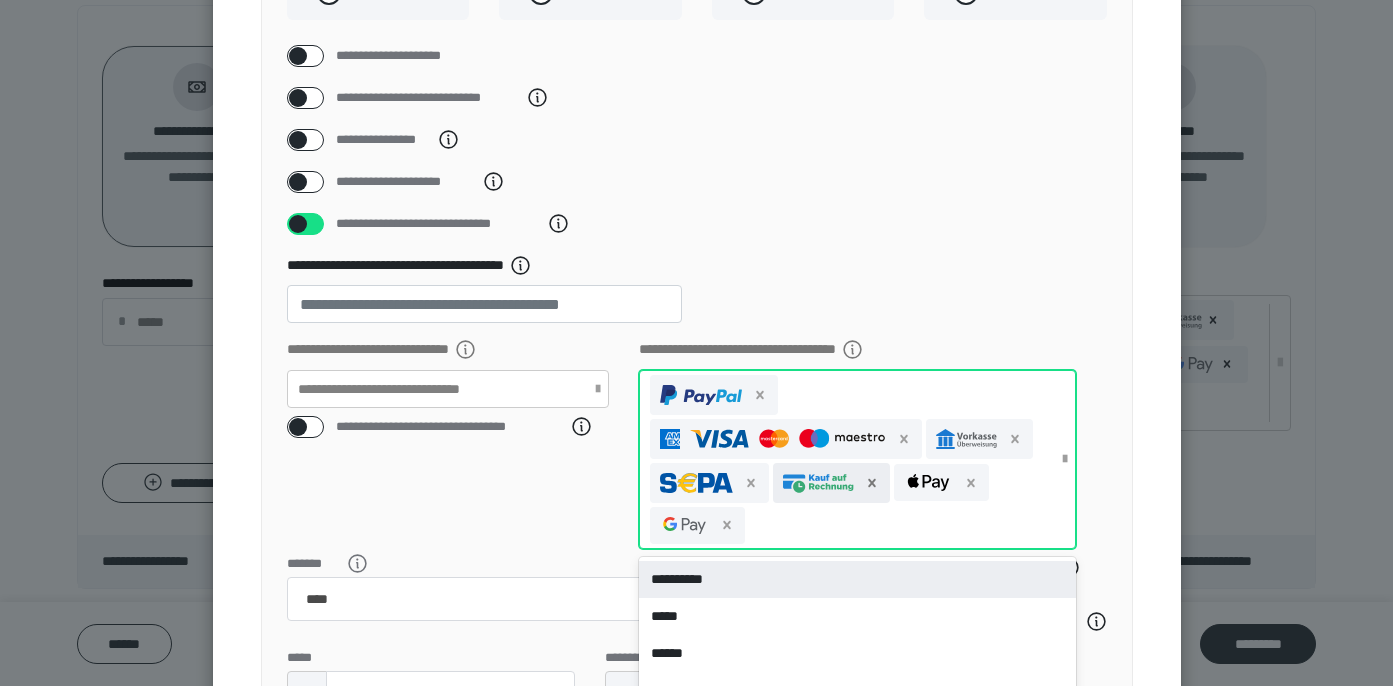 click 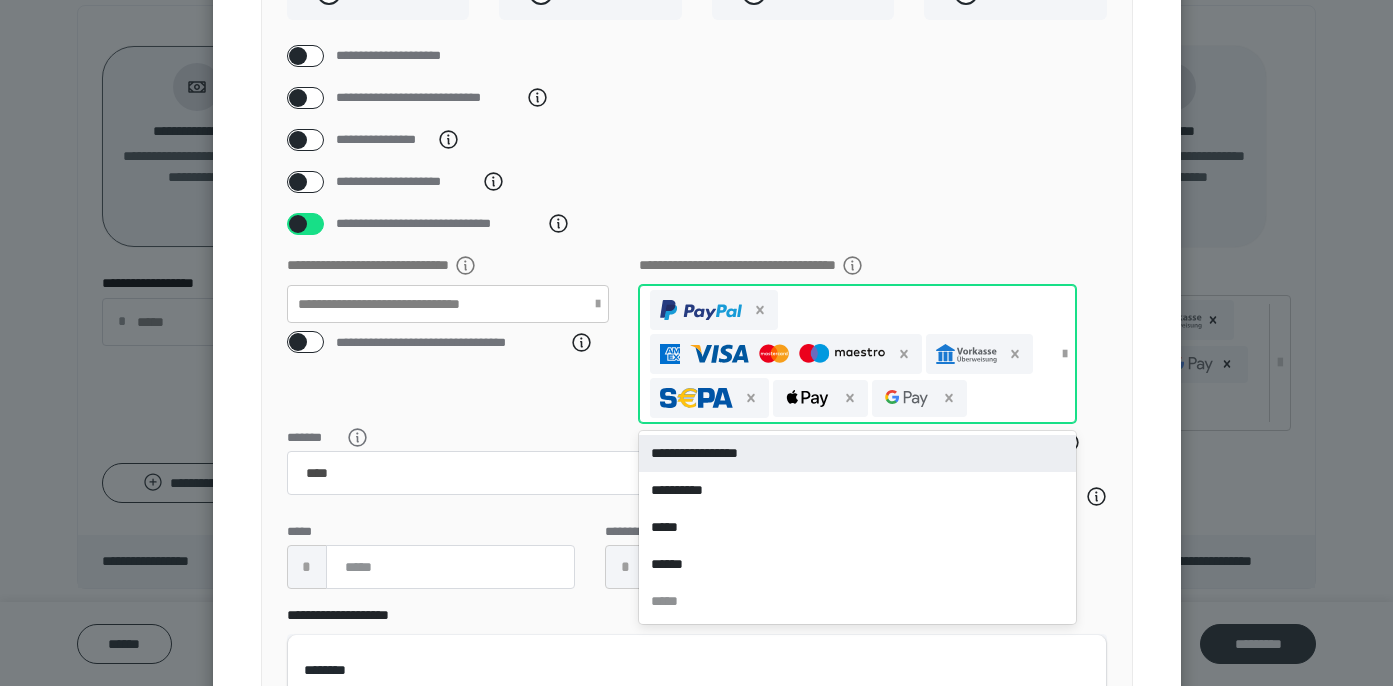 click at bounding box center [847, 354] 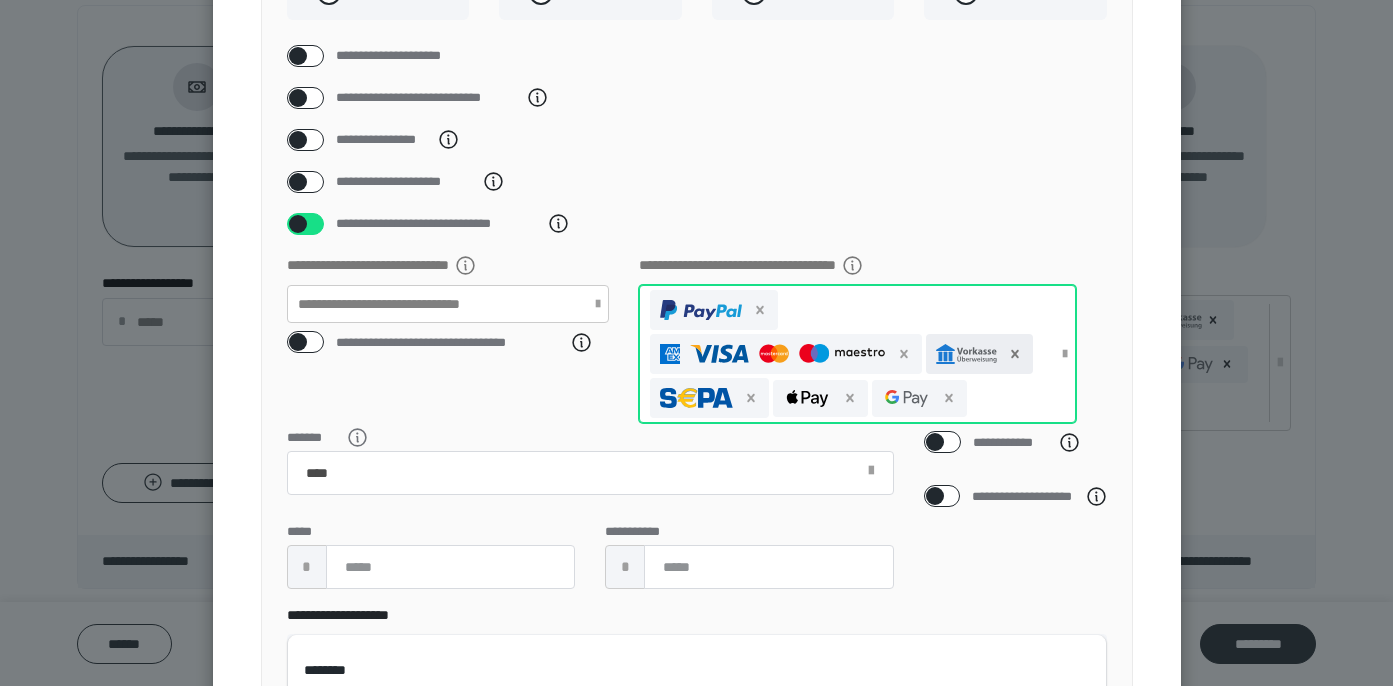 click 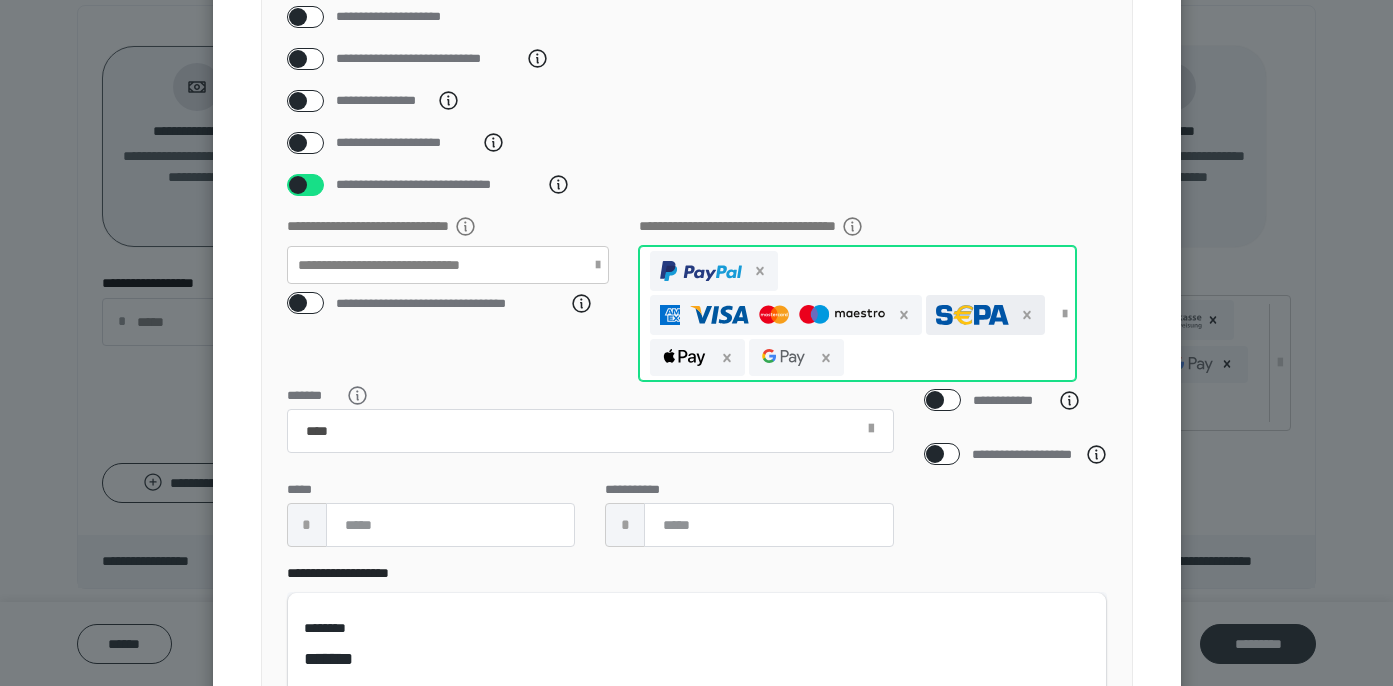scroll, scrollTop: 329, scrollLeft: 0, axis: vertical 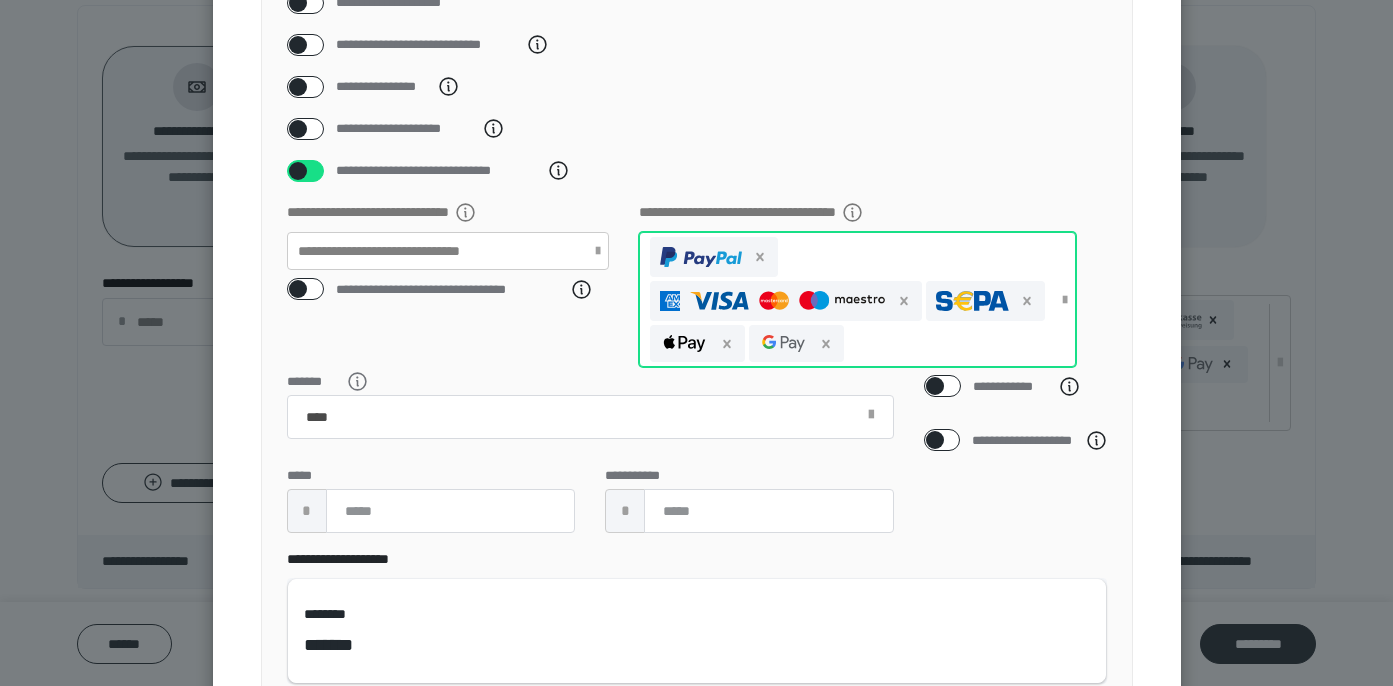 click at bounding box center (298, 129) 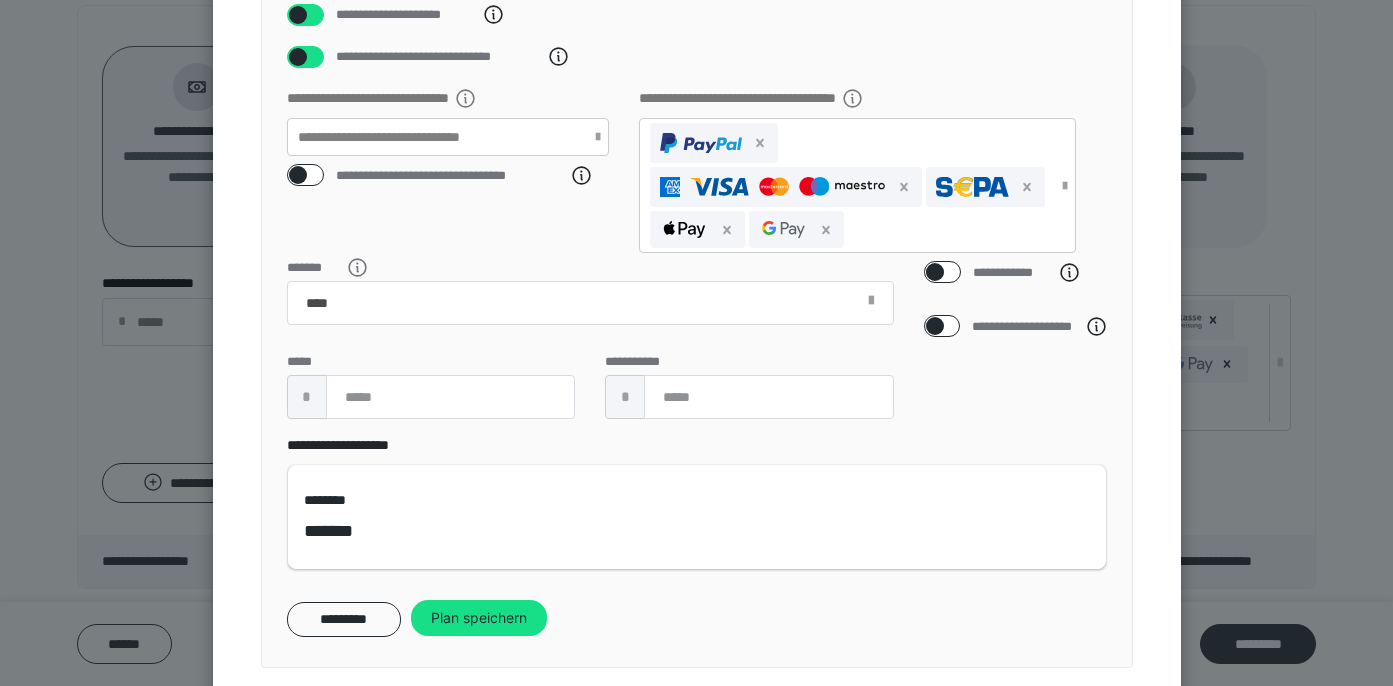 scroll, scrollTop: 443, scrollLeft: 0, axis: vertical 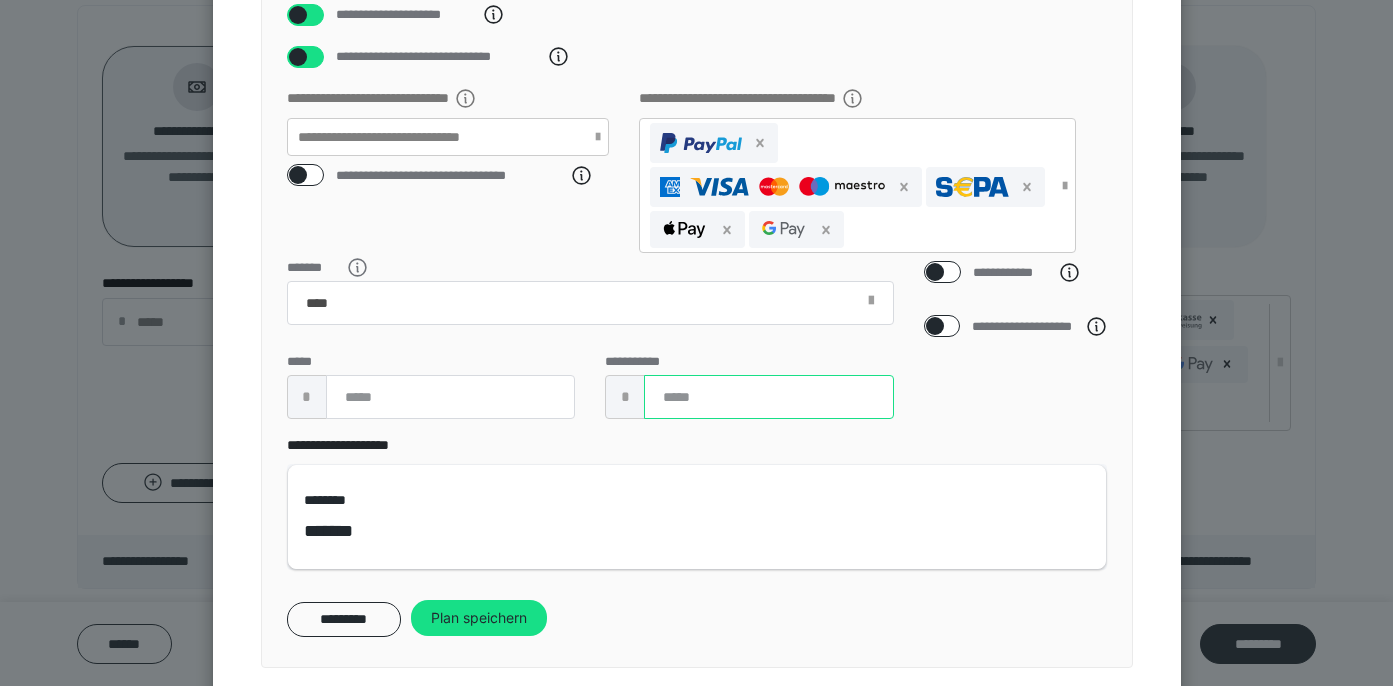 click at bounding box center [769, 397] 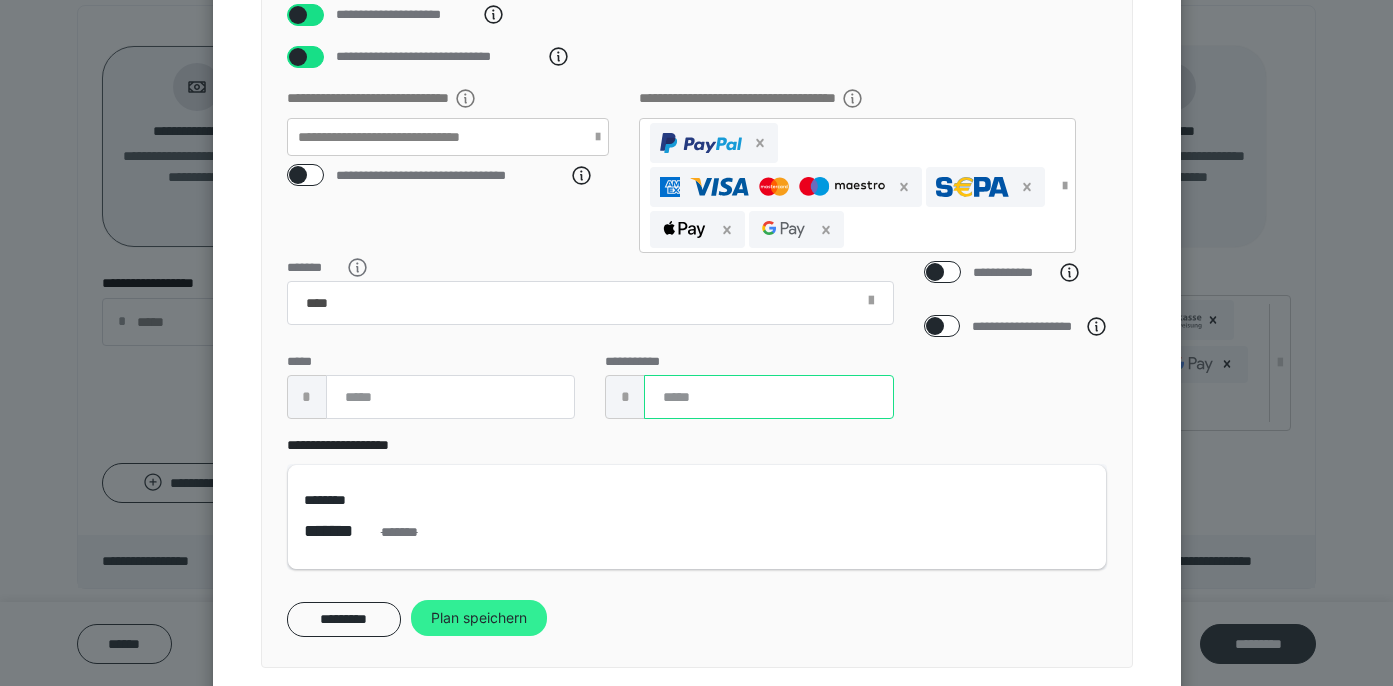 type on "***" 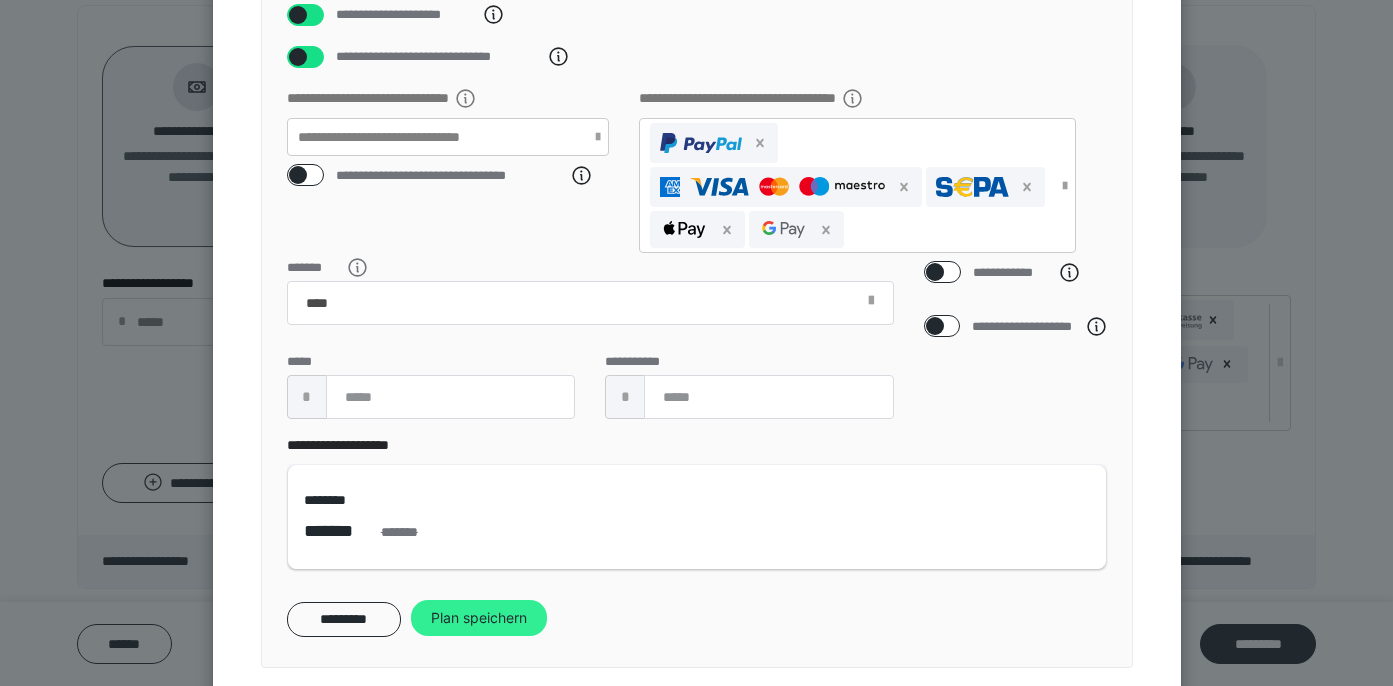 click on "Plan speichern" at bounding box center (479, 618) 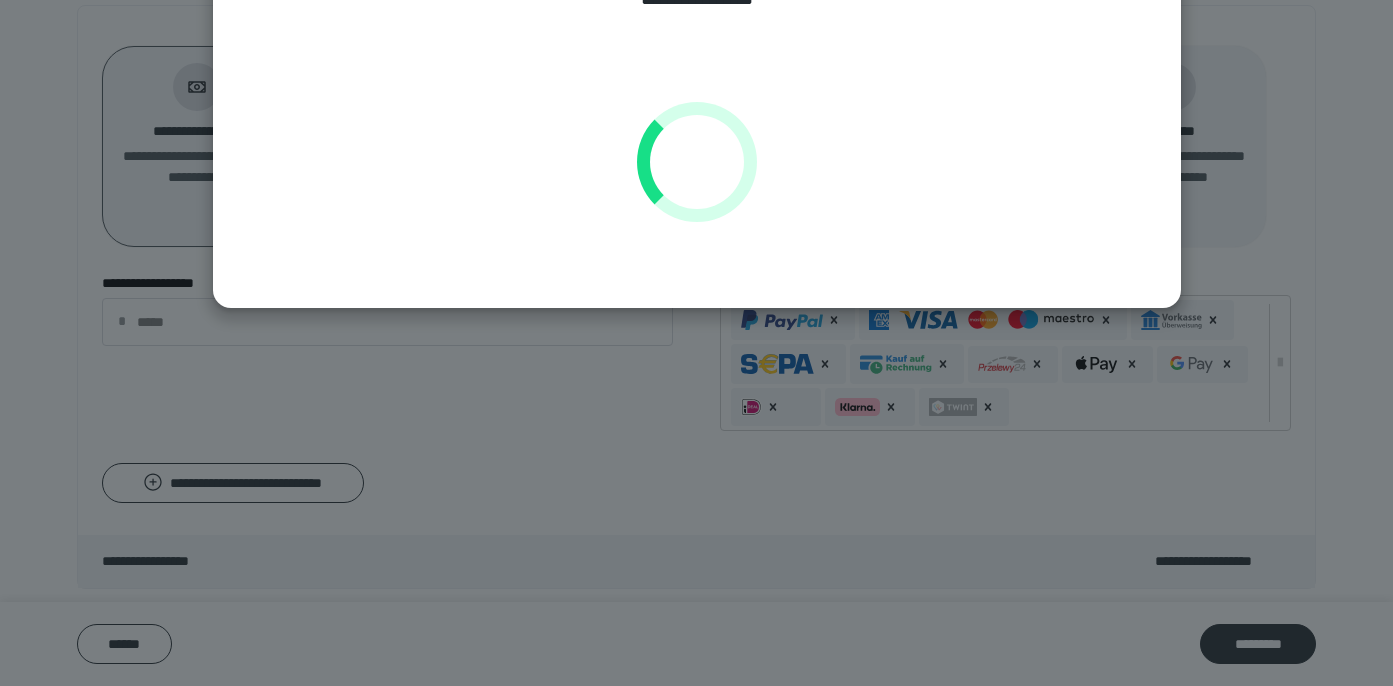 scroll, scrollTop: 139, scrollLeft: 0, axis: vertical 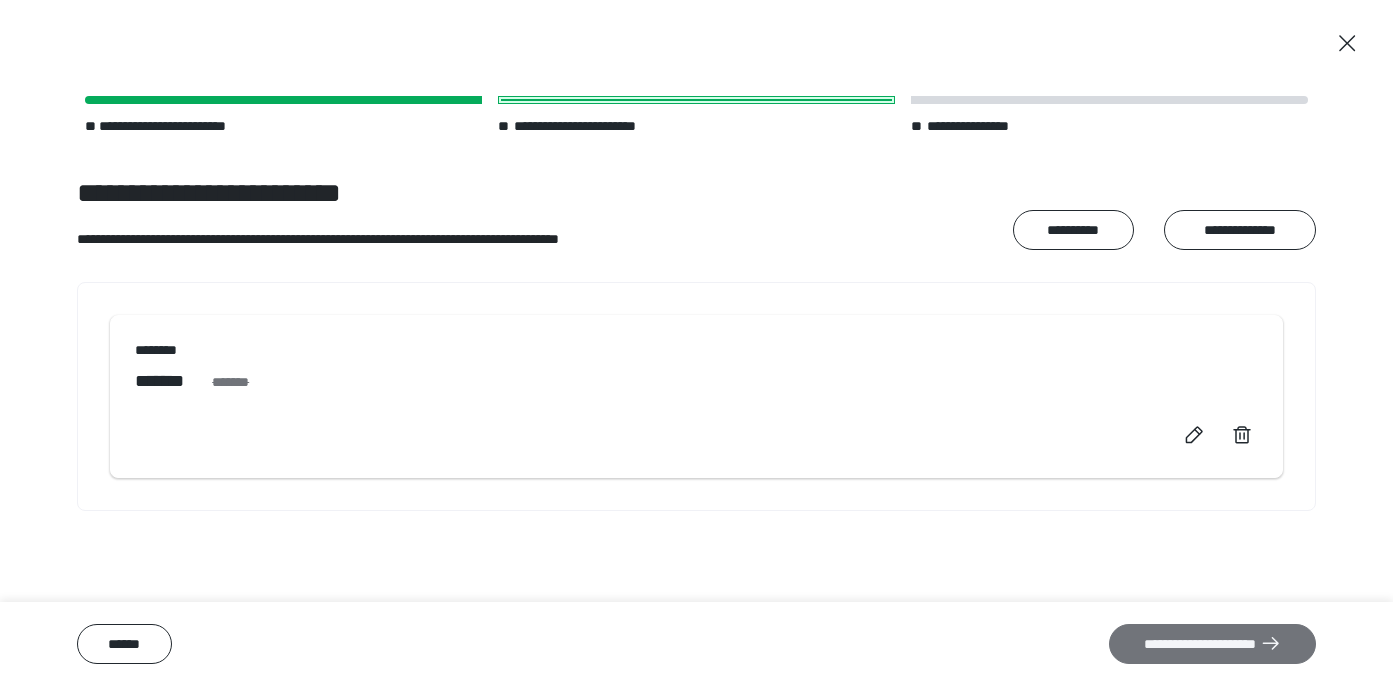 click on "**********" at bounding box center [1212, 644] 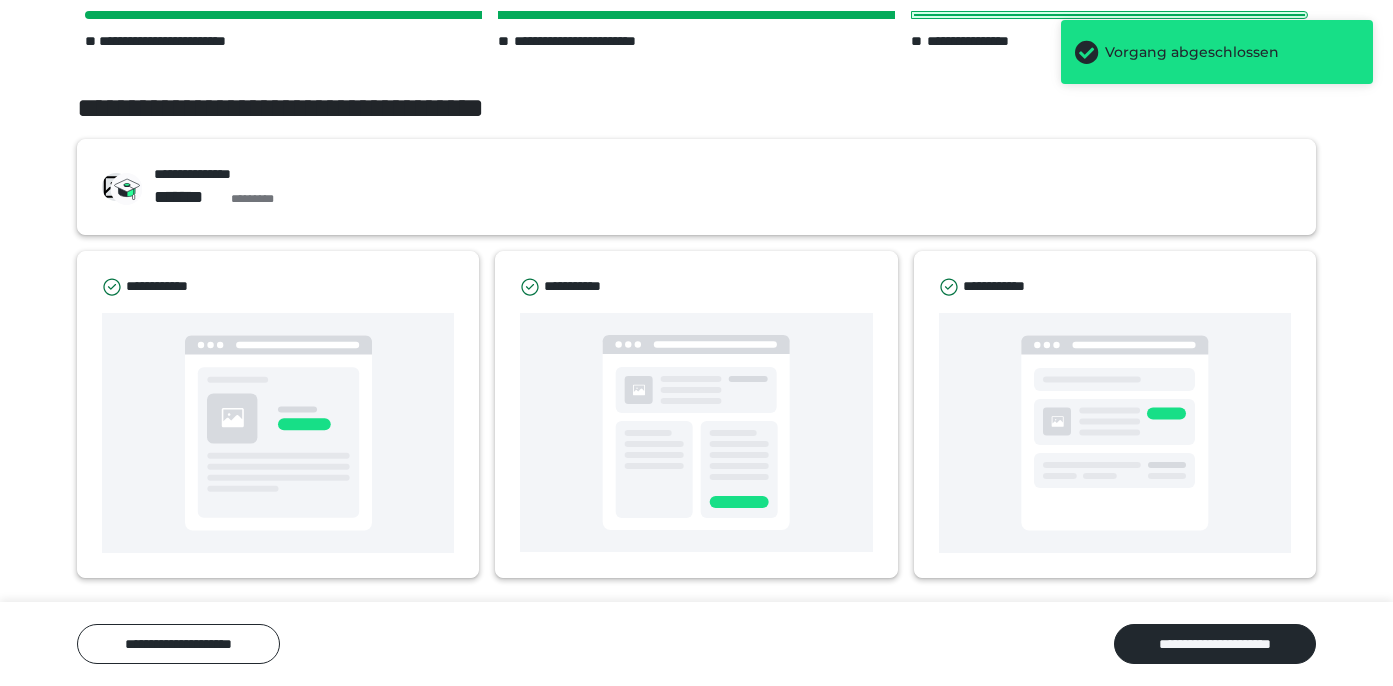 scroll, scrollTop: 85, scrollLeft: 0, axis: vertical 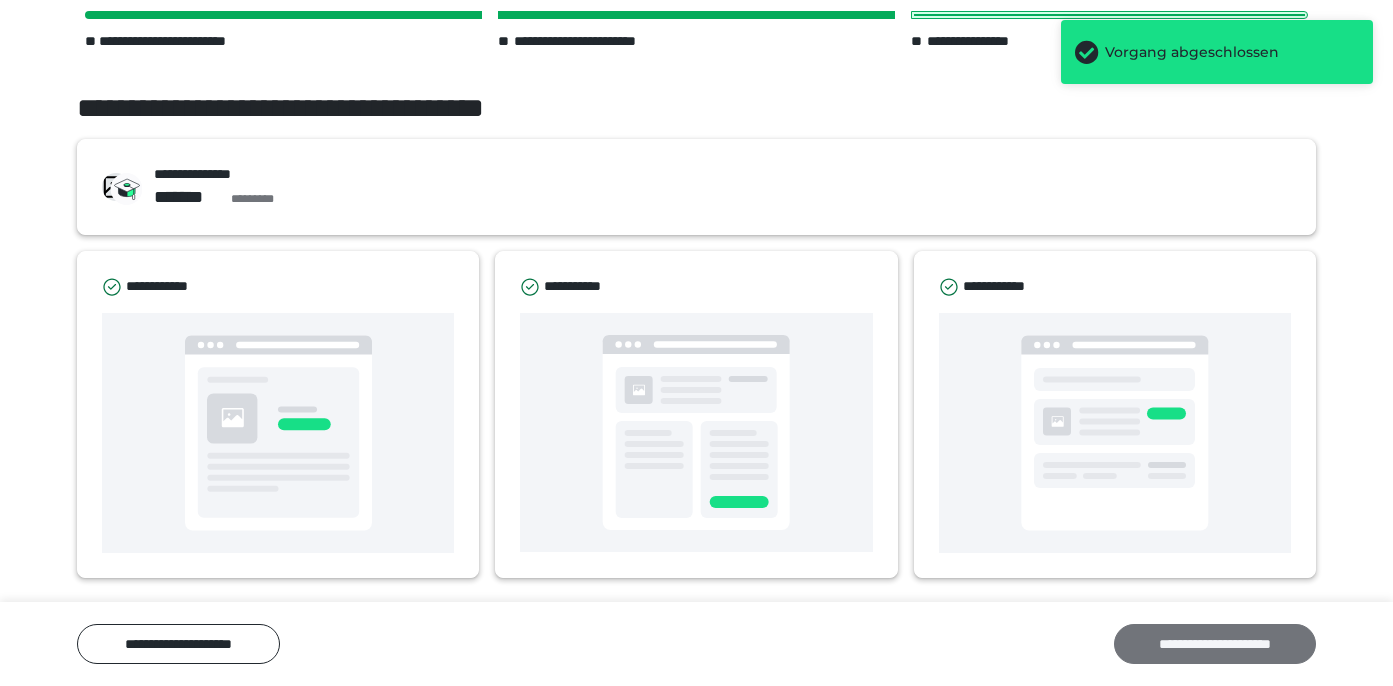 click on "**********" at bounding box center (1215, 644) 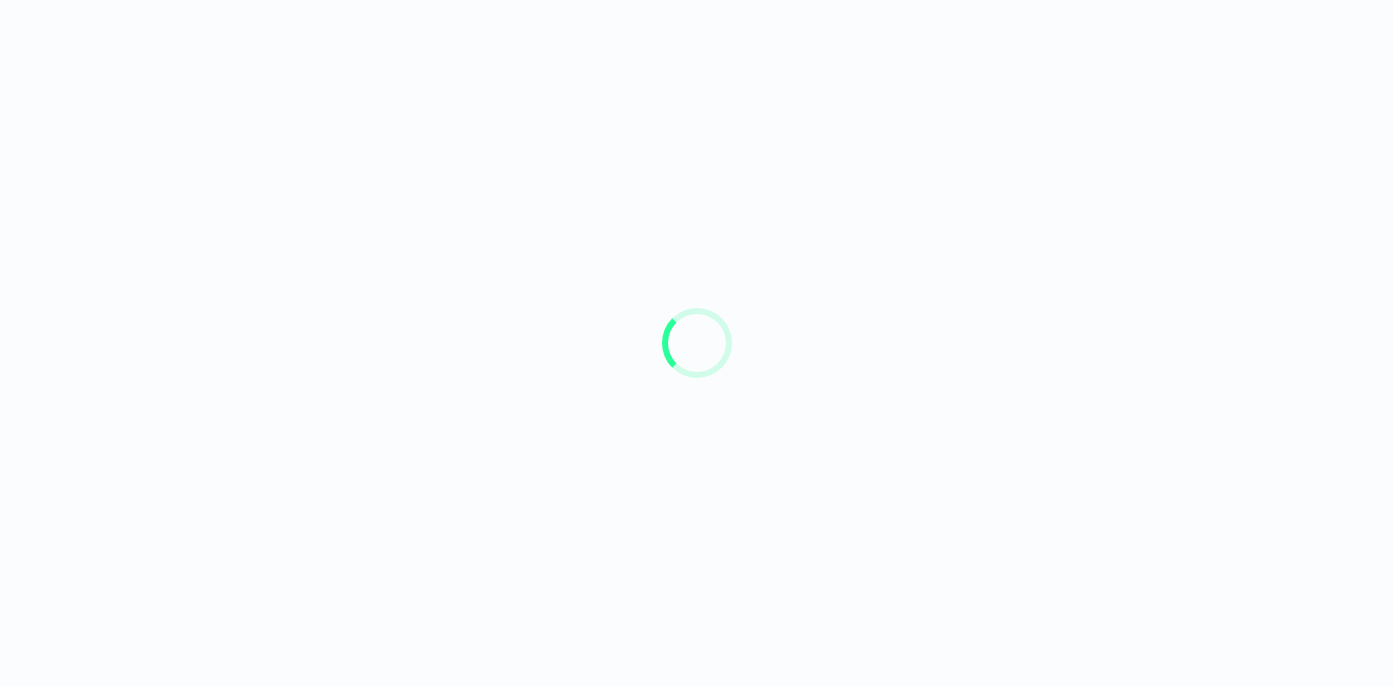 scroll, scrollTop: 0, scrollLeft: 0, axis: both 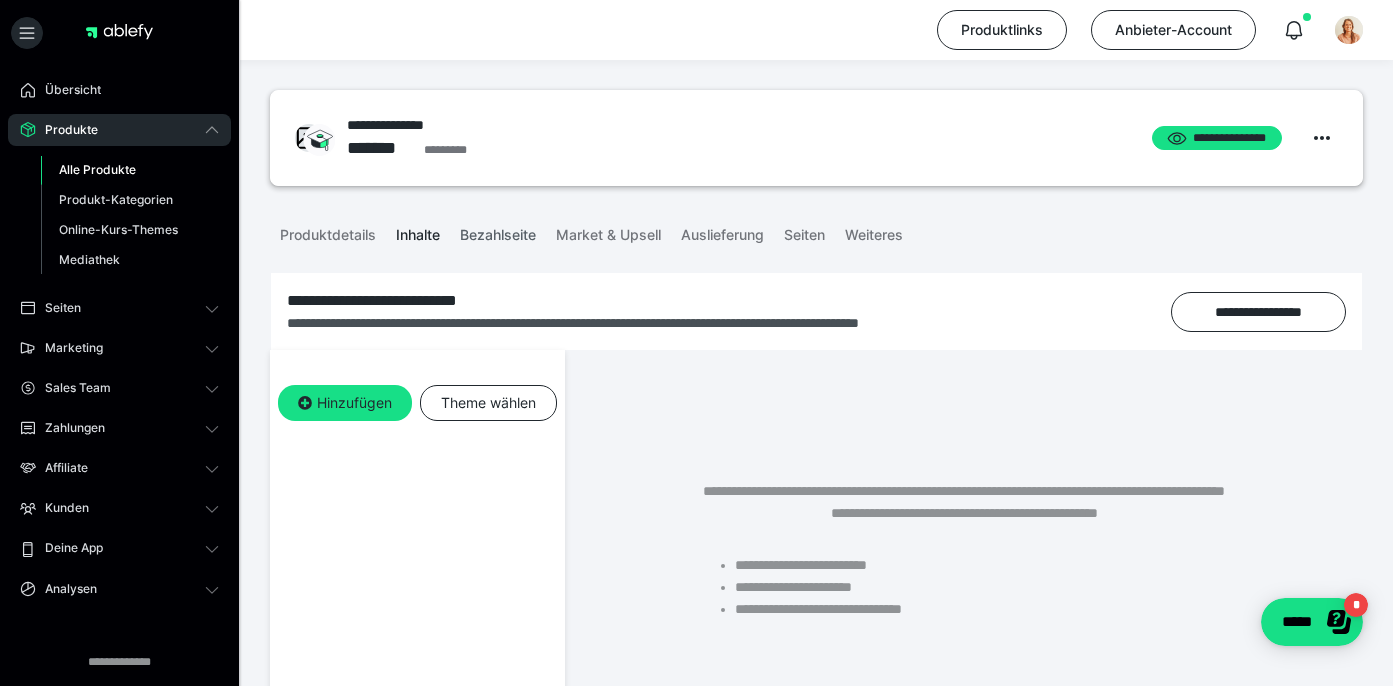 click on "Bezahlseite" at bounding box center [498, 231] 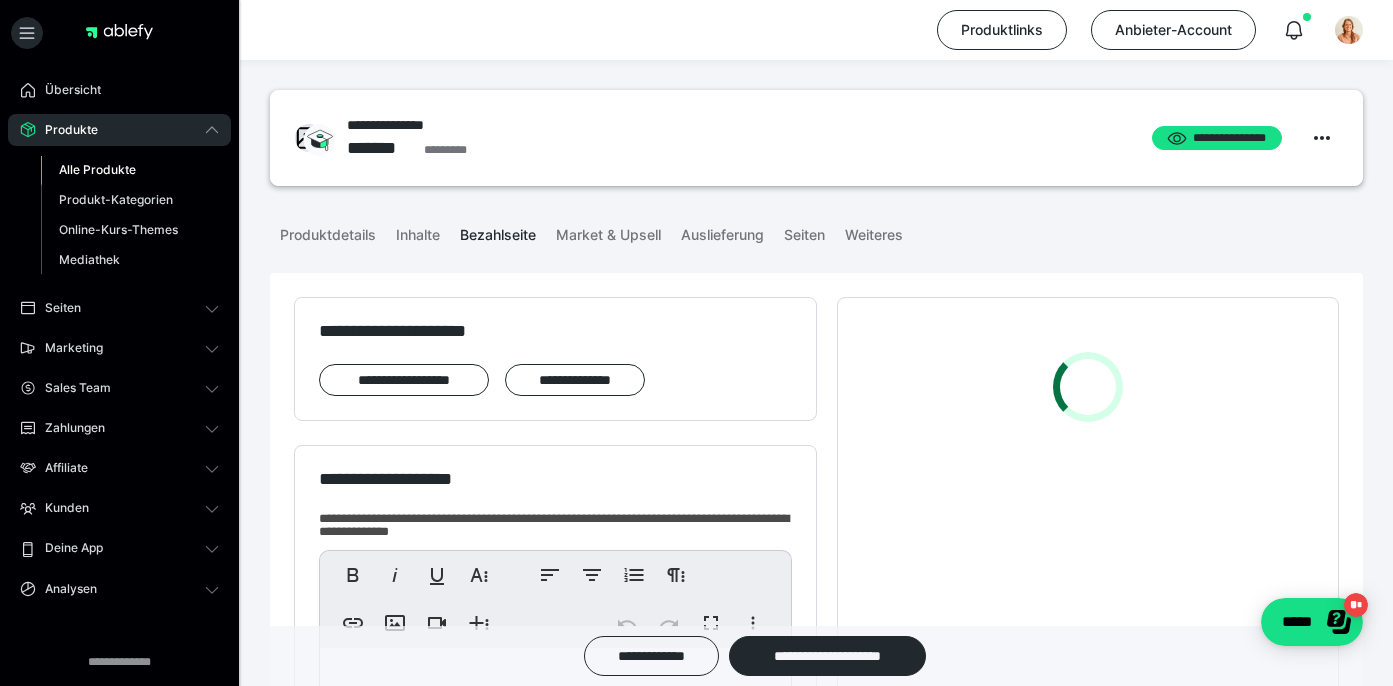 click on "Alle Produkte" at bounding box center (97, 169) 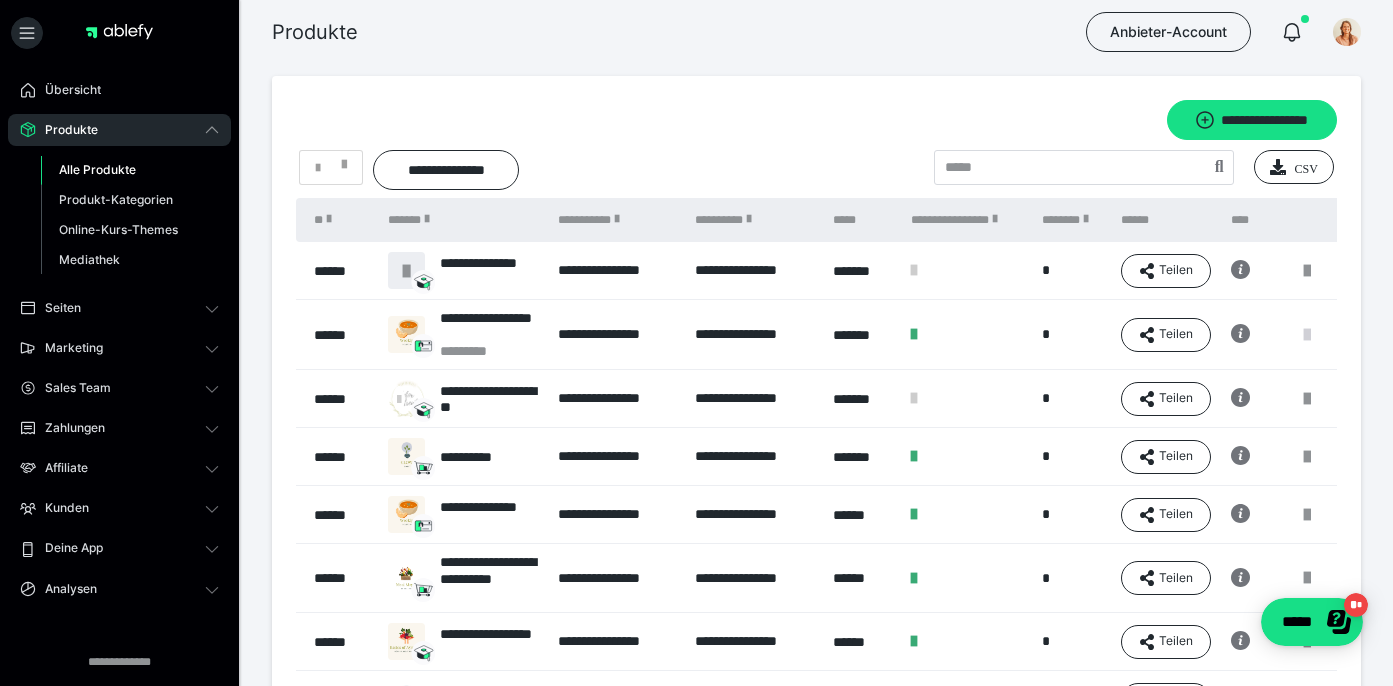 click at bounding box center [1307, 335] 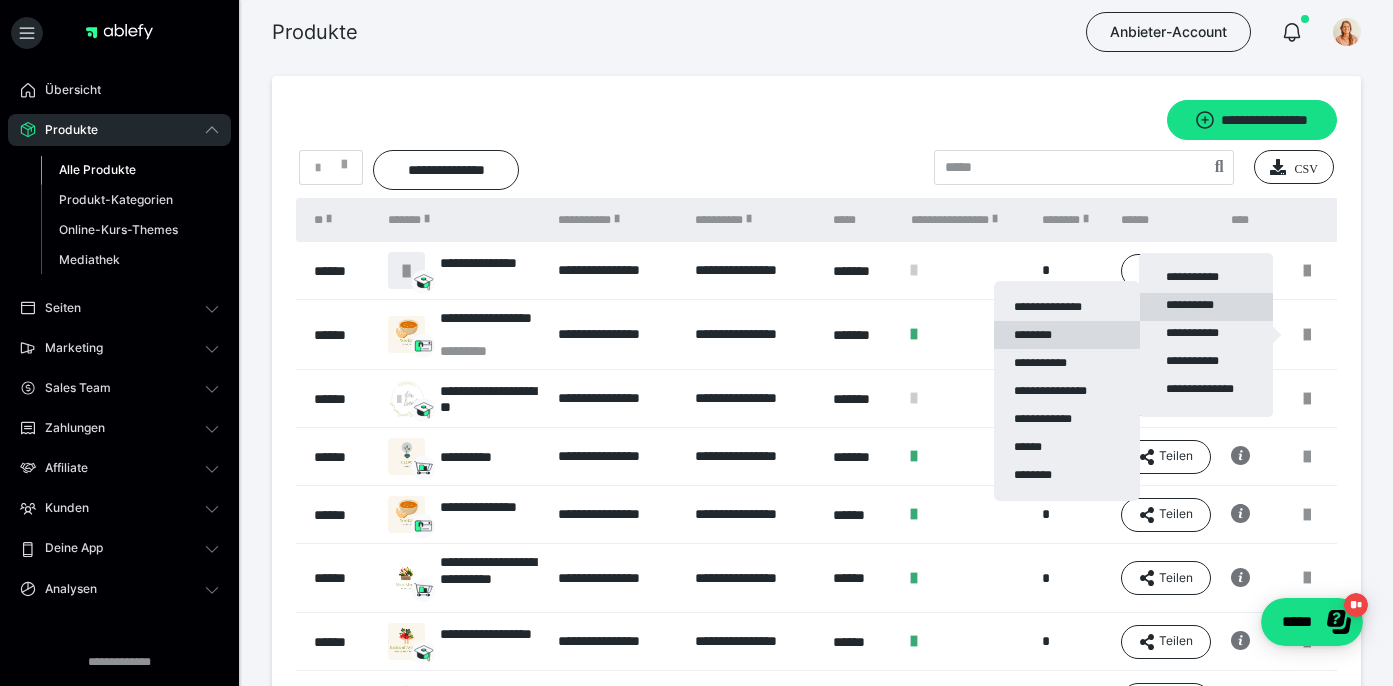 click on "********" at bounding box center [1067, 335] 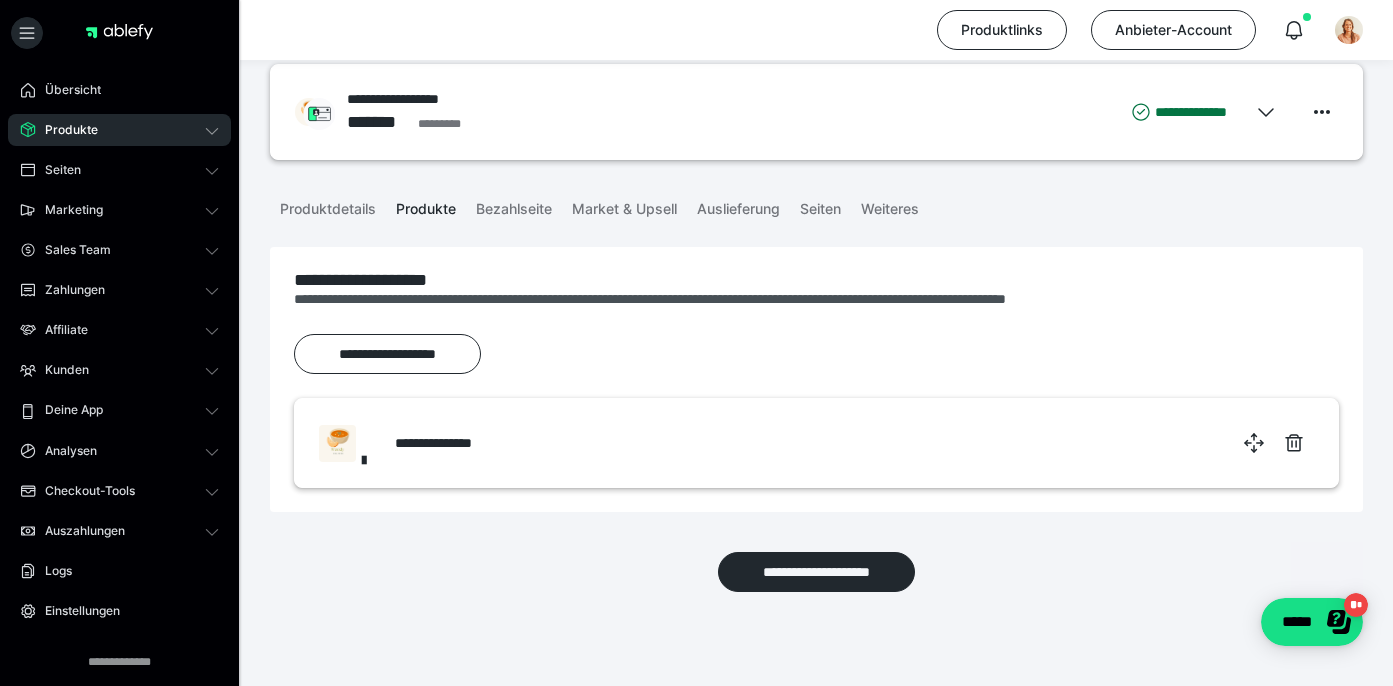 scroll, scrollTop: 35, scrollLeft: 0, axis: vertical 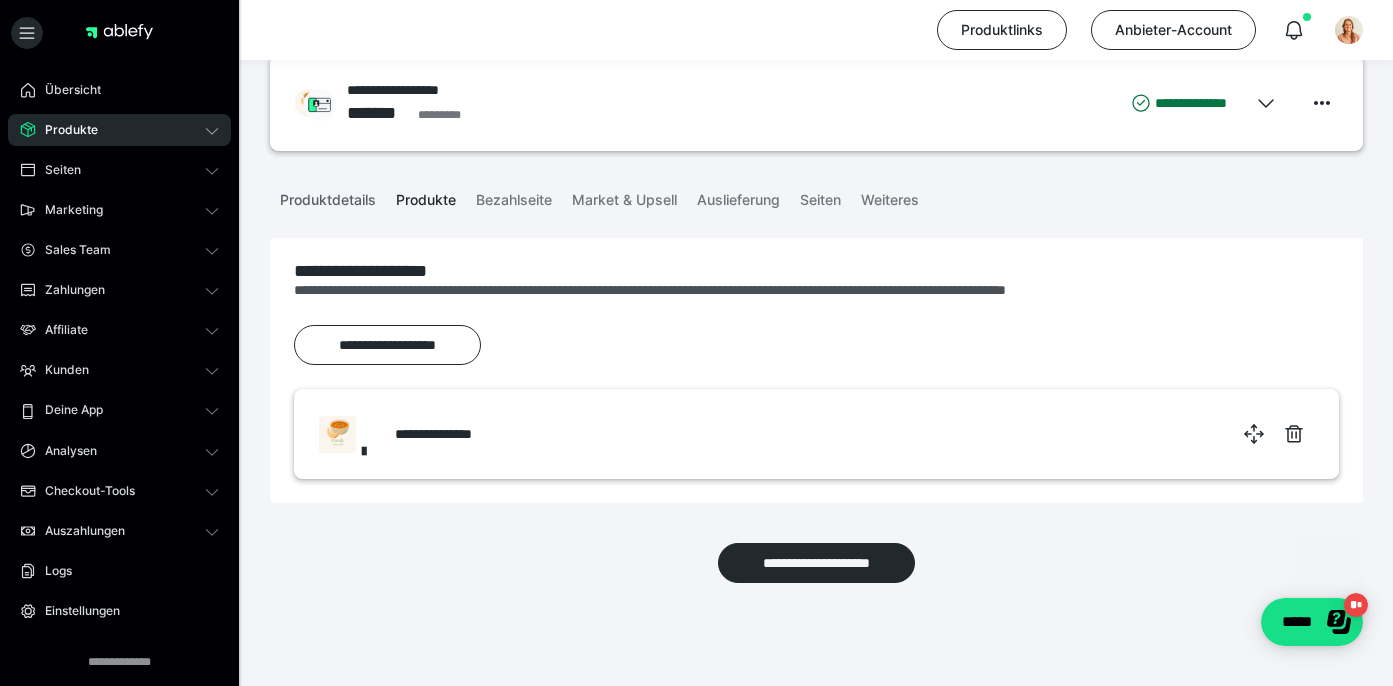 click on "Produktdetails" at bounding box center (328, 196) 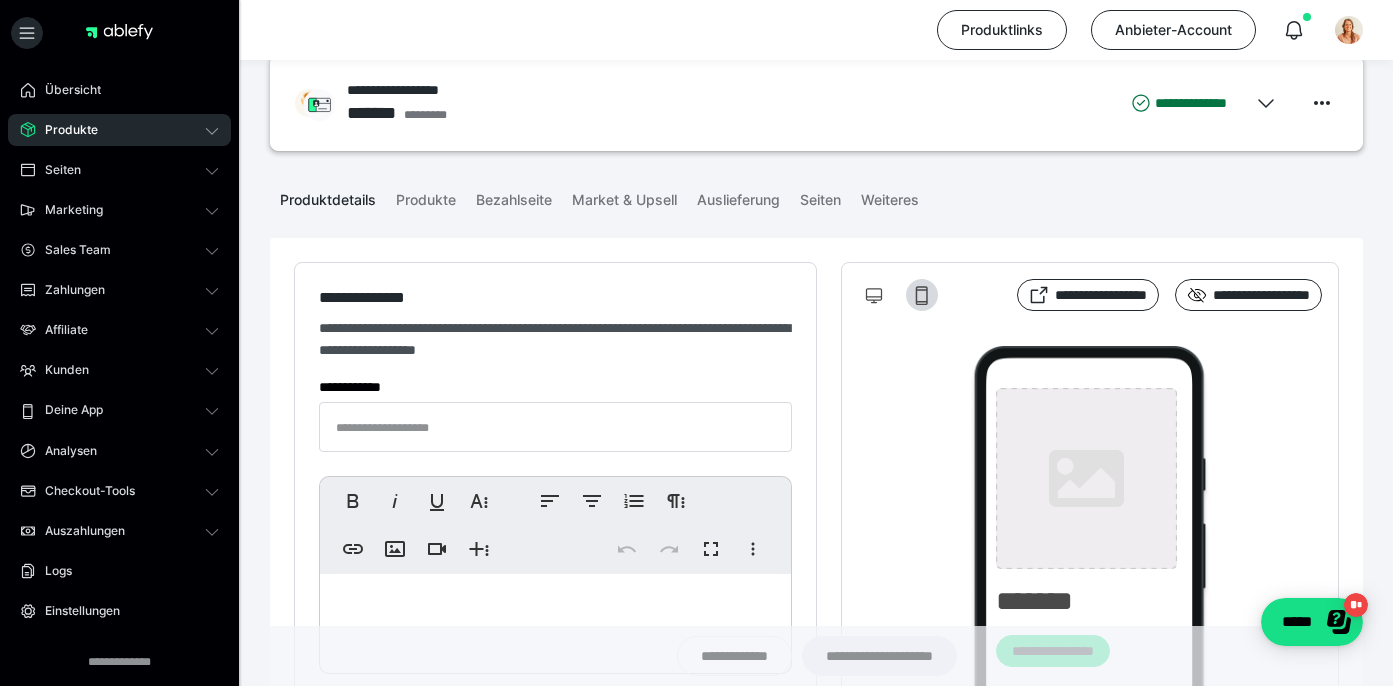 type on "**********" 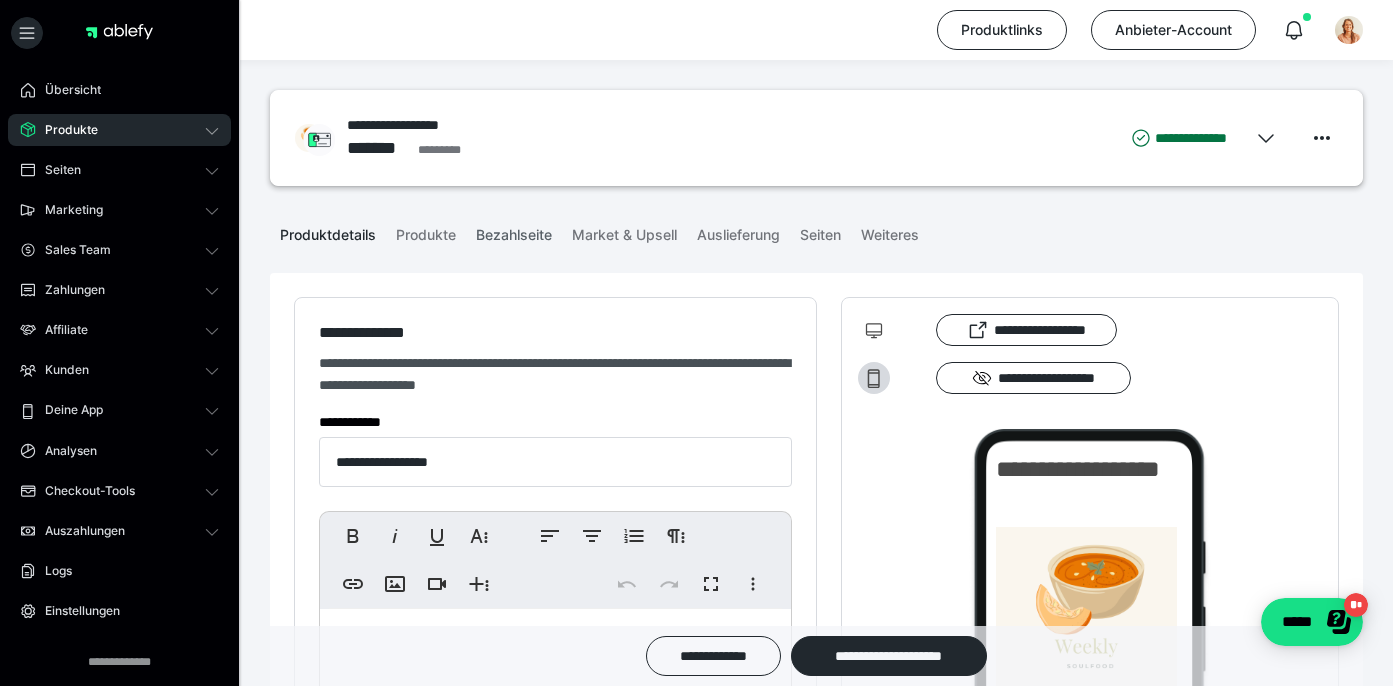 scroll, scrollTop: 0, scrollLeft: 0, axis: both 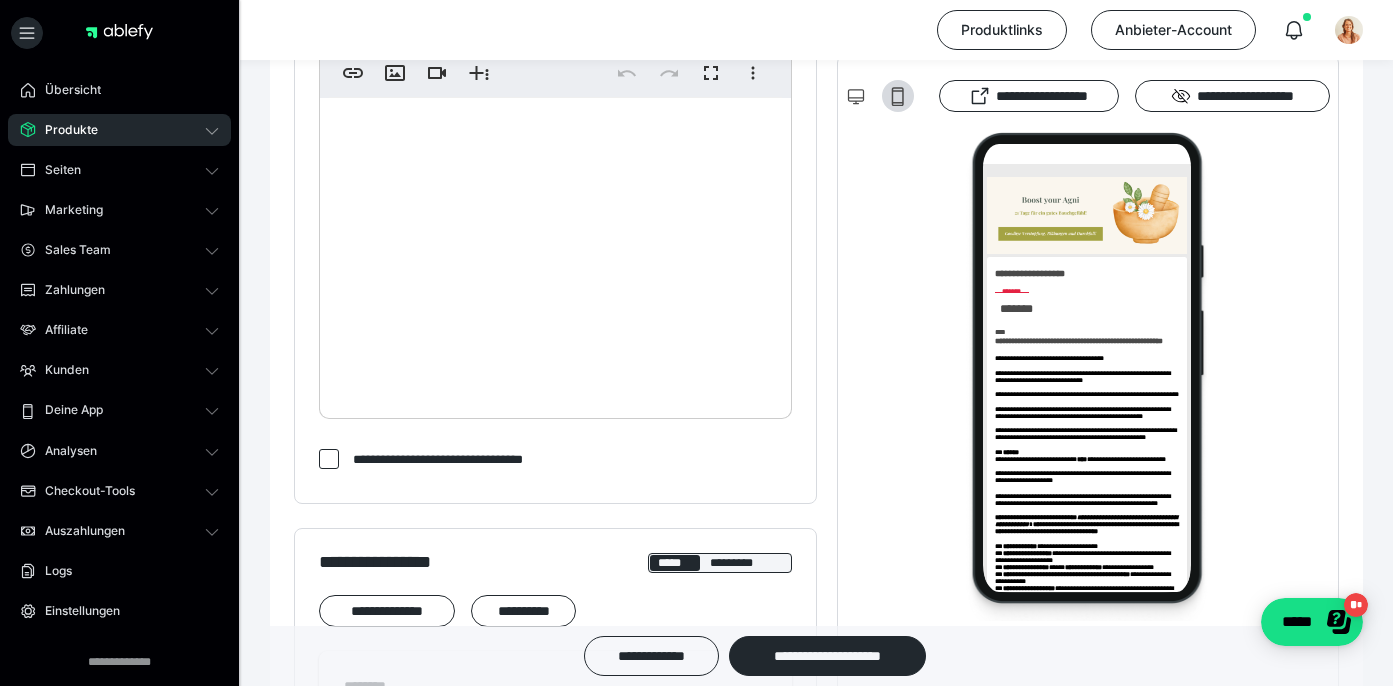 click on "**********" at bounding box center [555, -146] 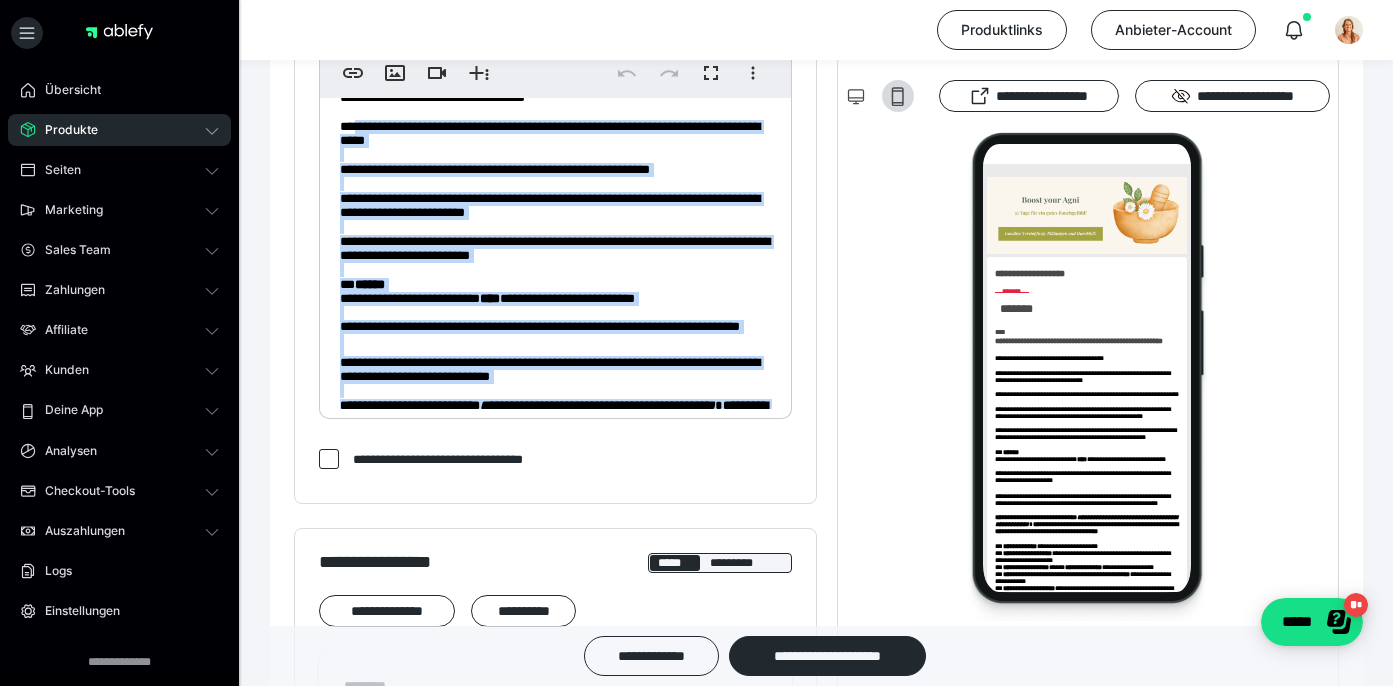 scroll, scrollTop: 0, scrollLeft: 0, axis: both 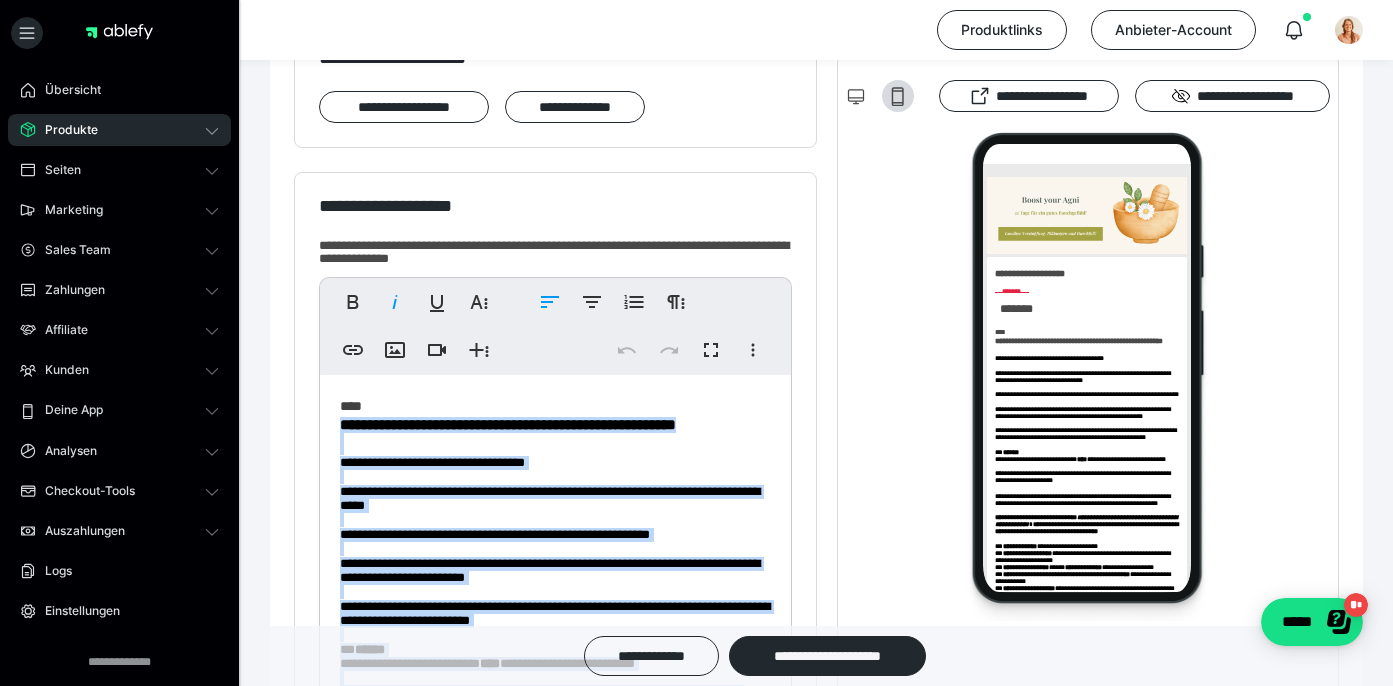 drag, startPoint x: 716, startPoint y: 383, endPoint x: 329, endPoint y: 431, distance: 389.9654 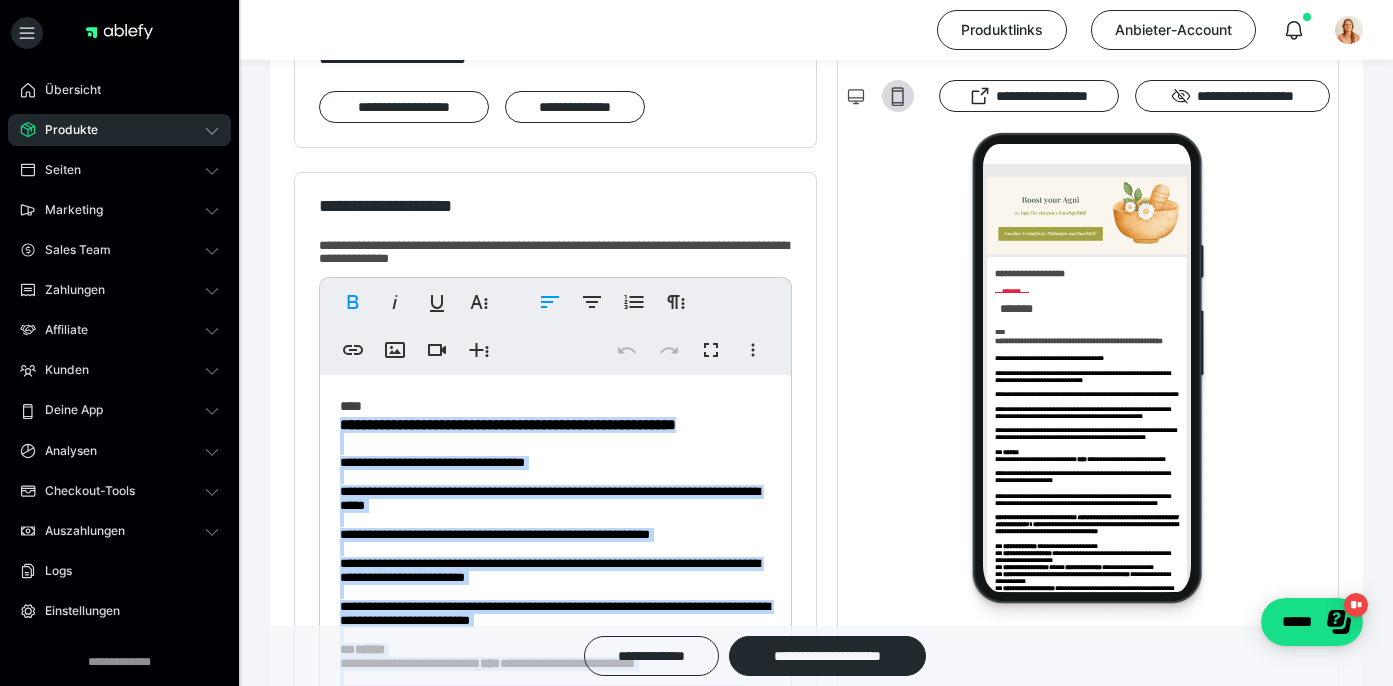 click on "Produkte" at bounding box center [119, 130] 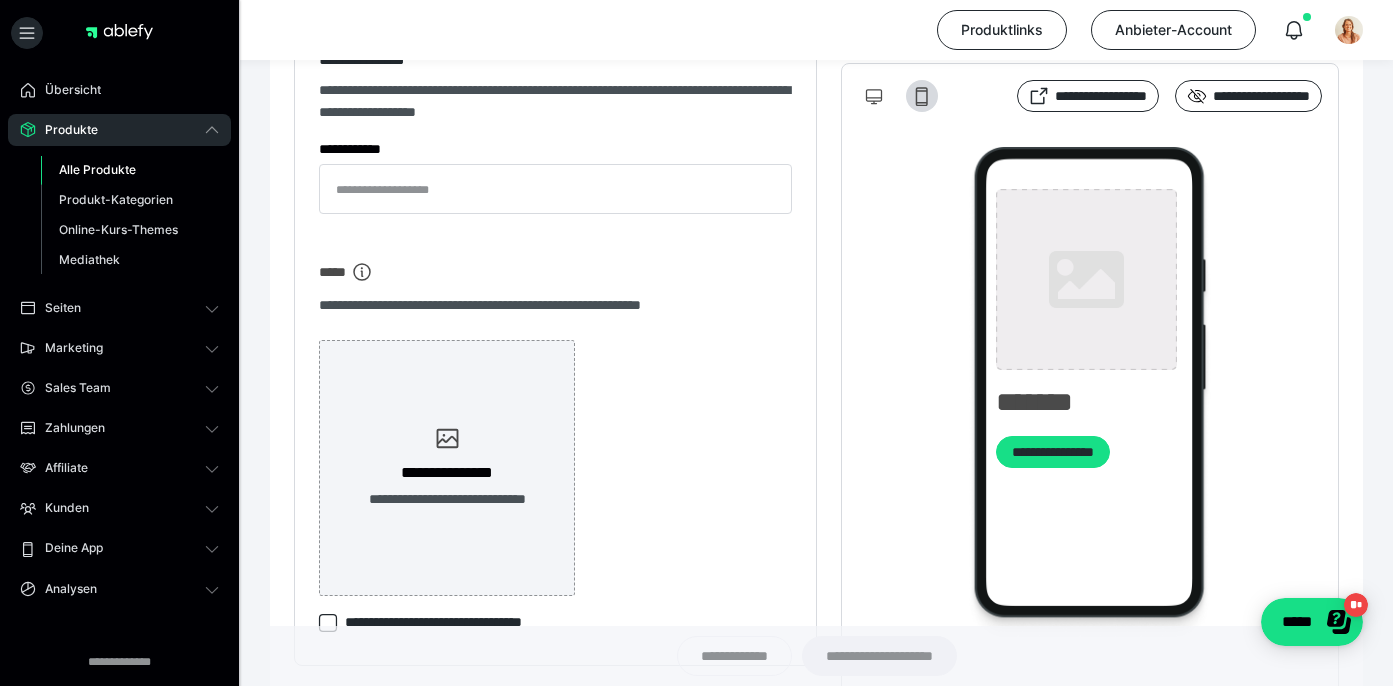 type on "**********" 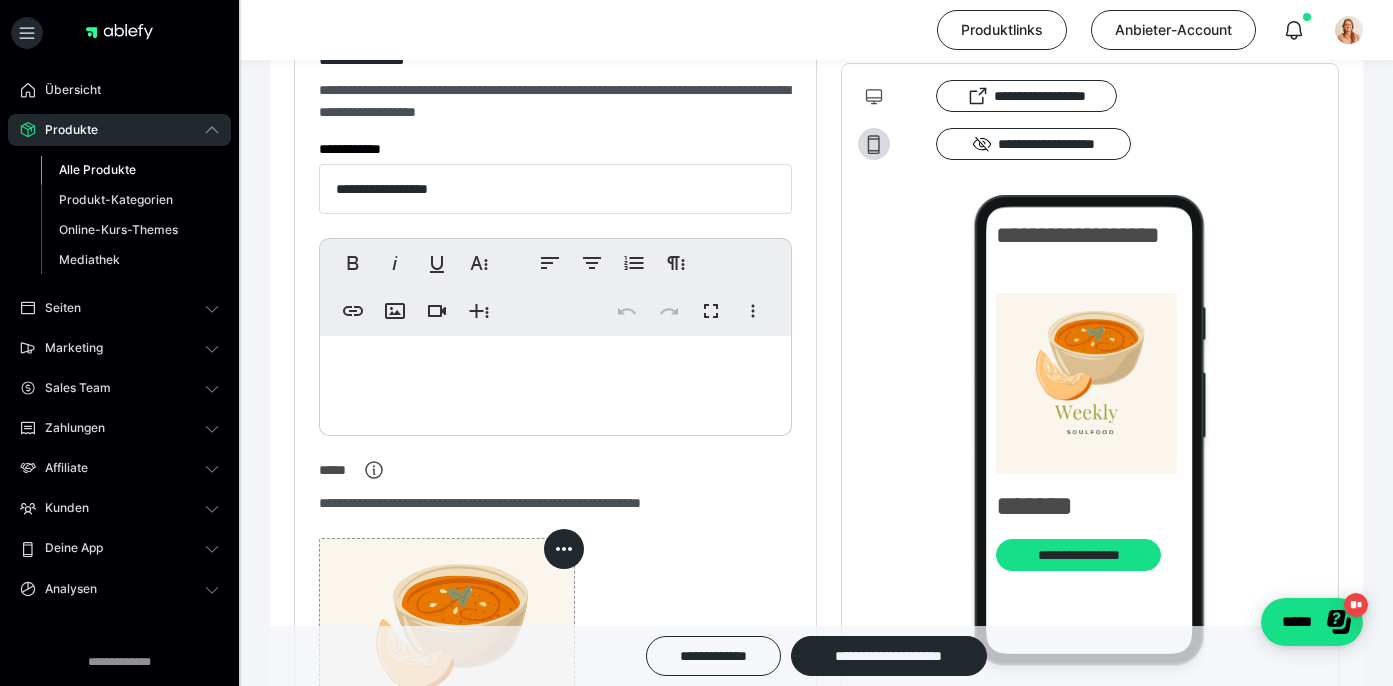 click on "Alle Produkte" at bounding box center (97, 169) 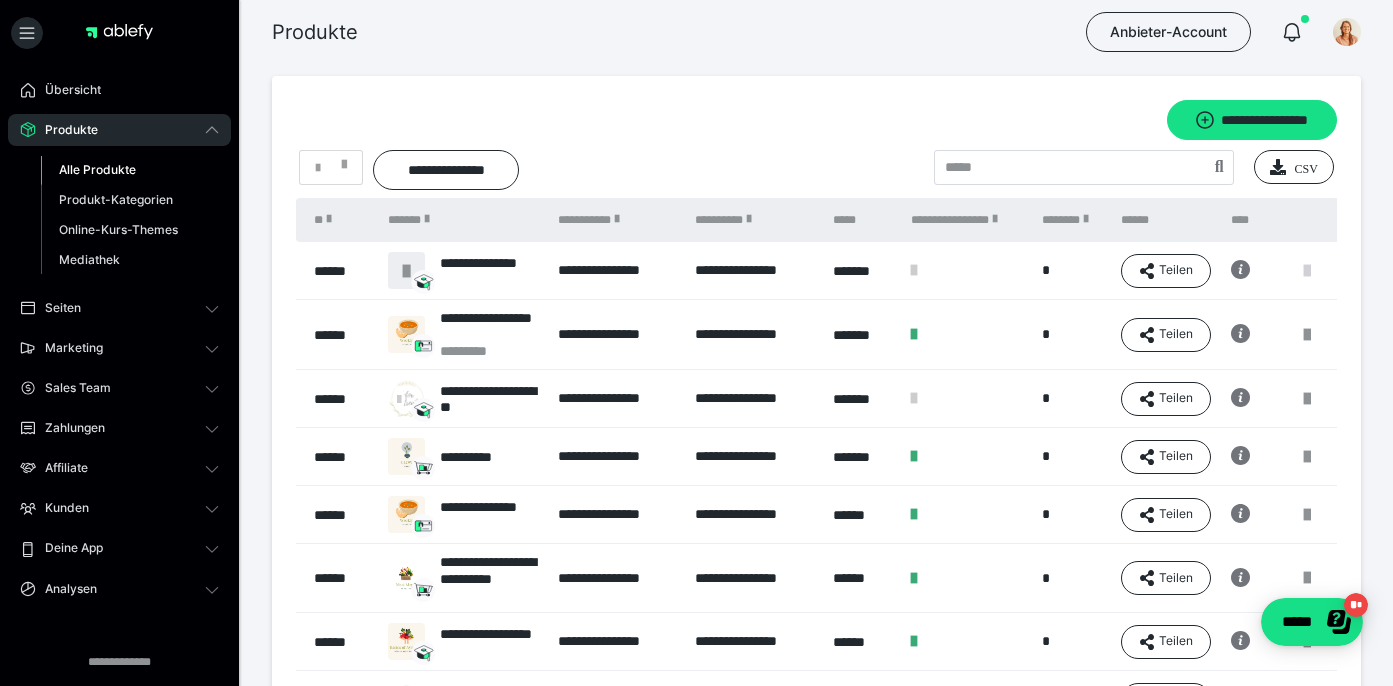 click at bounding box center [1307, 271] 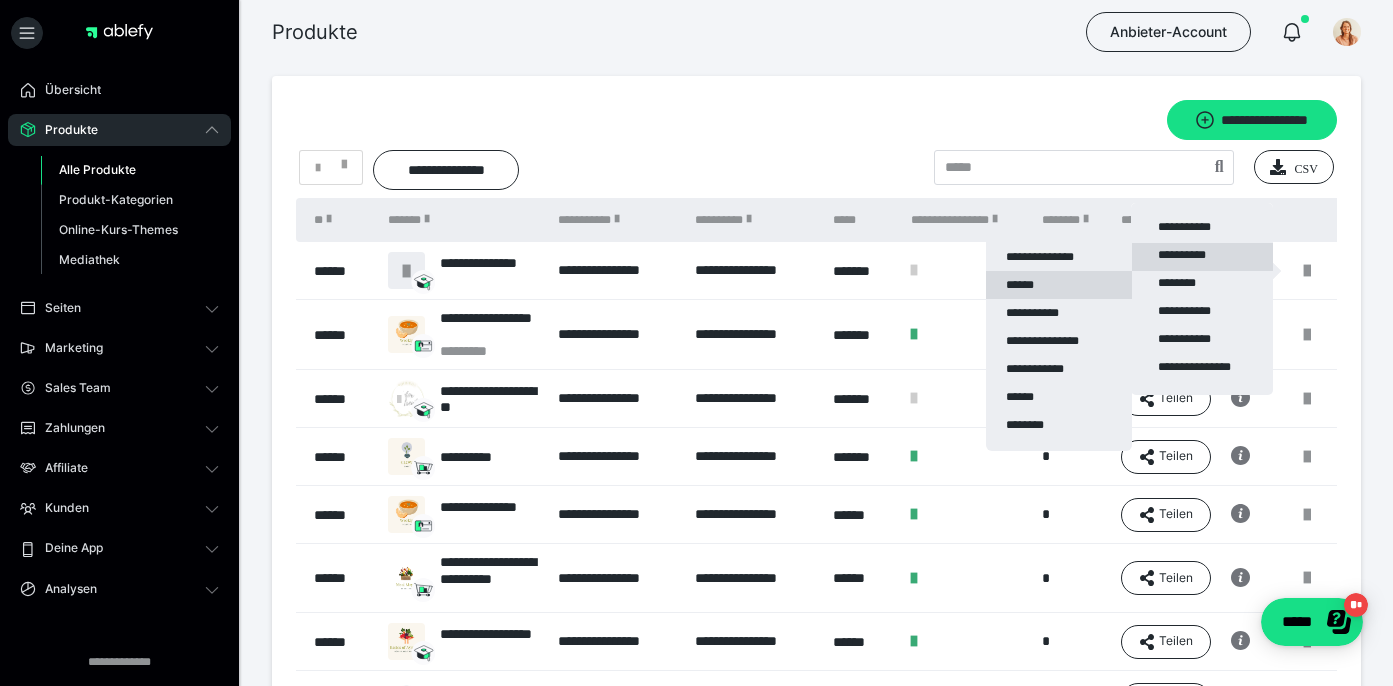 click on "******" at bounding box center (1059, 285) 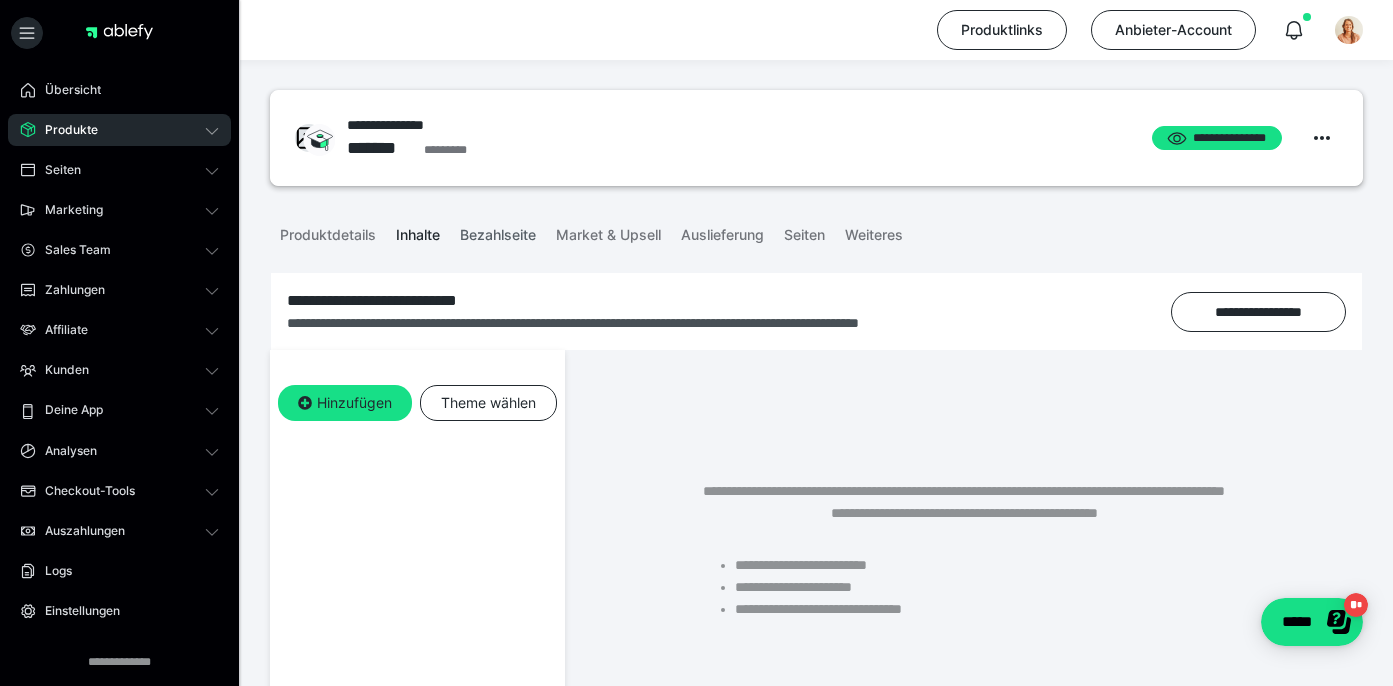 click on "Bezahlseite" at bounding box center (498, 231) 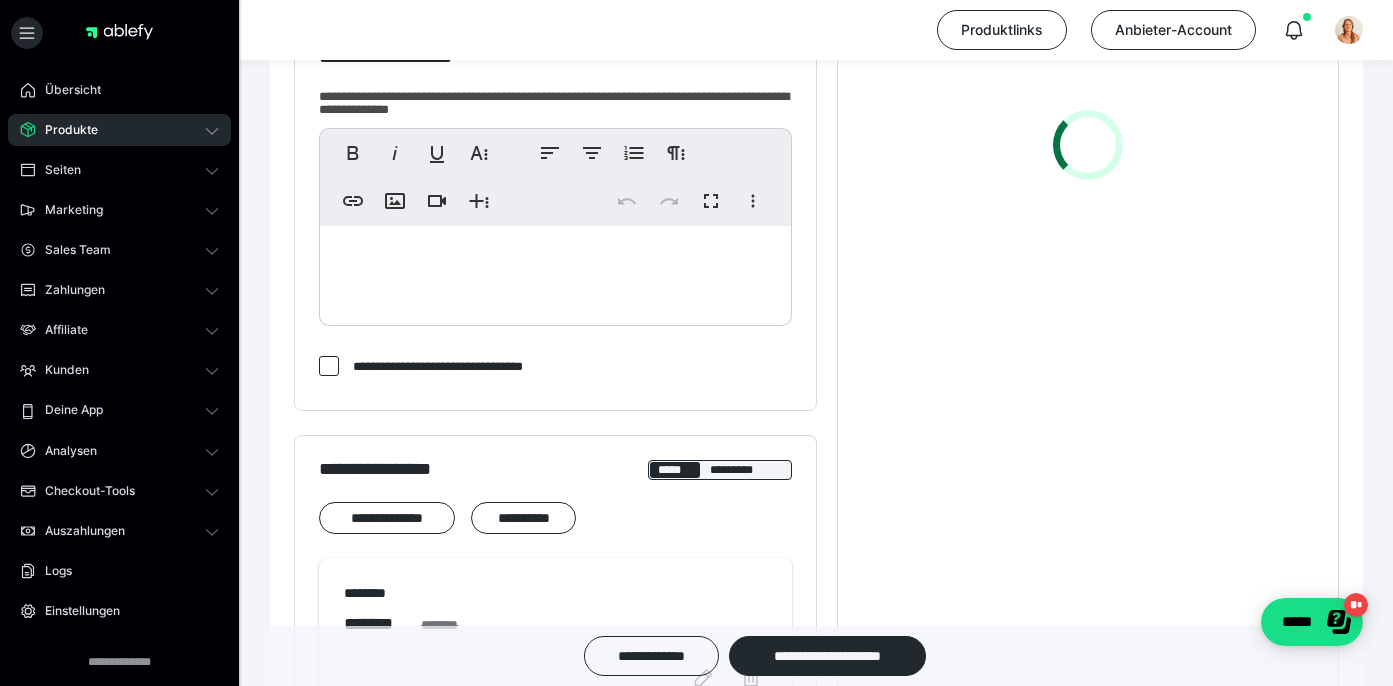 scroll, scrollTop: 430, scrollLeft: 0, axis: vertical 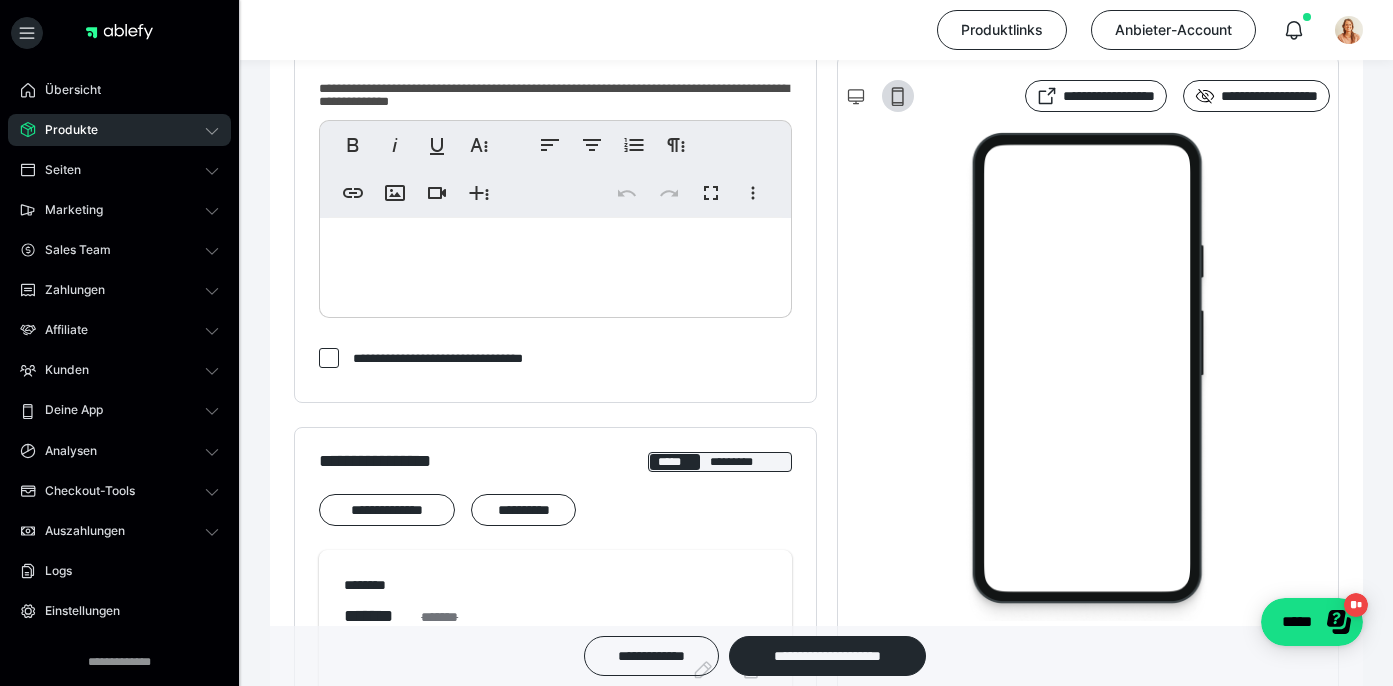 click at bounding box center [555, 263] 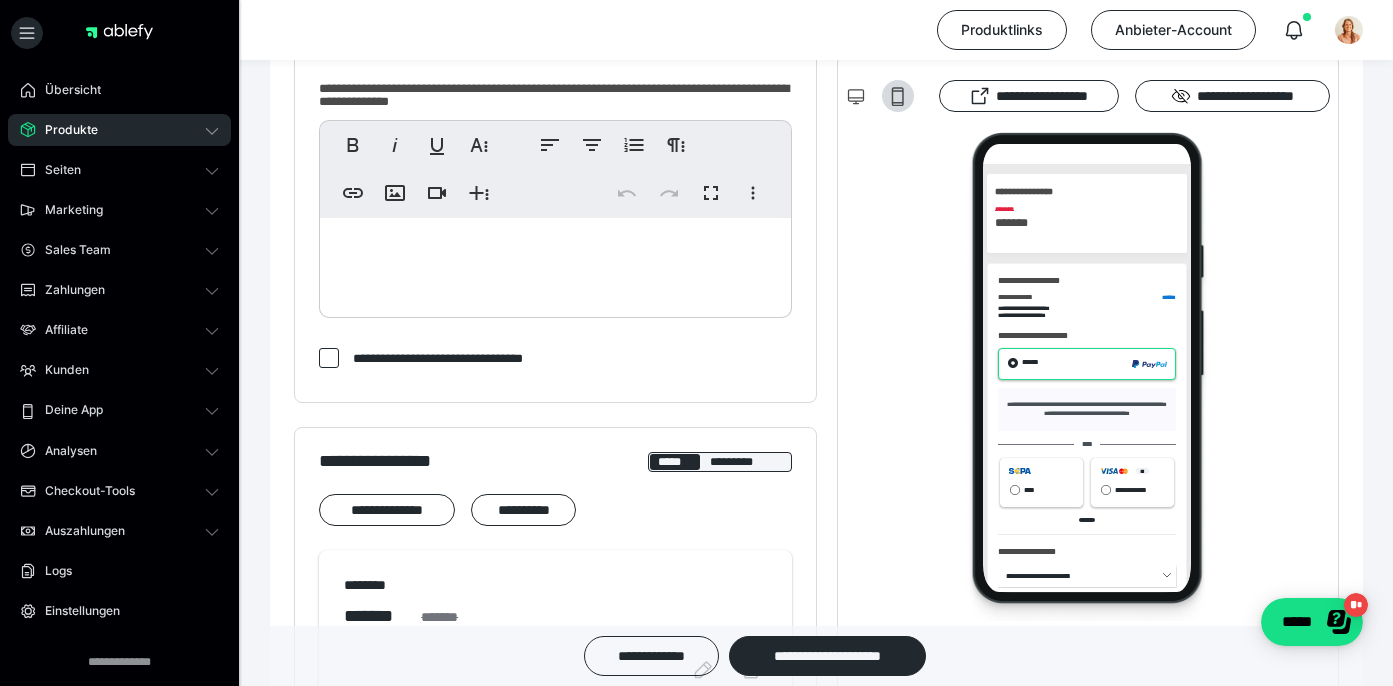 scroll, scrollTop: 0, scrollLeft: 0, axis: both 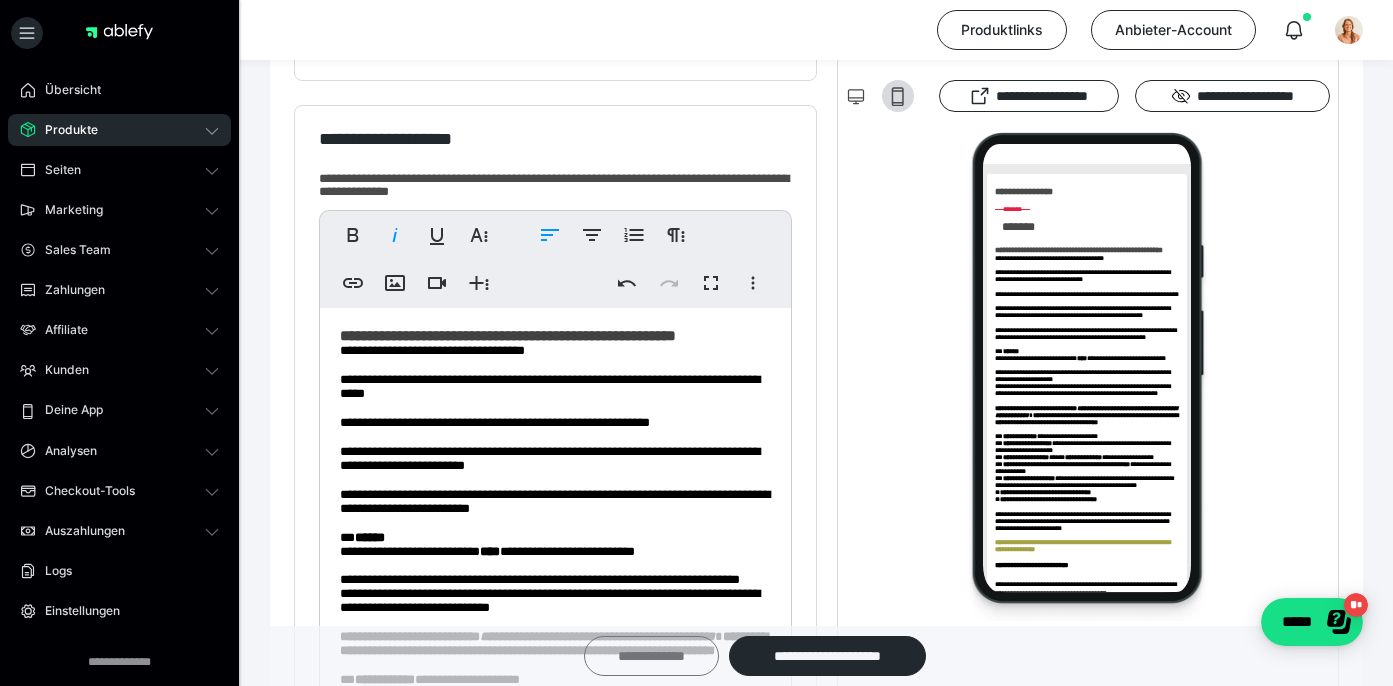 click on "**********" at bounding box center [651, 656] 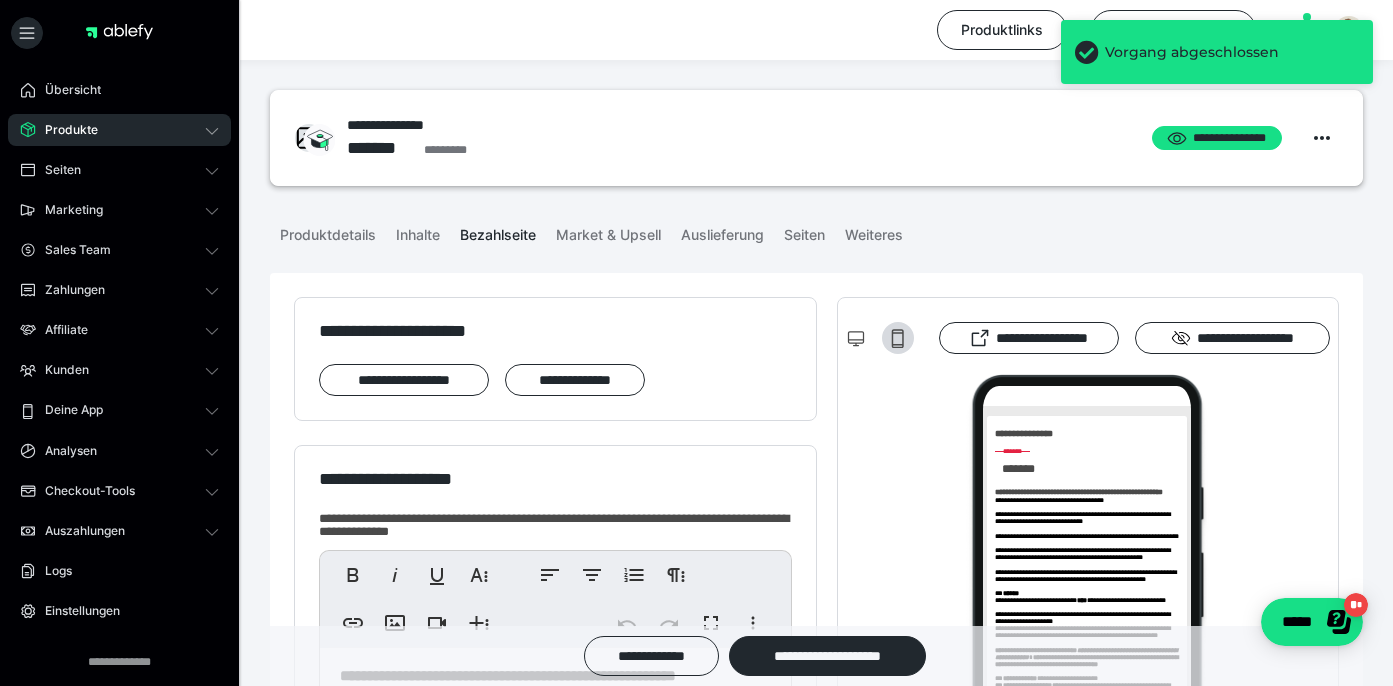 scroll, scrollTop: 0, scrollLeft: 0, axis: both 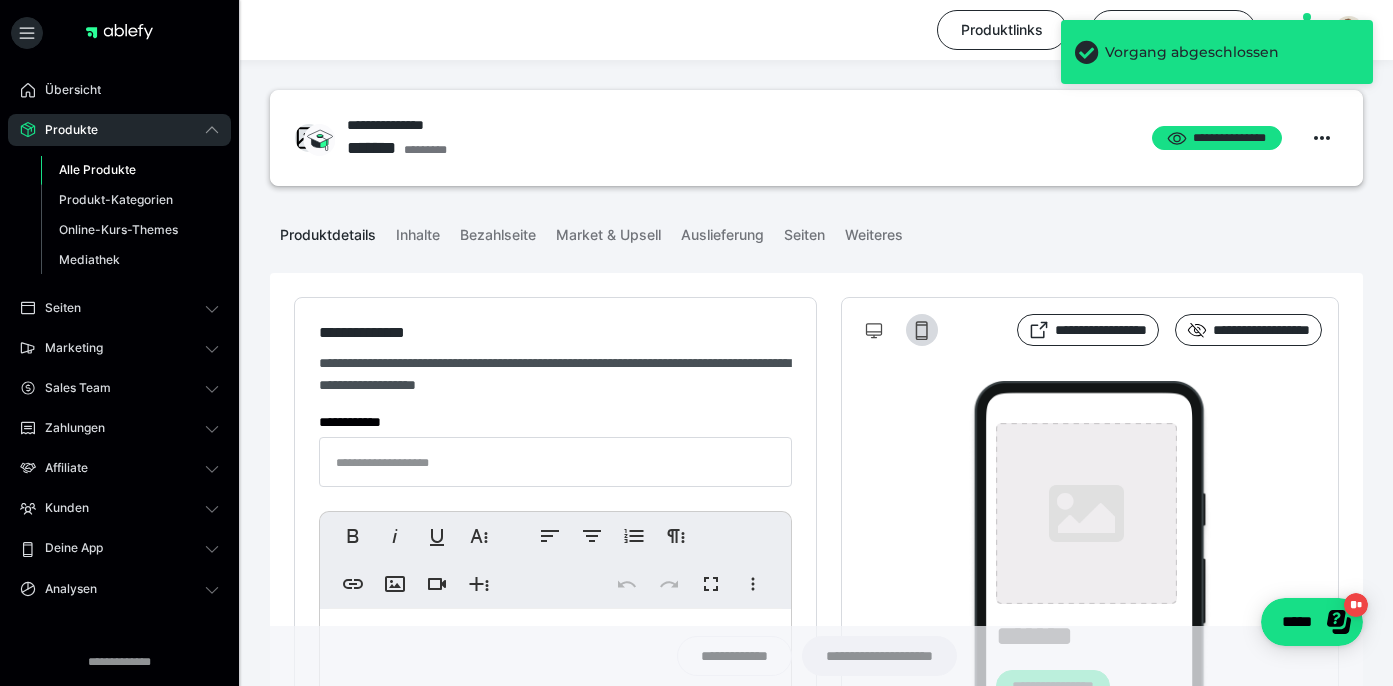 type on "**********" 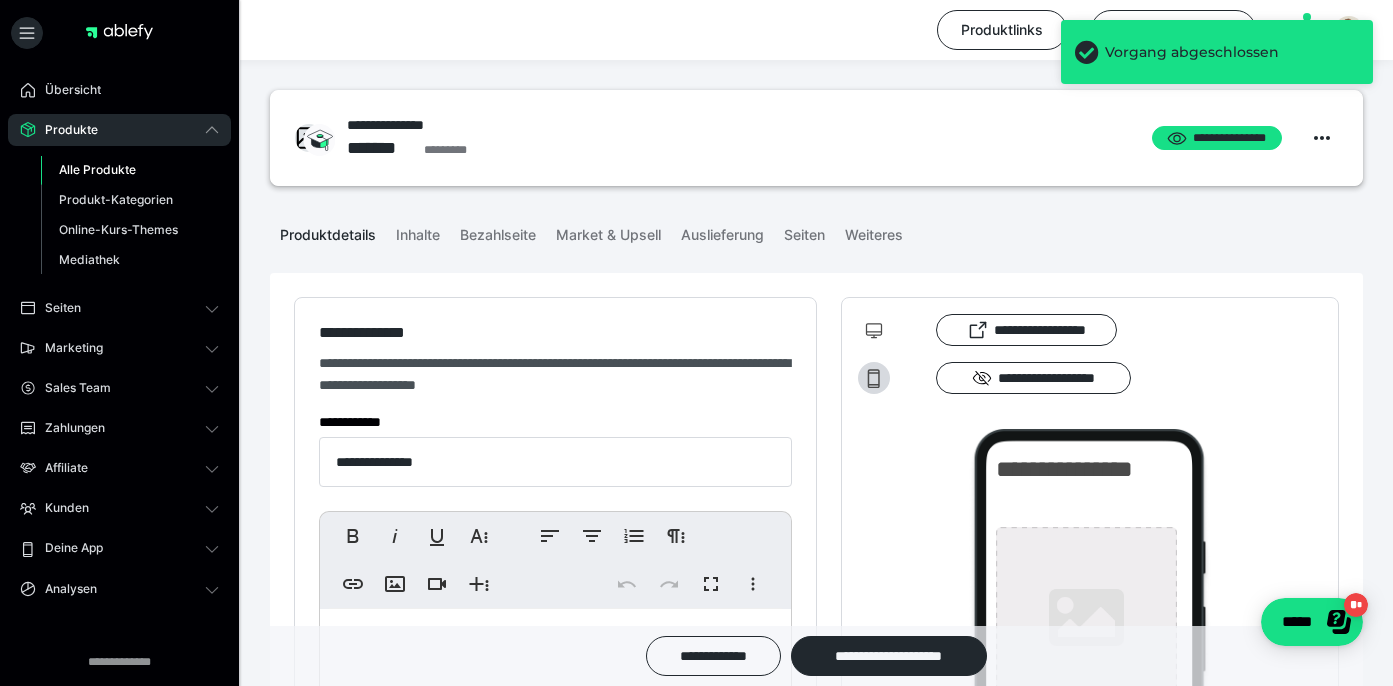 click on "Alle Produkte" at bounding box center (97, 169) 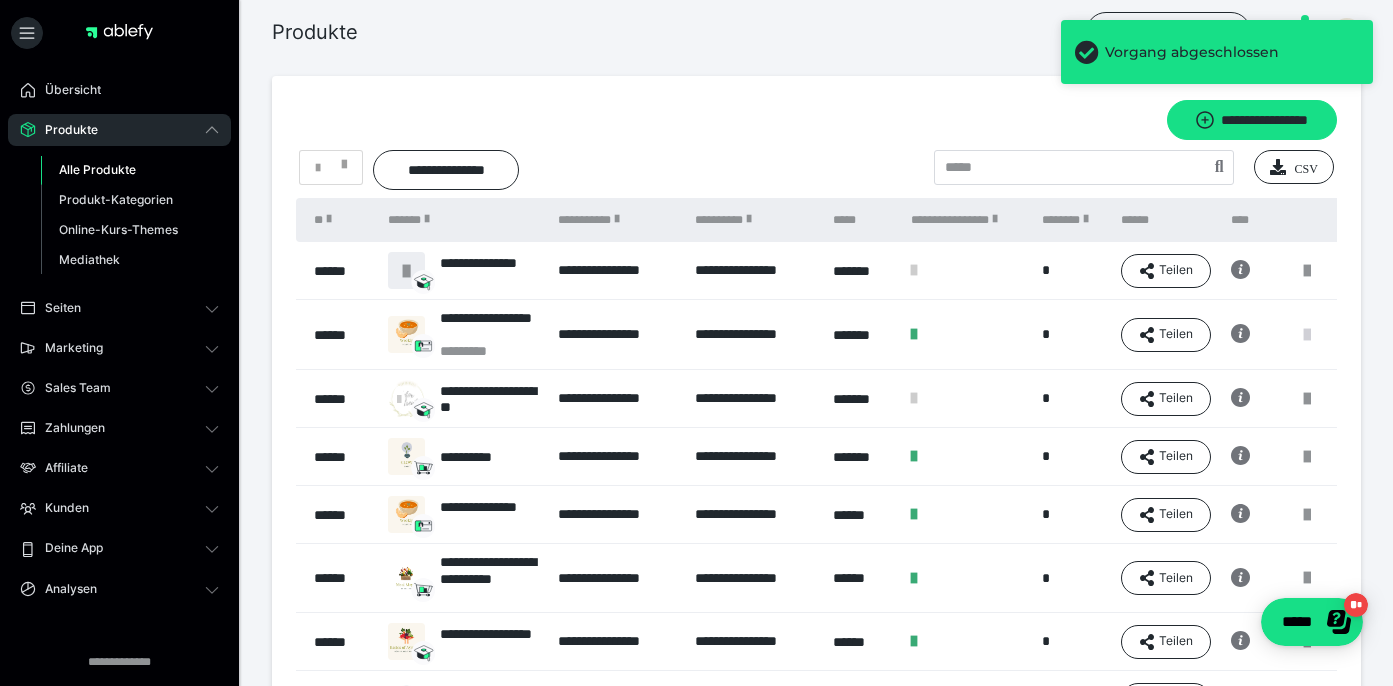click at bounding box center (1307, 335) 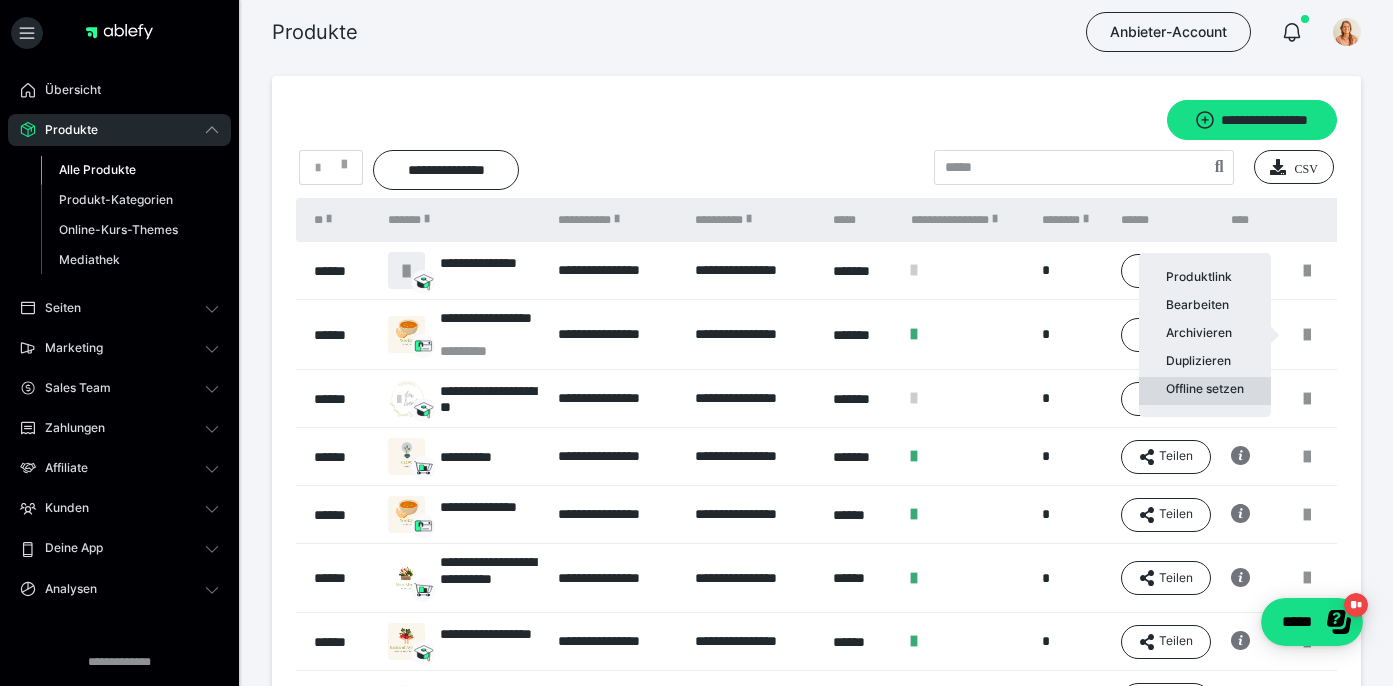 click on "Offline setzen" at bounding box center (1205, 391) 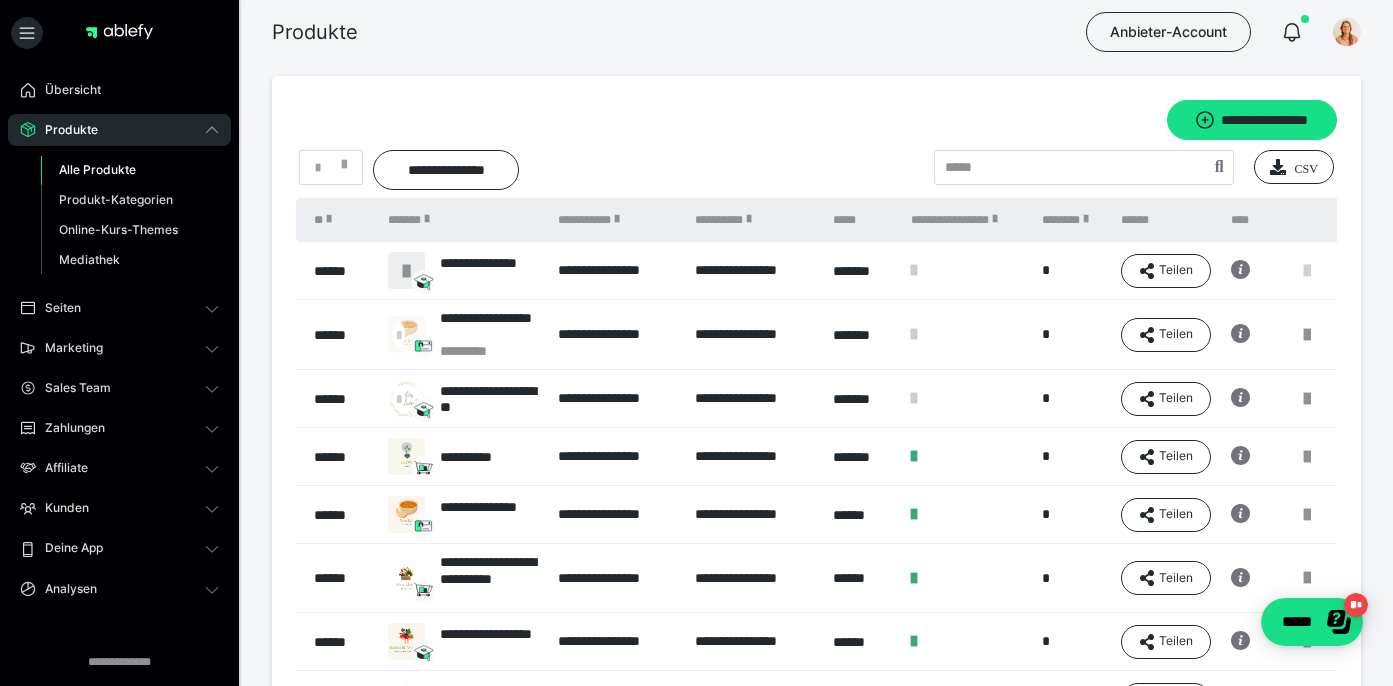click at bounding box center (1307, 271) 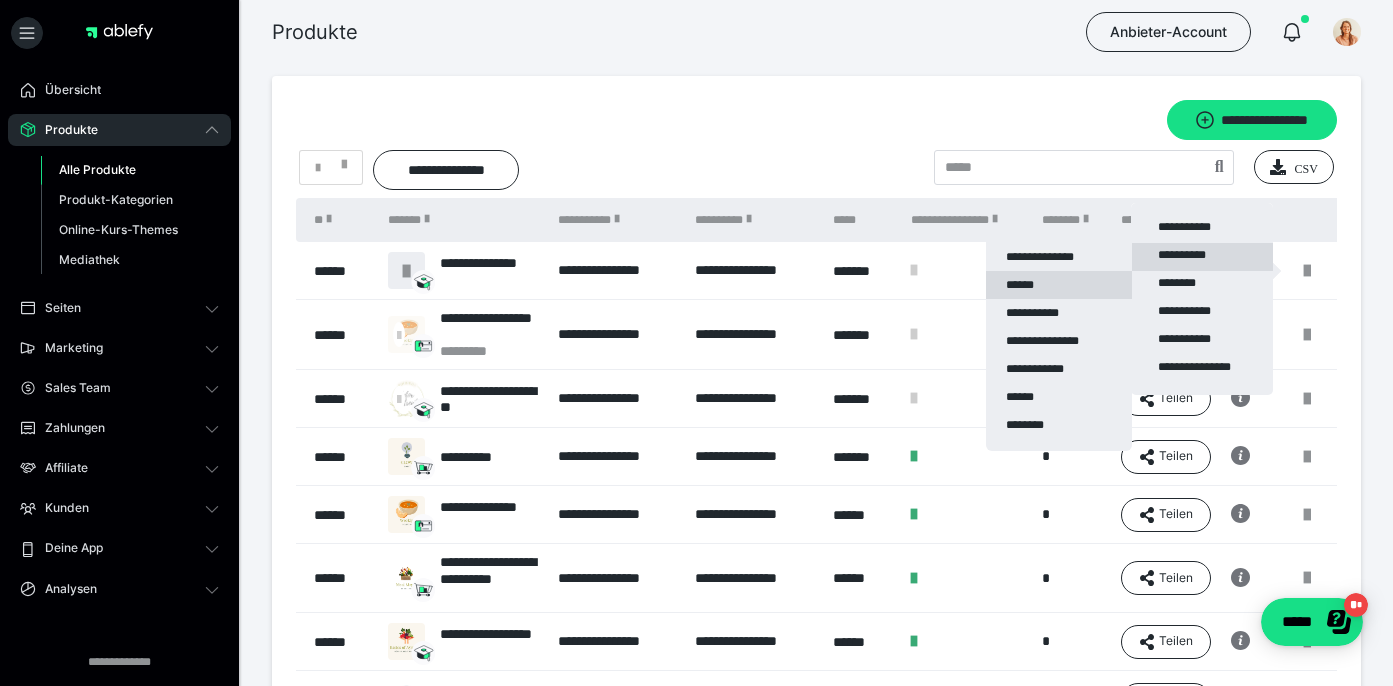 click on "******" at bounding box center [1059, 285] 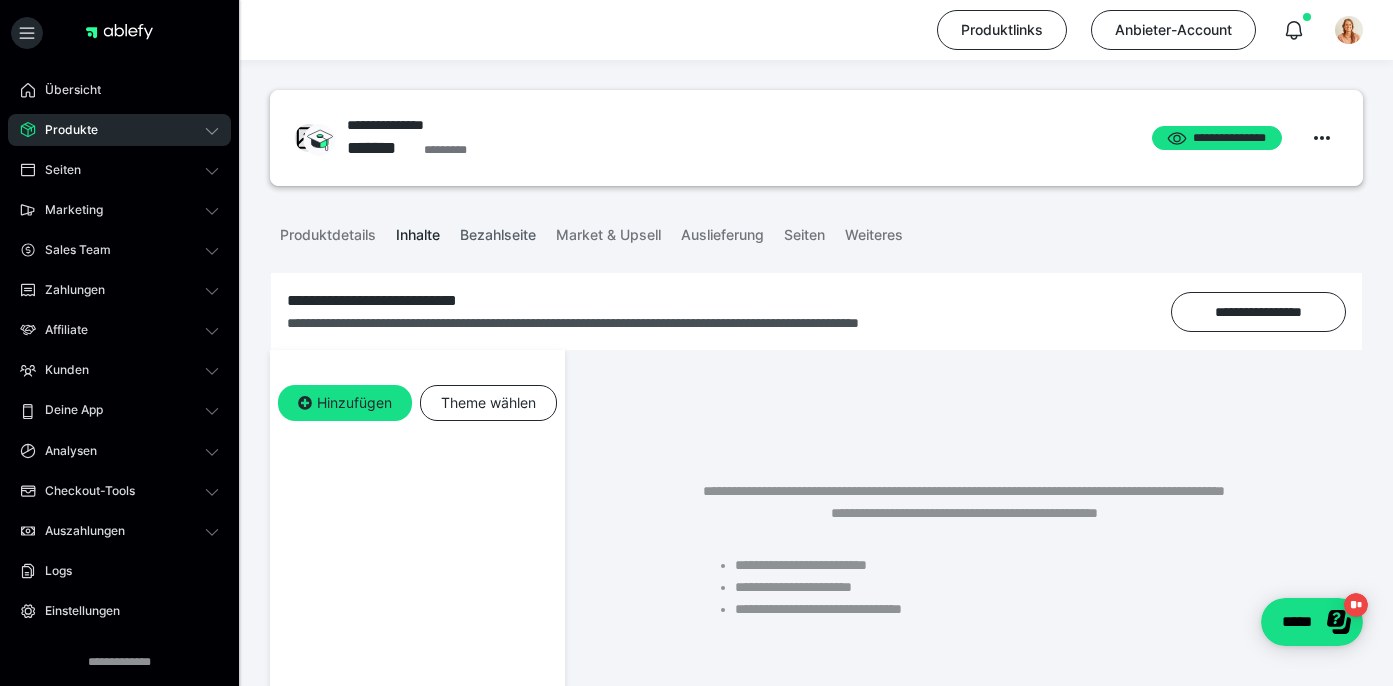 click on "Bezahlseite" at bounding box center [498, 231] 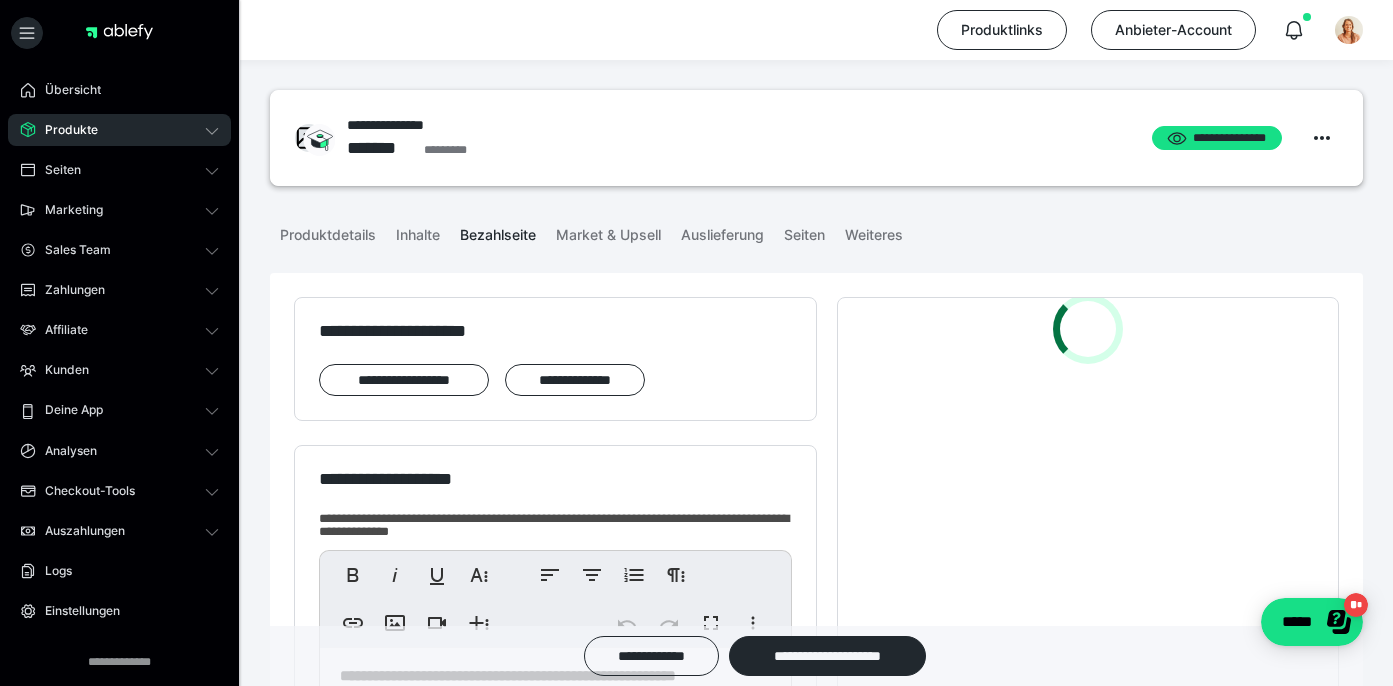 scroll, scrollTop: 58, scrollLeft: 0, axis: vertical 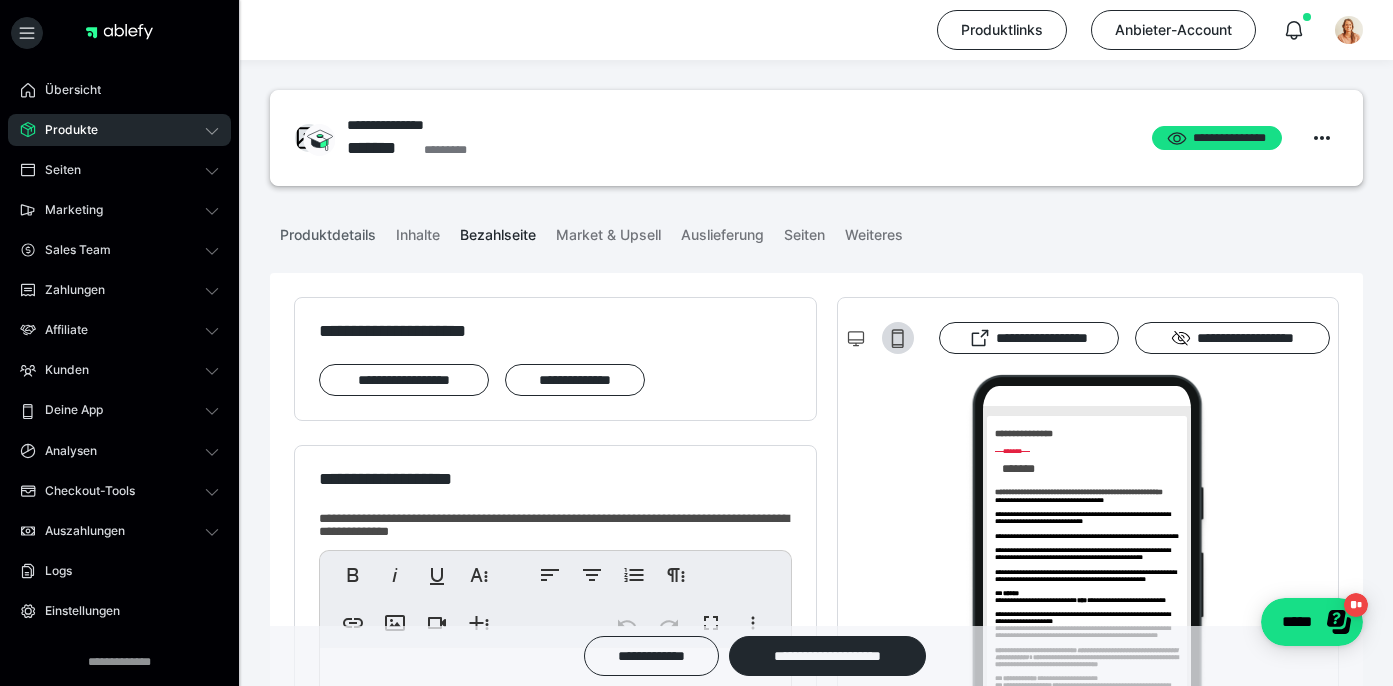 click on "Produktdetails" at bounding box center (328, 231) 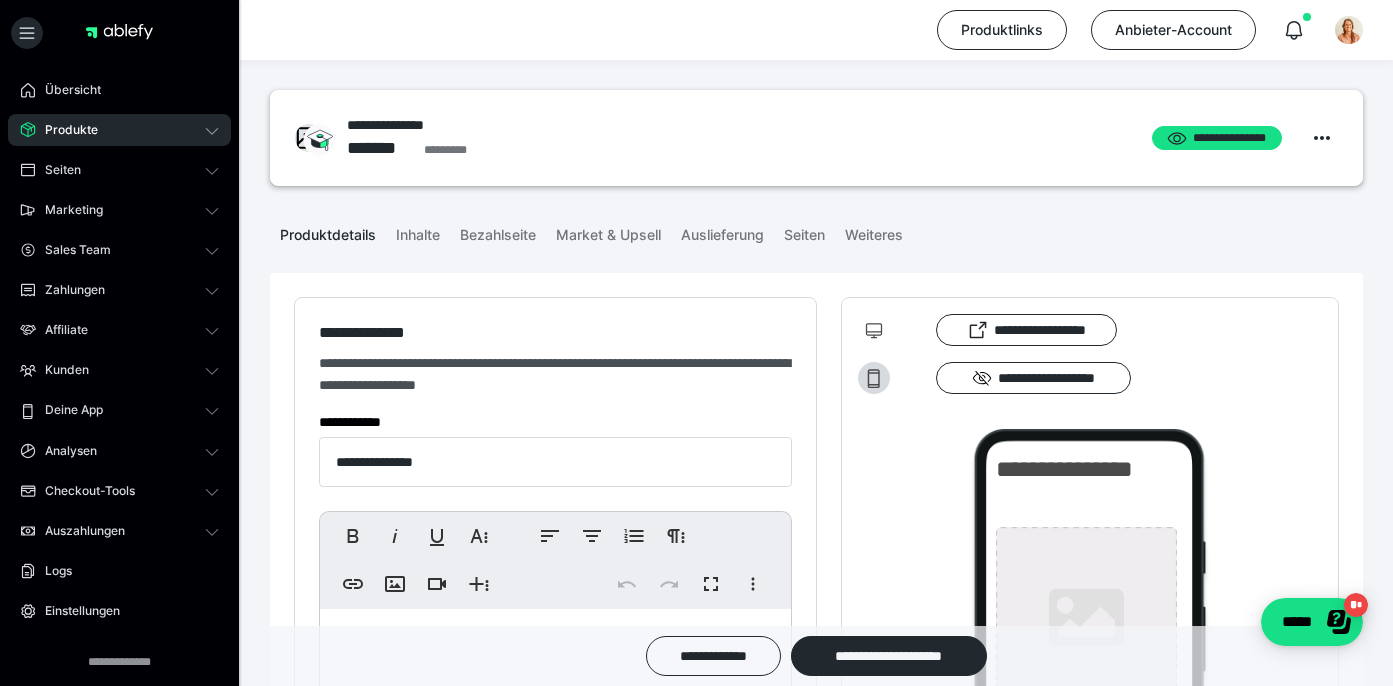 click on "Produktdetails" at bounding box center (328, 231) 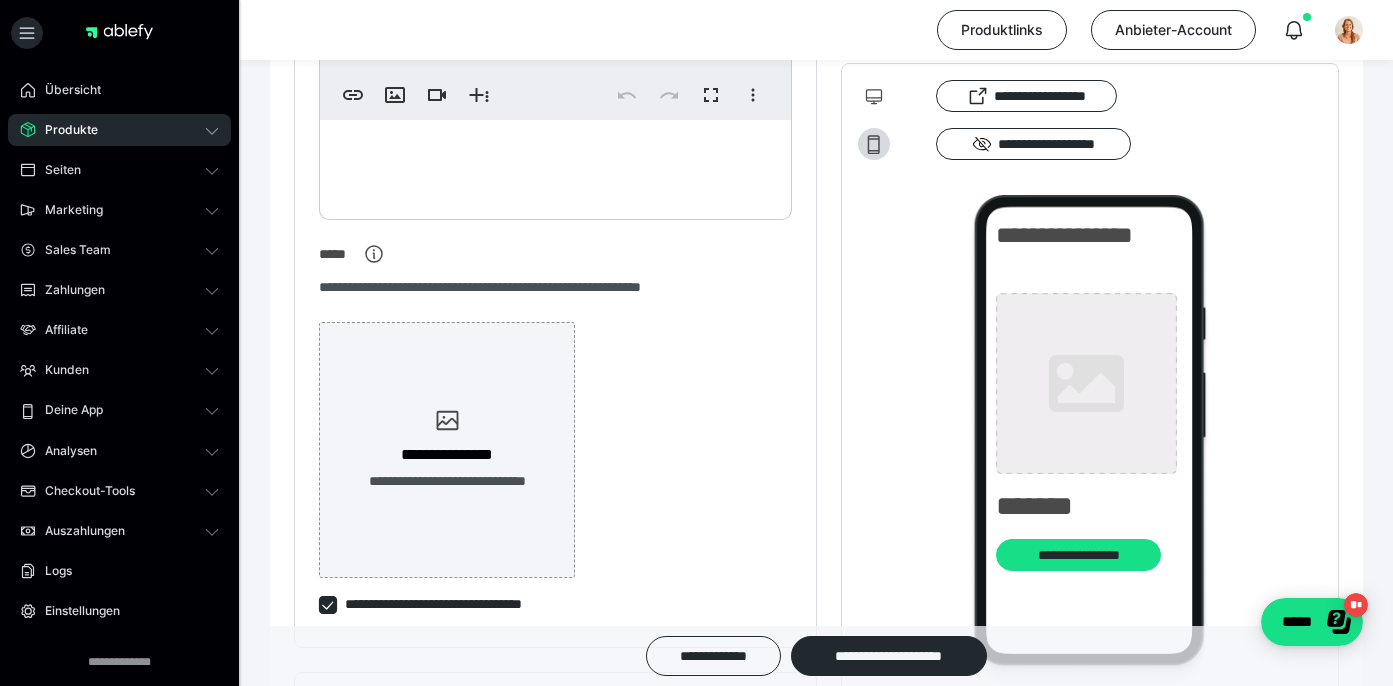 scroll, scrollTop: 634, scrollLeft: 0, axis: vertical 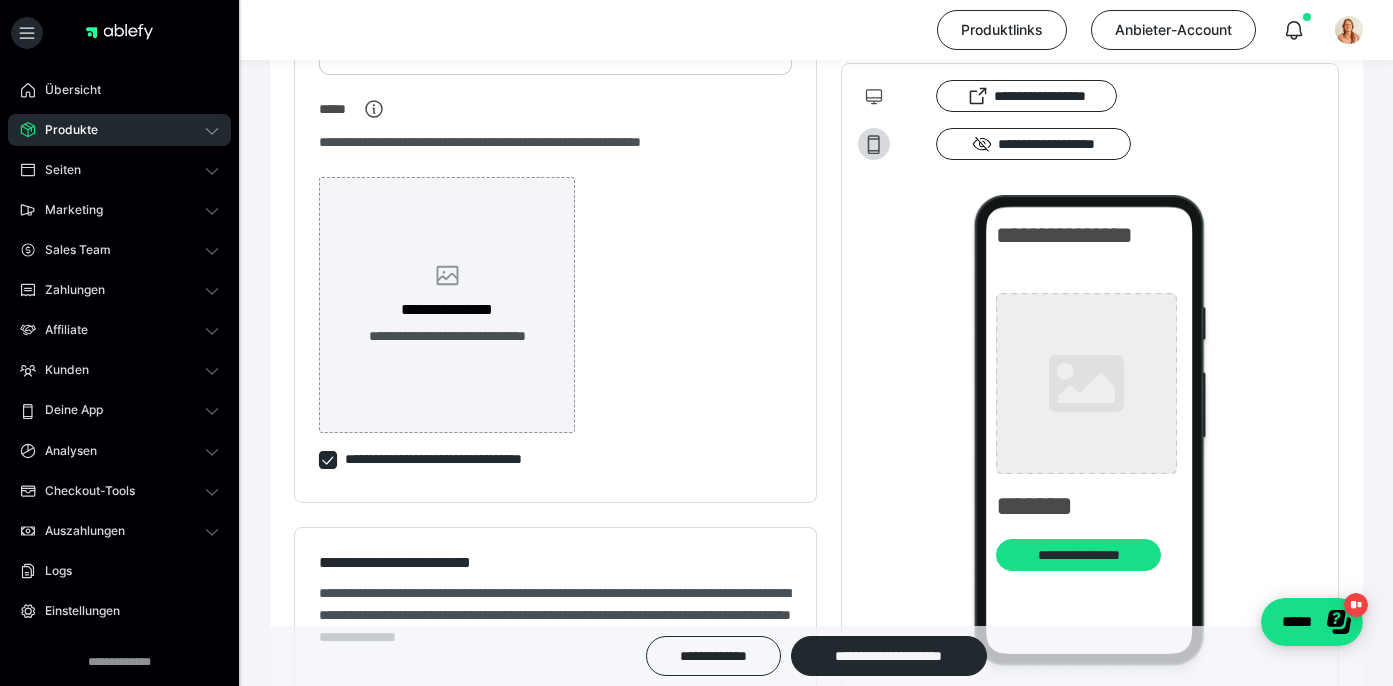 click on "**********" at bounding box center [447, 310] 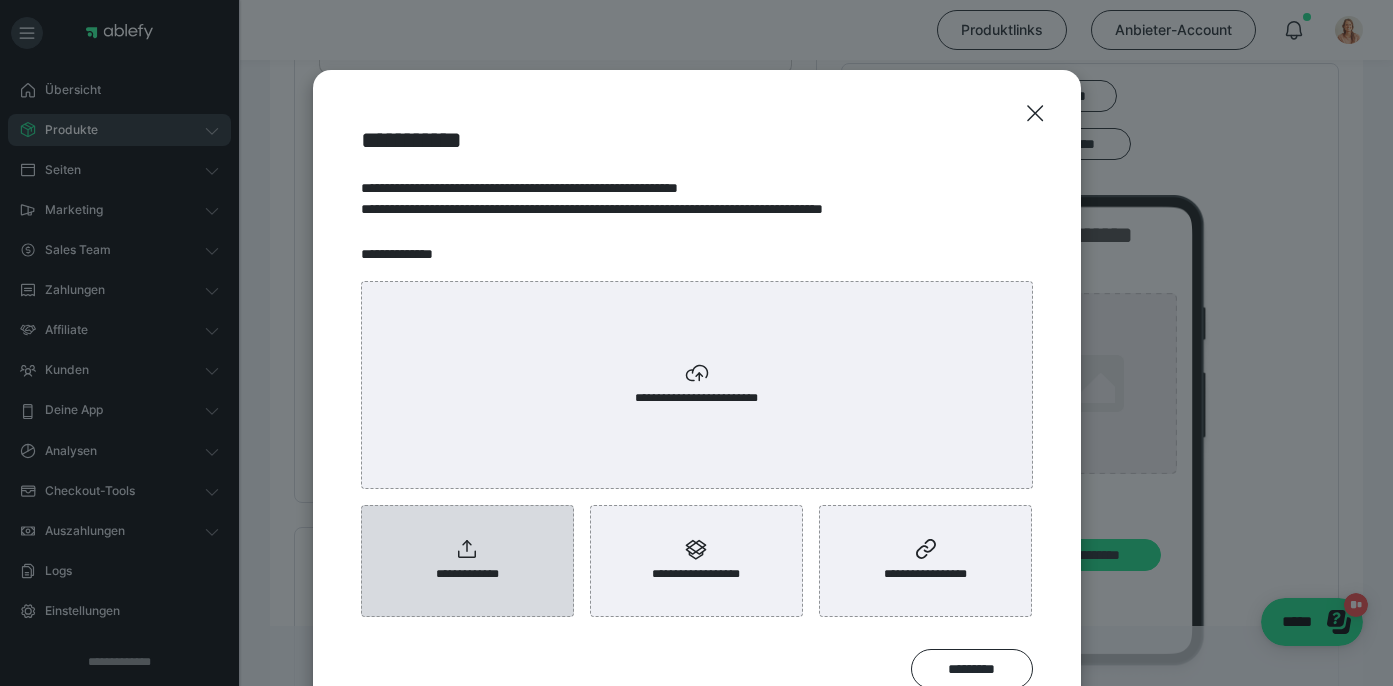 click on "**********" at bounding box center (467, 561) 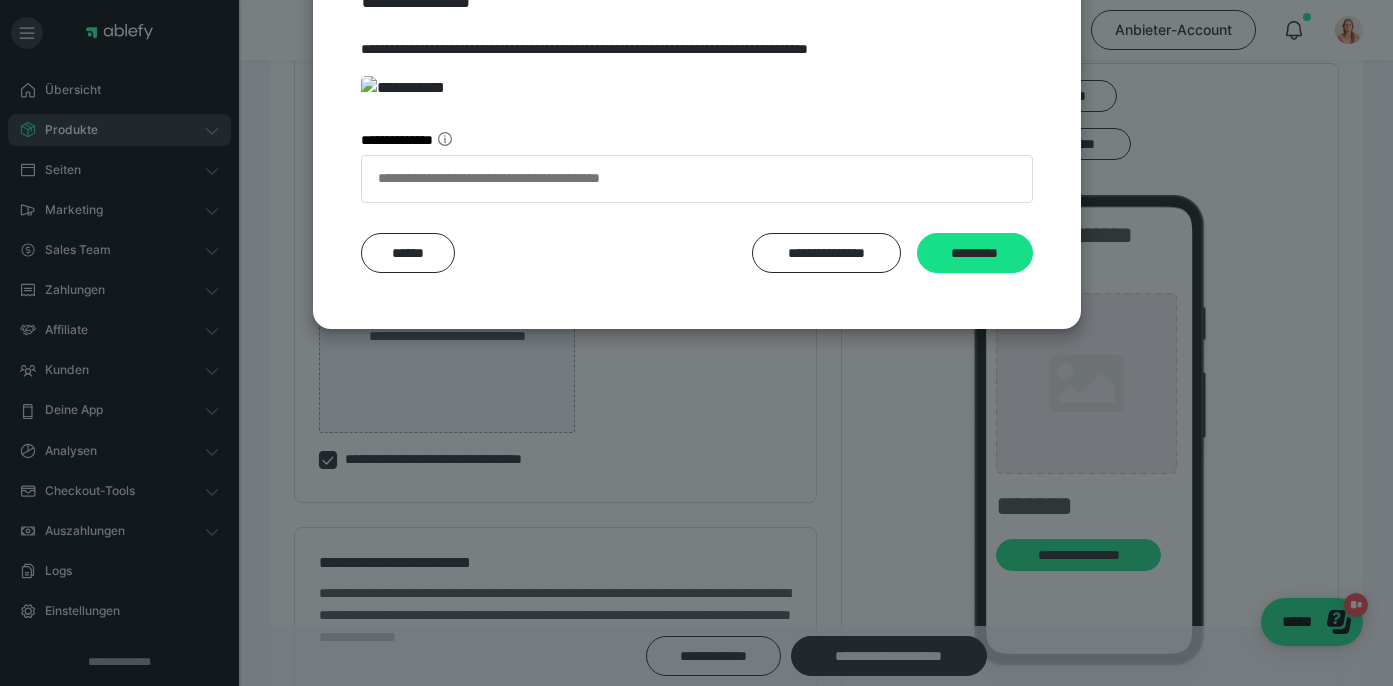 scroll, scrollTop: 393, scrollLeft: 0, axis: vertical 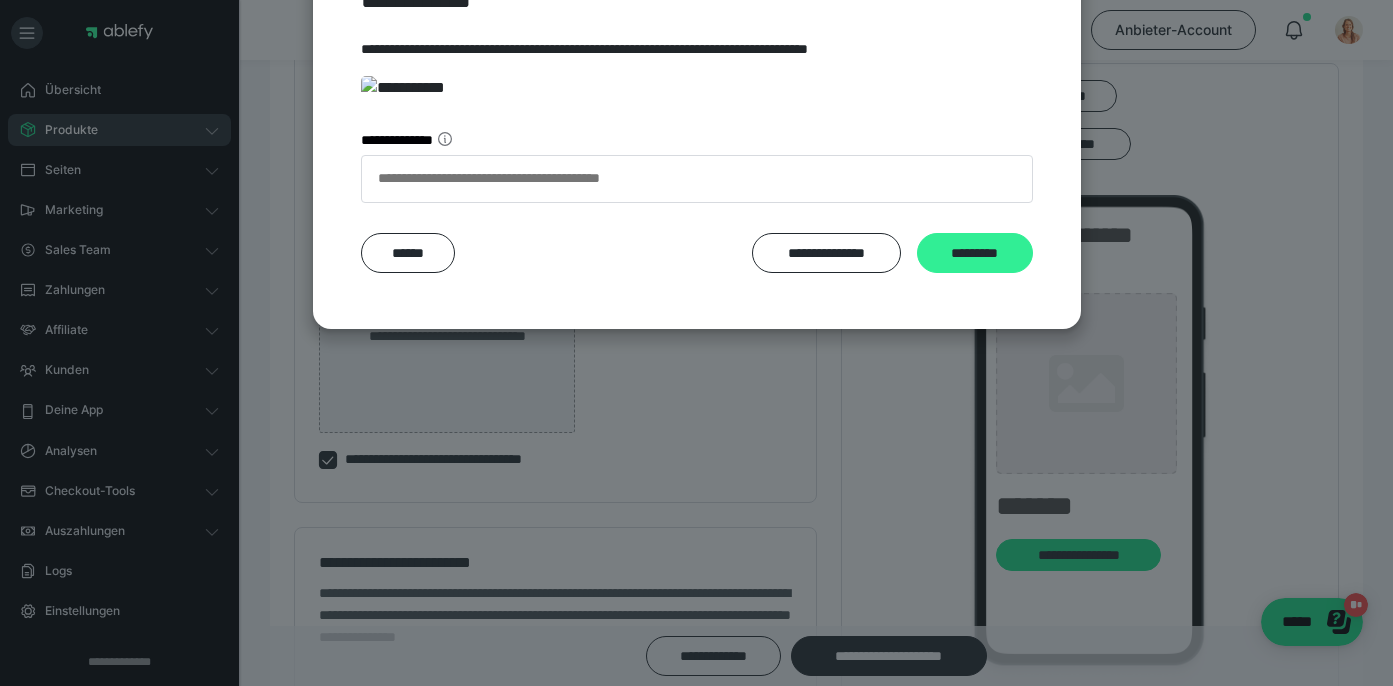 click on "*********" at bounding box center [975, 253] 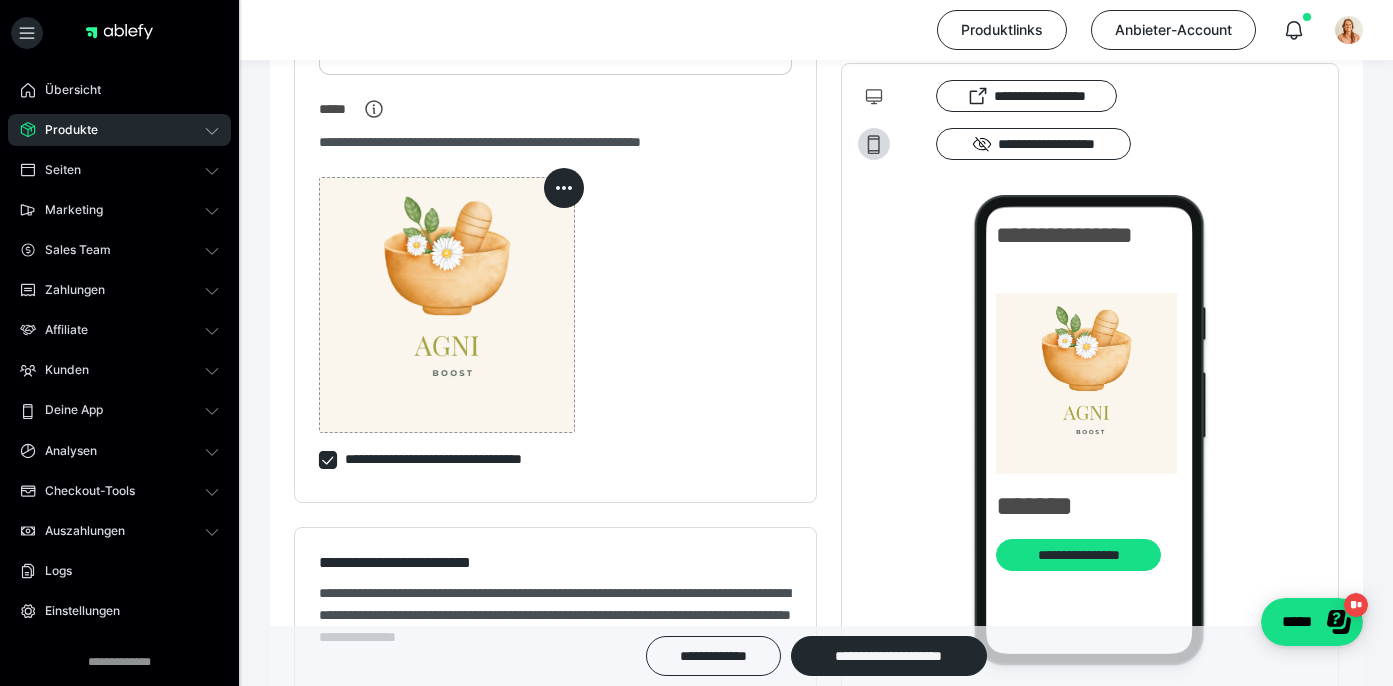 click at bounding box center (328, 460) 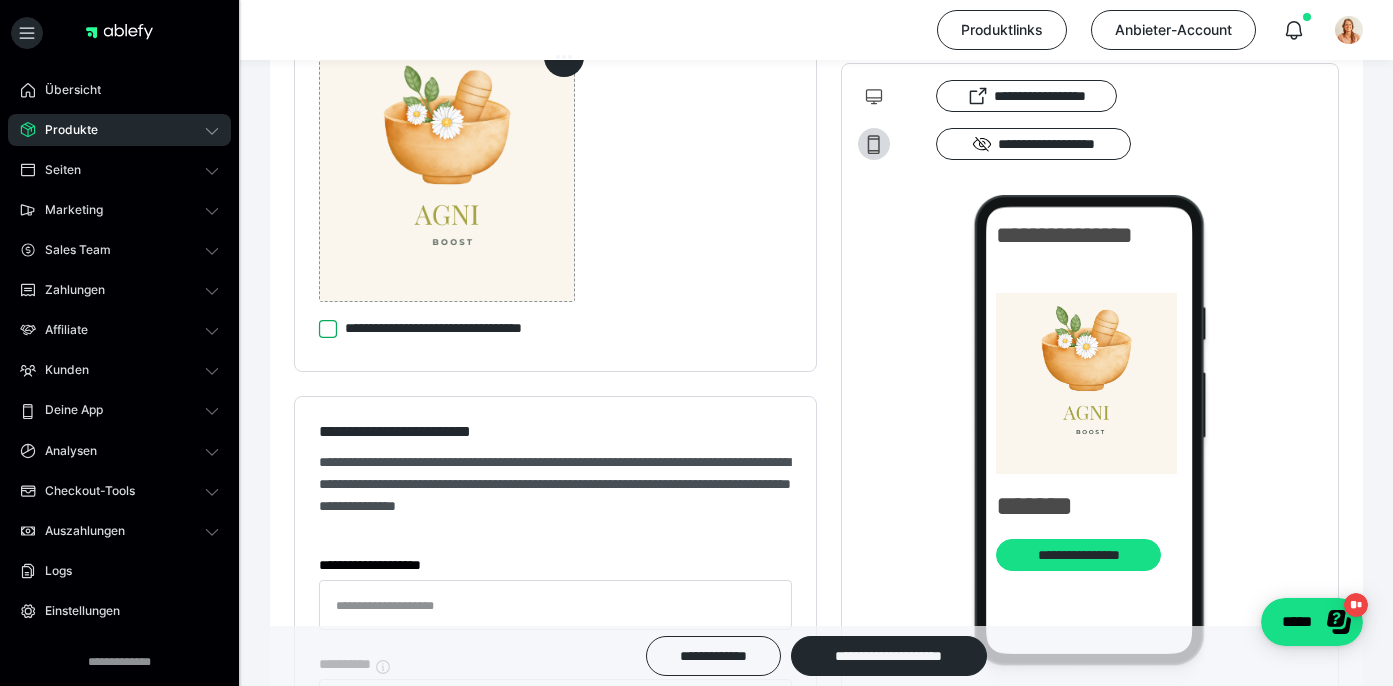 scroll, scrollTop: 787, scrollLeft: 0, axis: vertical 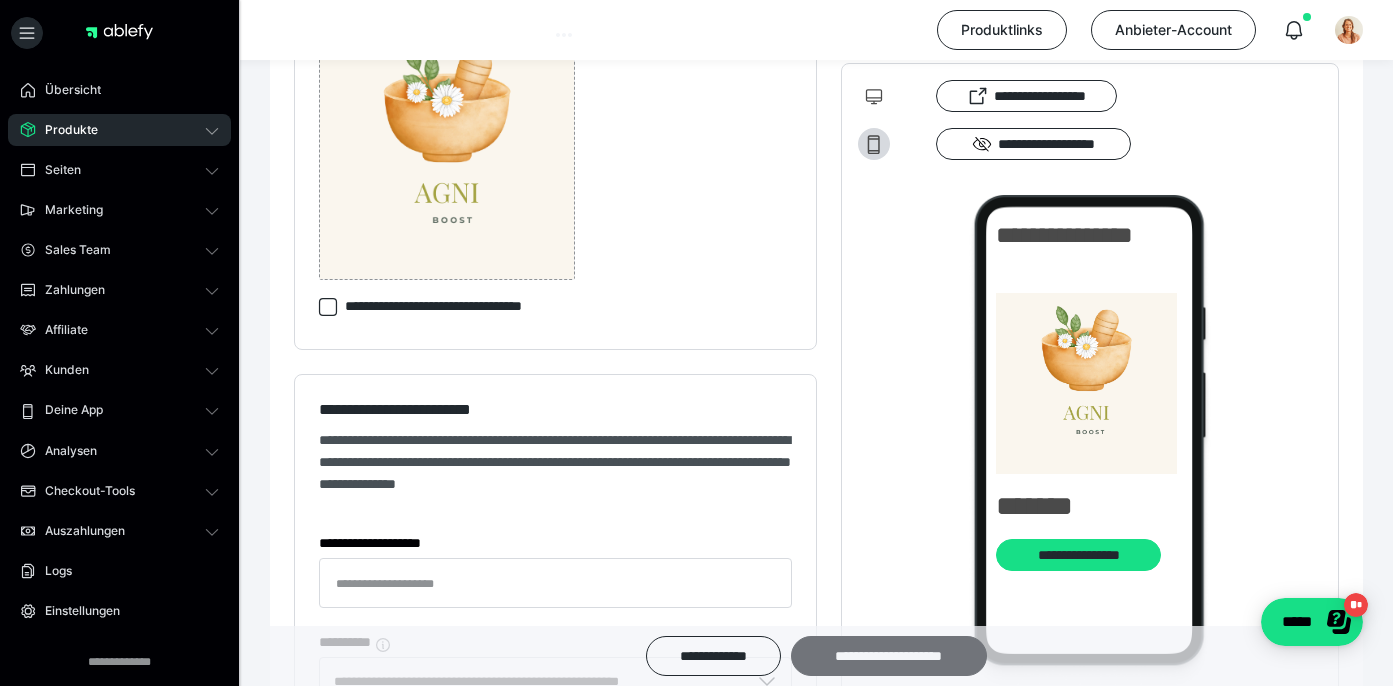 click on "**********" at bounding box center [889, 656] 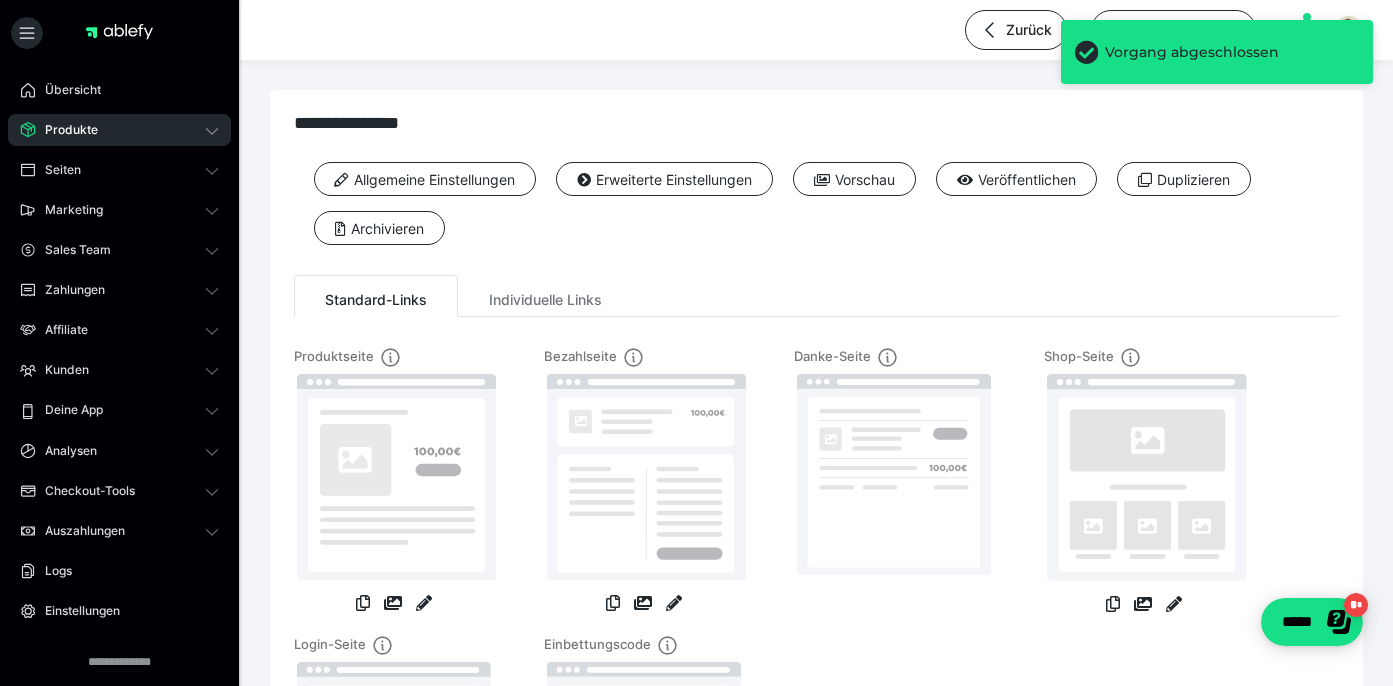 click on "Produkte" at bounding box center [119, 130] 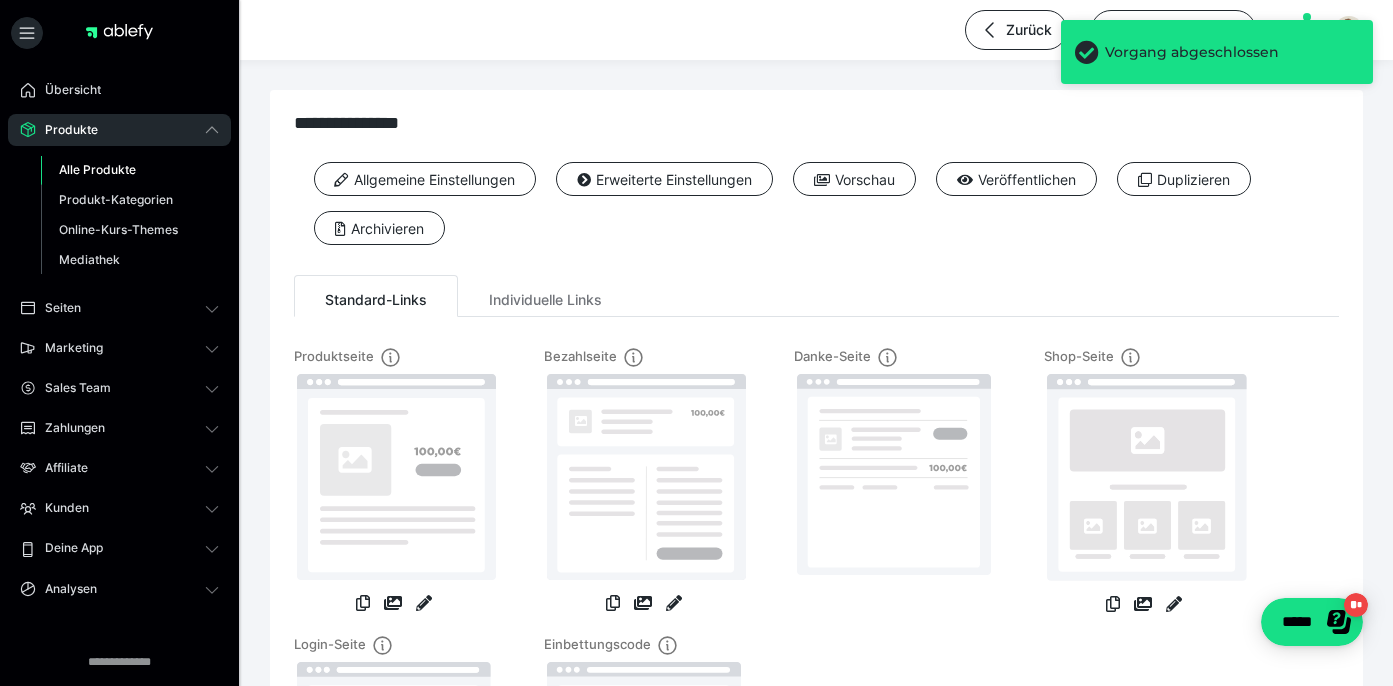 click on "Alle Produkte" at bounding box center (97, 169) 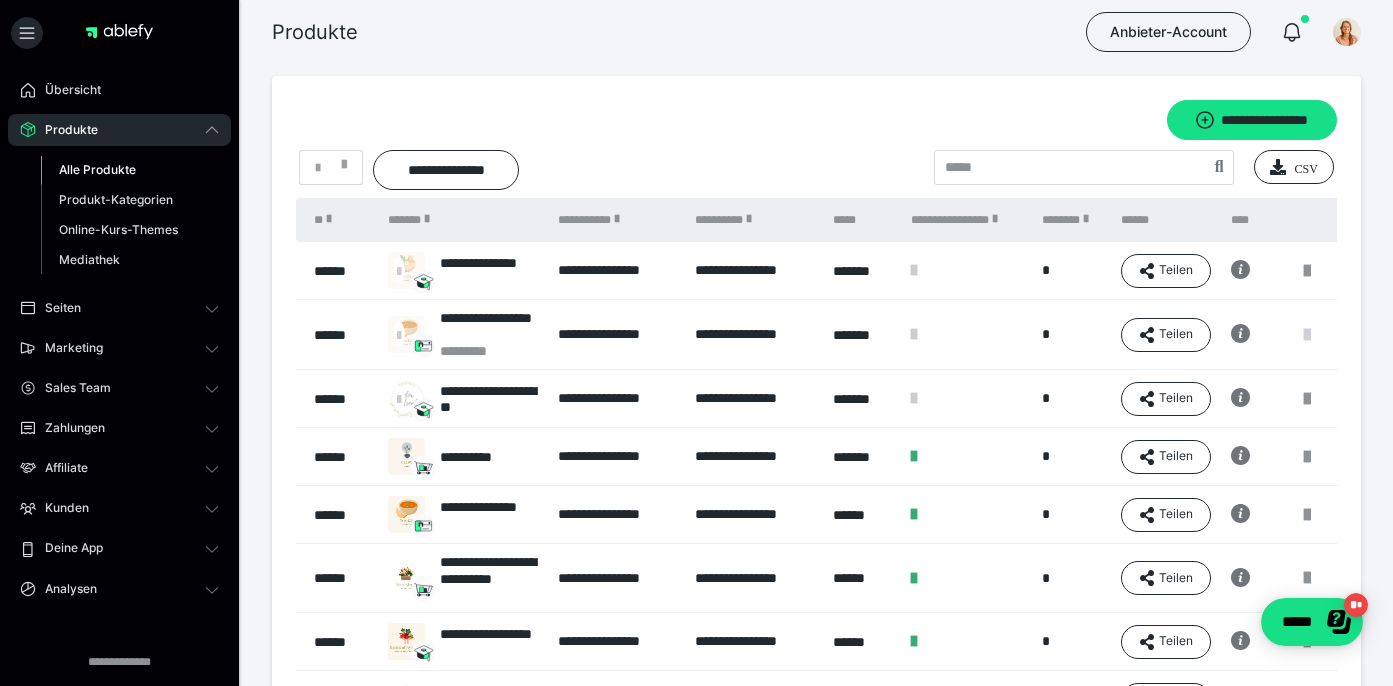 click at bounding box center [1307, 335] 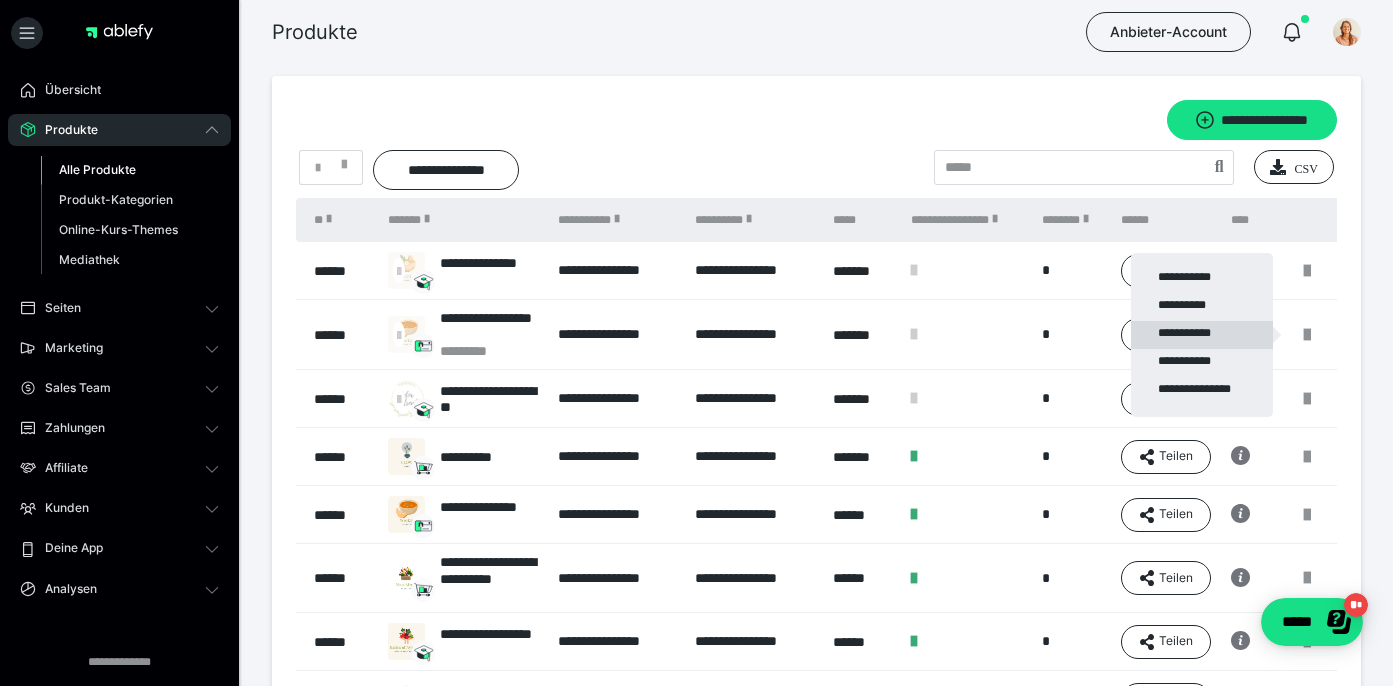 click on "**********" at bounding box center [1202, 335] 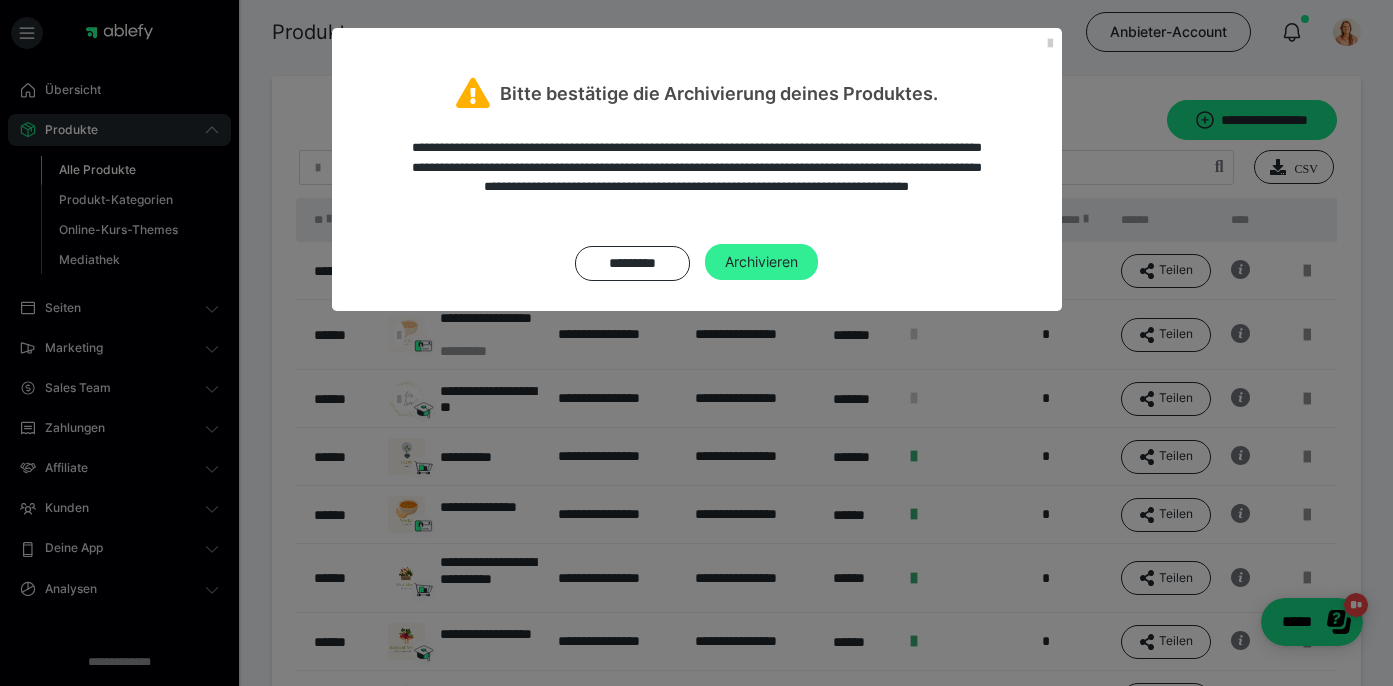 click on "Archivieren" at bounding box center (761, 262) 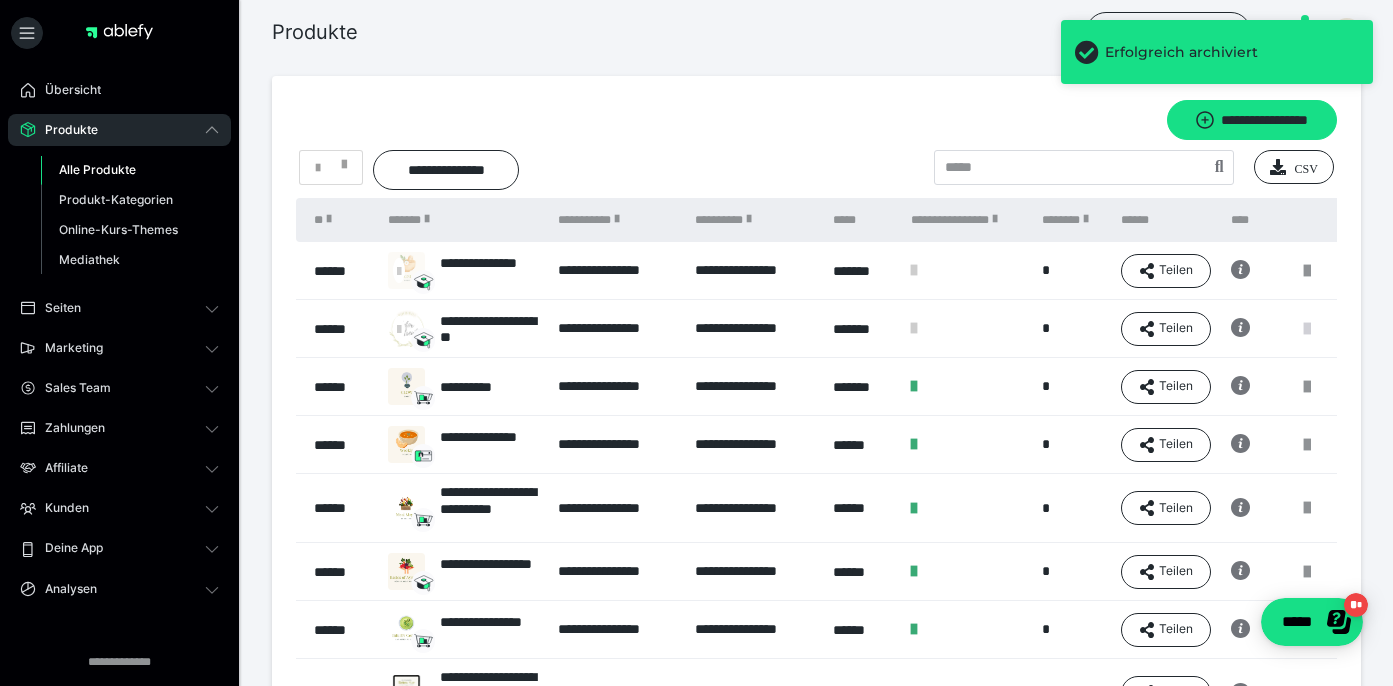 click at bounding box center (1307, 329) 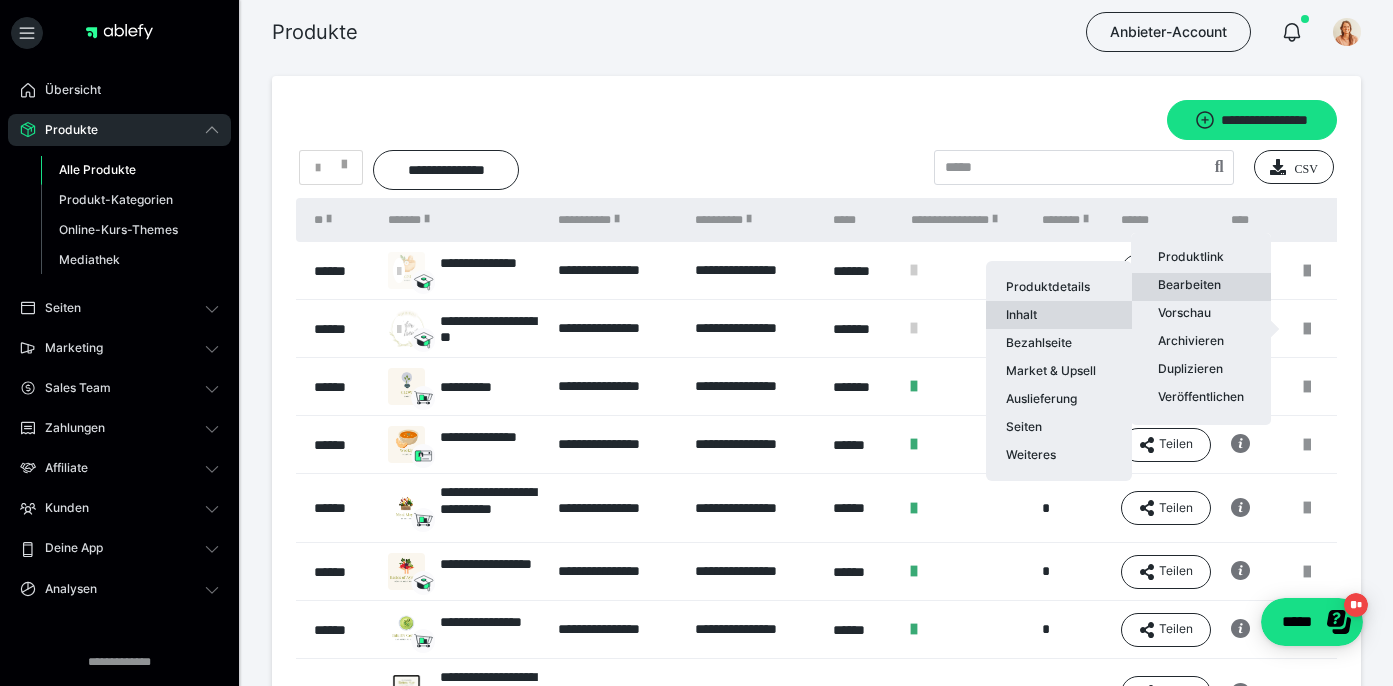 click on "Inhalt" at bounding box center [1059, 315] 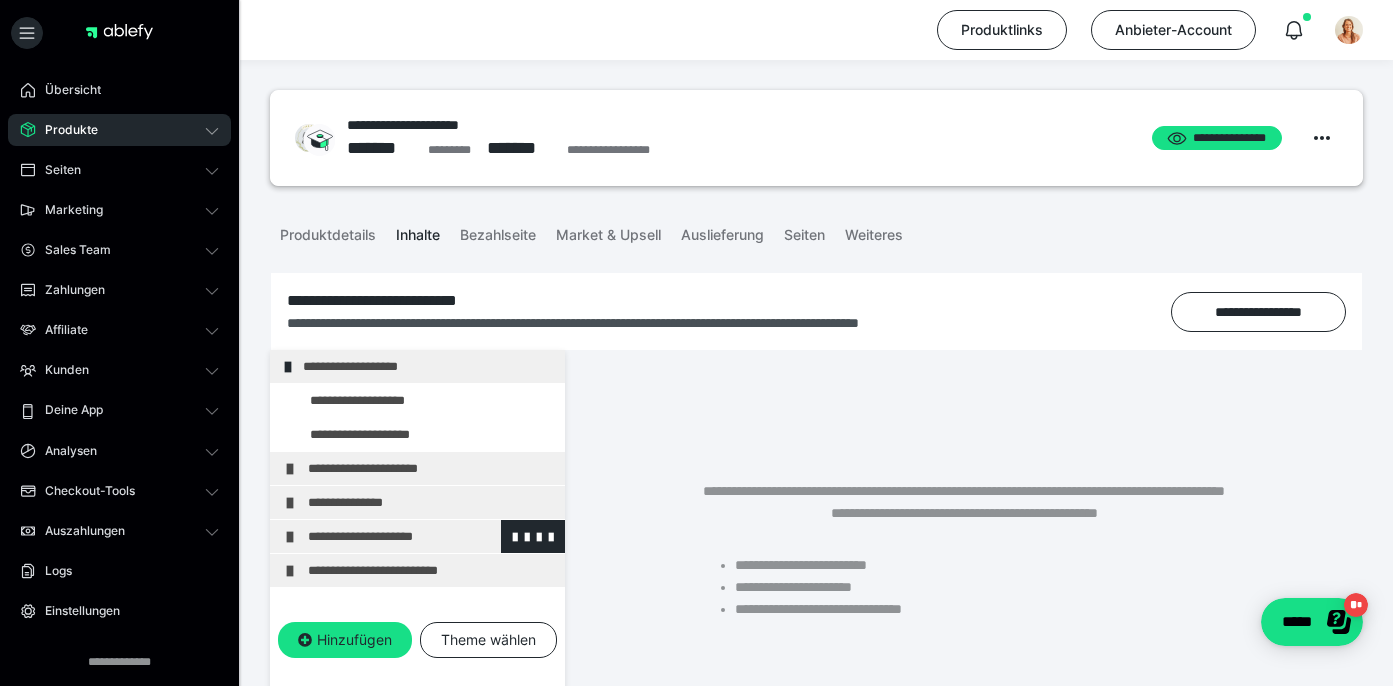 click on "**********" at bounding box center [431, 536] 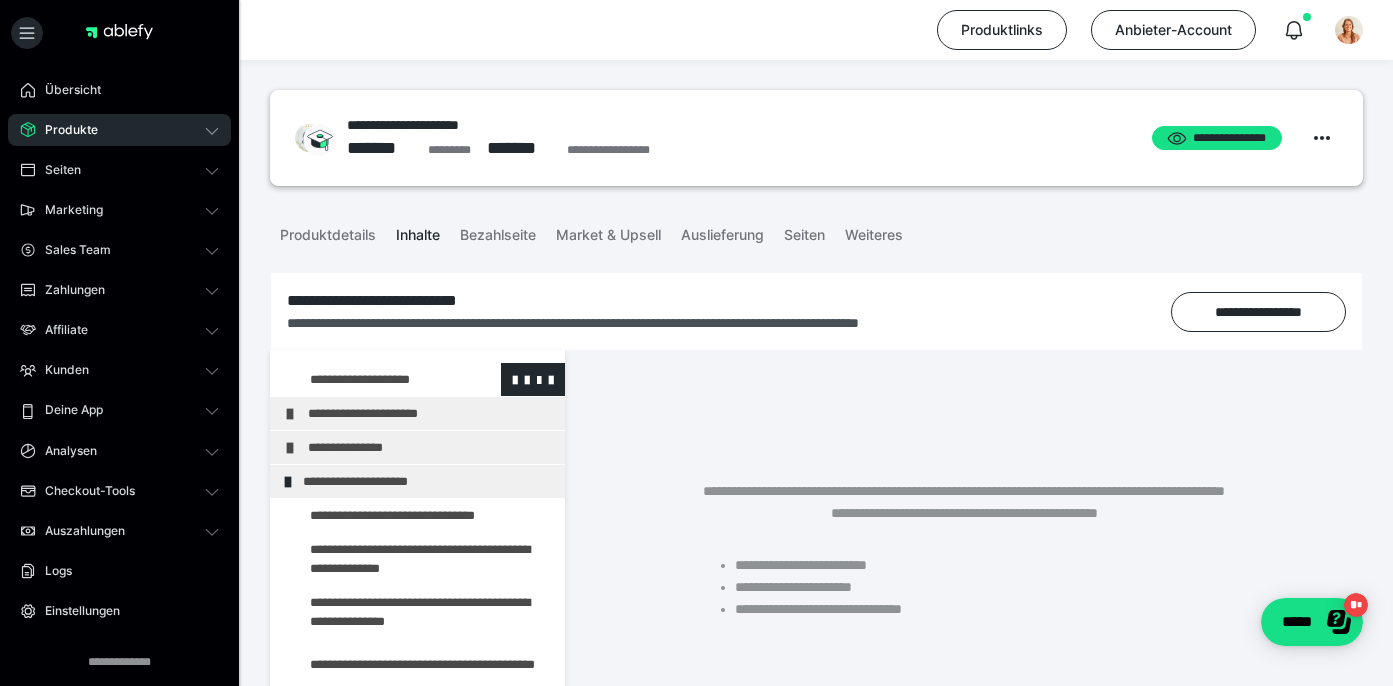 scroll, scrollTop: 54, scrollLeft: 0, axis: vertical 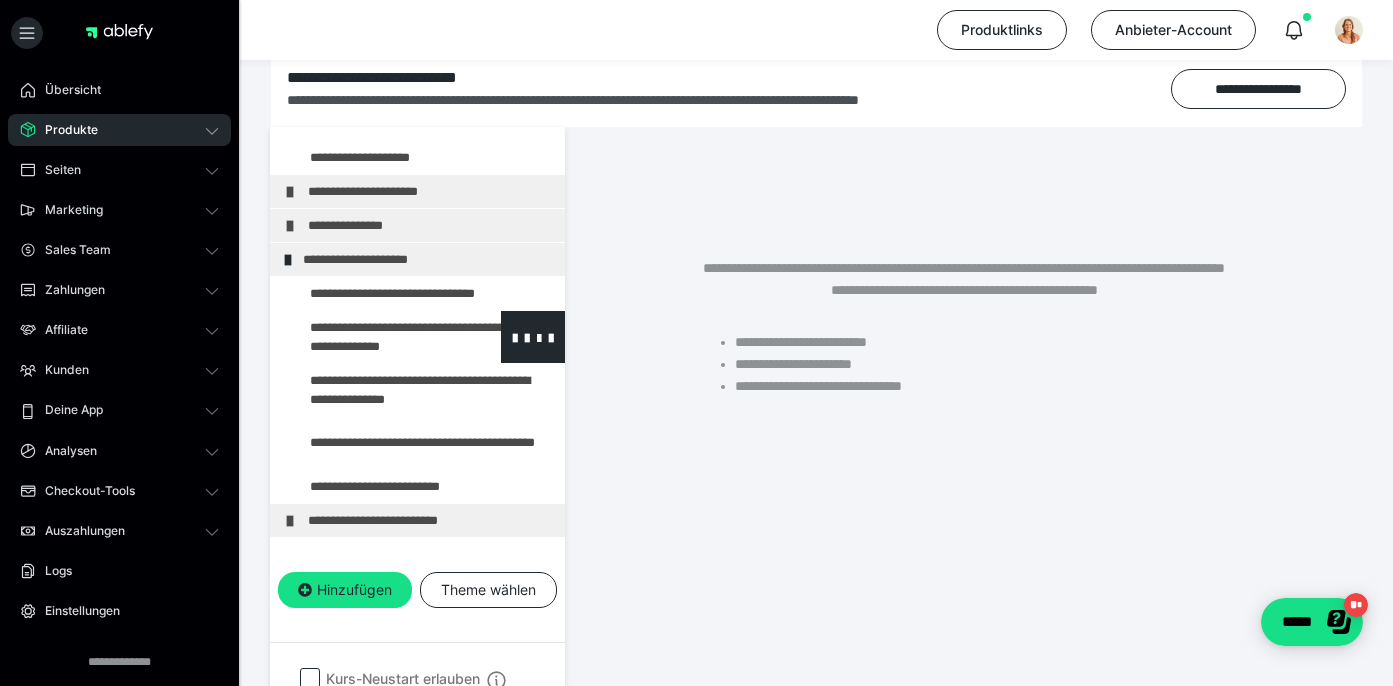 click at bounding box center [375, 337] 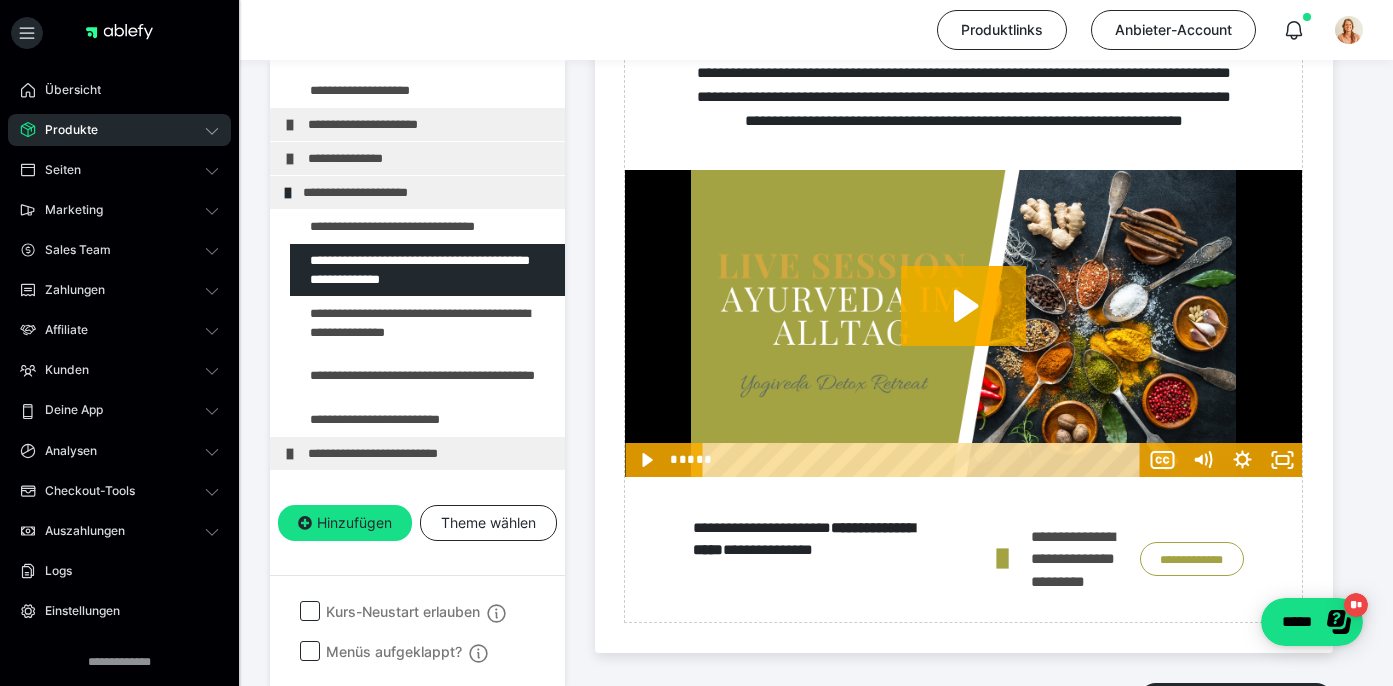 scroll, scrollTop: 935, scrollLeft: 0, axis: vertical 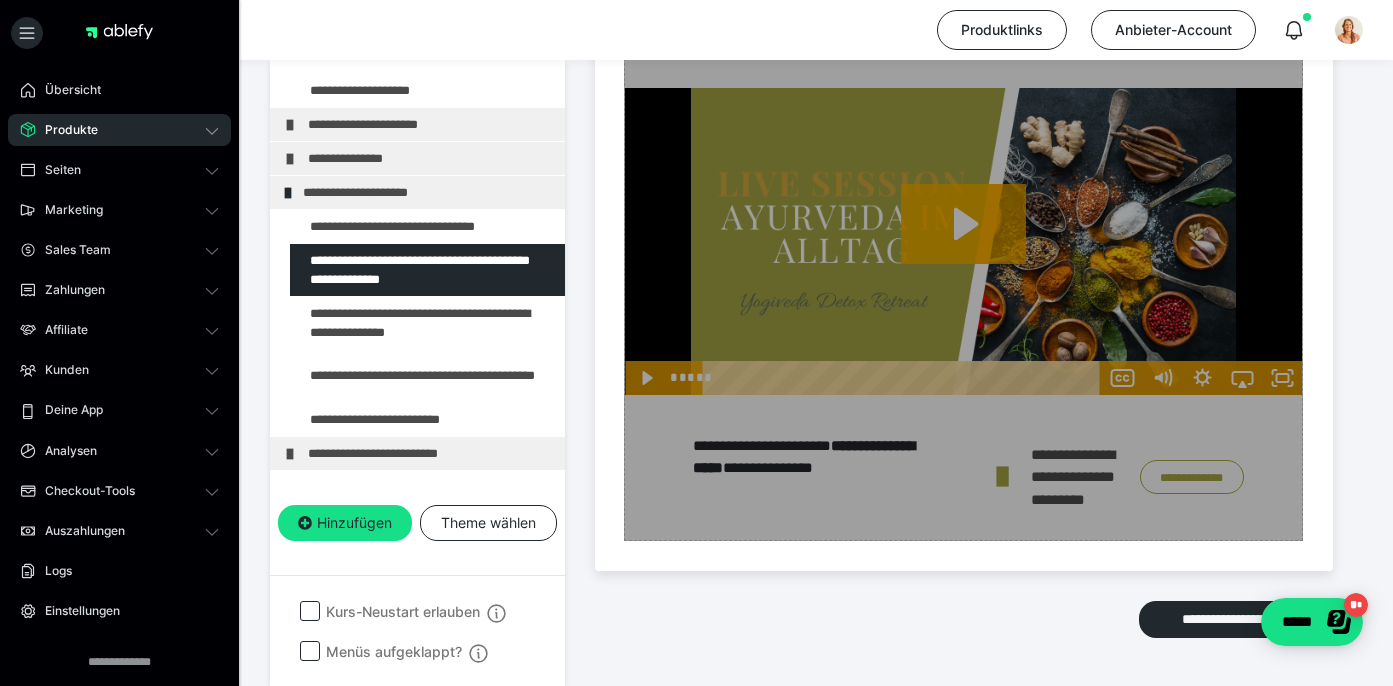 click on "Zum Pagebuilder" at bounding box center [963, 165] 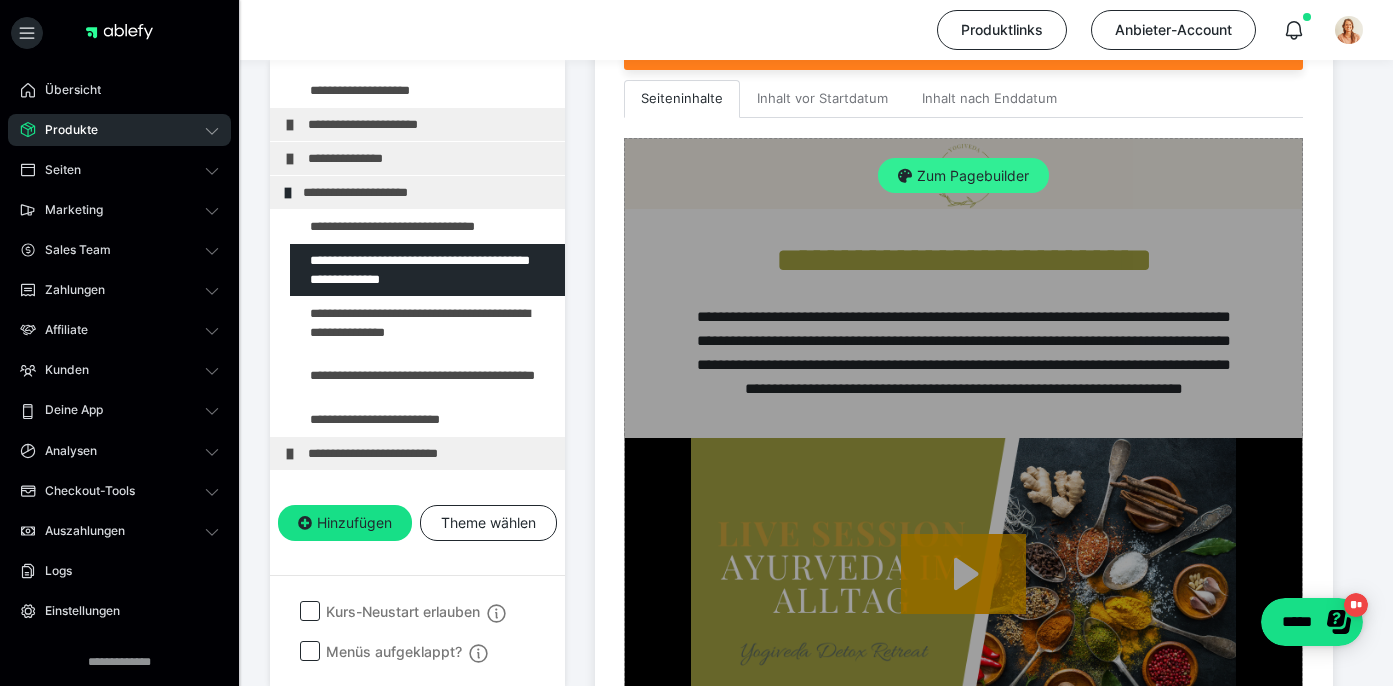 click on "Zum Pagebuilder" at bounding box center [963, 176] 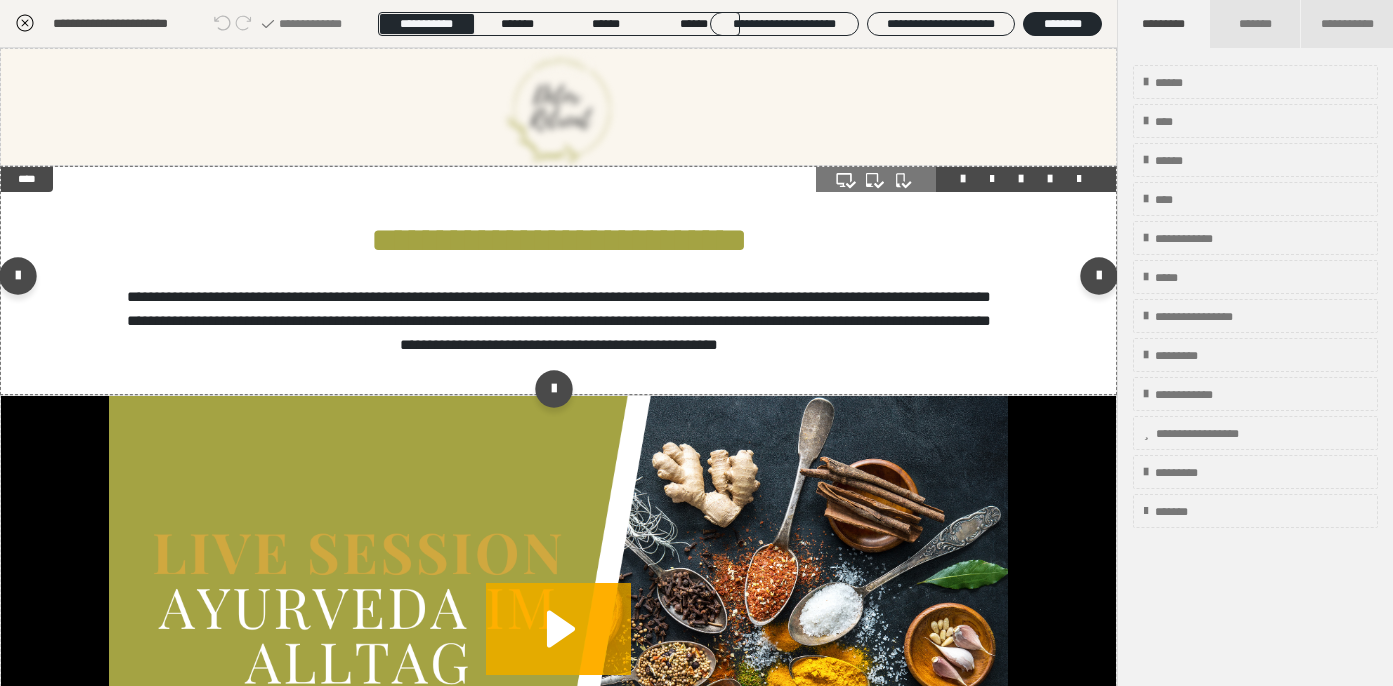scroll, scrollTop: 290, scrollLeft: 0, axis: vertical 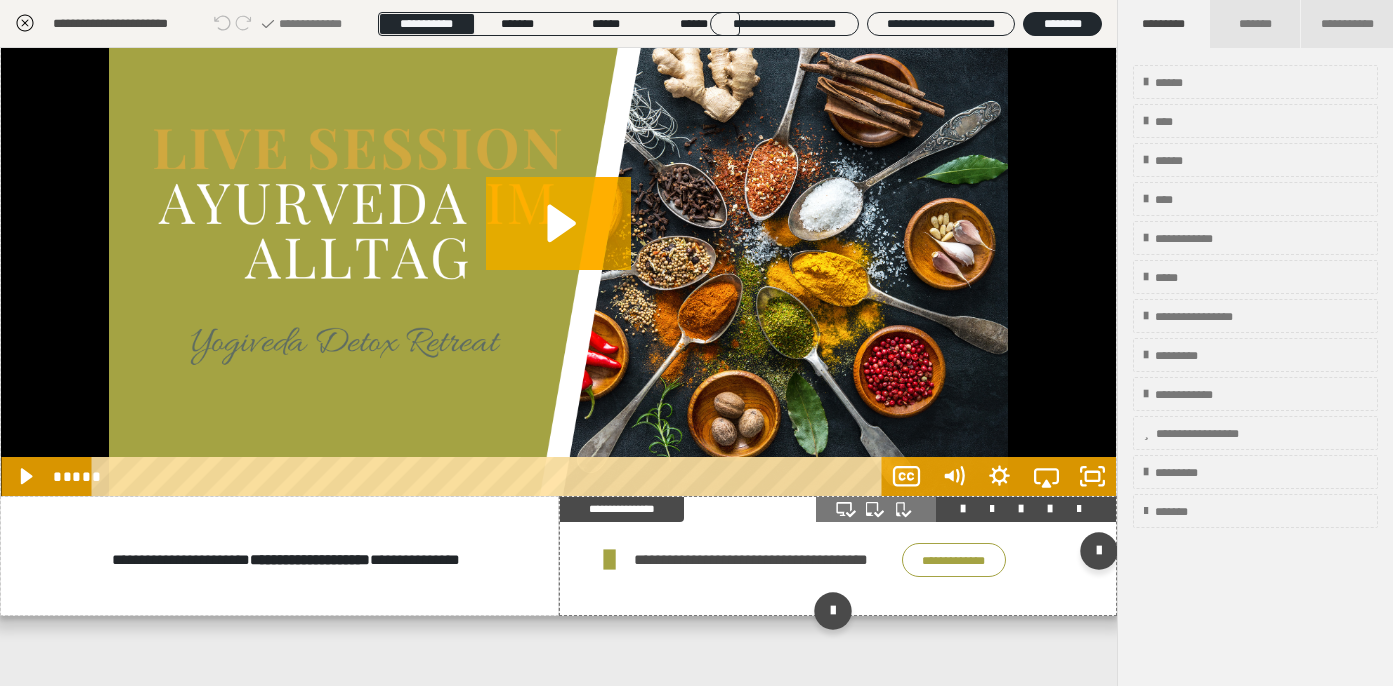 click on "**********" at bounding box center (763, 560) 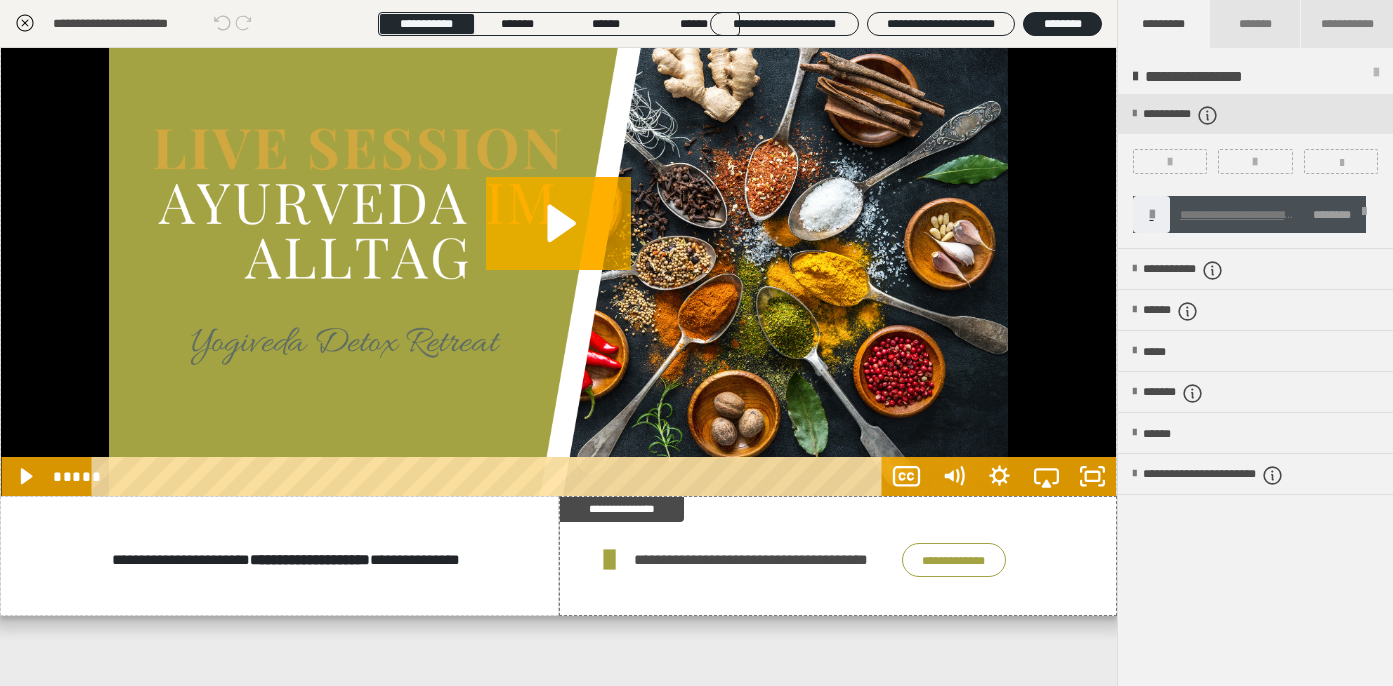 click on "**********" at bounding box center [1276, 215] 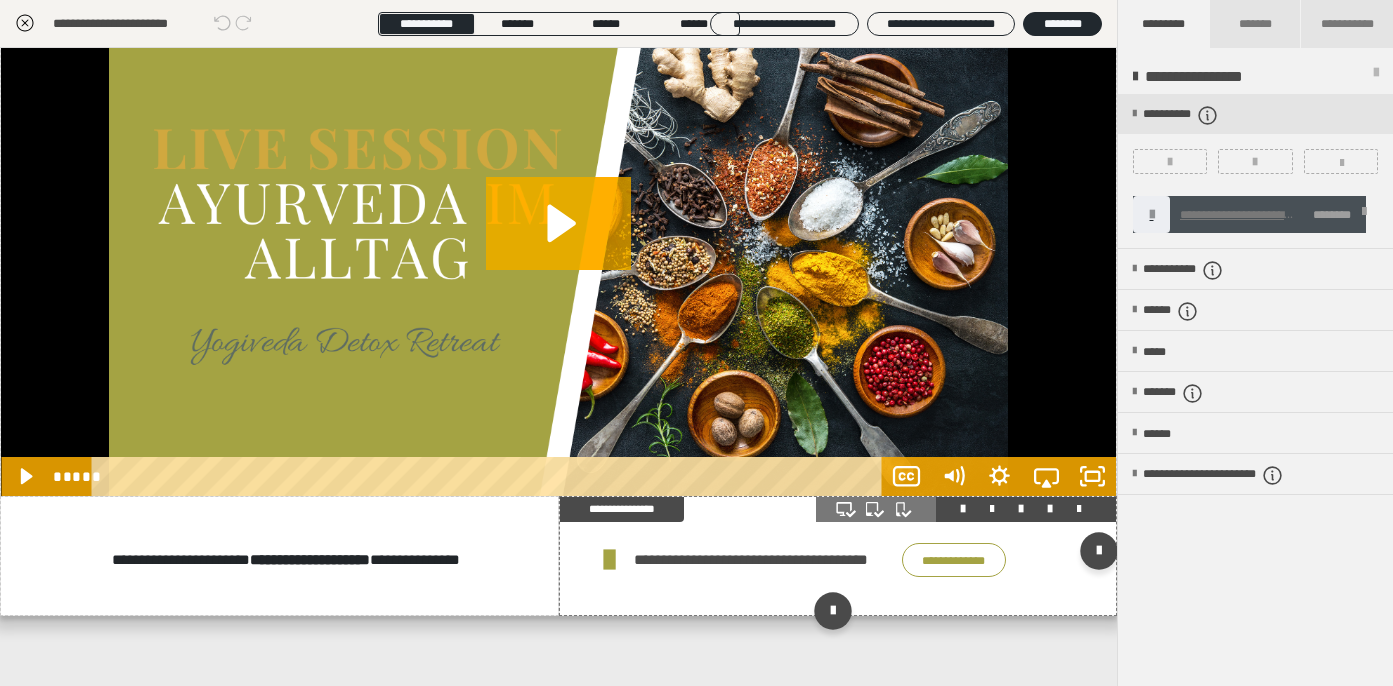 click on "**********" at bounding box center [763, 560] 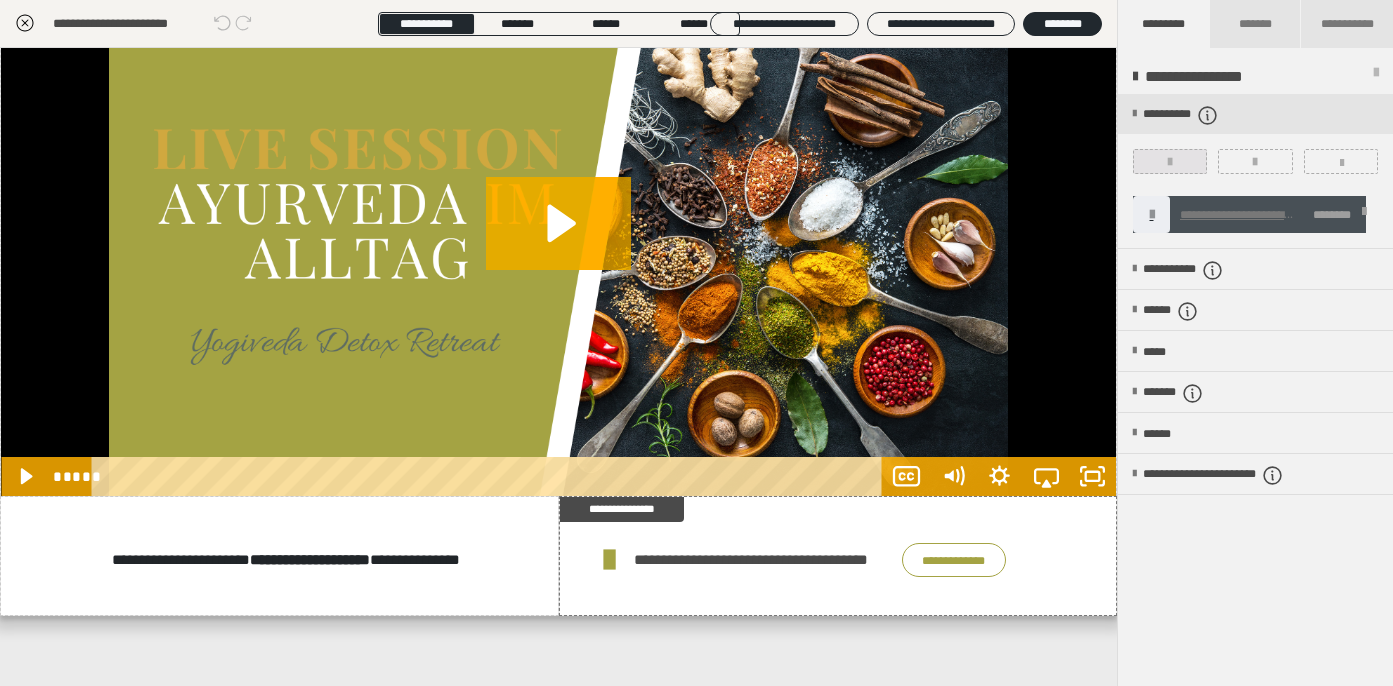 click at bounding box center (1170, 162) 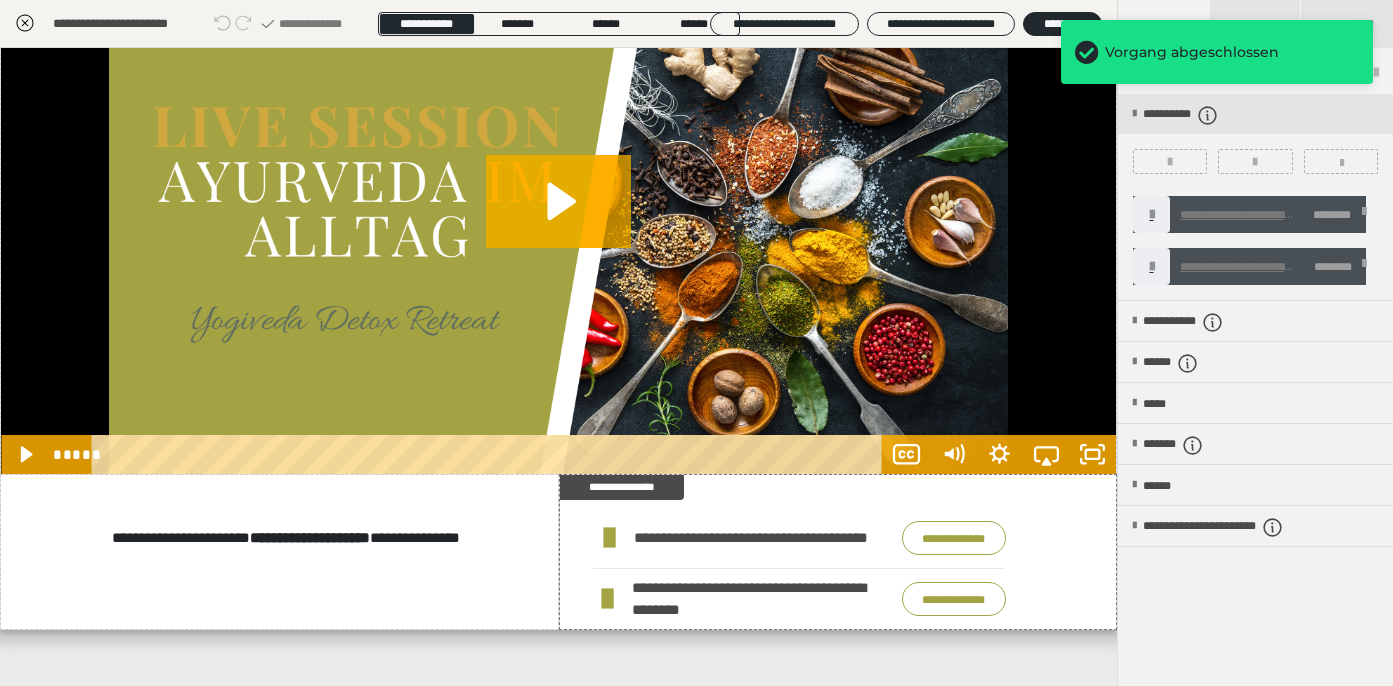 click at bounding box center [1364, 215] 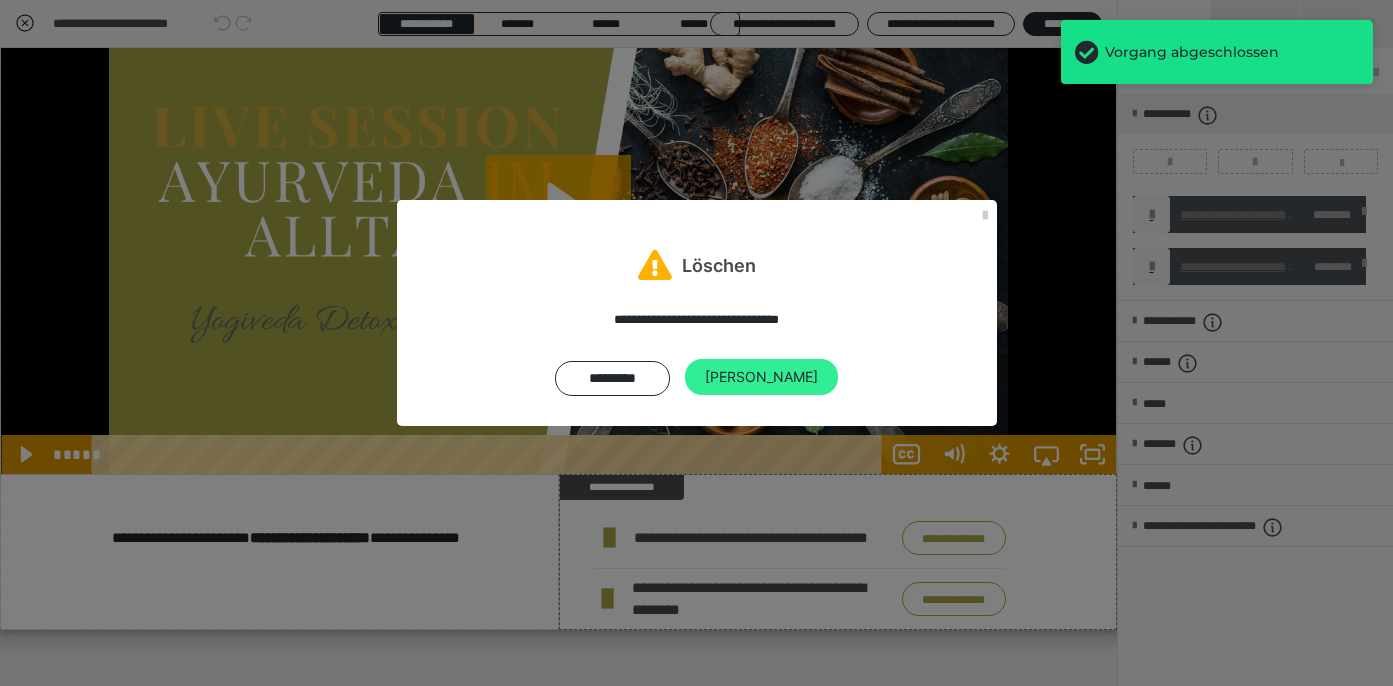 click on "Ja" at bounding box center [761, 377] 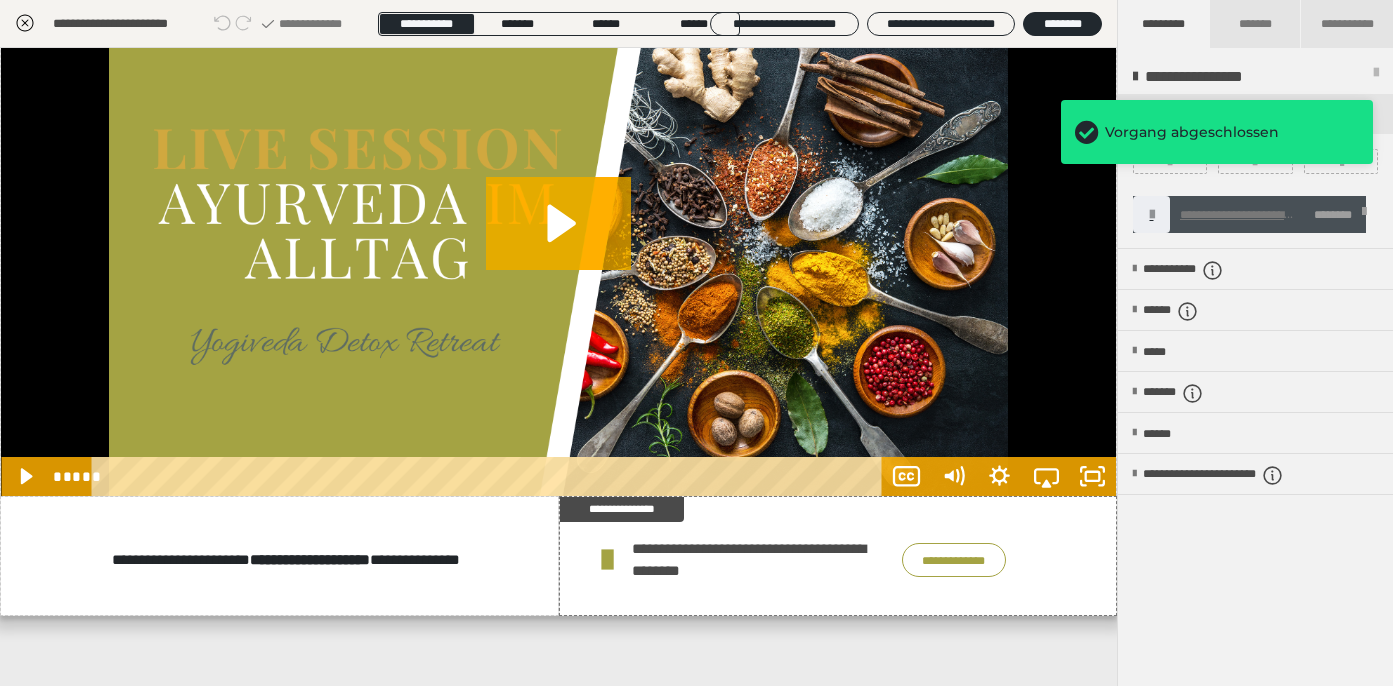 click 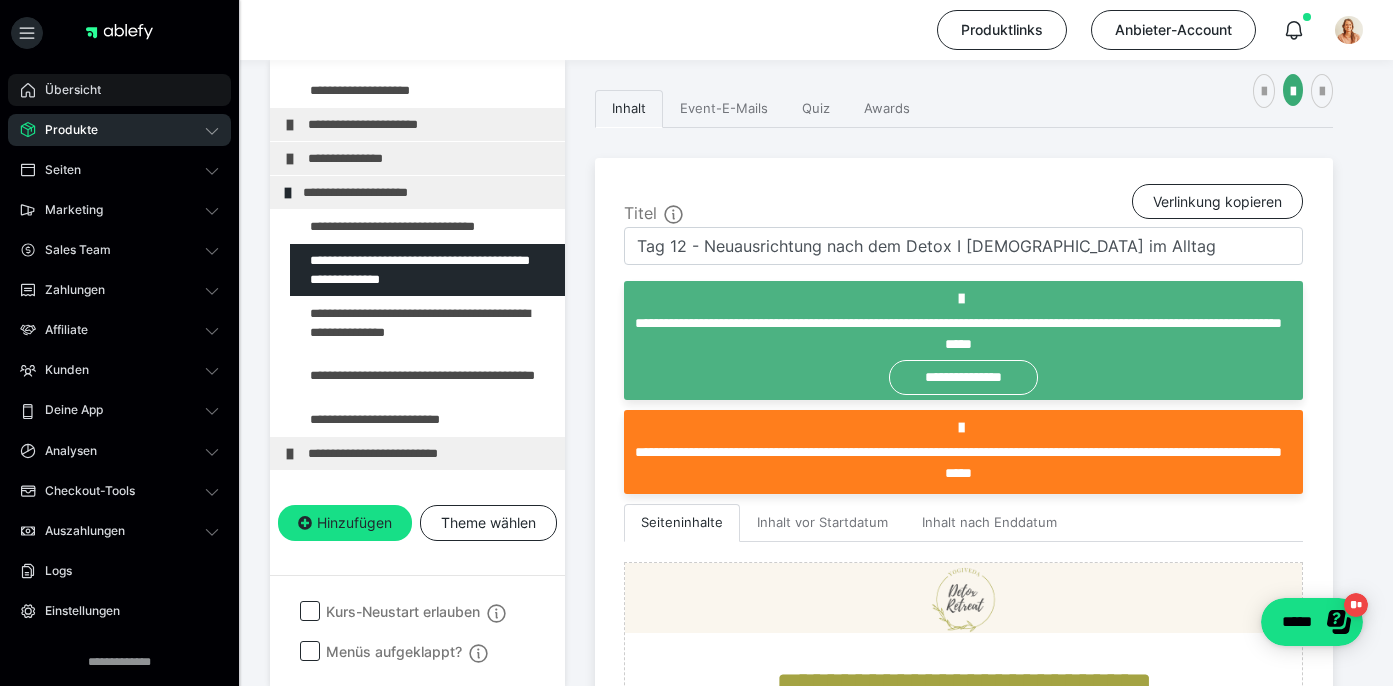 click on "Übersicht" at bounding box center (66, 90) 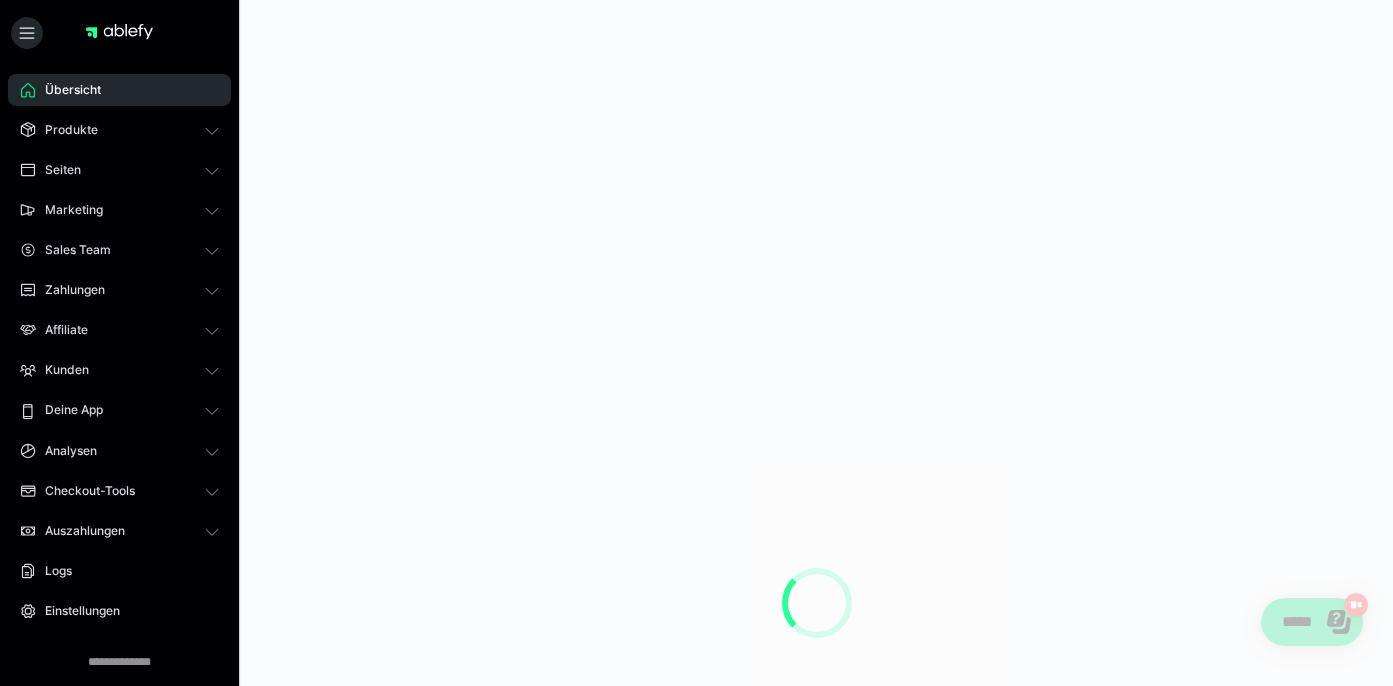 scroll, scrollTop: 0, scrollLeft: 0, axis: both 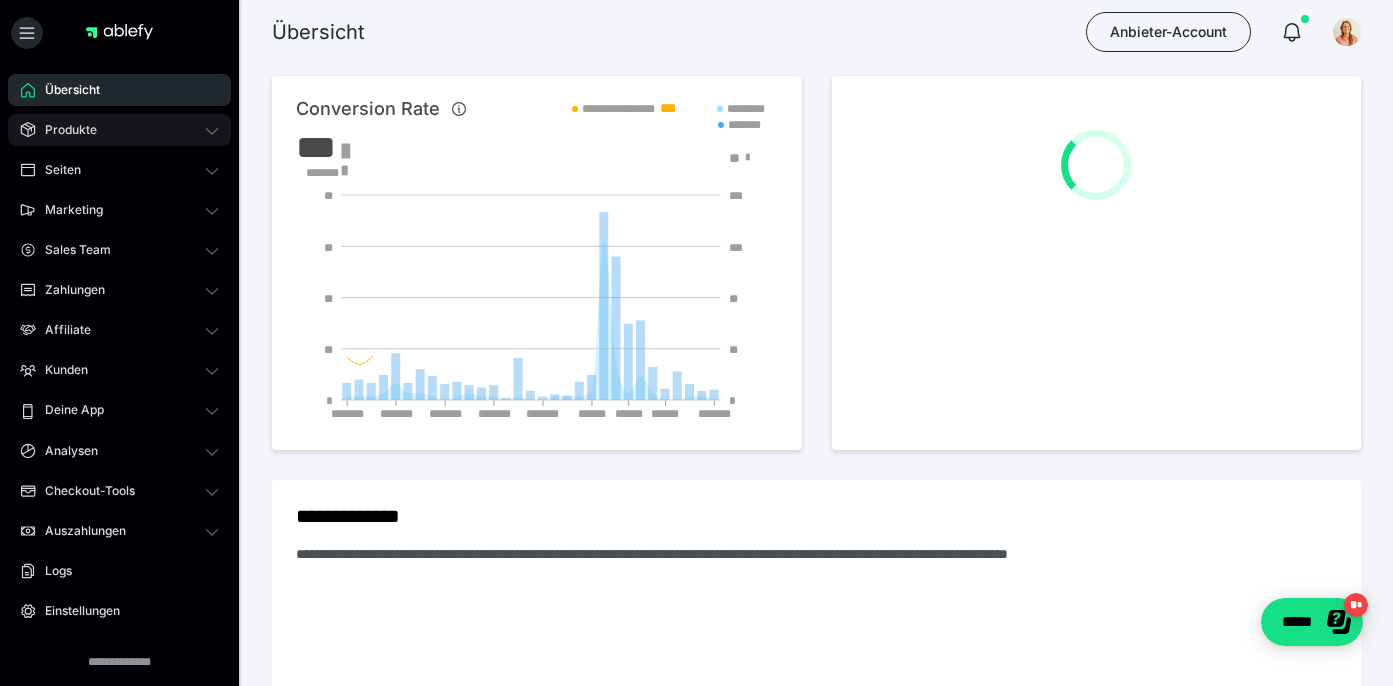 click on "Produkte" at bounding box center [119, 130] 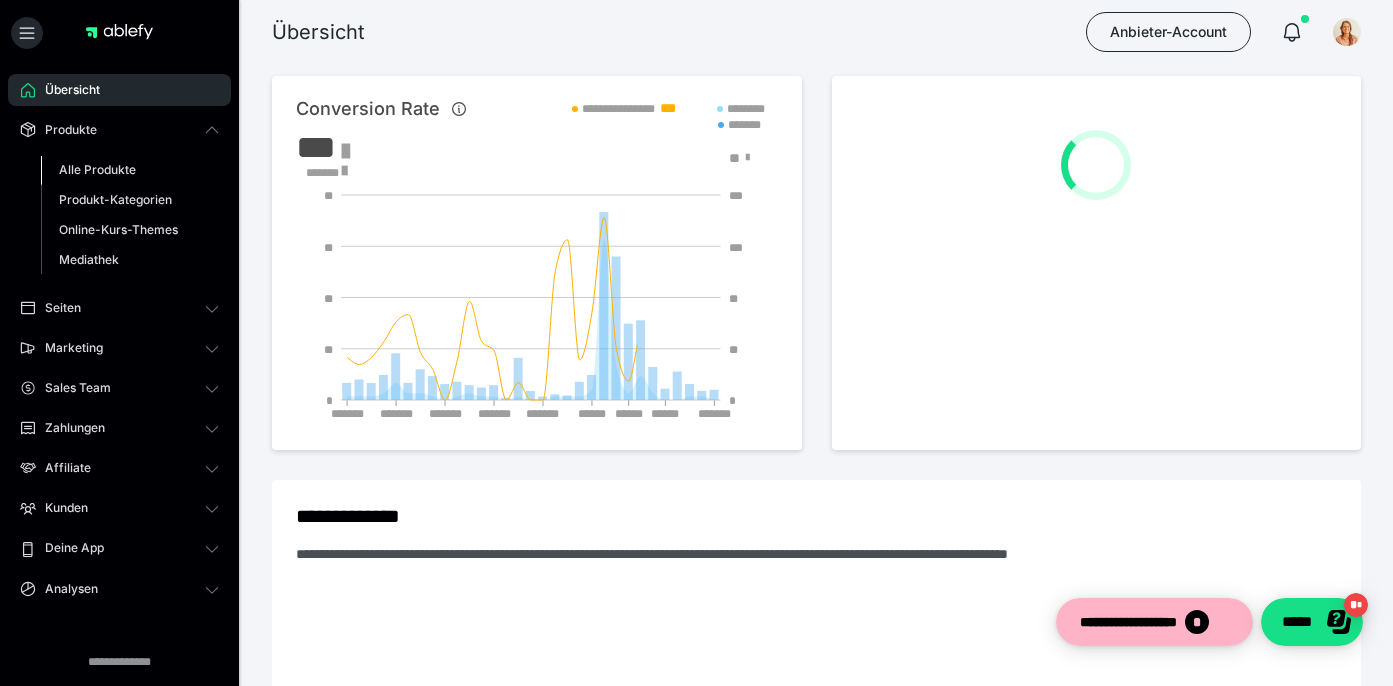 scroll, scrollTop: 0, scrollLeft: 0, axis: both 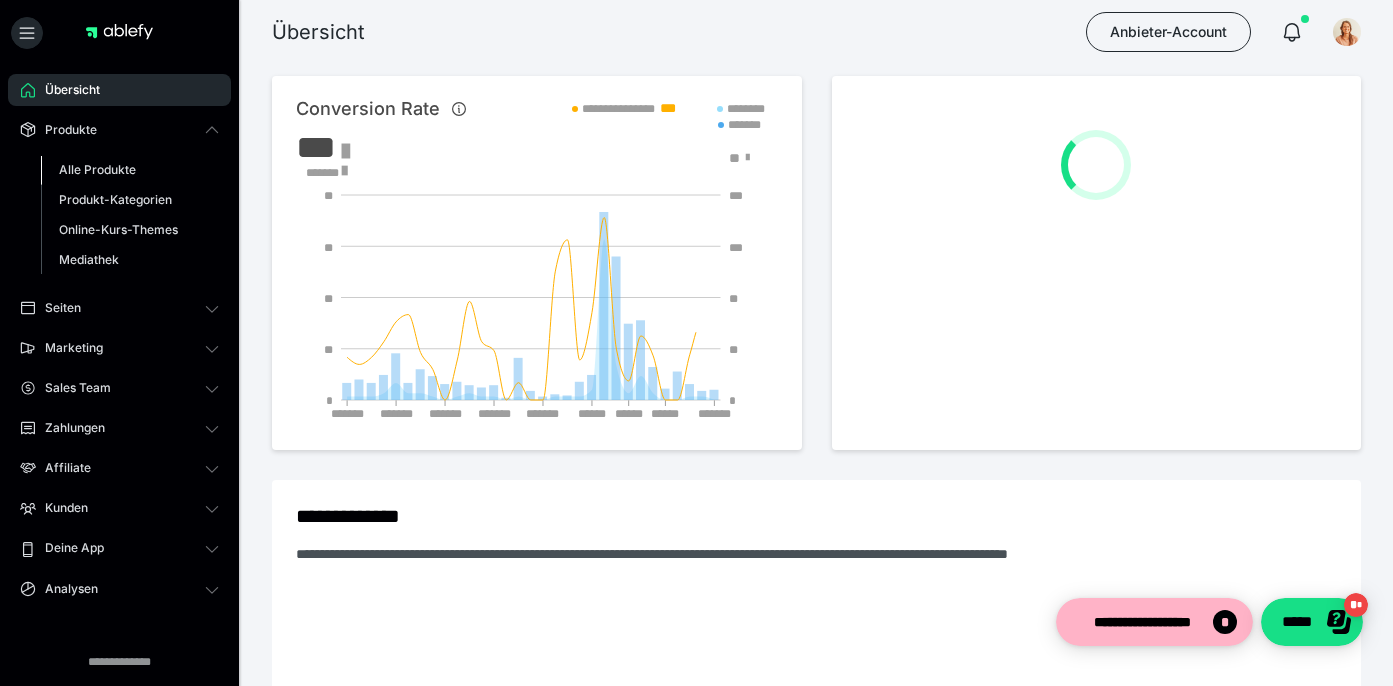 click on "Alle Produkte" at bounding box center (97, 169) 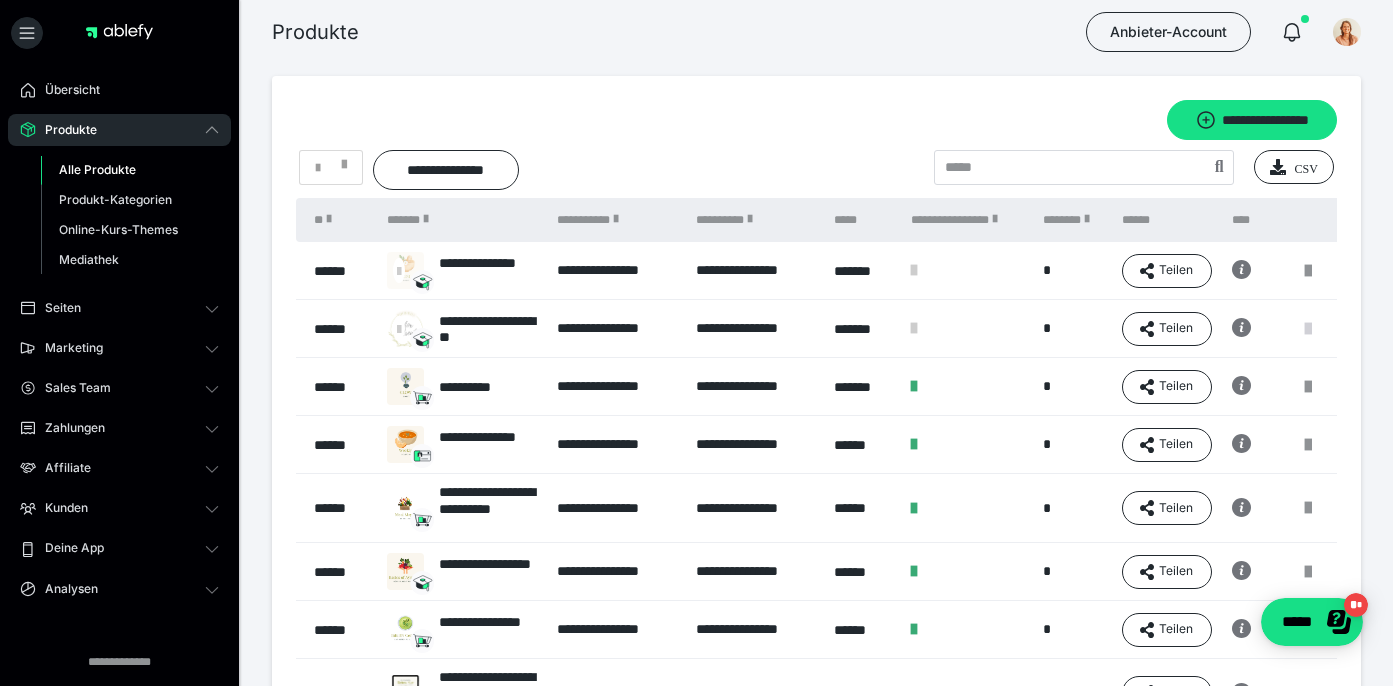 click at bounding box center [1308, 329] 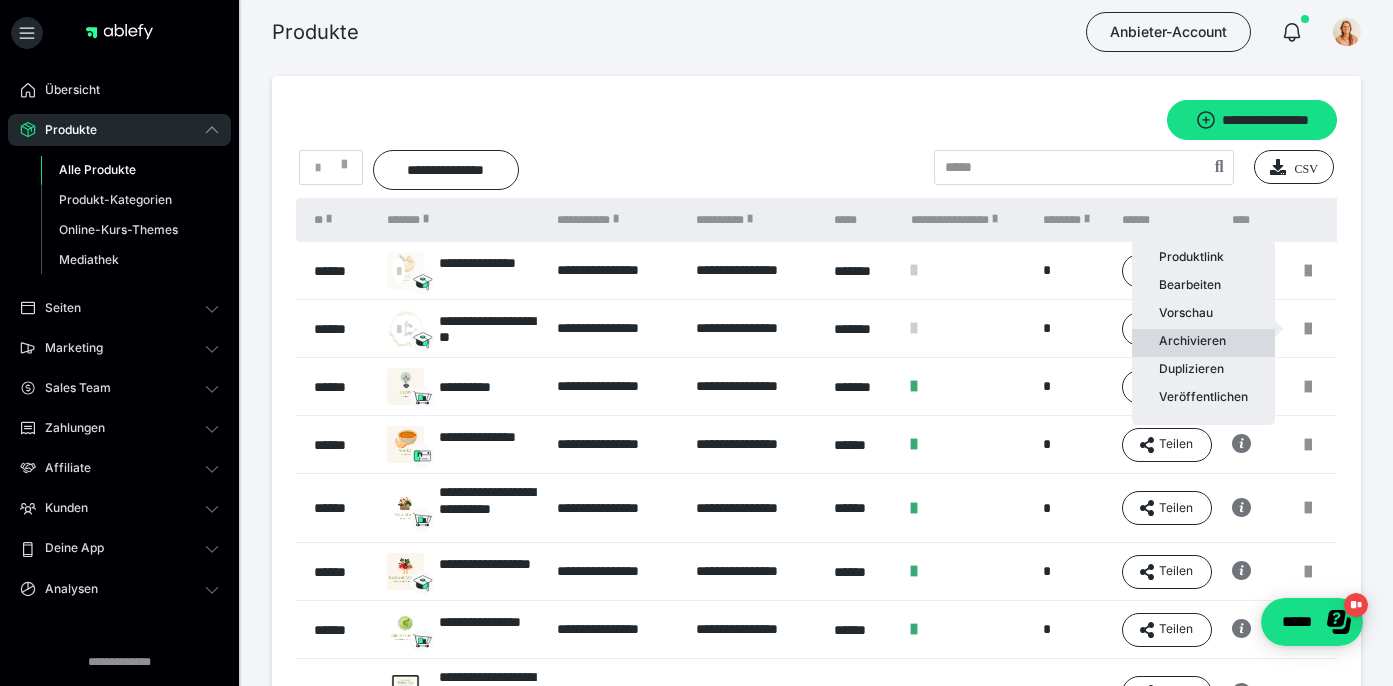 click on "Archivieren" at bounding box center (1203, 343) 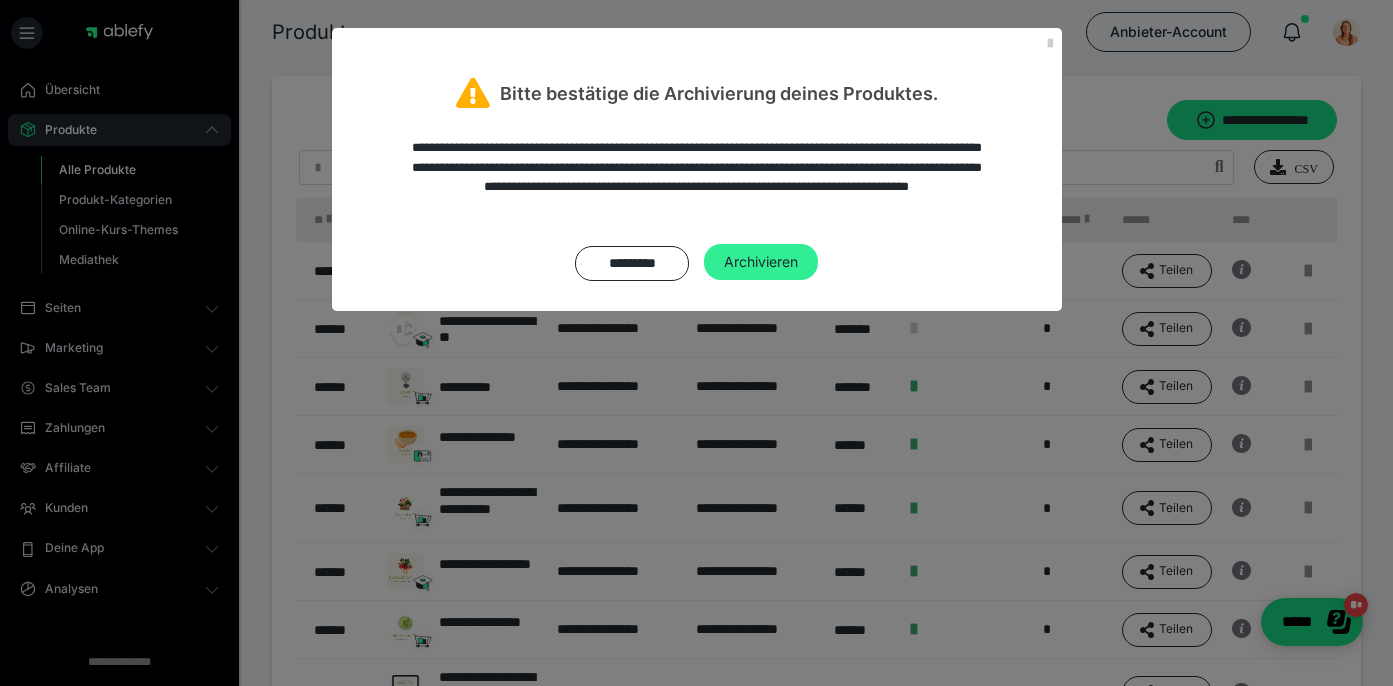 click on "Archivieren" at bounding box center [761, 262] 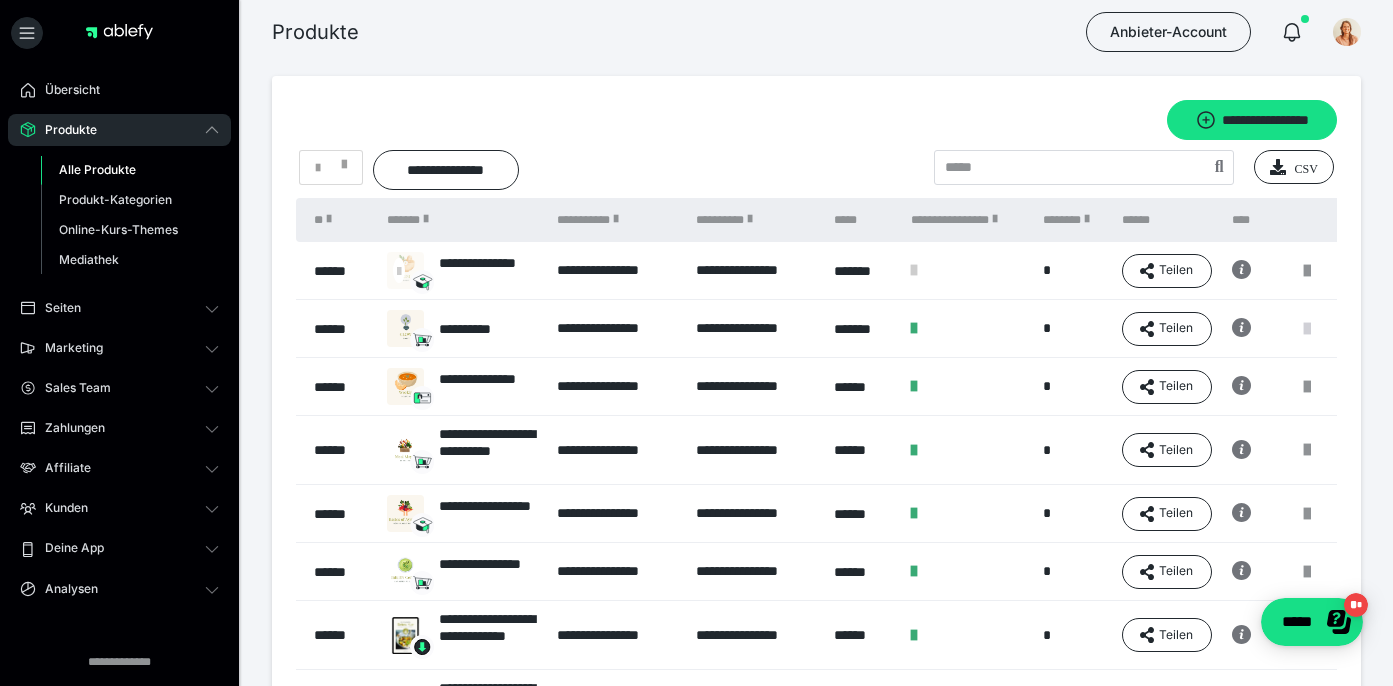 click at bounding box center (1307, 329) 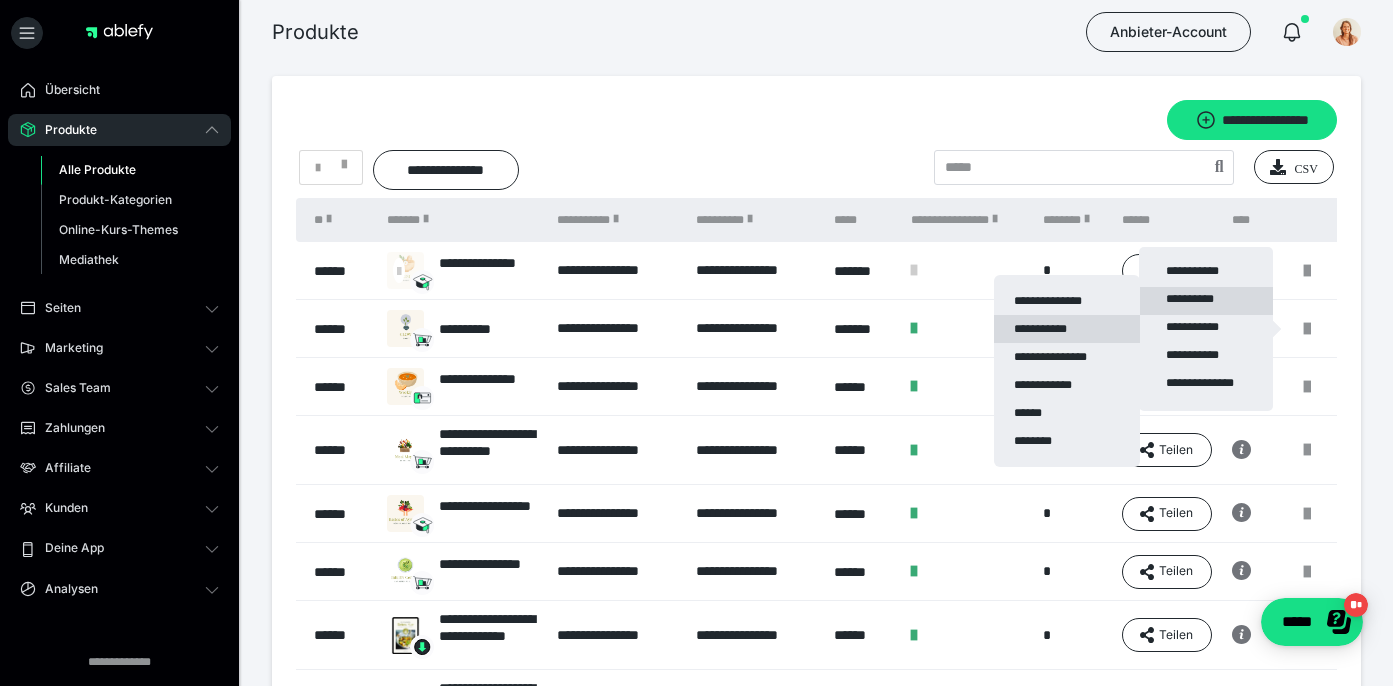 click on "**********" at bounding box center (1067, 329) 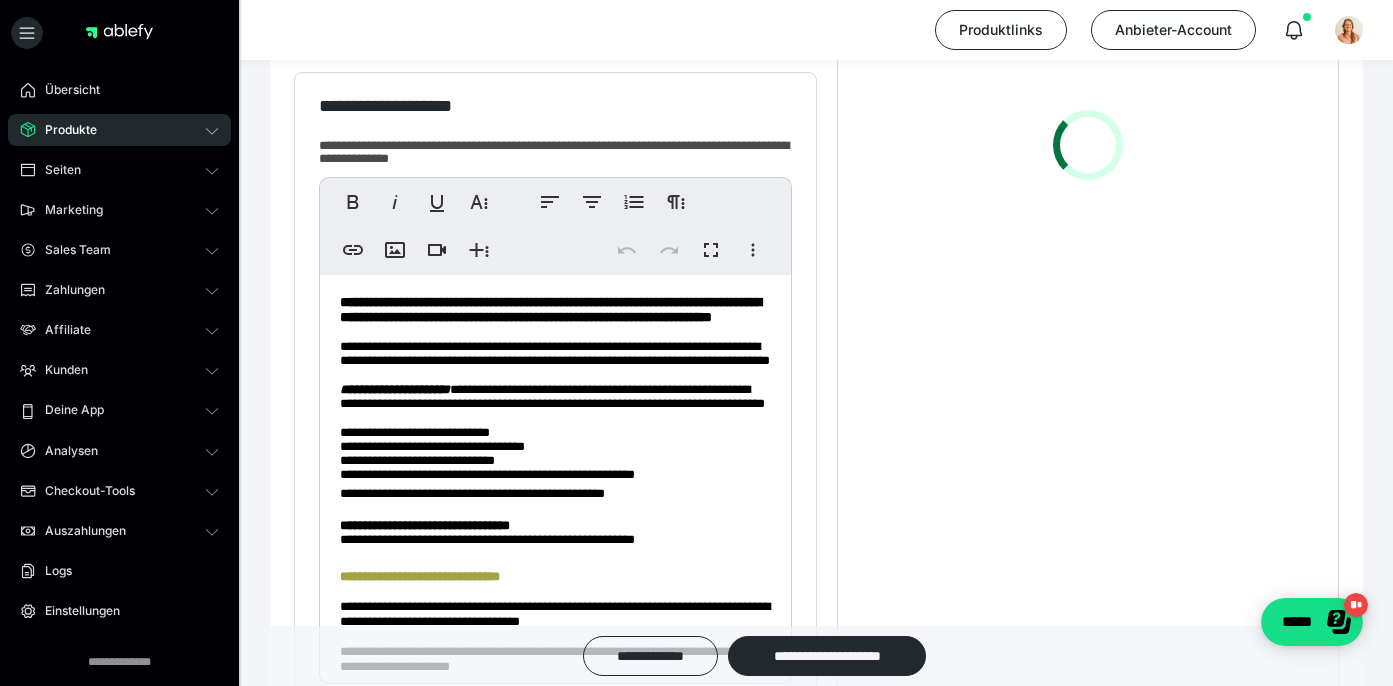 scroll, scrollTop: 480, scrollLeft: 0, axis: vertical 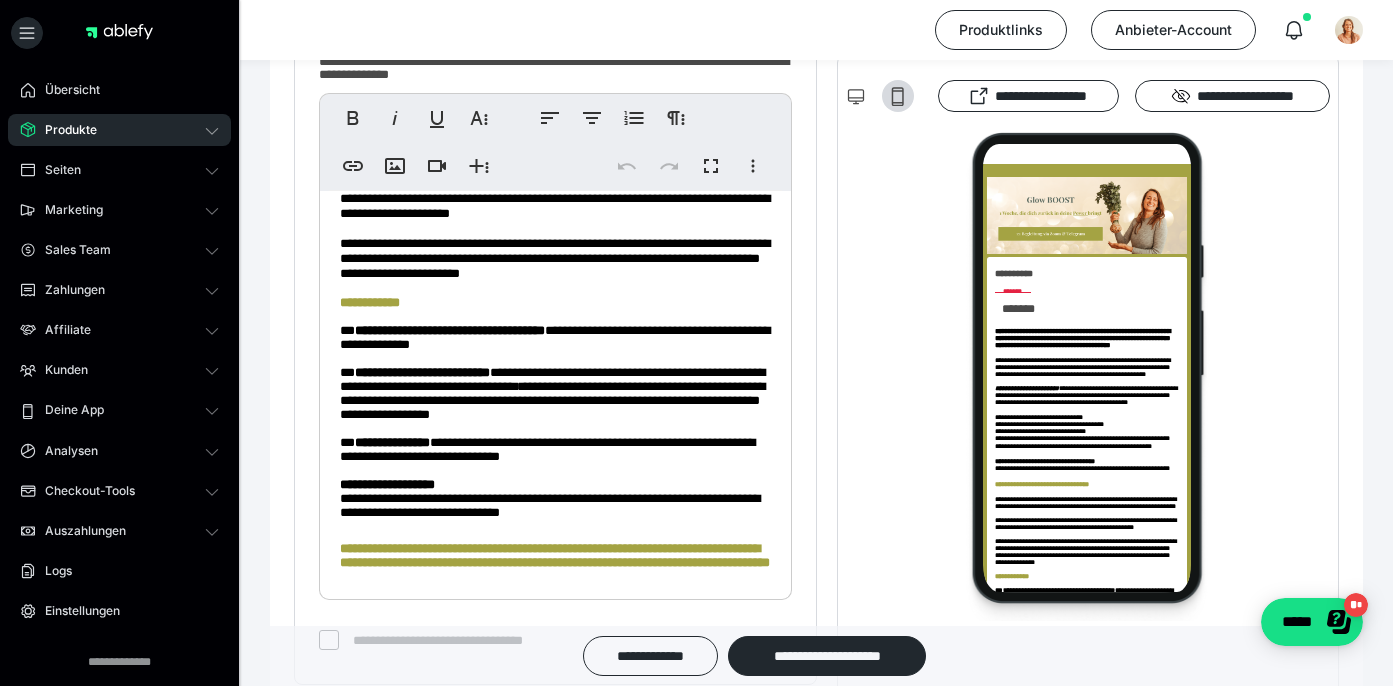 click on "**********" at bounding box center [422, 372] 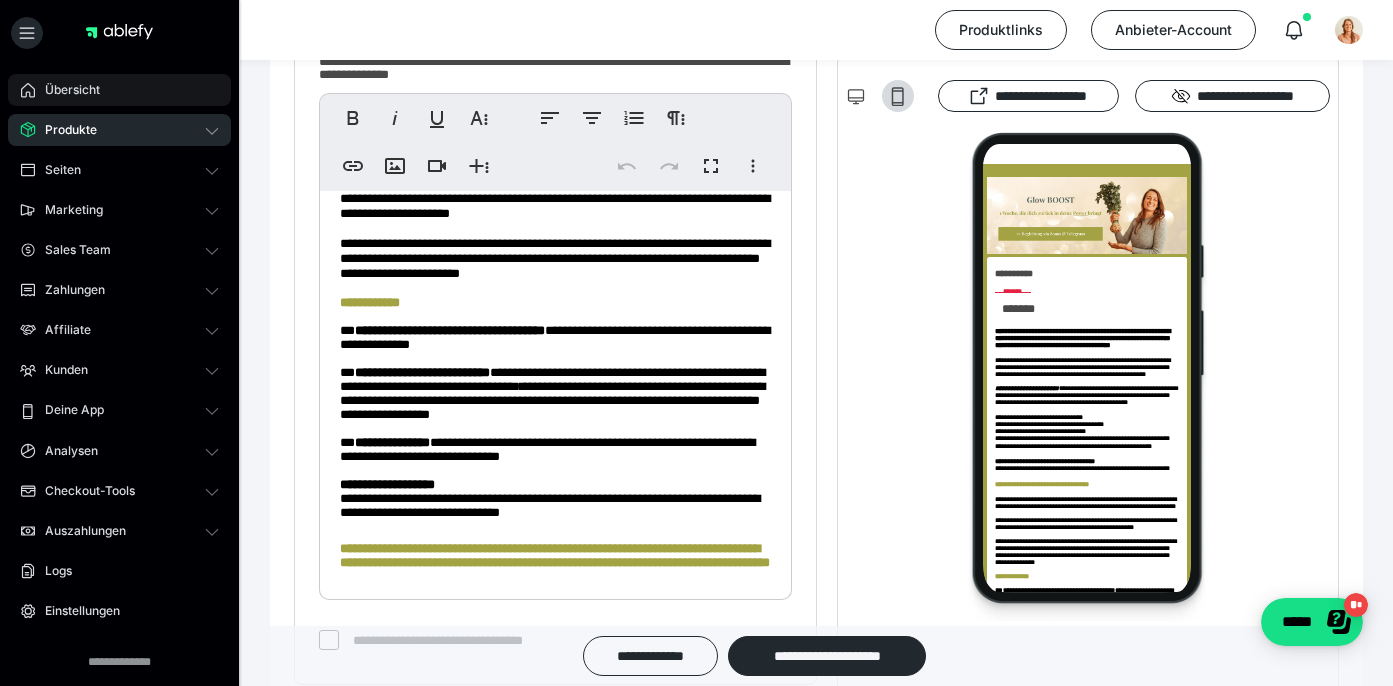 click on "Übersicht" at bounding box center [65, 90] 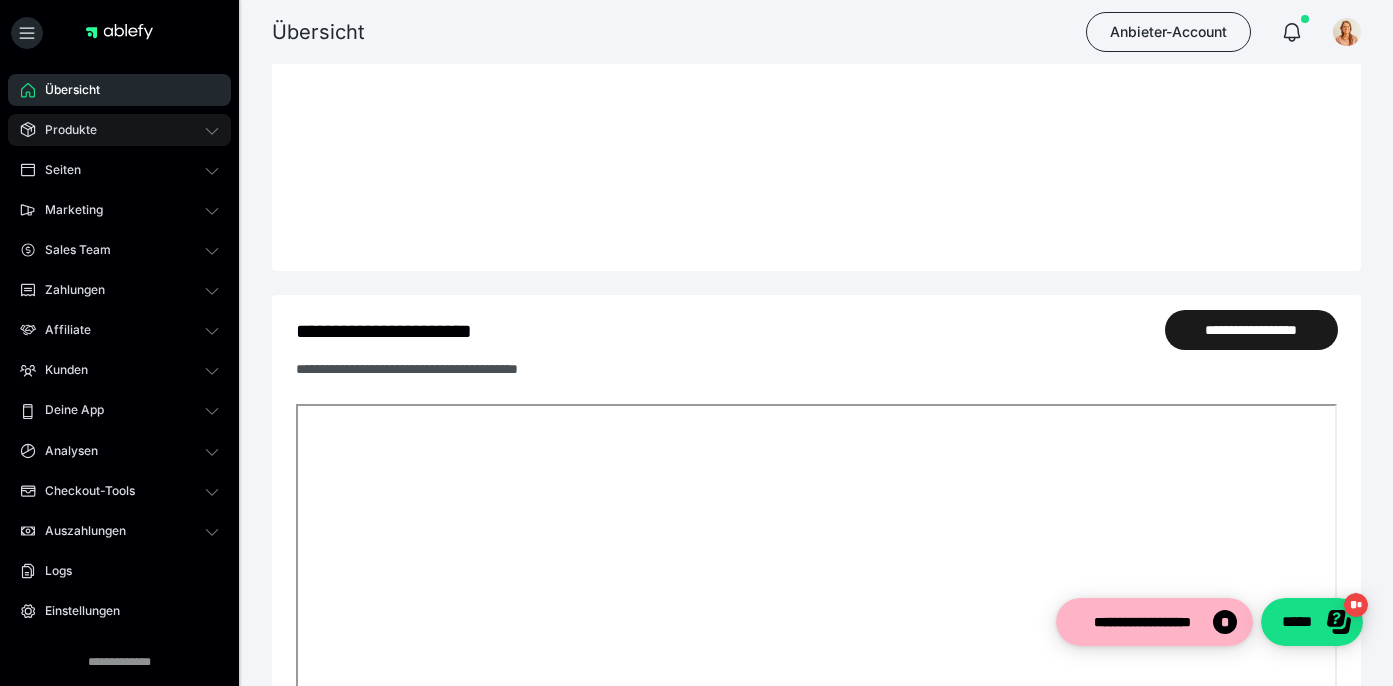 scroll, scrollTop: 0, scrollLeft: 0, axis: both 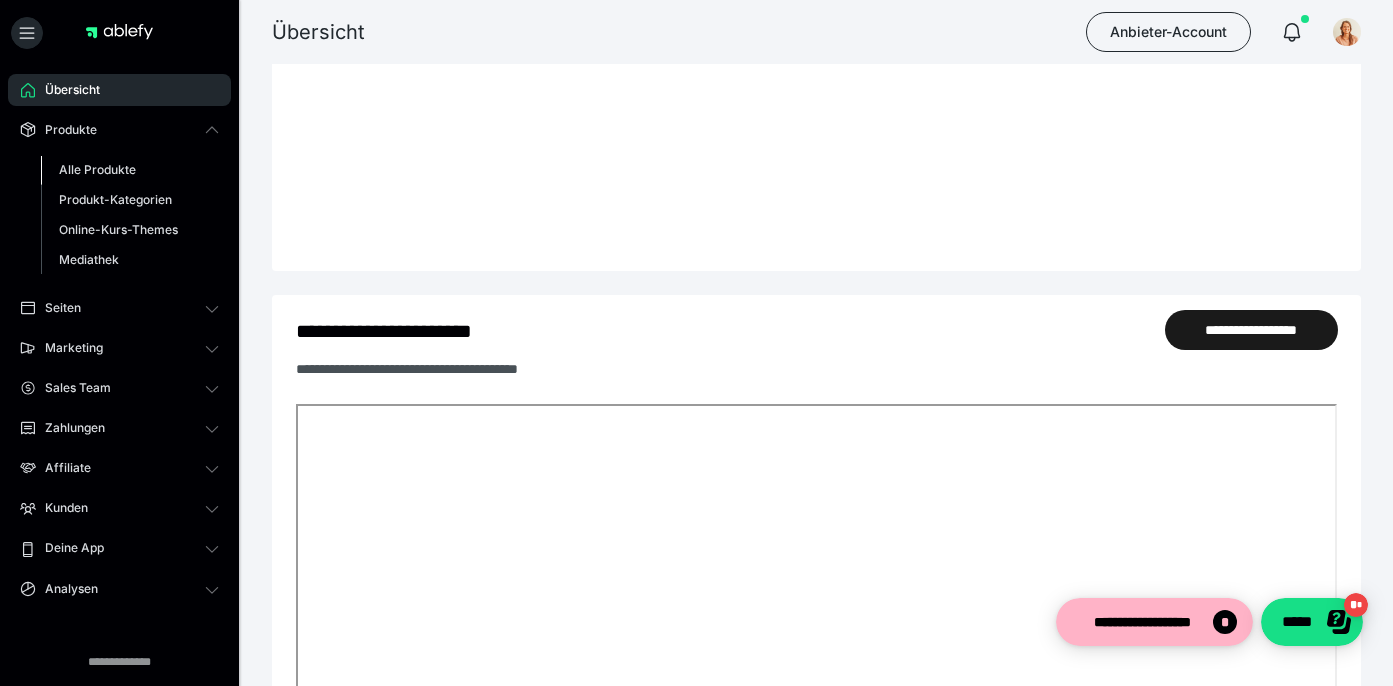 click on "Alle Produkte" at bounding box center [130, 170] 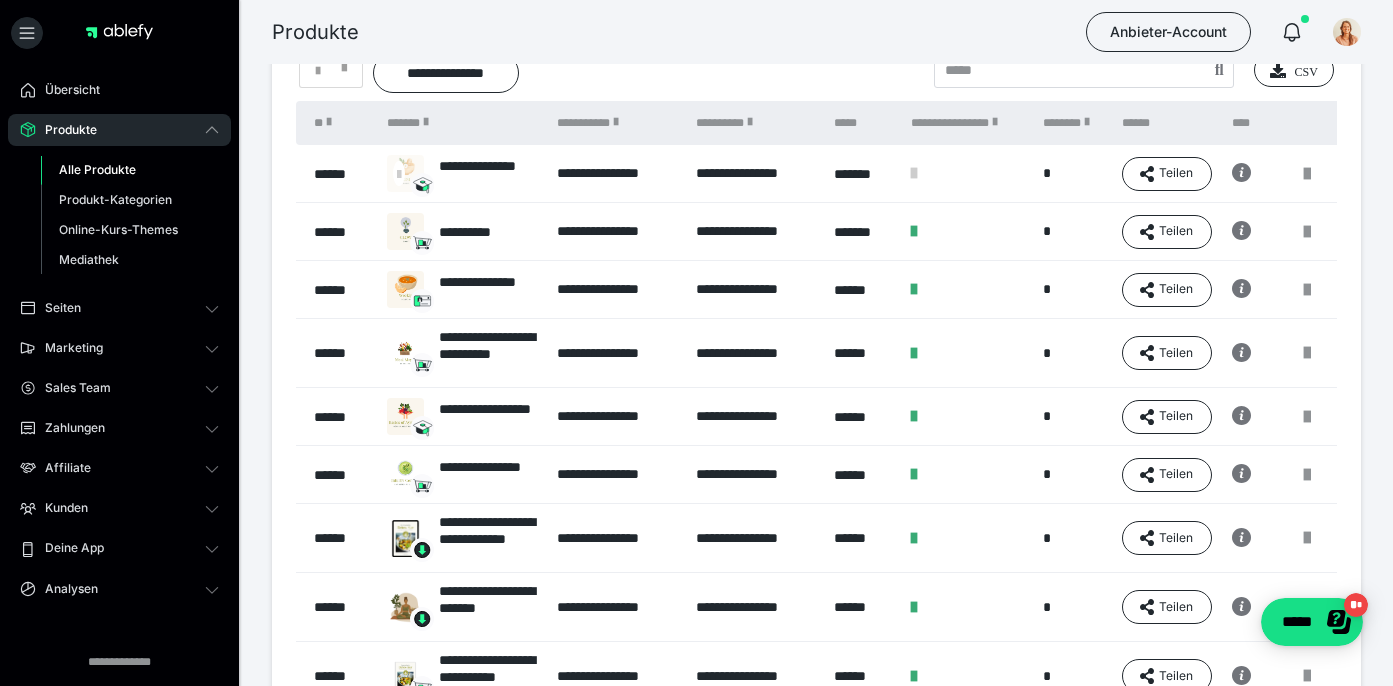 scroll, scrollTop: 96, scrollLeft: 0, axis: vertical 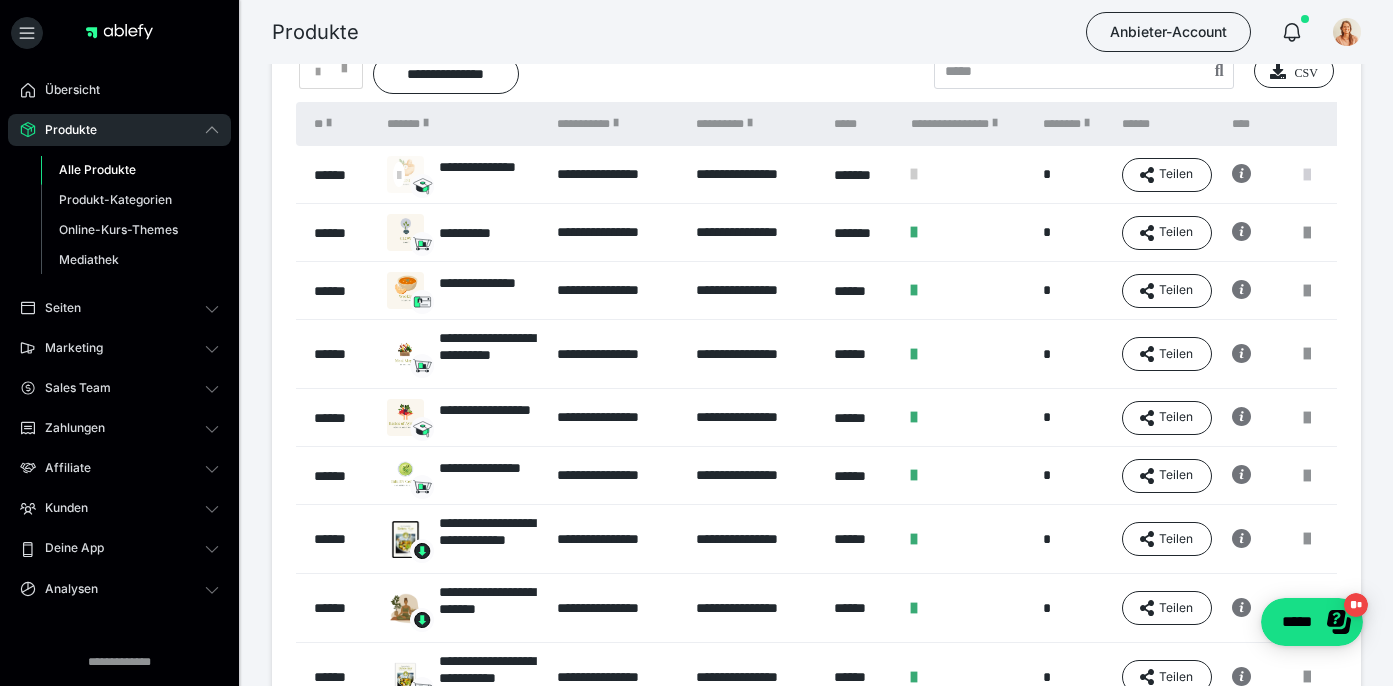click at bounding box center (1307, 175) 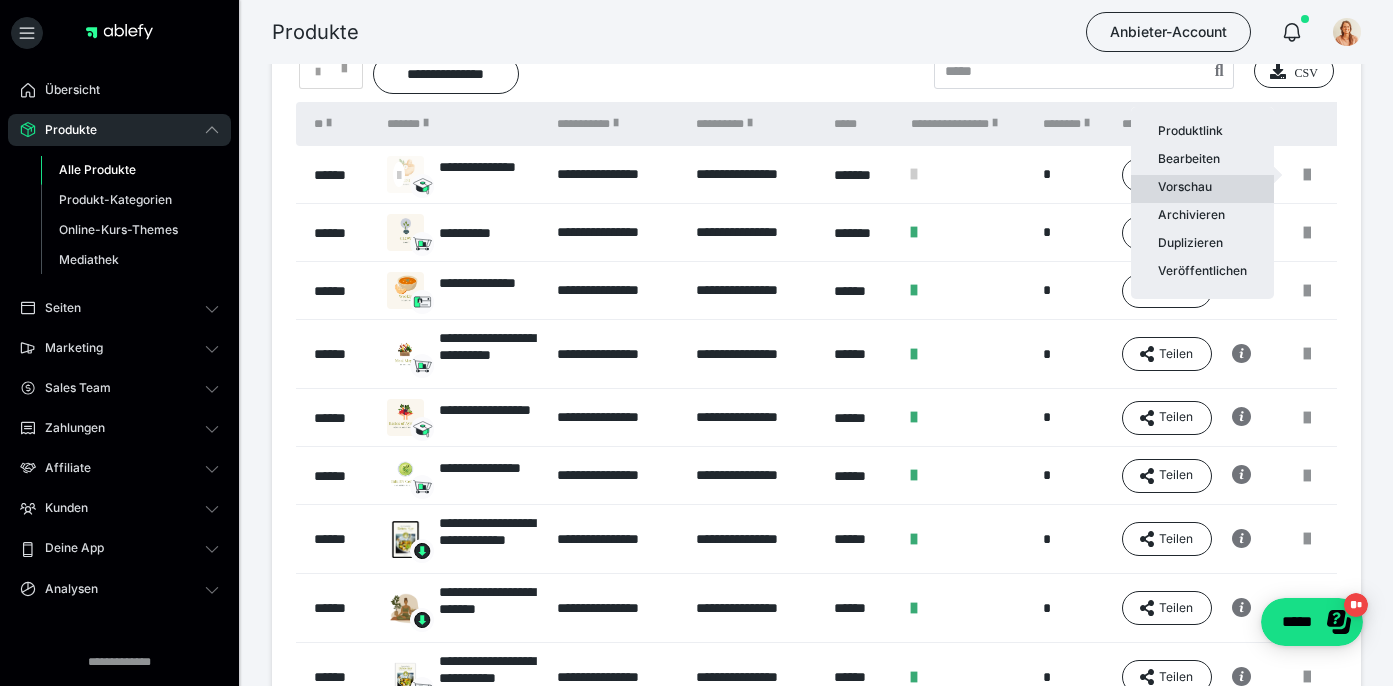click on "Vorschau" at bounding box center [1202, 189] 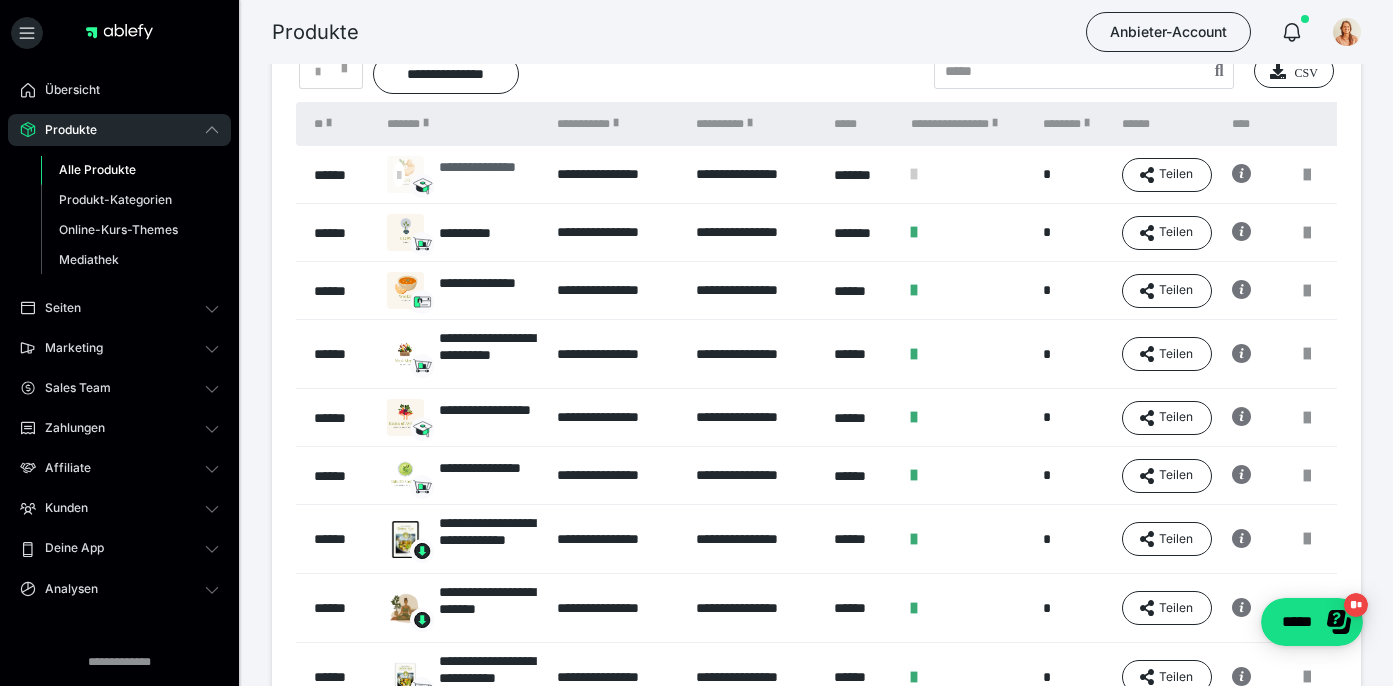 click on "**********" at bounding box center [488, 175] 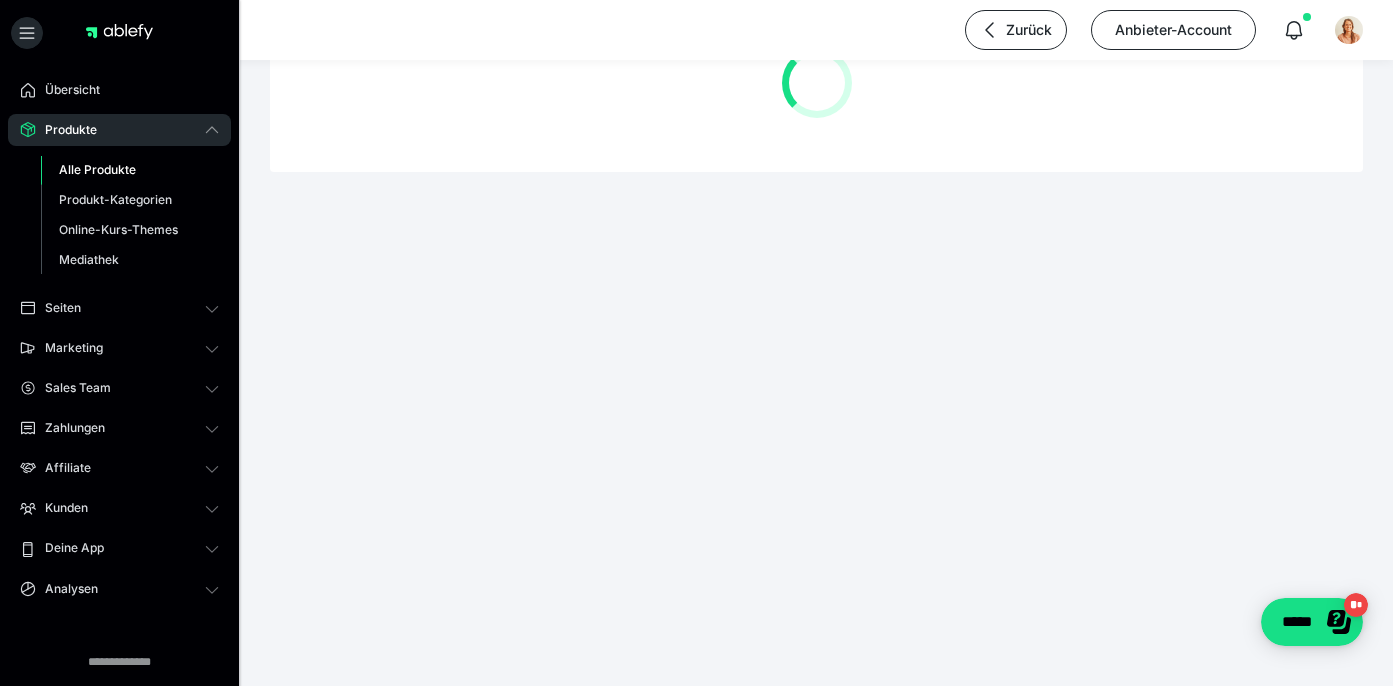 scroll, scrollTop: 0, scrollLeft: 0, axis: both 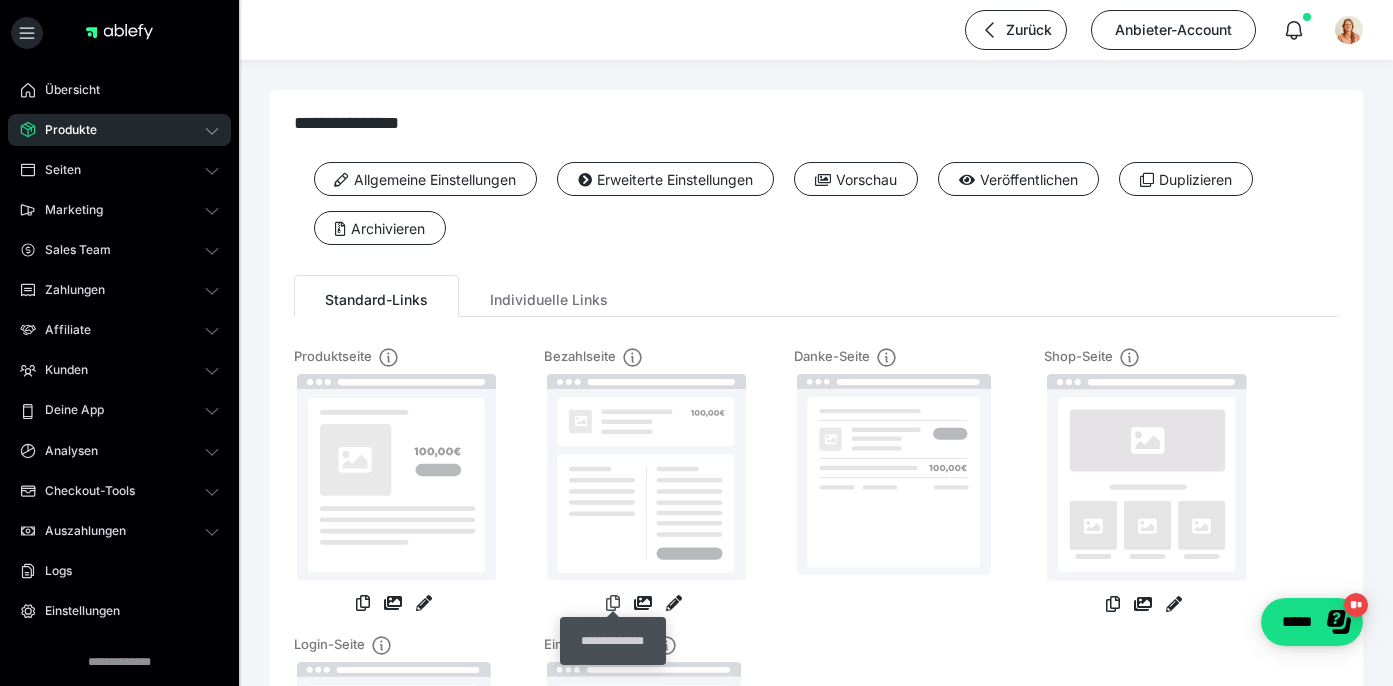 click at bounding box center [613, 603] 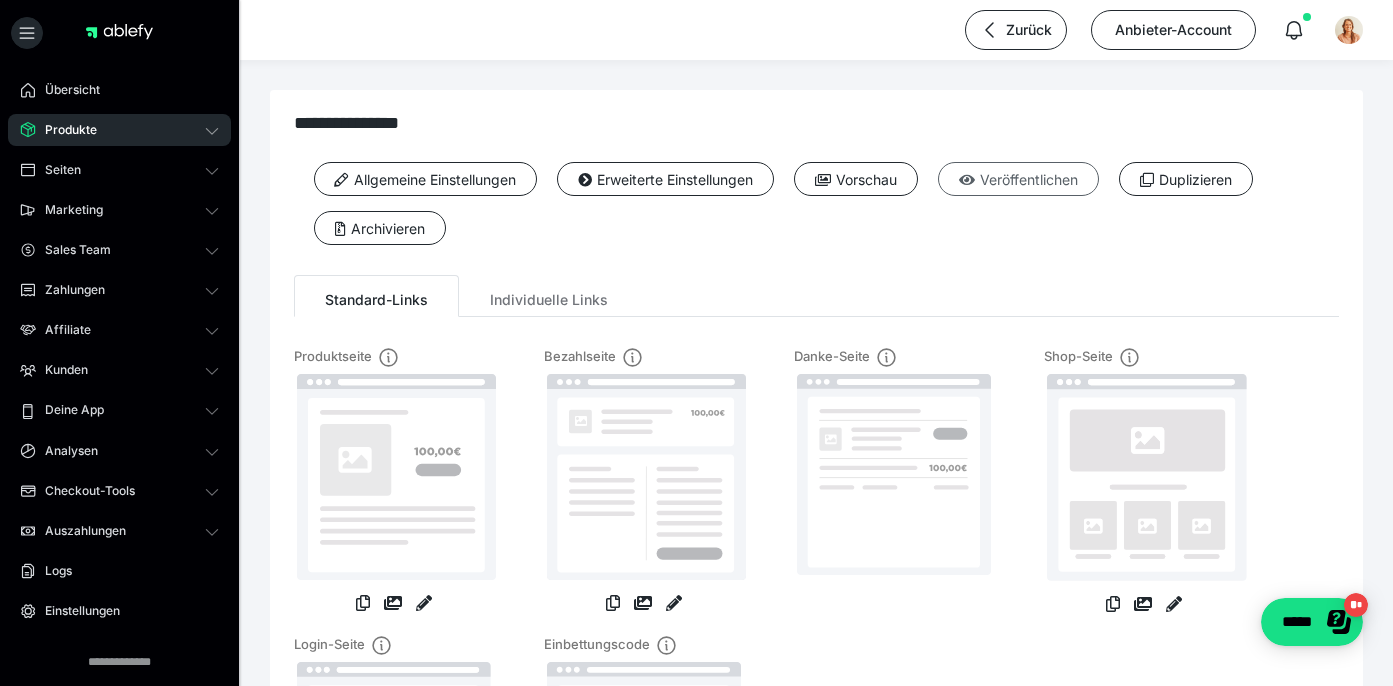 click on "Veröffentlichen" at bounding box center [1018, 179] 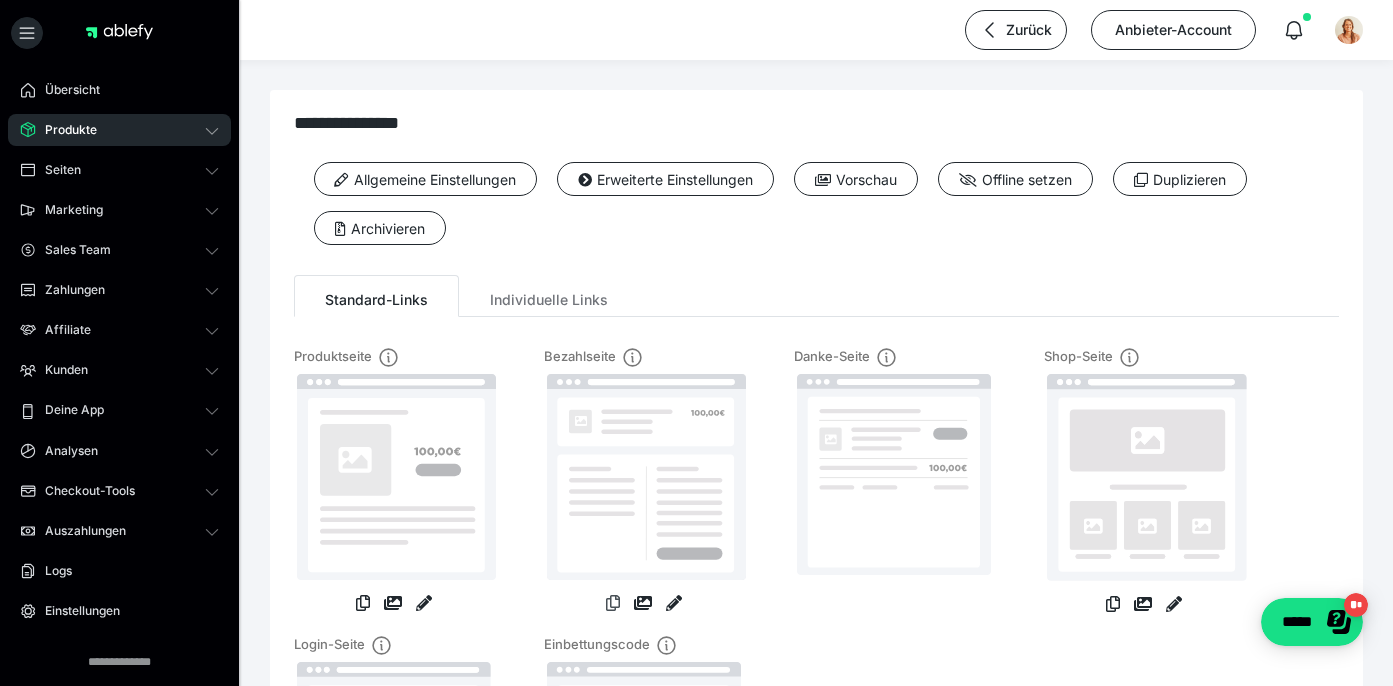 click at bounding box center (613, 603) 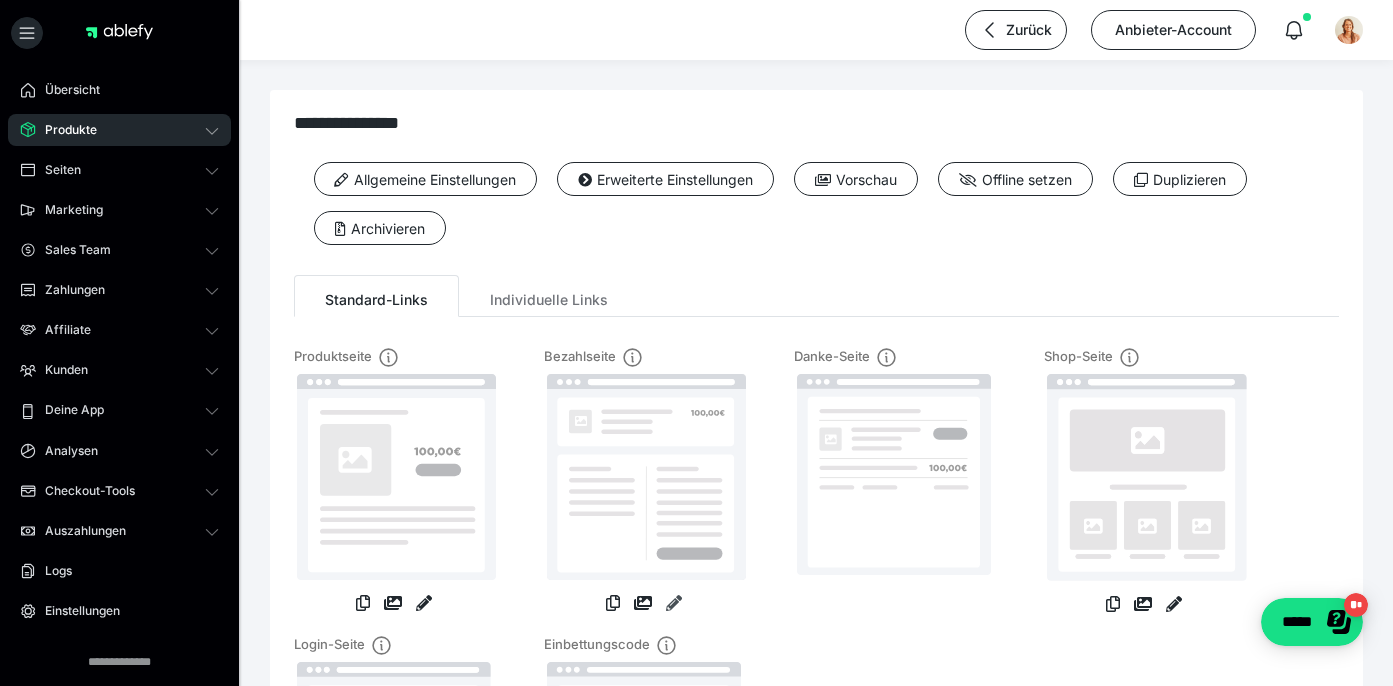 click at bounding box center (674, 603) 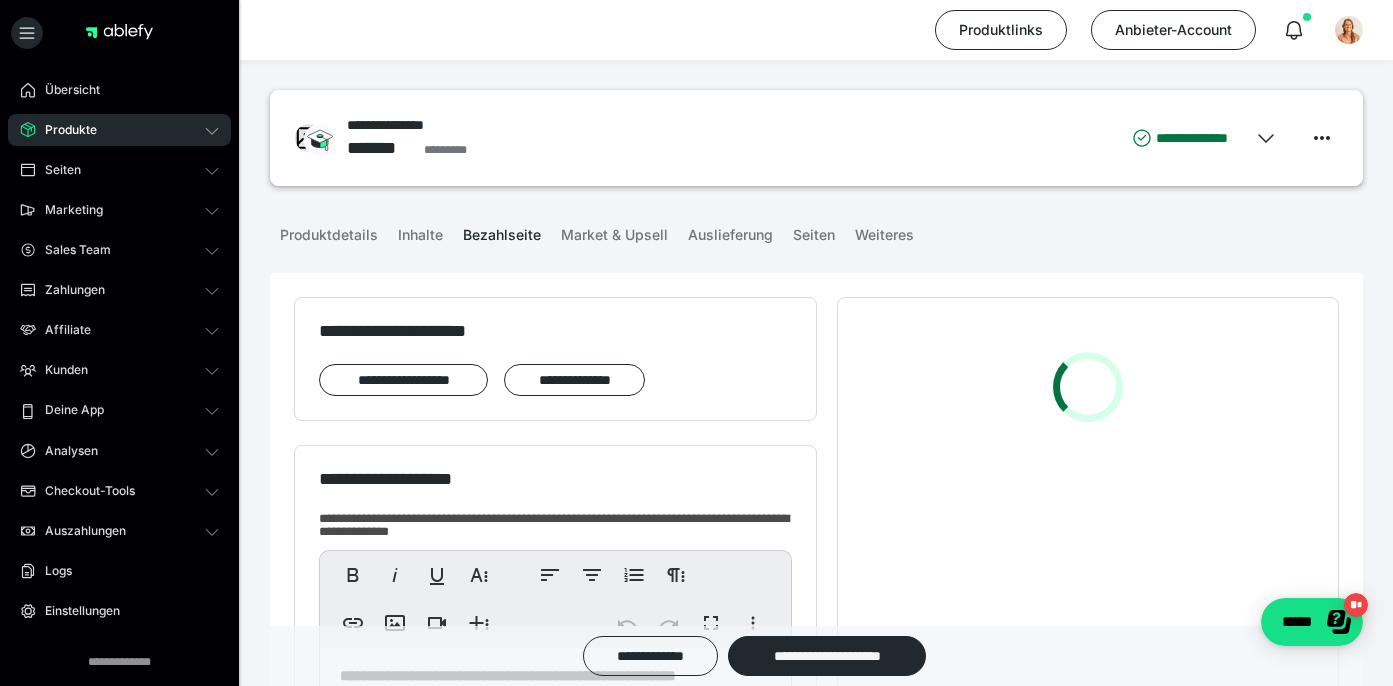 scroll, scrollTop: 338, scrollLeft: 0, axis: vertical 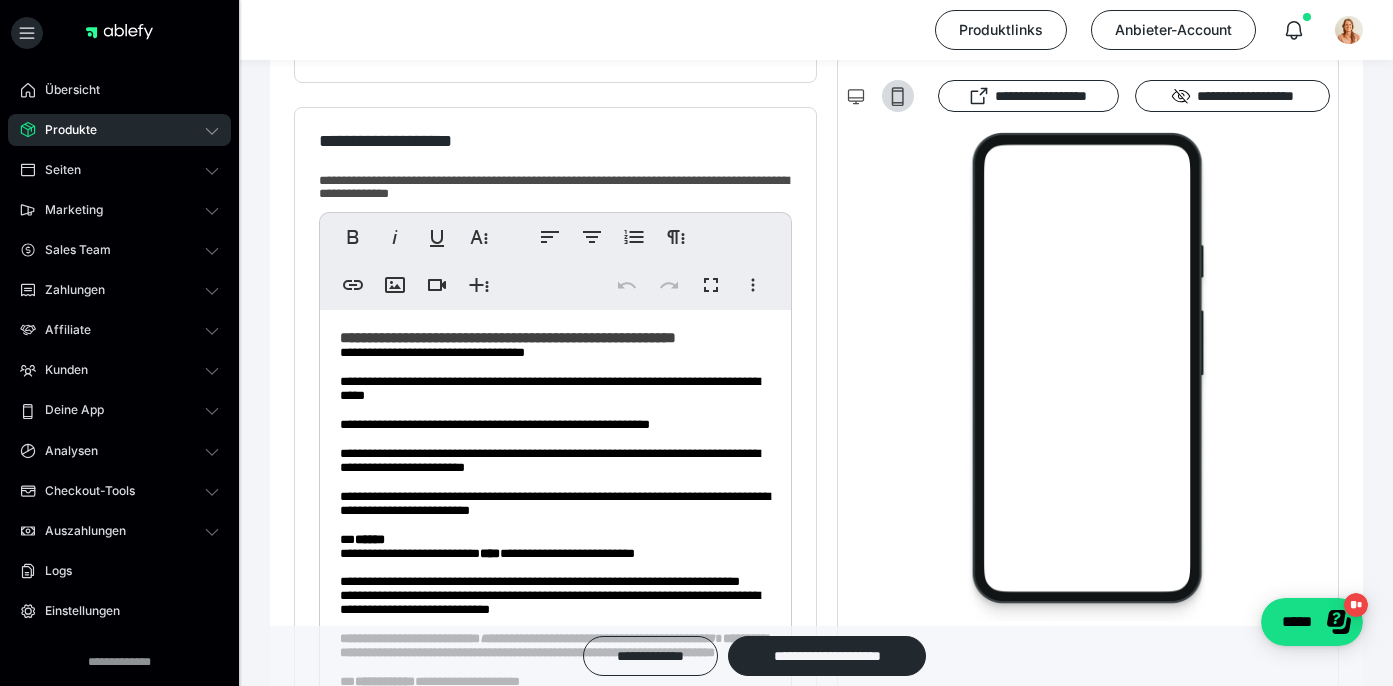 click on "**********" at bounding box center (432, 352) 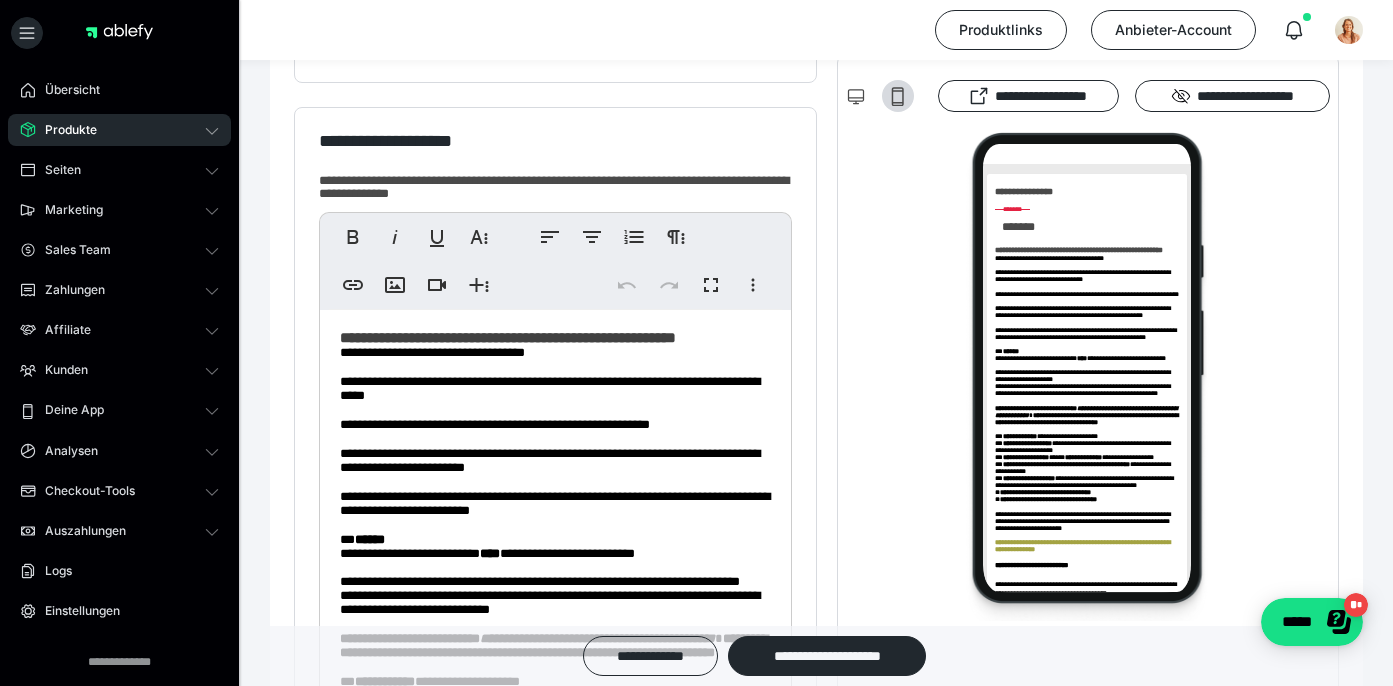 scroll, scrollTop: 0, scrollLeft: 0, axis: both 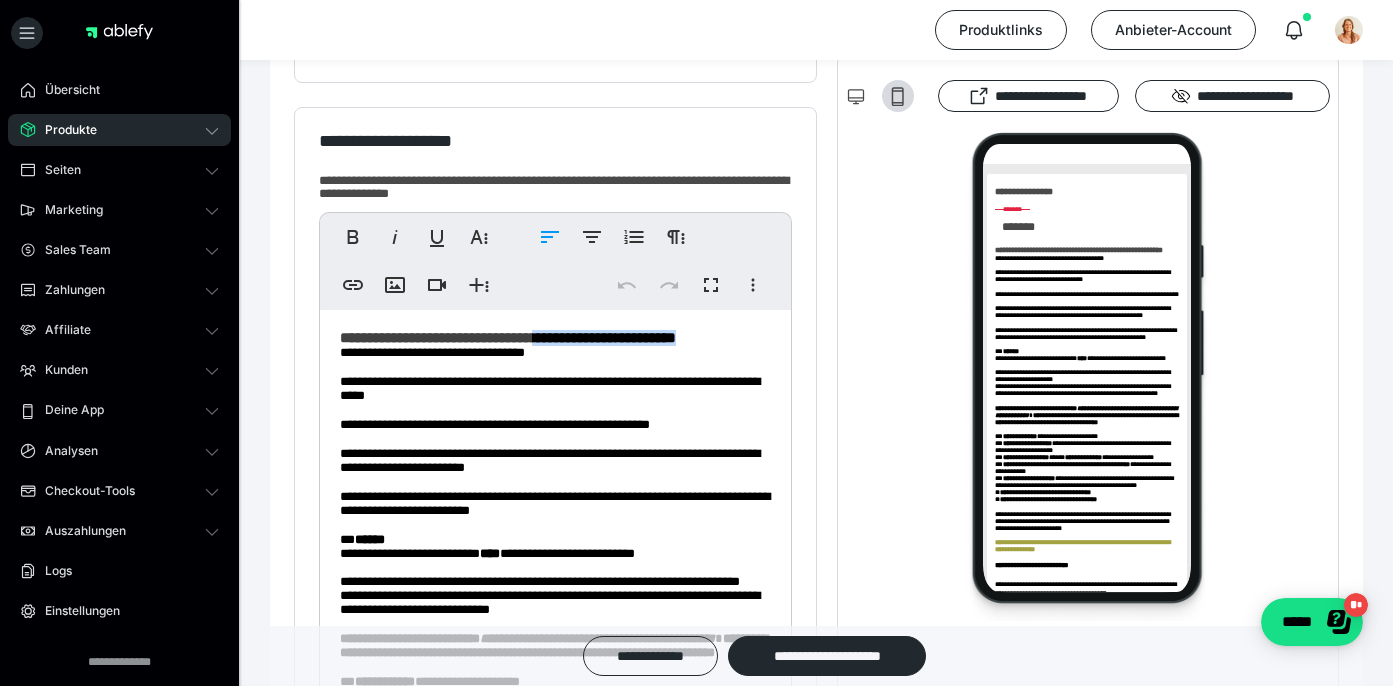 drag, startPoint x: 755, startPoint y: 338, endPoint x: 582, endPoint y: 337, distance: 173.00288 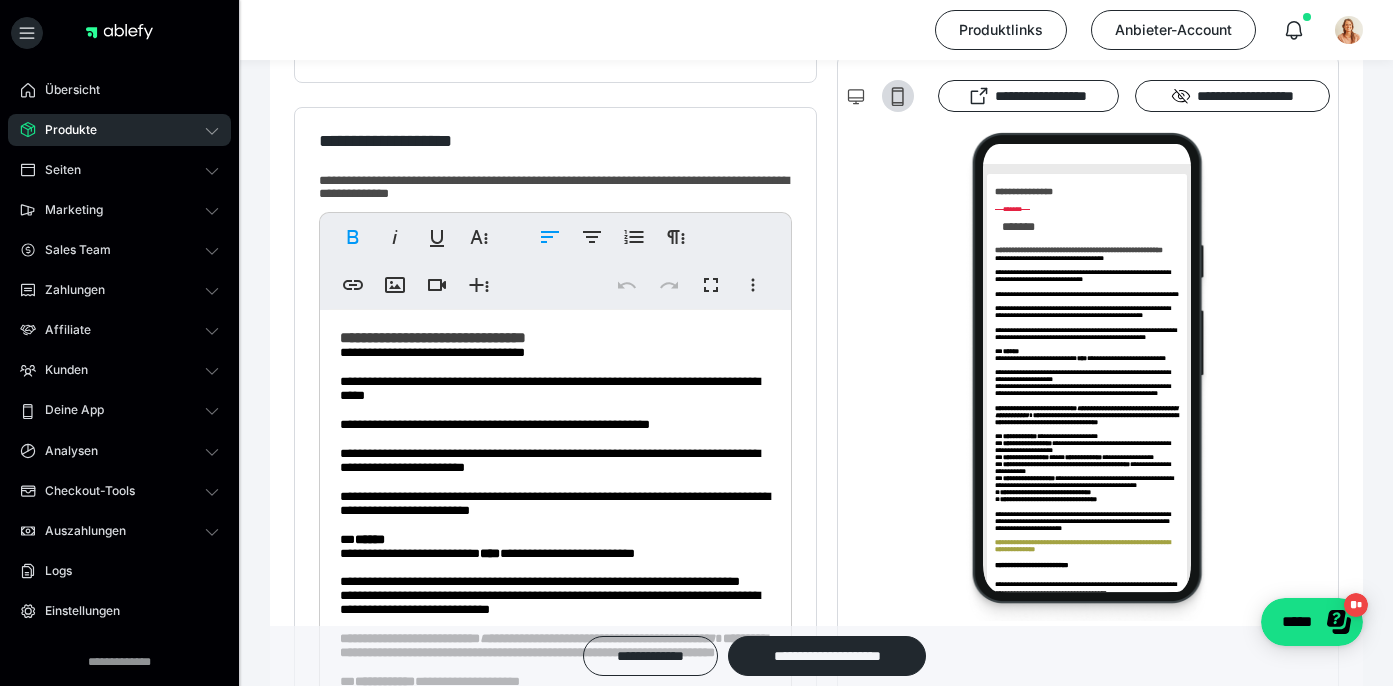 type 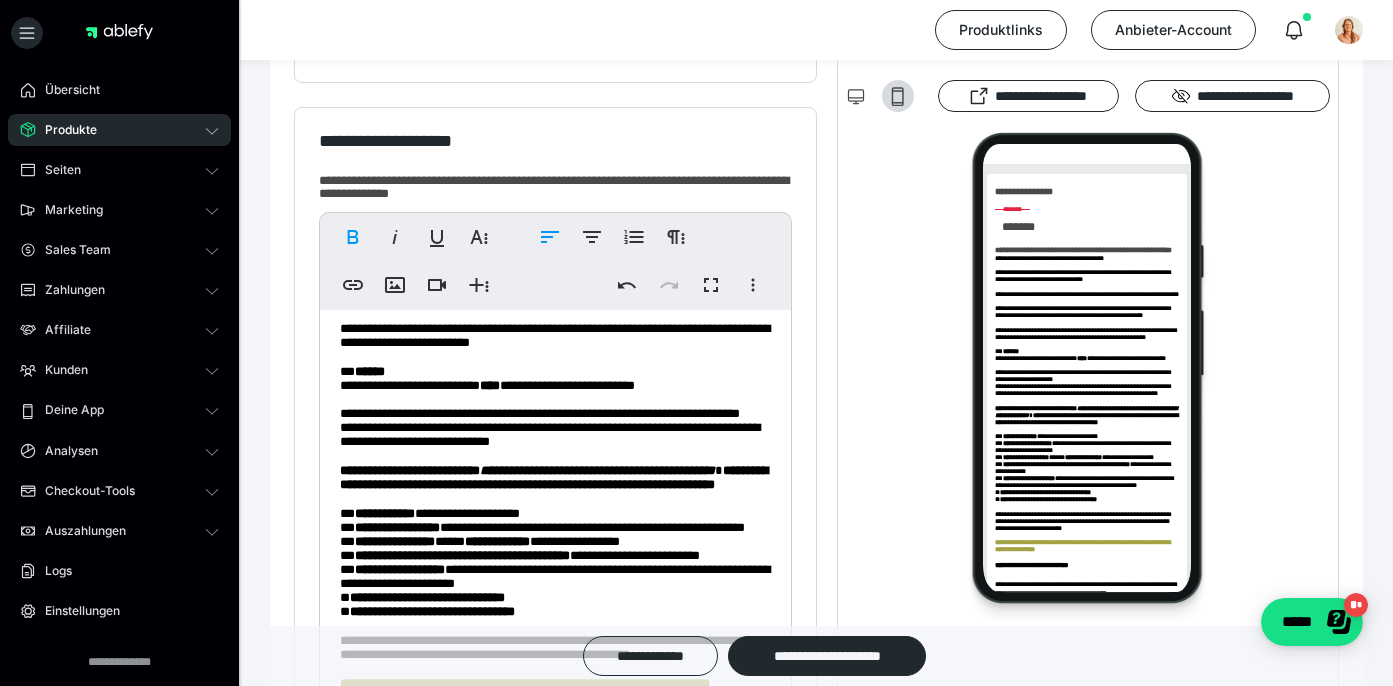 scroll, scrollTop: 169, scrollLeft: 0, axis: vertical 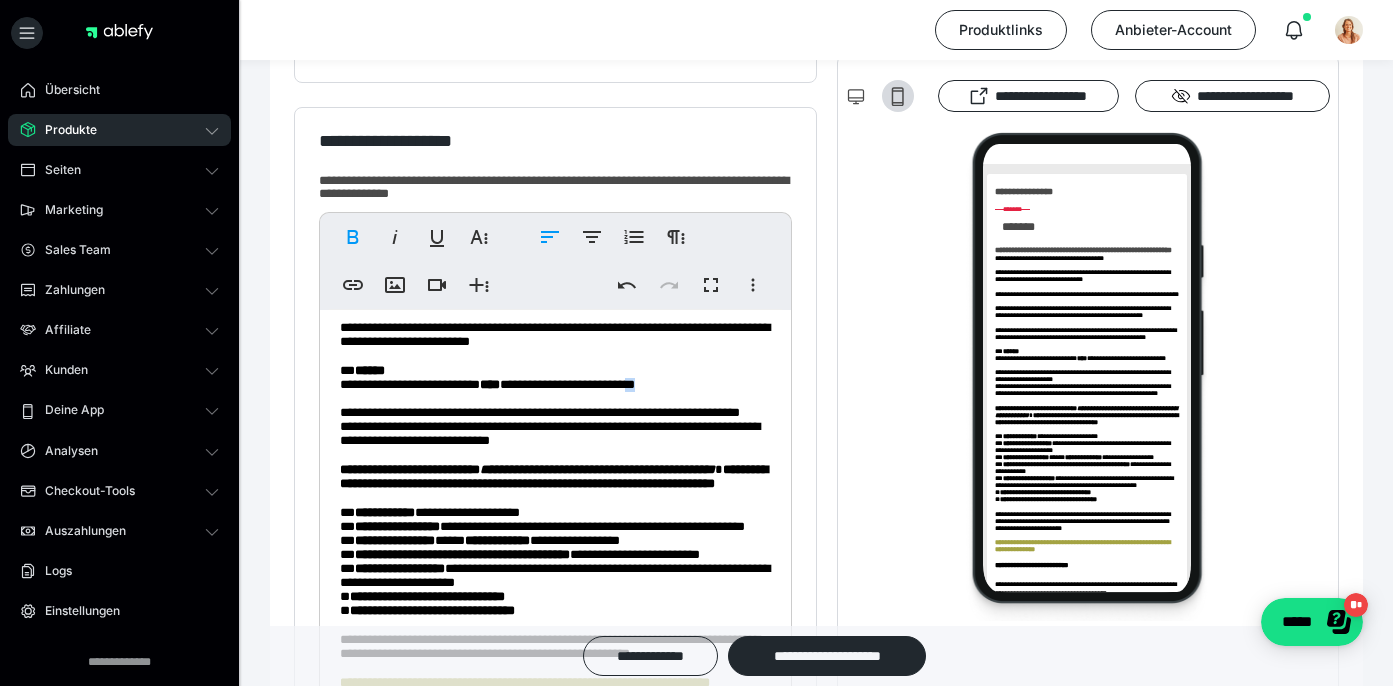 drag, startPoint x: 703, startPoint y: 470, endPoint x: 687, endPoint y: 470, distance: 16 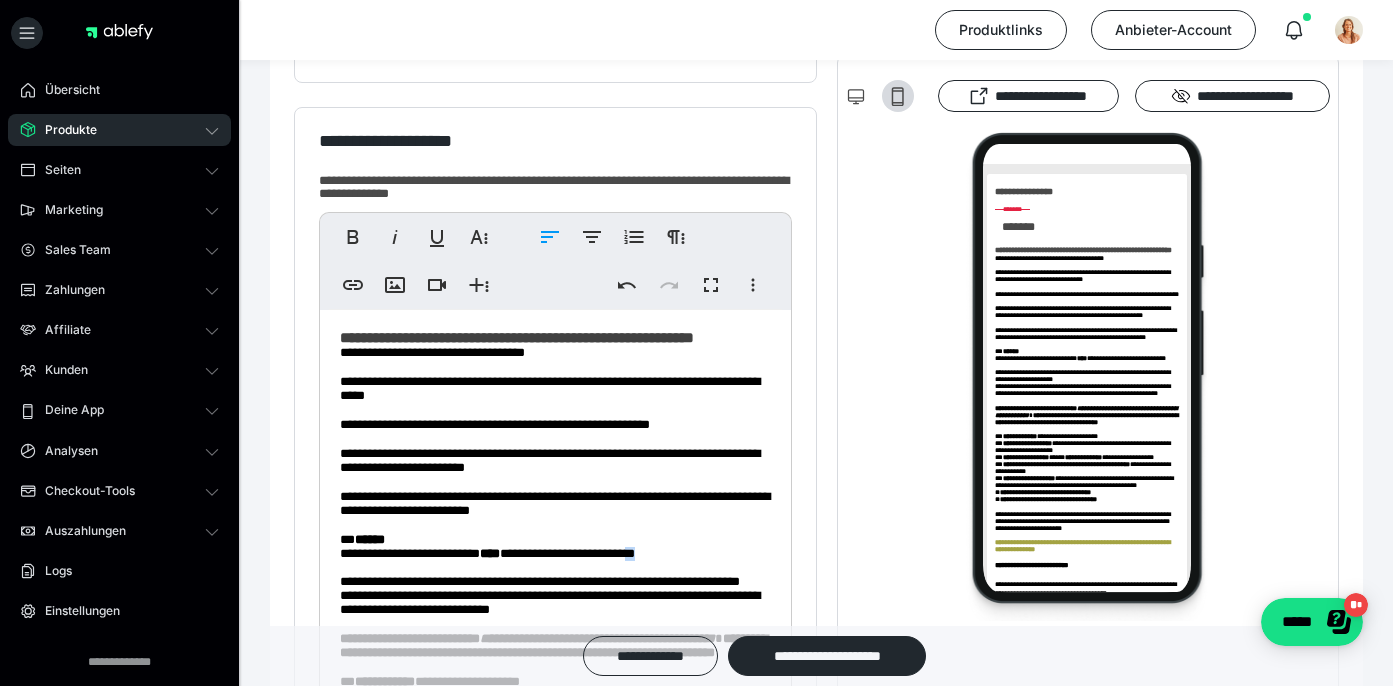 scroll, scrollTop: 0, scrollLeft: 0, axis: both 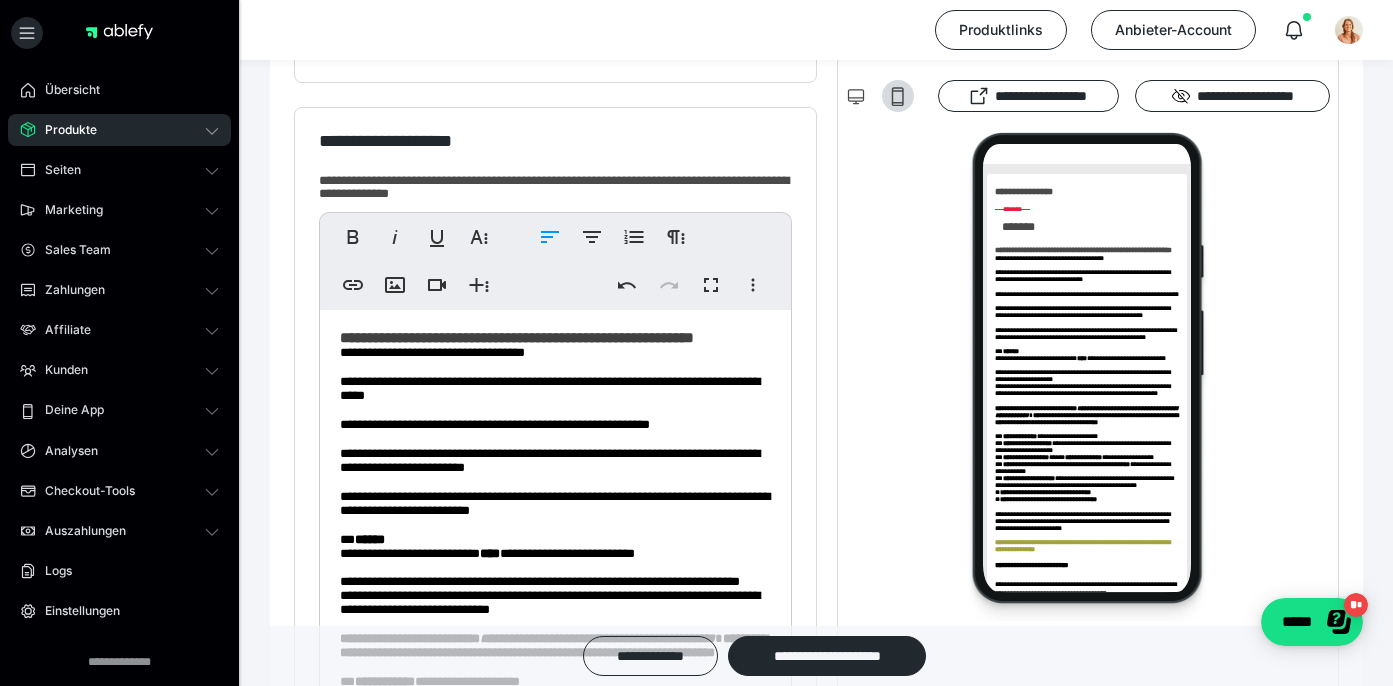 click on "**********" at bounding box center [555, 1222] 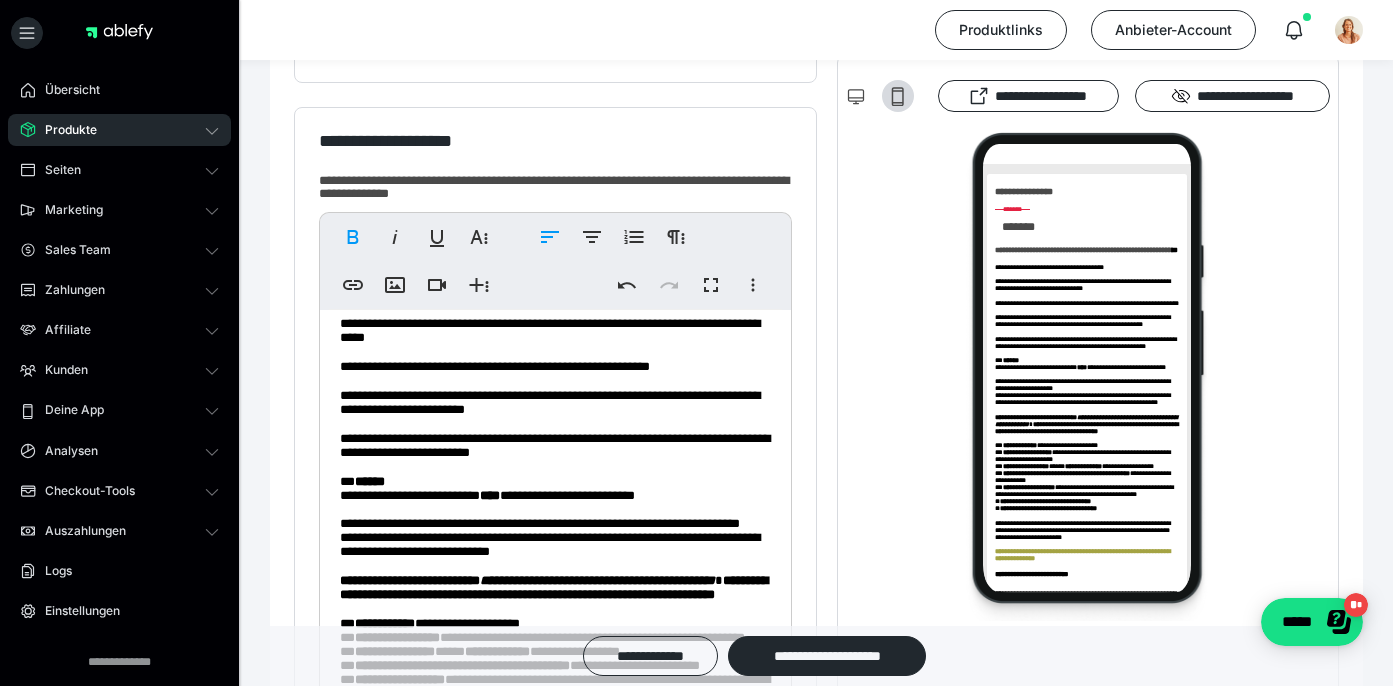 scroll, scrollTop: 74, scrollLeft: 0, axis: vertical 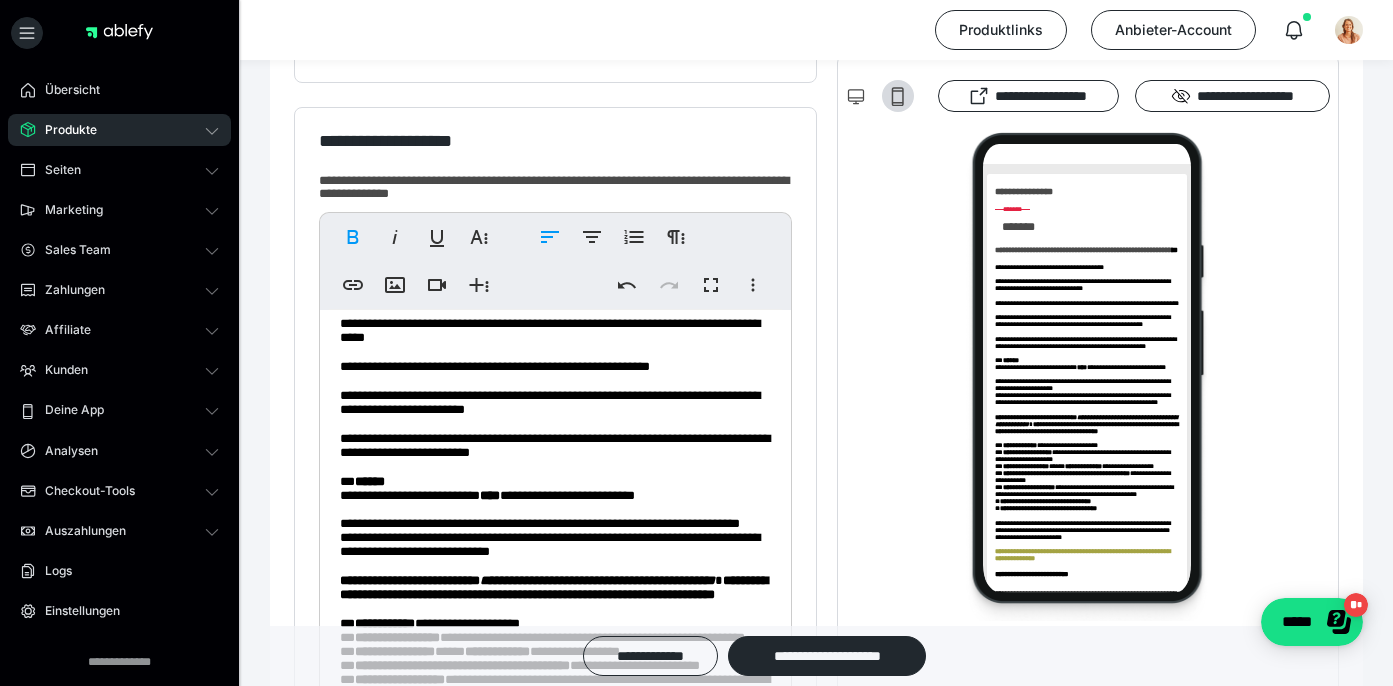 drag, startPoint x: 666, startPoint y: 650, endPoint x: 644, endPoint y: 554, distance: 98.48858 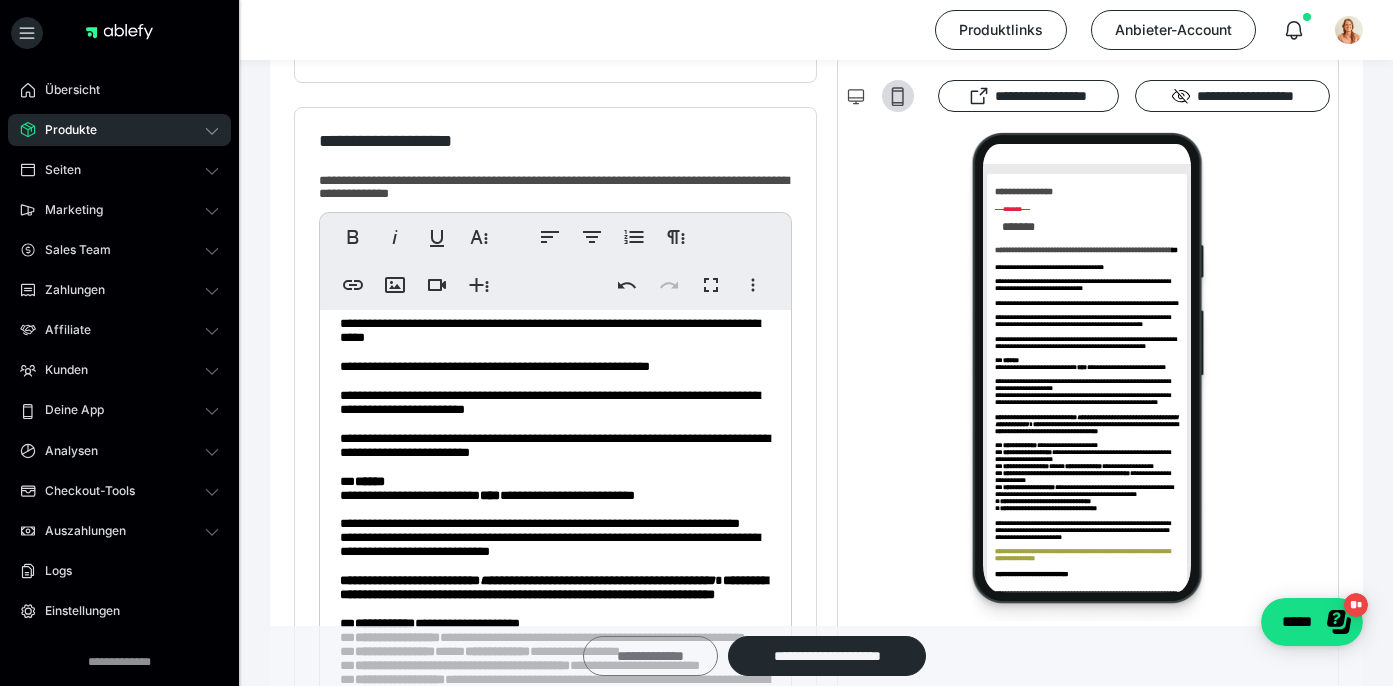 click on "**********" at bounding box center [650, 656] 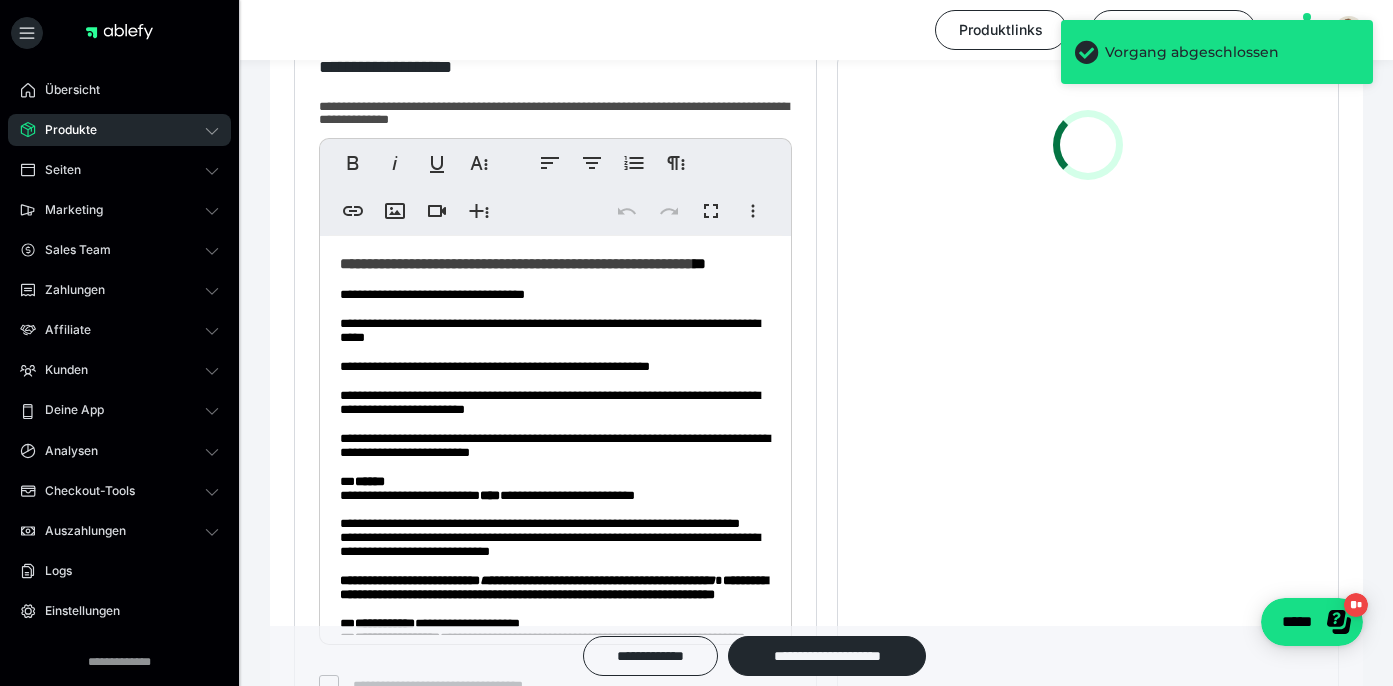scroll, scrollTop: 414, scrollLeft: 0, axis: vertical 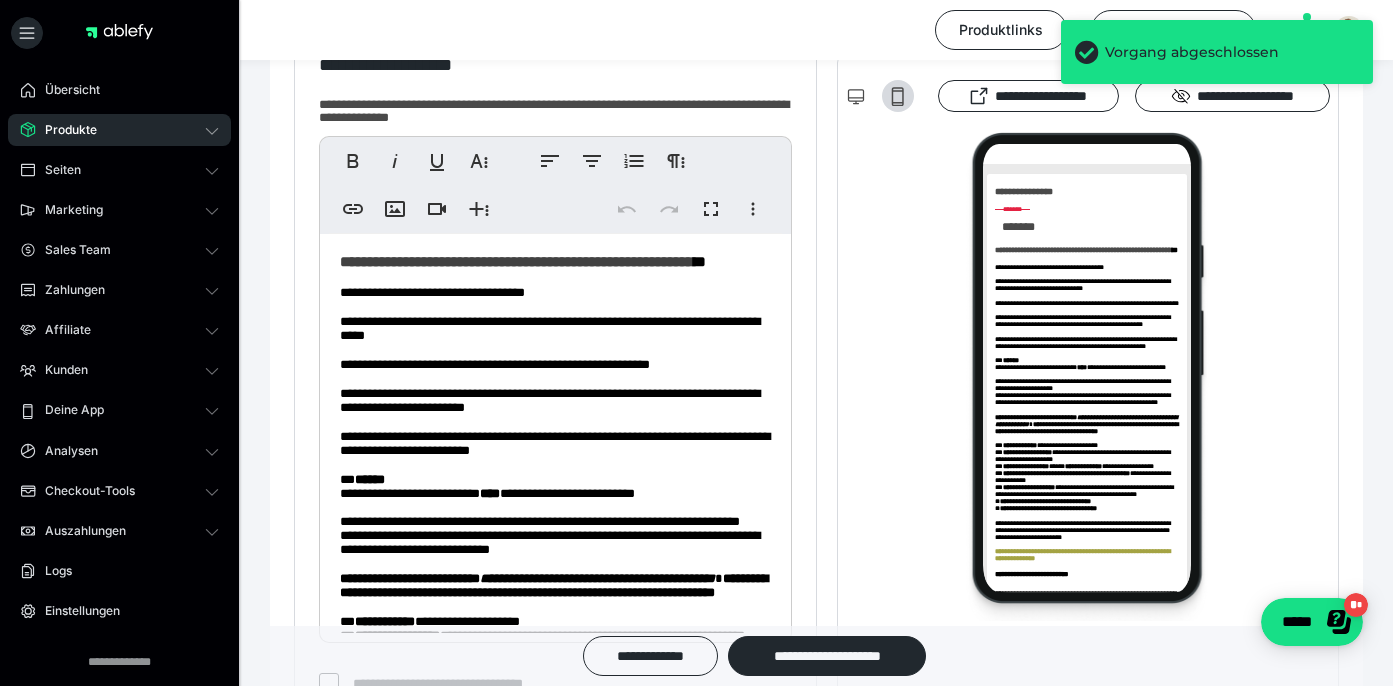 click on "**********" at bounding box center (550, 400) 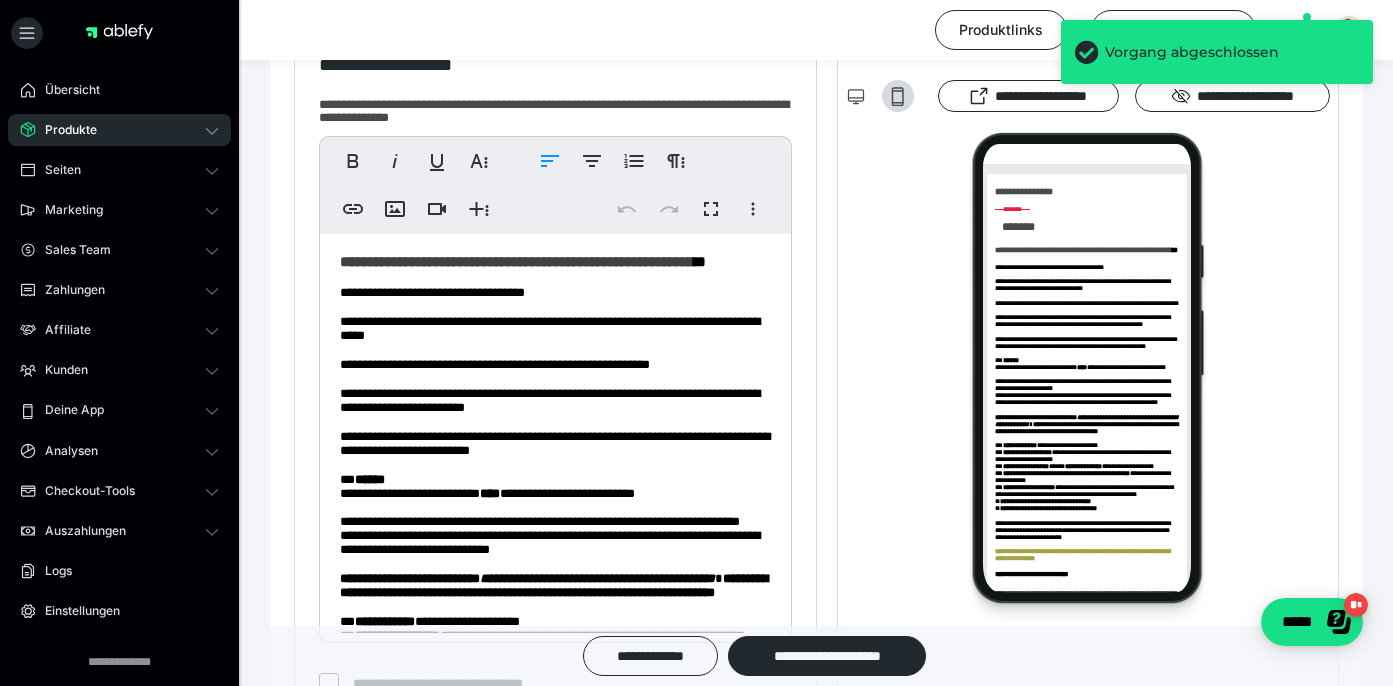 click on "**********" at bounding box center [495, 364] 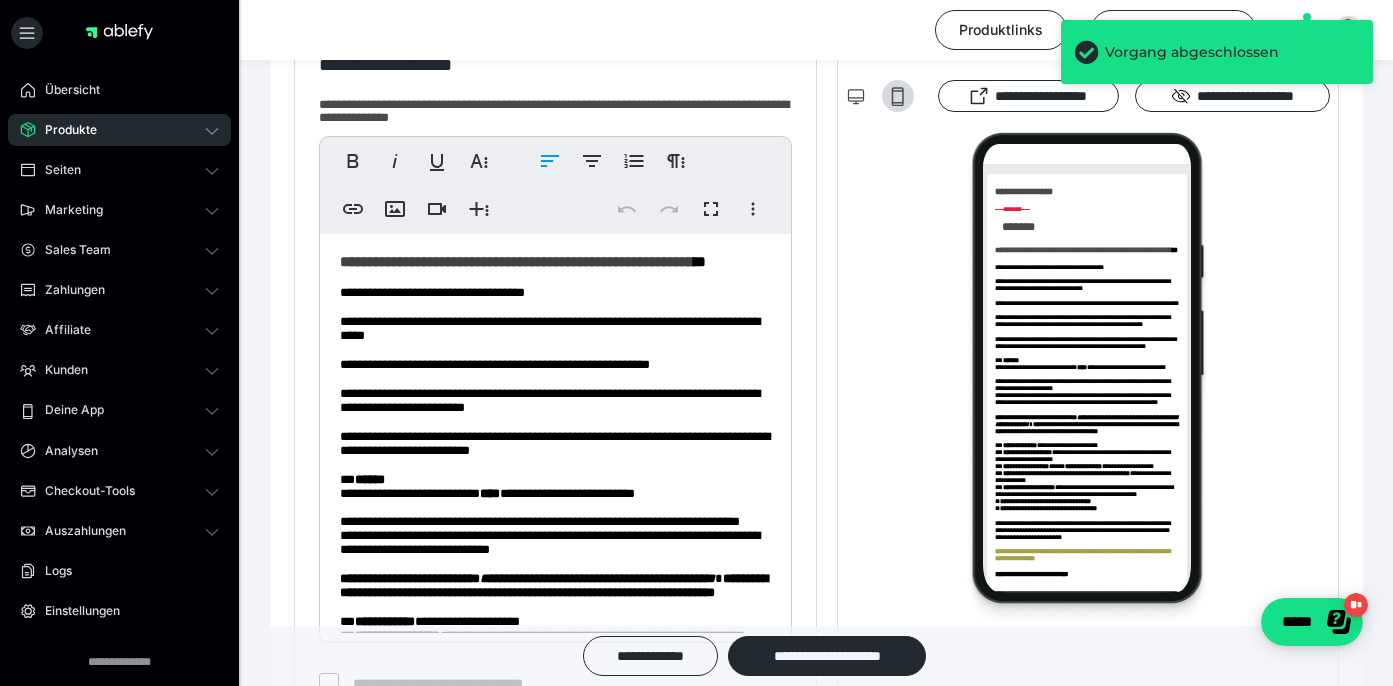 click on "**********" at bounding box center (495, 364) 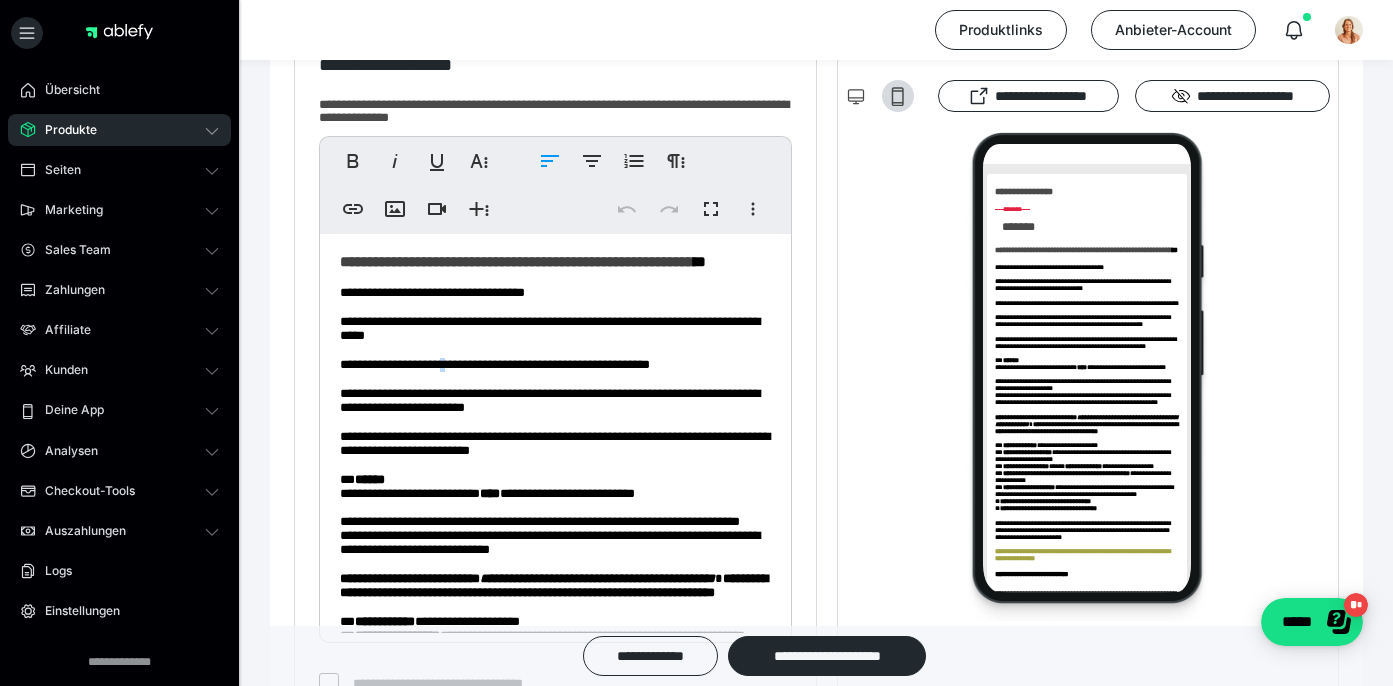 click on "**********" at bounding box center (495, 364) 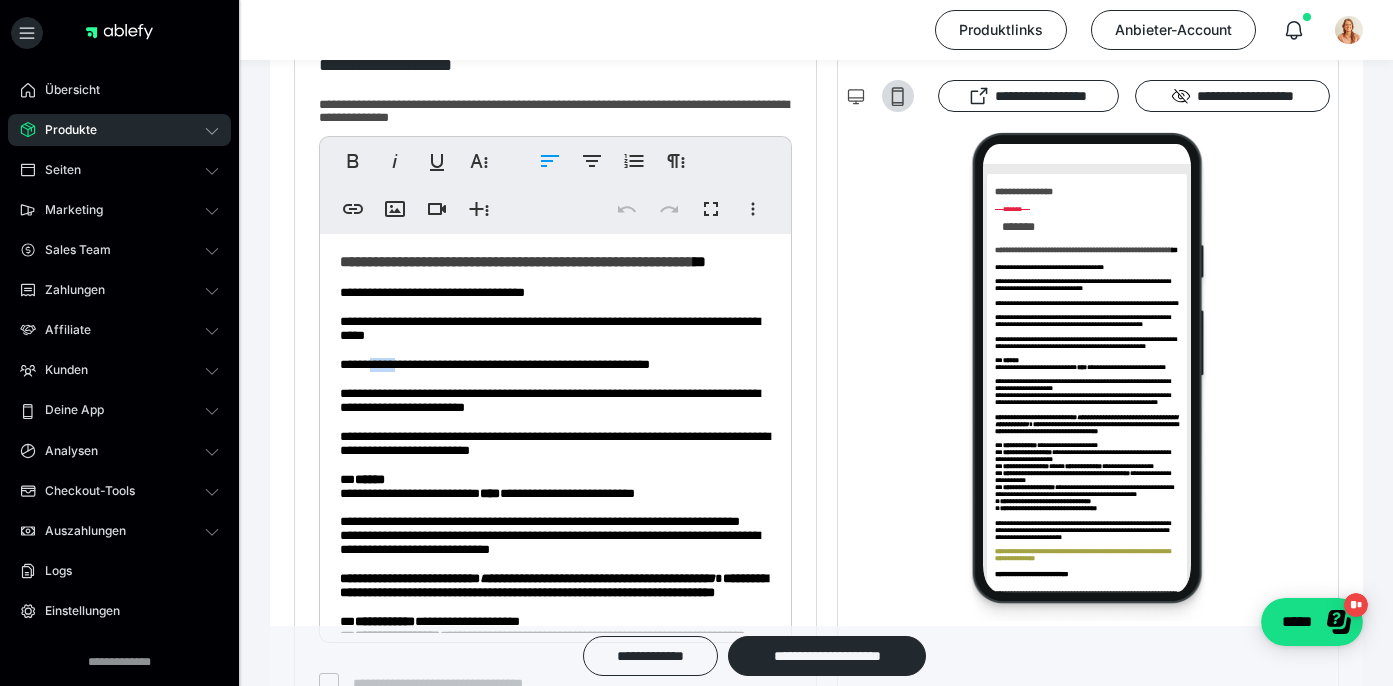 drag, startPoint x: 421, startPoint y: 416, endPoint x: 384, endPoint y: 422, distance: 37.48333 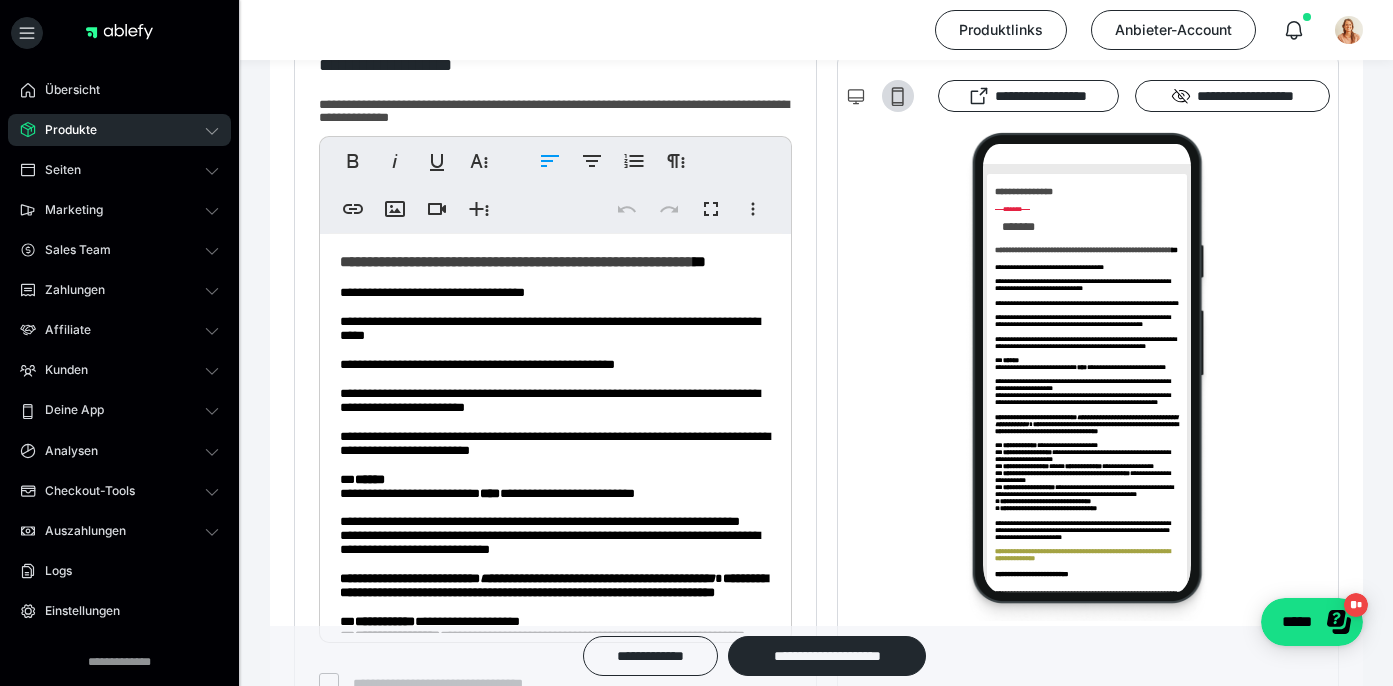 type 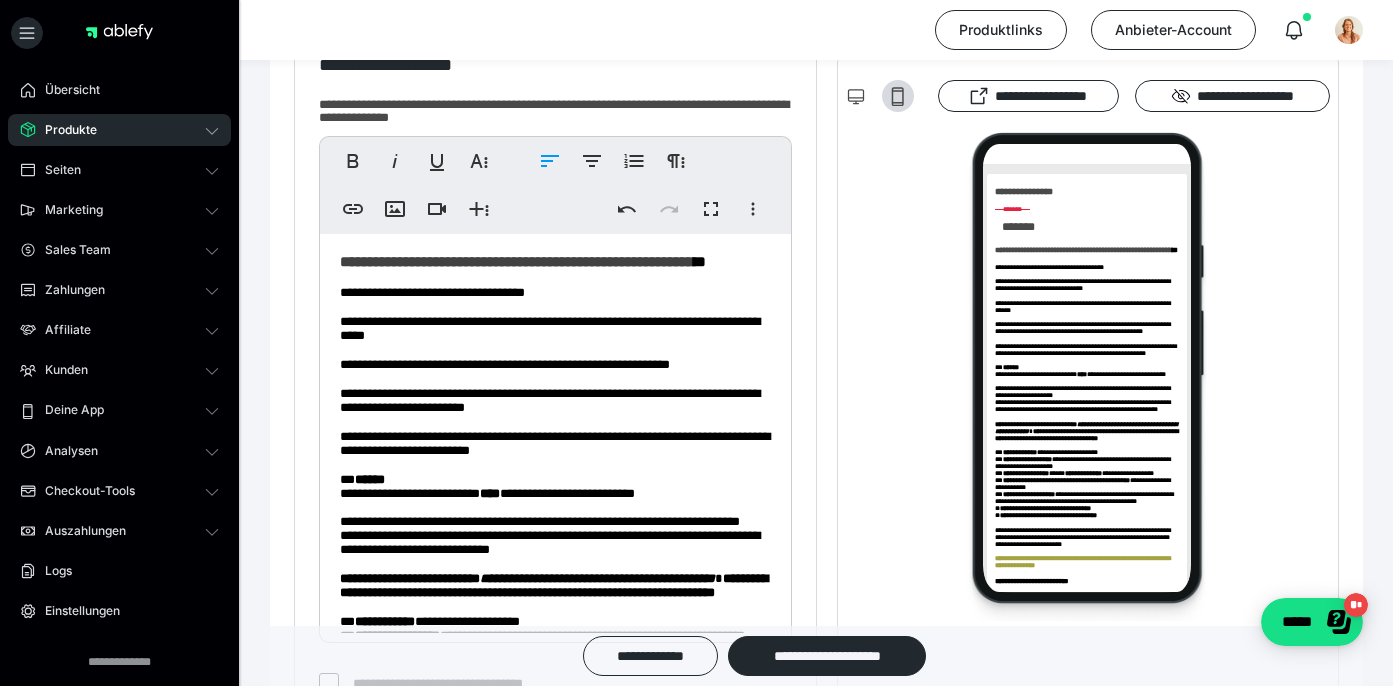 click on "**********" at bounding box center (505, 364) 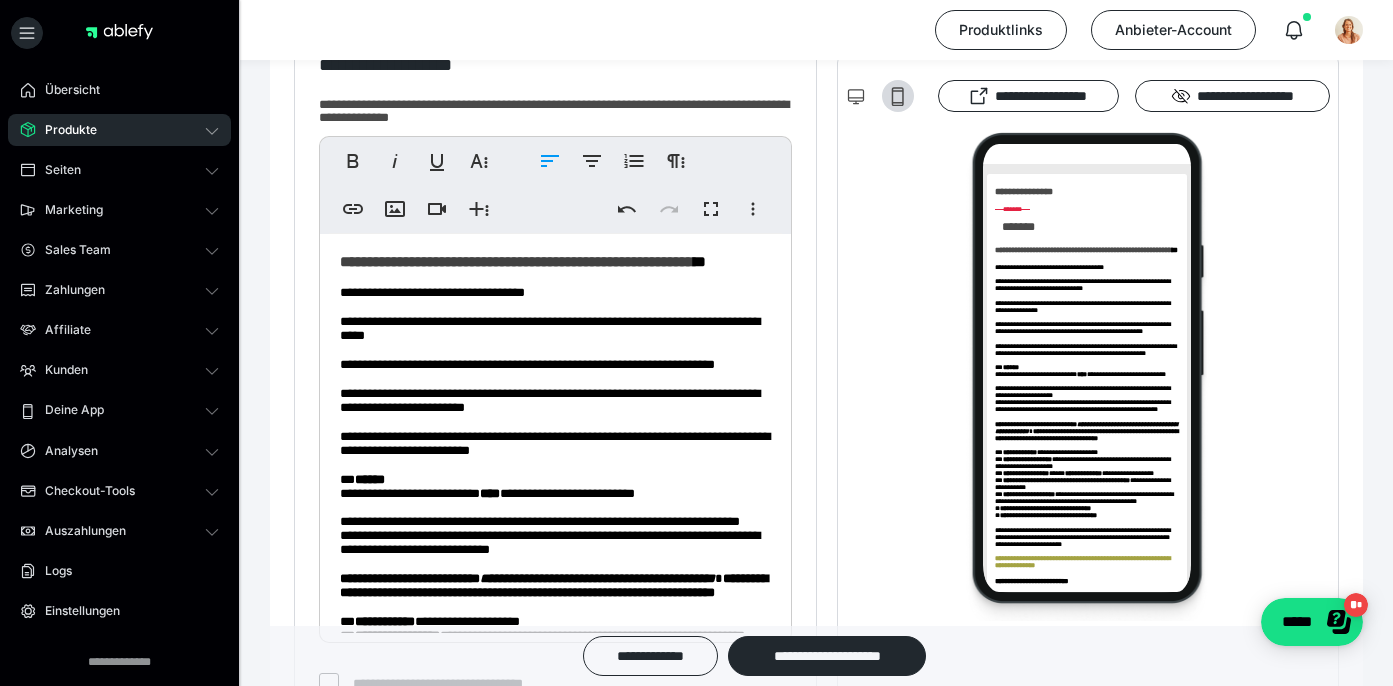 click on "**********" at bounding box center [550, 400] 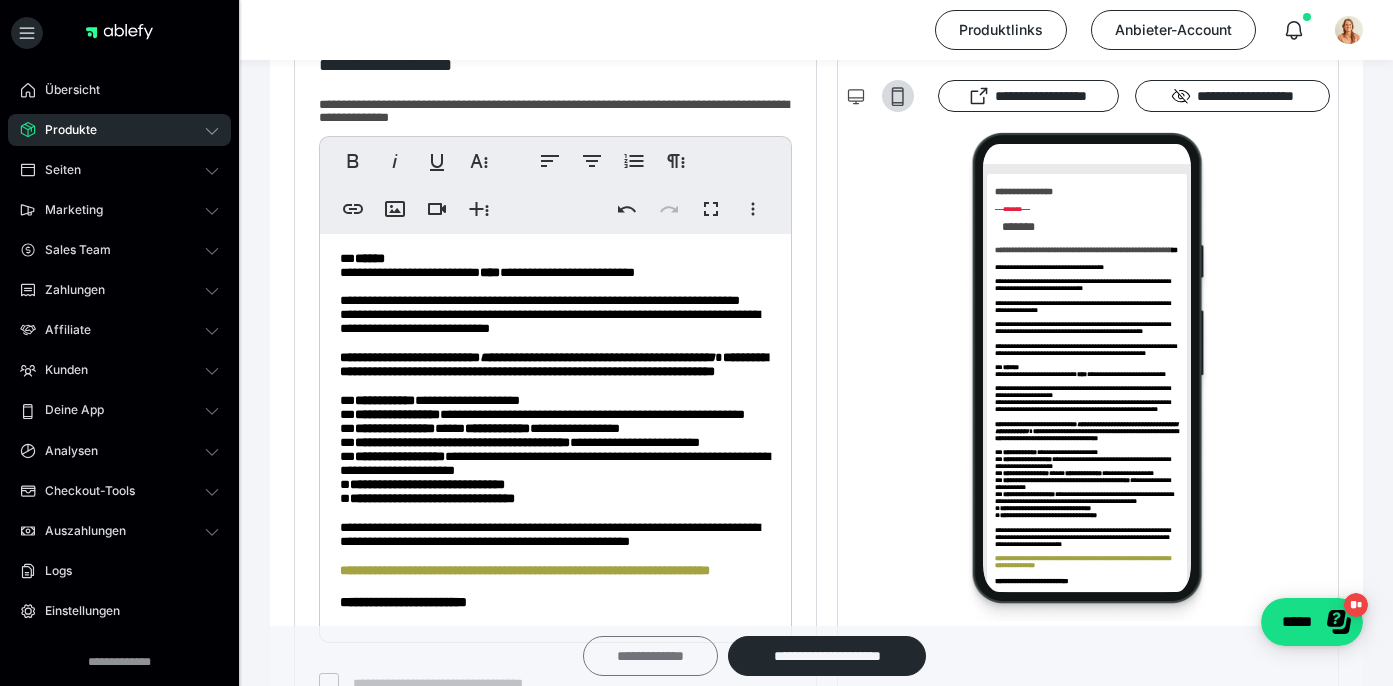 click on "**********" at bounding box center (650, 656) 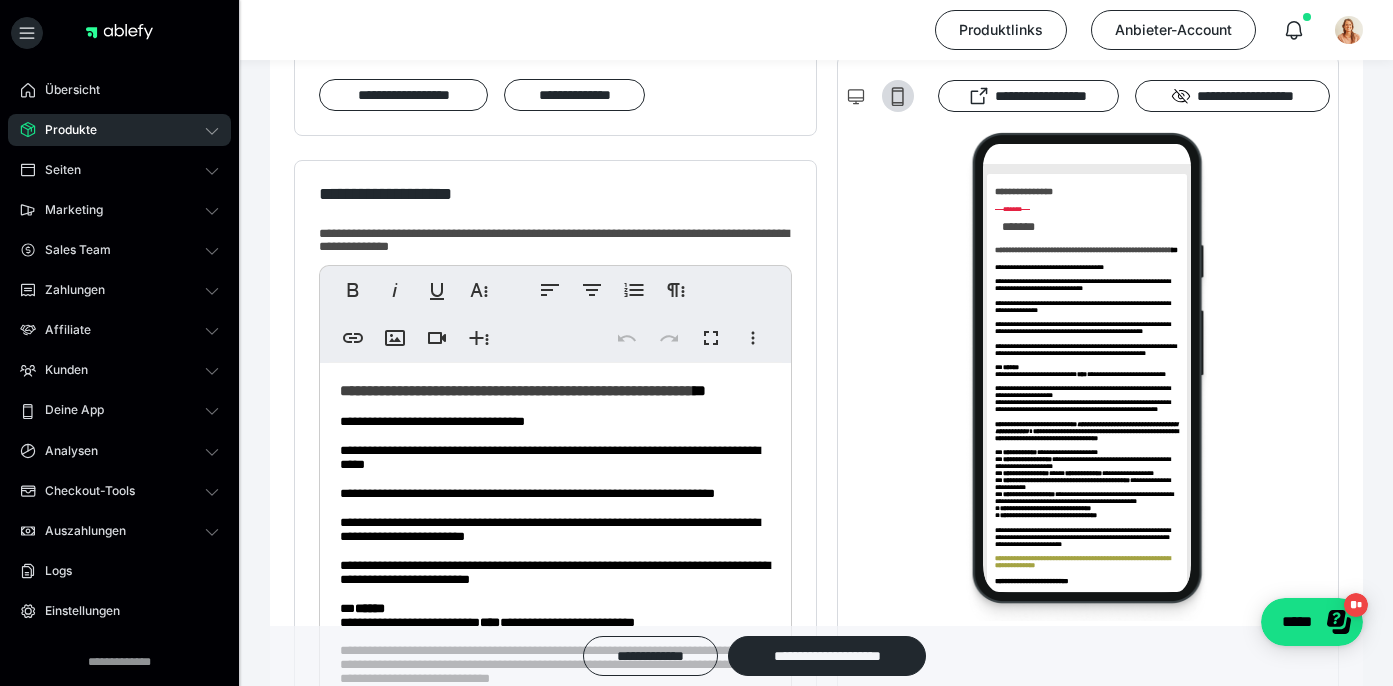 scroll, scrollTop: 288, scrollLeft: 0, axis: vertical 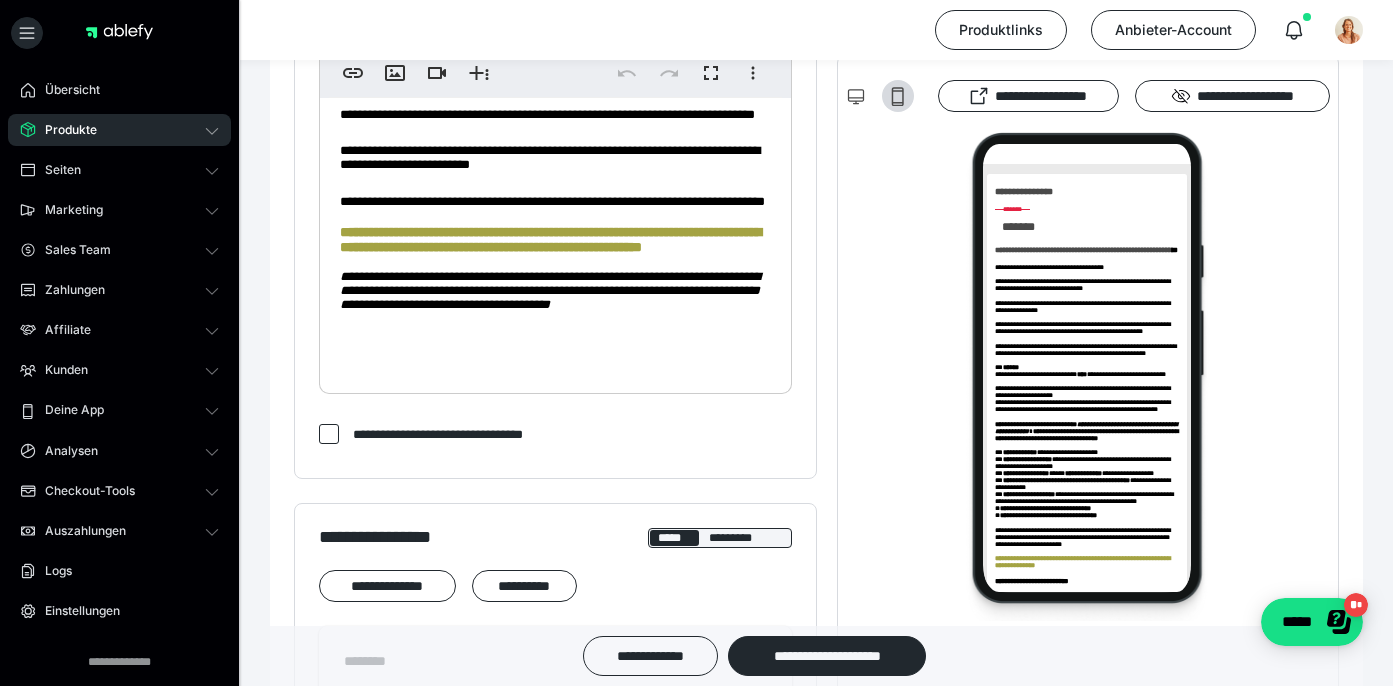 click on "**********" at bounding box center [515, -132] 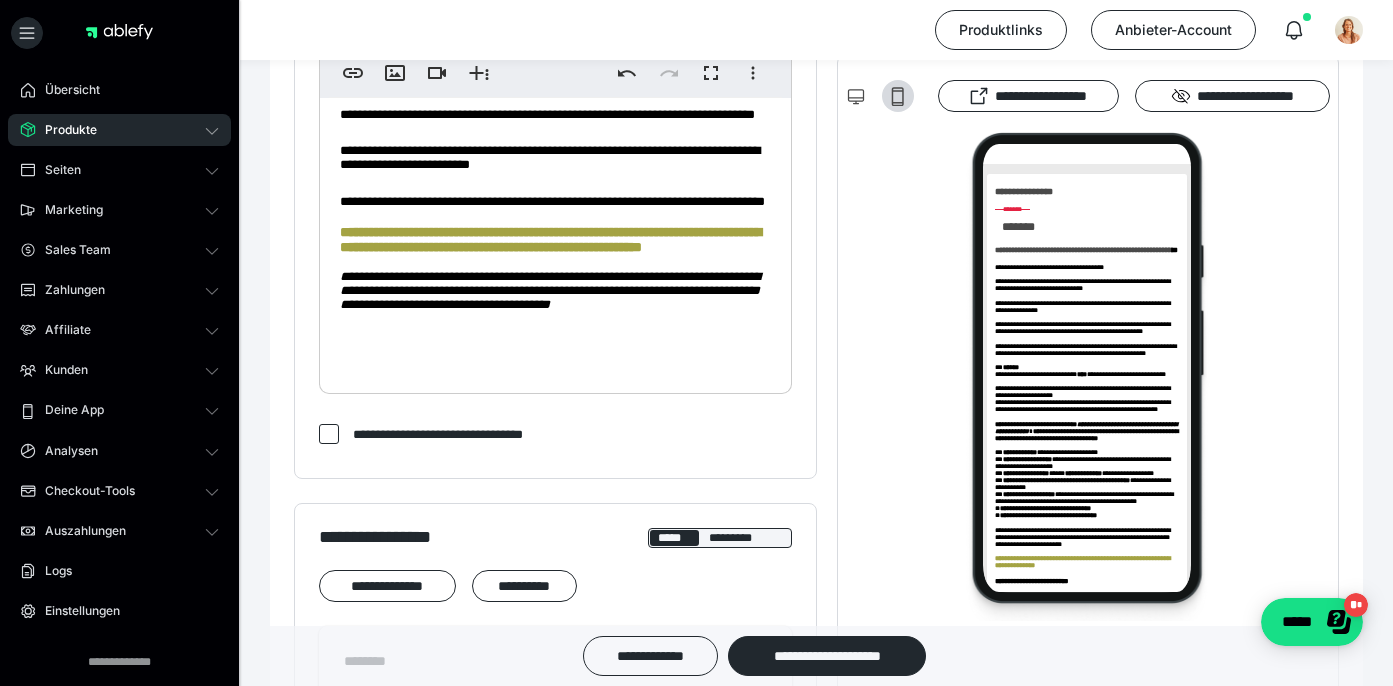 click on "**********" at bounding box center (515, -132) 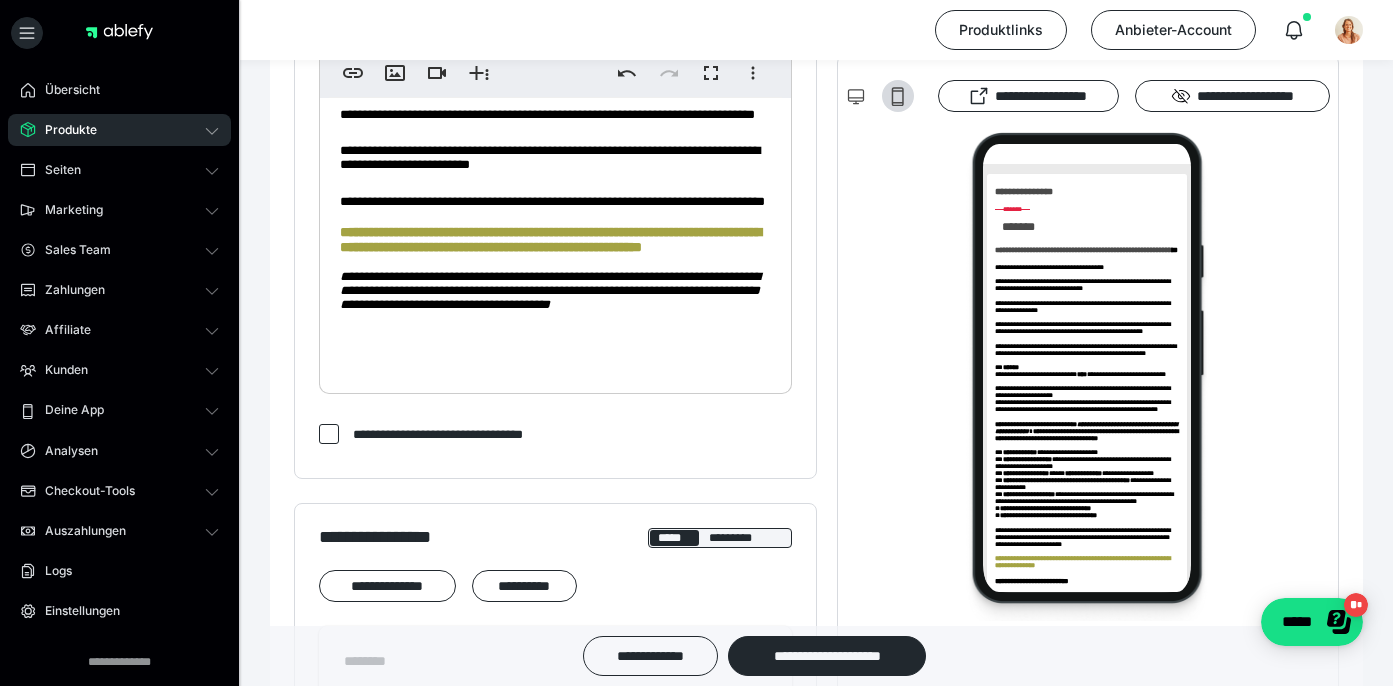 drag, startPoint x: 623, startPoint y: 281, endPoint x: 455, endPoint y: 285, distance: 168.0476 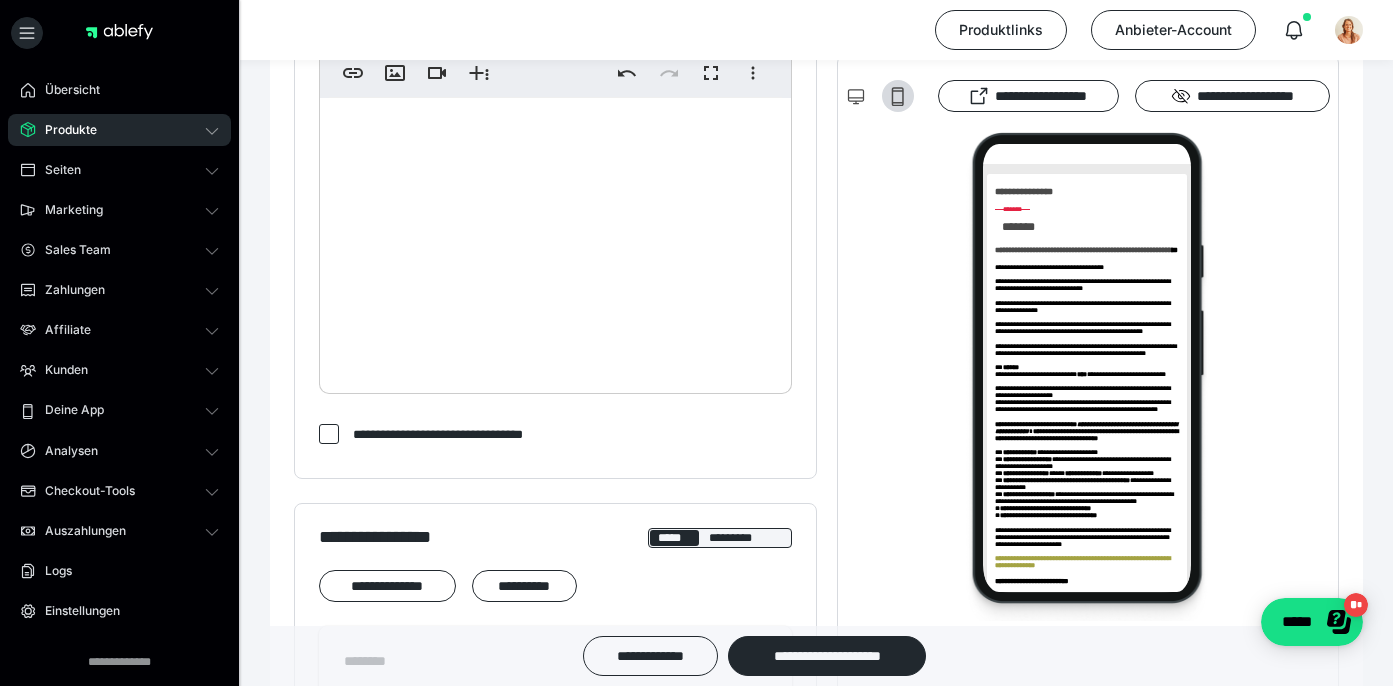 scroll, scrollTop: 1450, scrollLeft: 0, axis: vertical 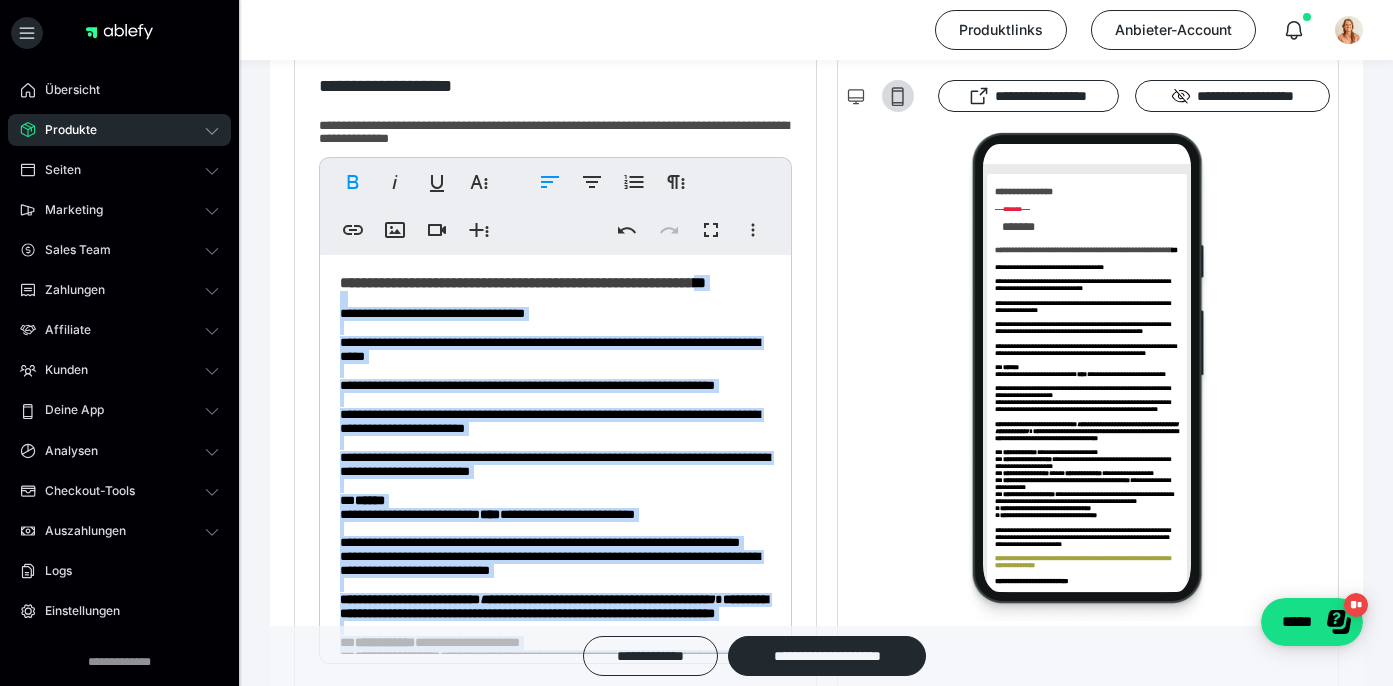 drag, startPoint x: 714, startPoint y: 354, endPoint x: 339, endPoint y: 293, distance: 379.92896 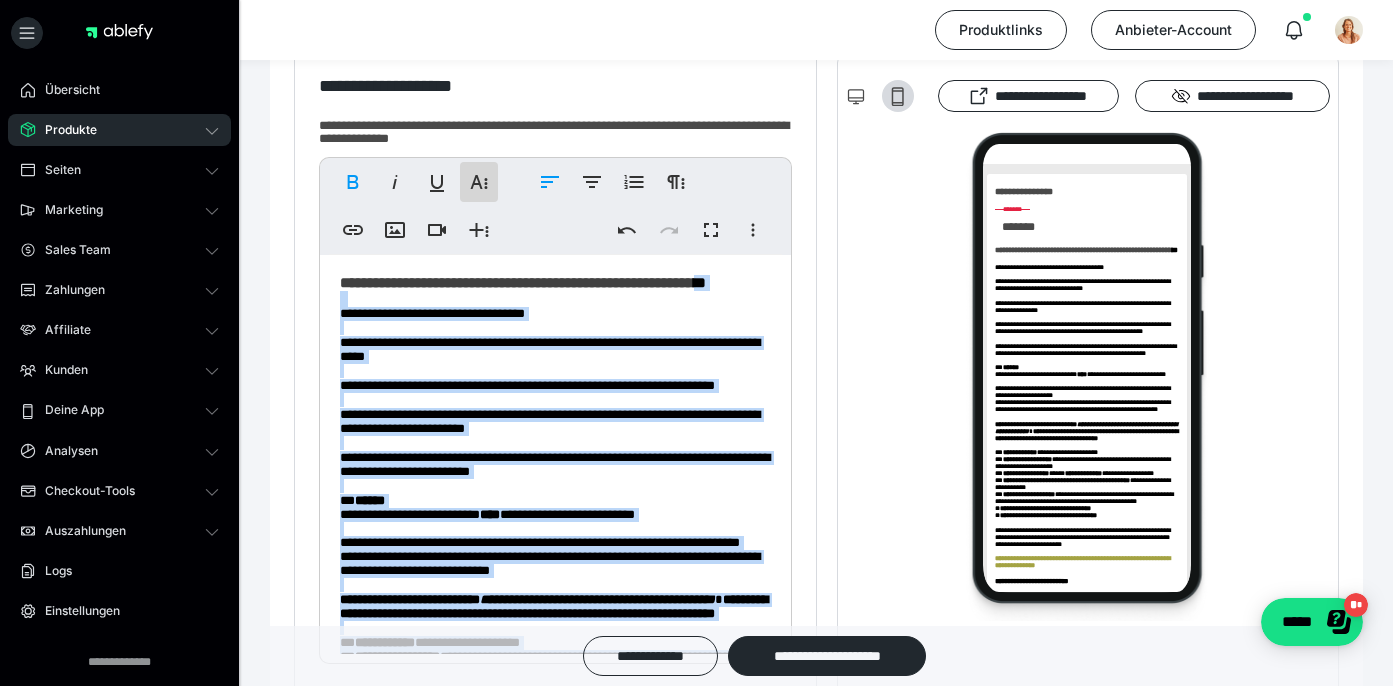 click 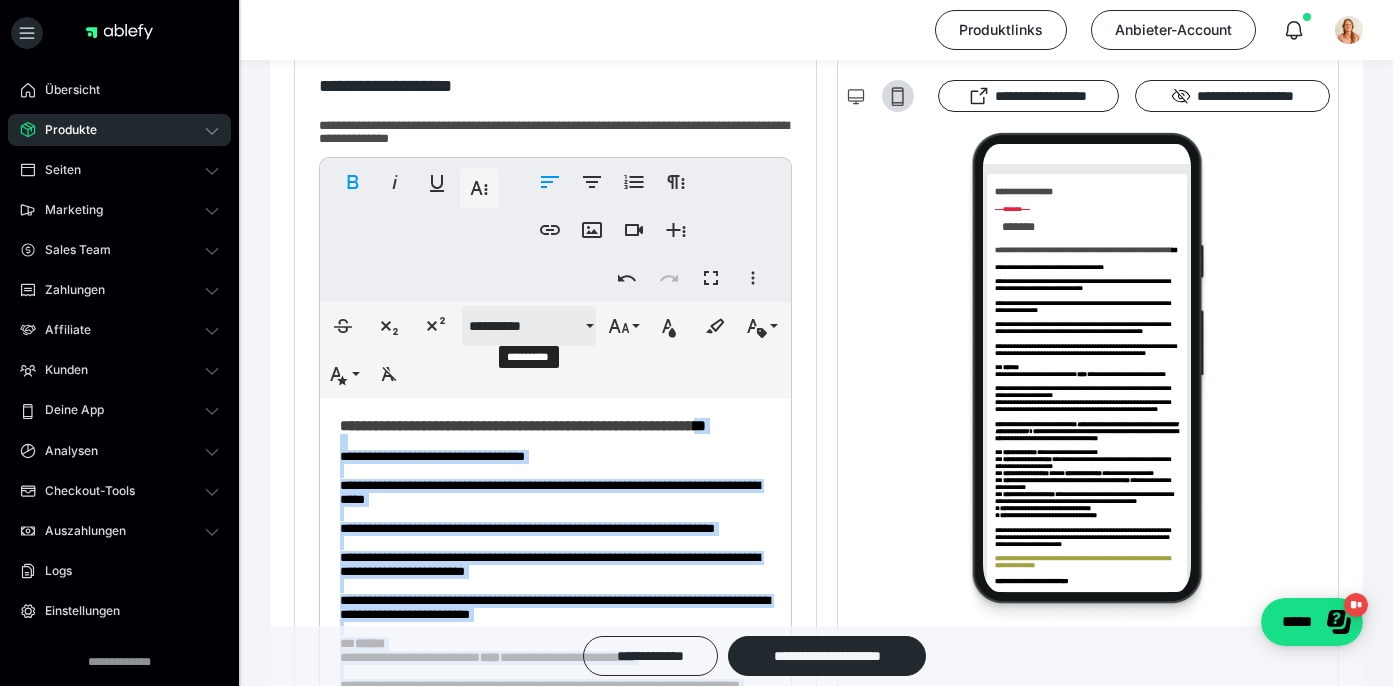 click on "**********" at bounding box center [525, 326] 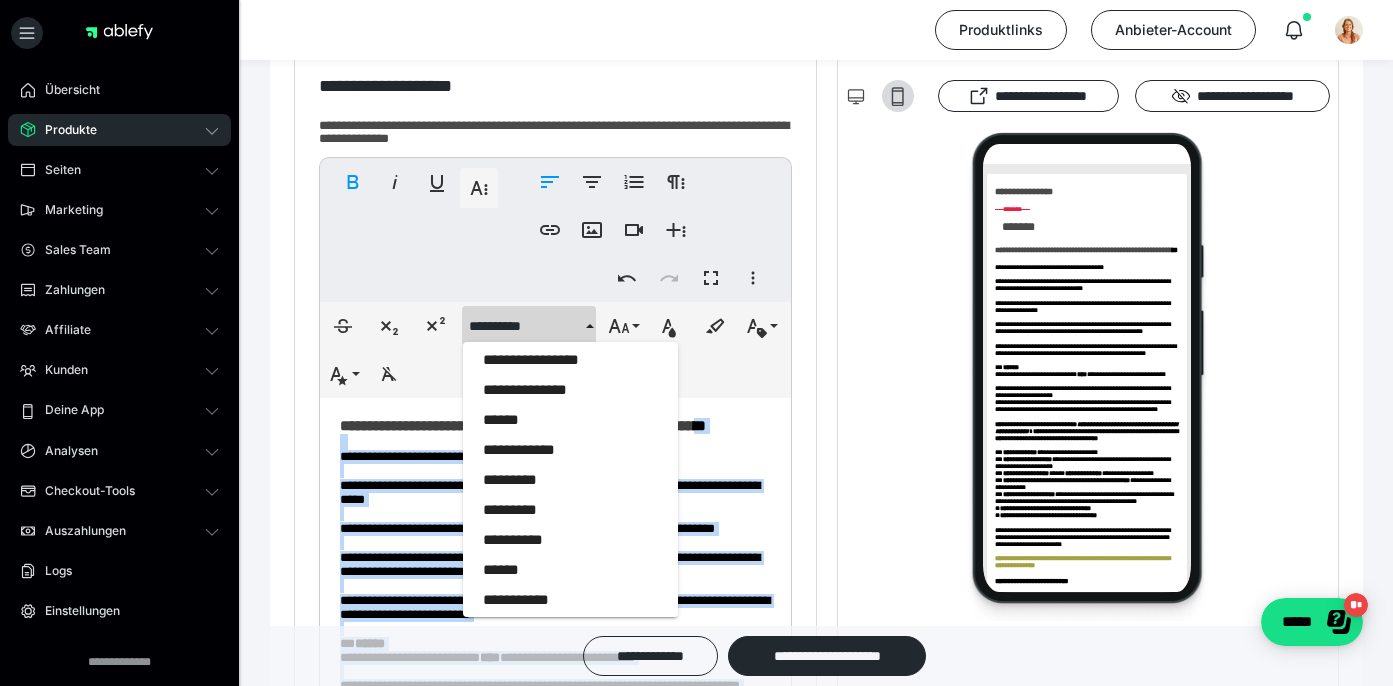 scroll, scrollTop: 2013, scrollLeft: 0, axis: vertical 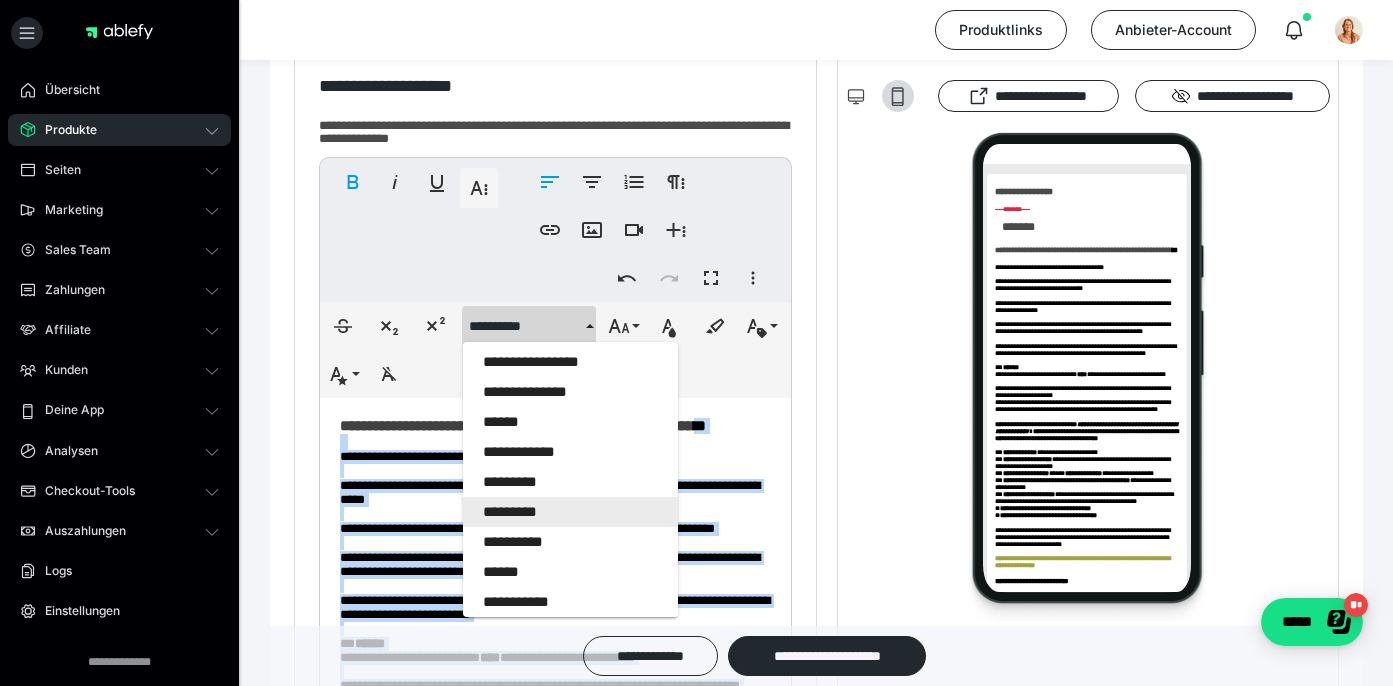 click on "*********" at bounding box center [570, 512] 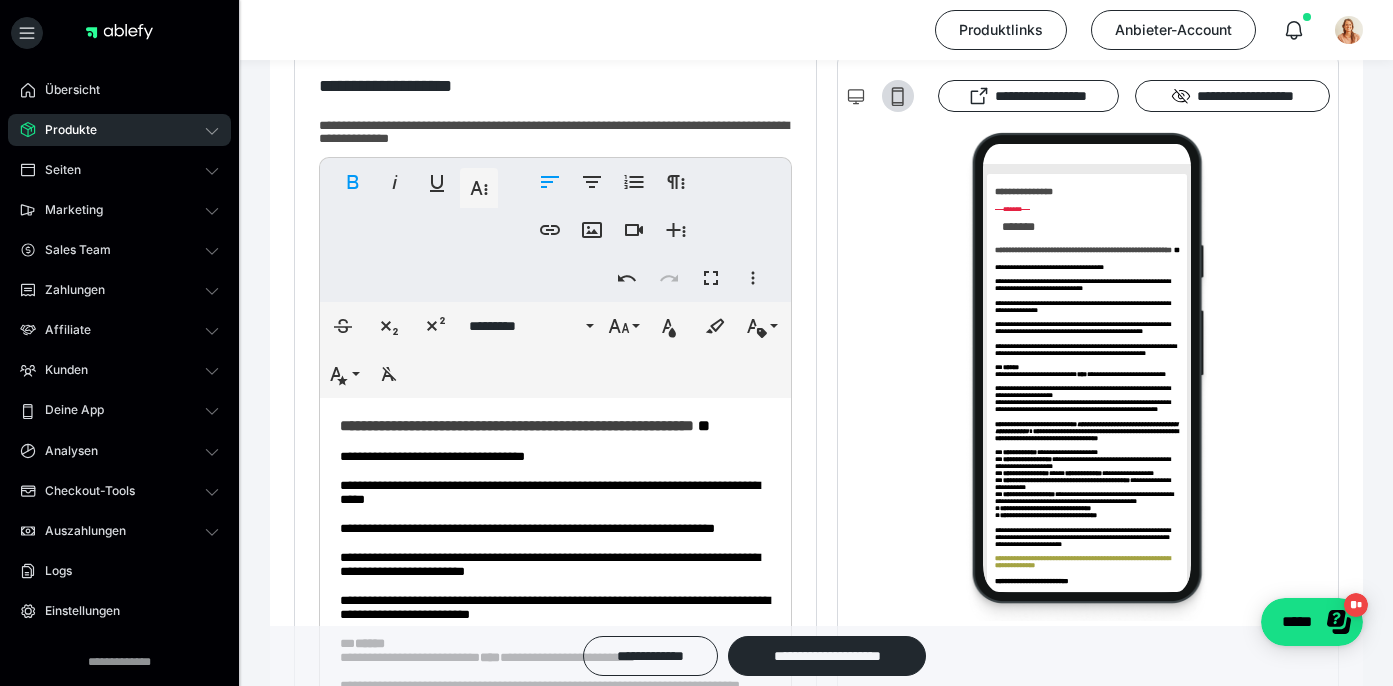click on "**********" at bounding box center (555, 1325) 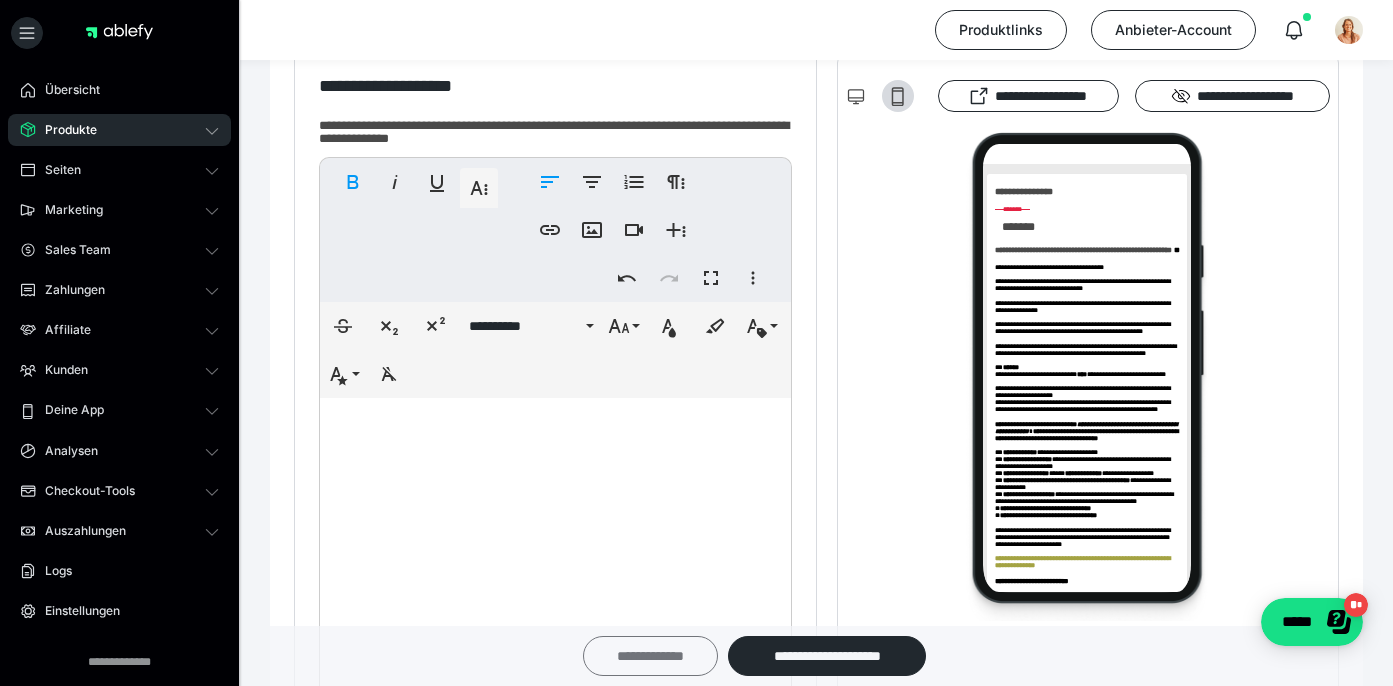 scroll, scrollTop: 1456, scrollLeft: 0, axis: vertical 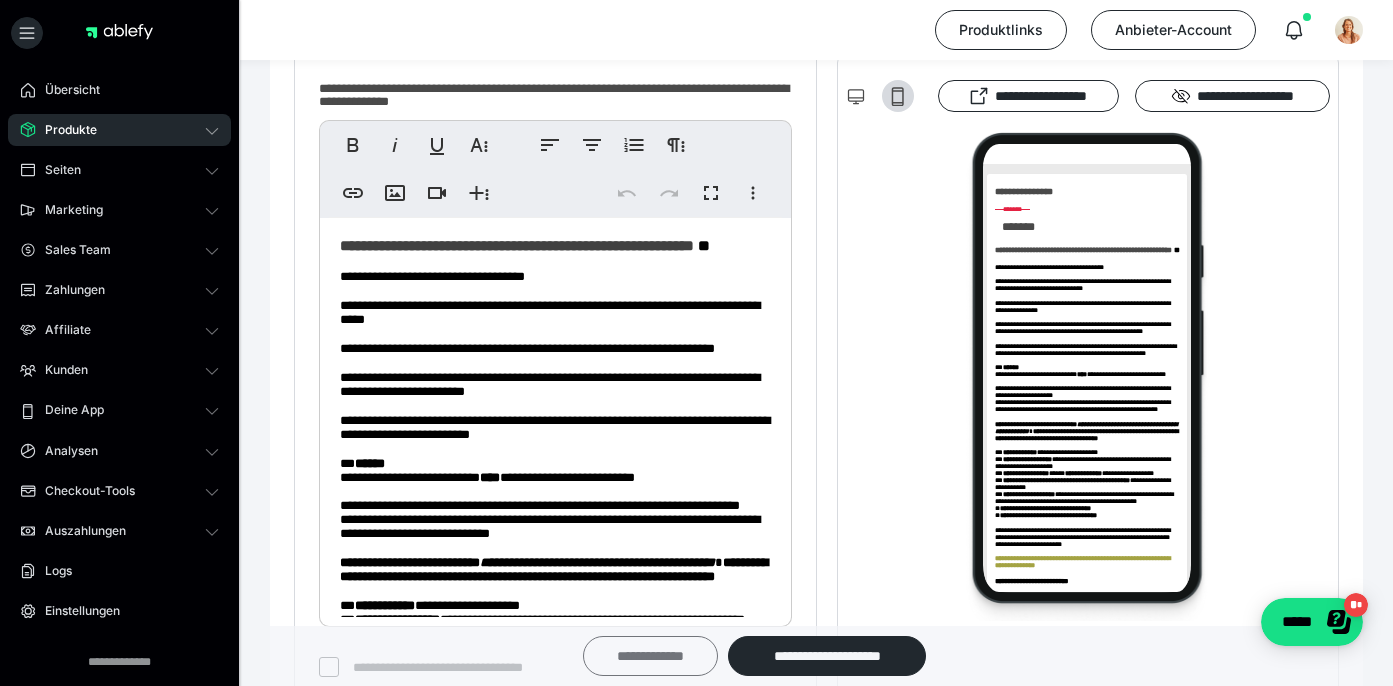 click on "**********" at bounding box center (650, 656) 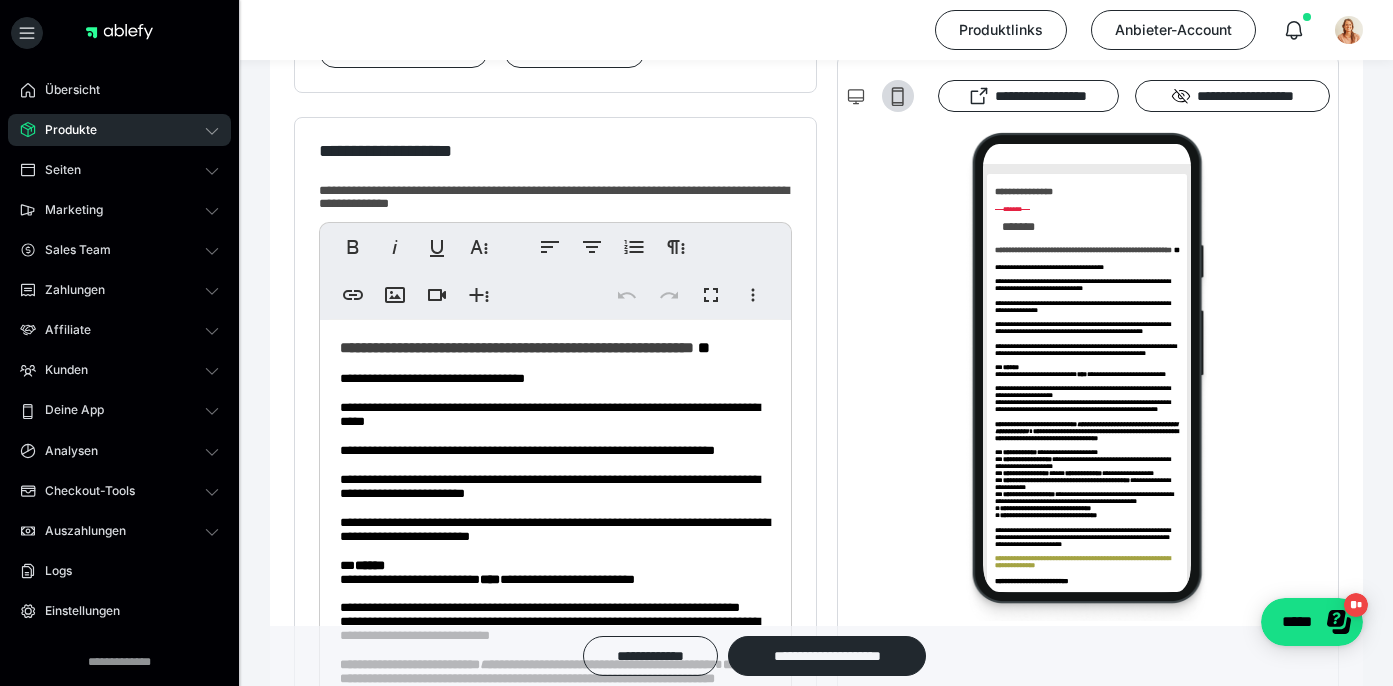 scroll, scrollTop: 339, scrollLeft: 0, axis: vertical 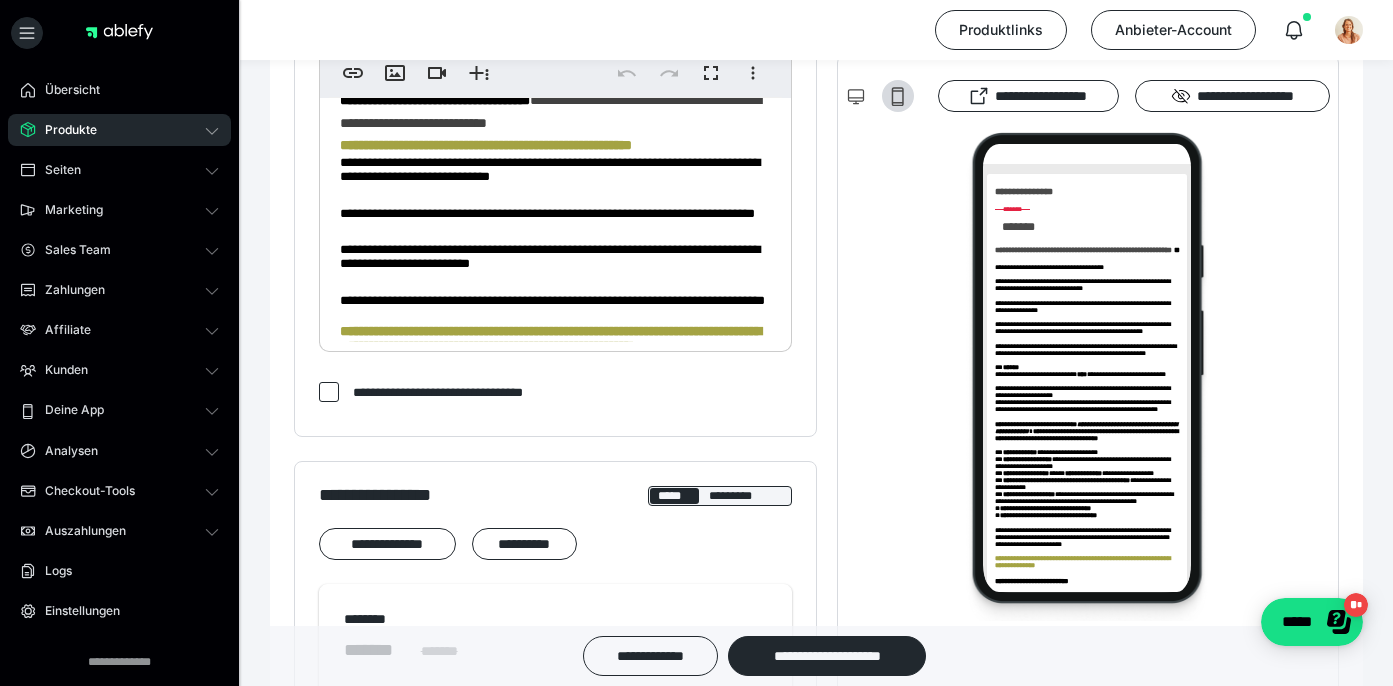 click on "**********" at bounding box center [555, -91] 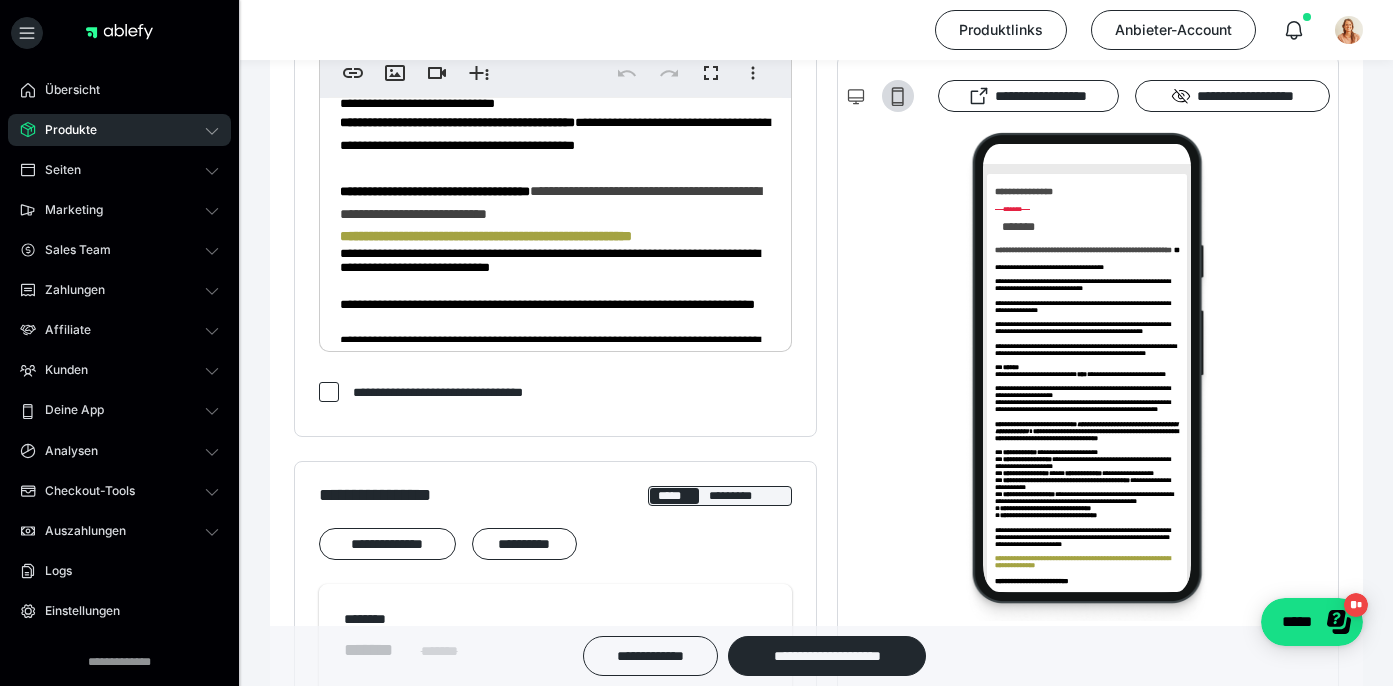 scroll, scrollTop: 725, scrollLeft: 0, axis: vertical 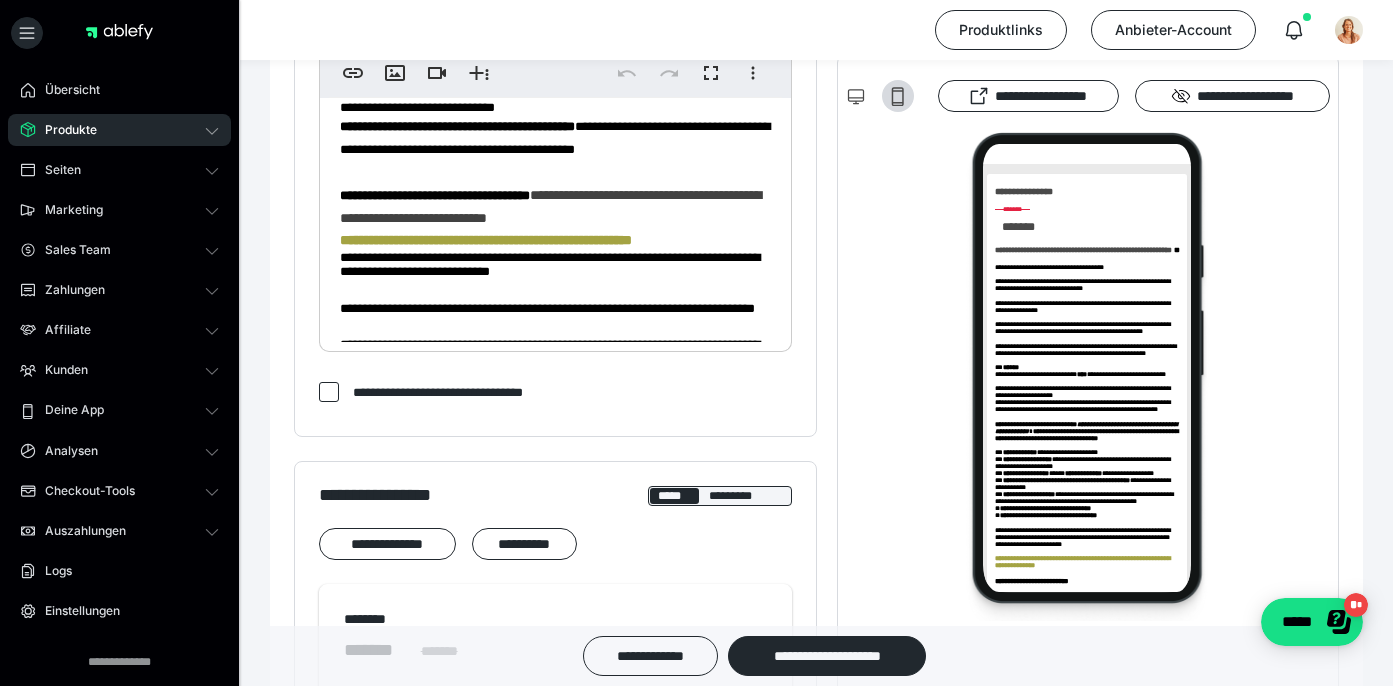 drag, startPoint x: 450, startPoint y: 313, endPoint x: 338, endPoint y: 183, distance: 171.59254 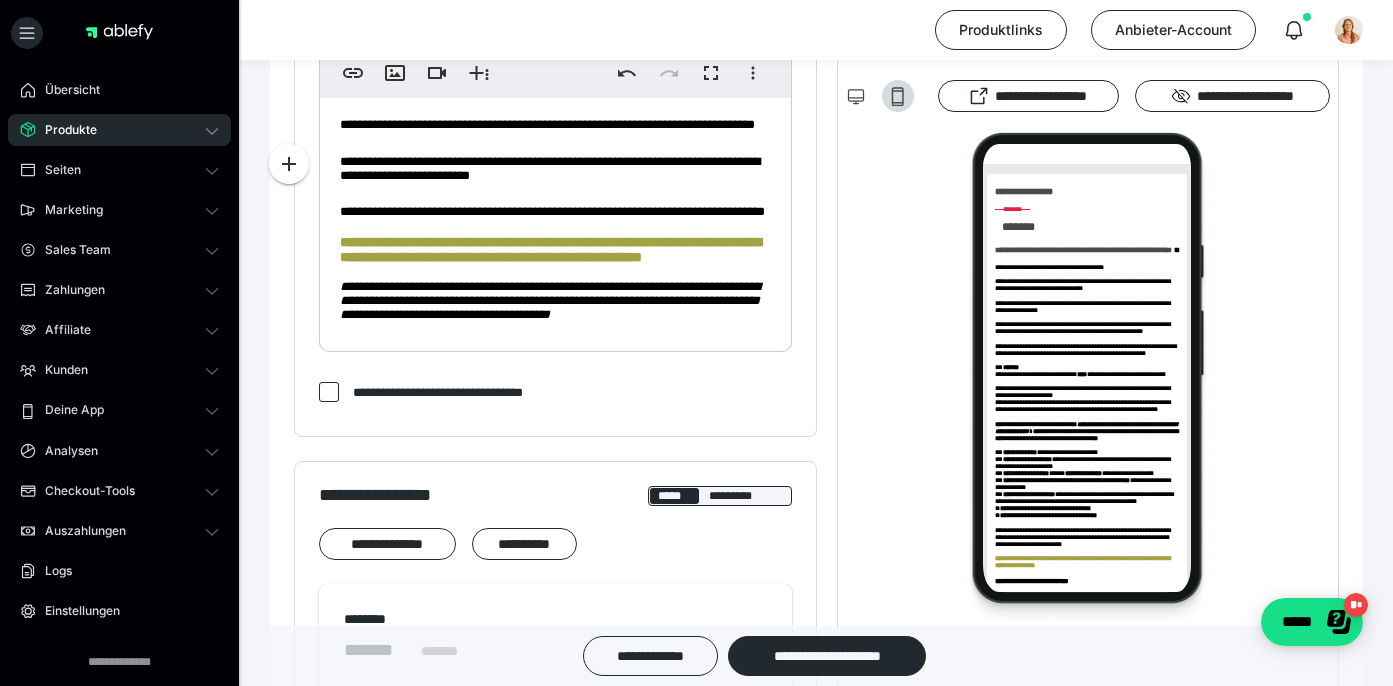 click at bounding box center (555, -165) 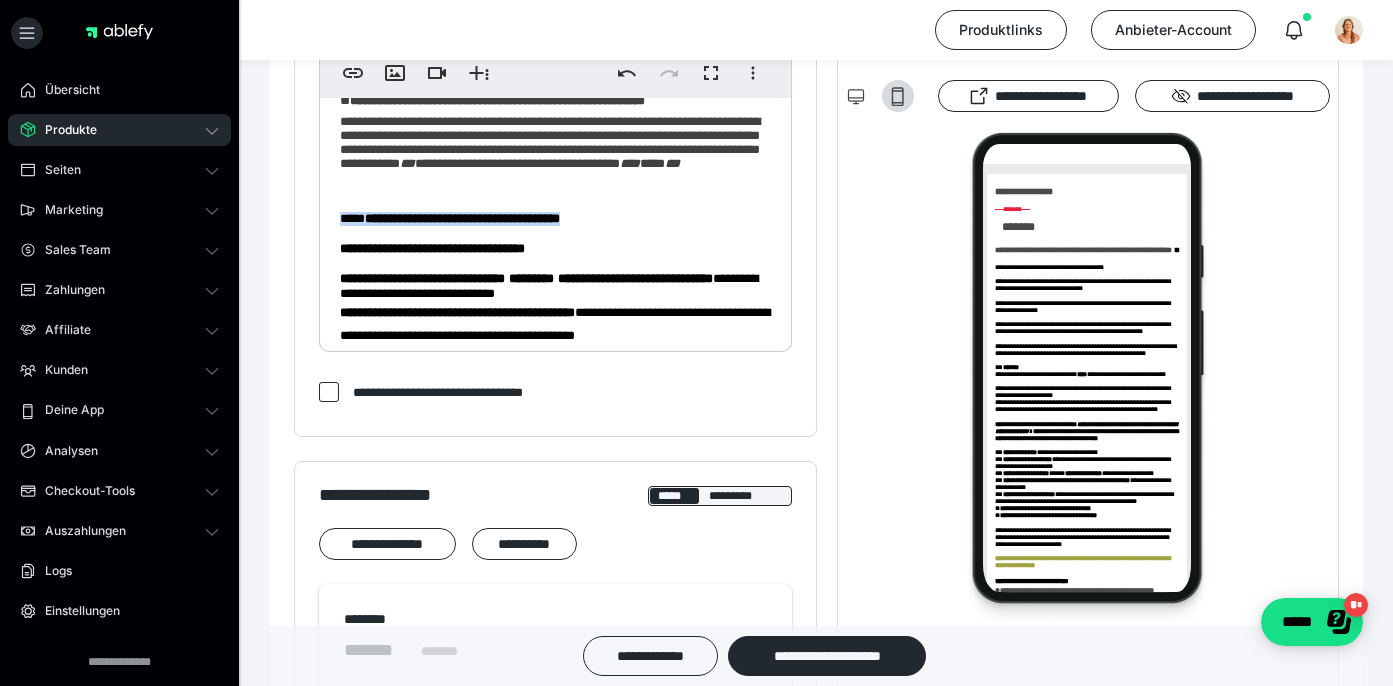 scroll, scrollTop: 671, scrollLeft: 0, axis: vertical 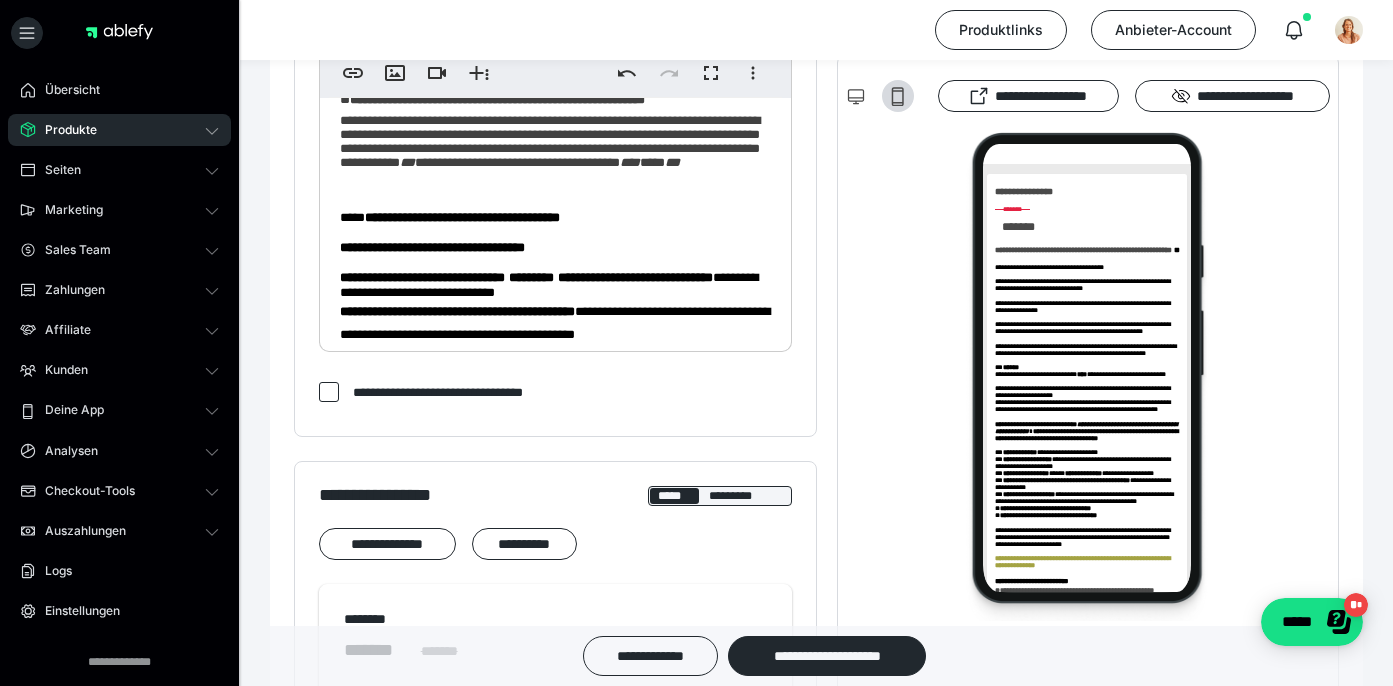 click on "**********" at bounding box center (403, -139) 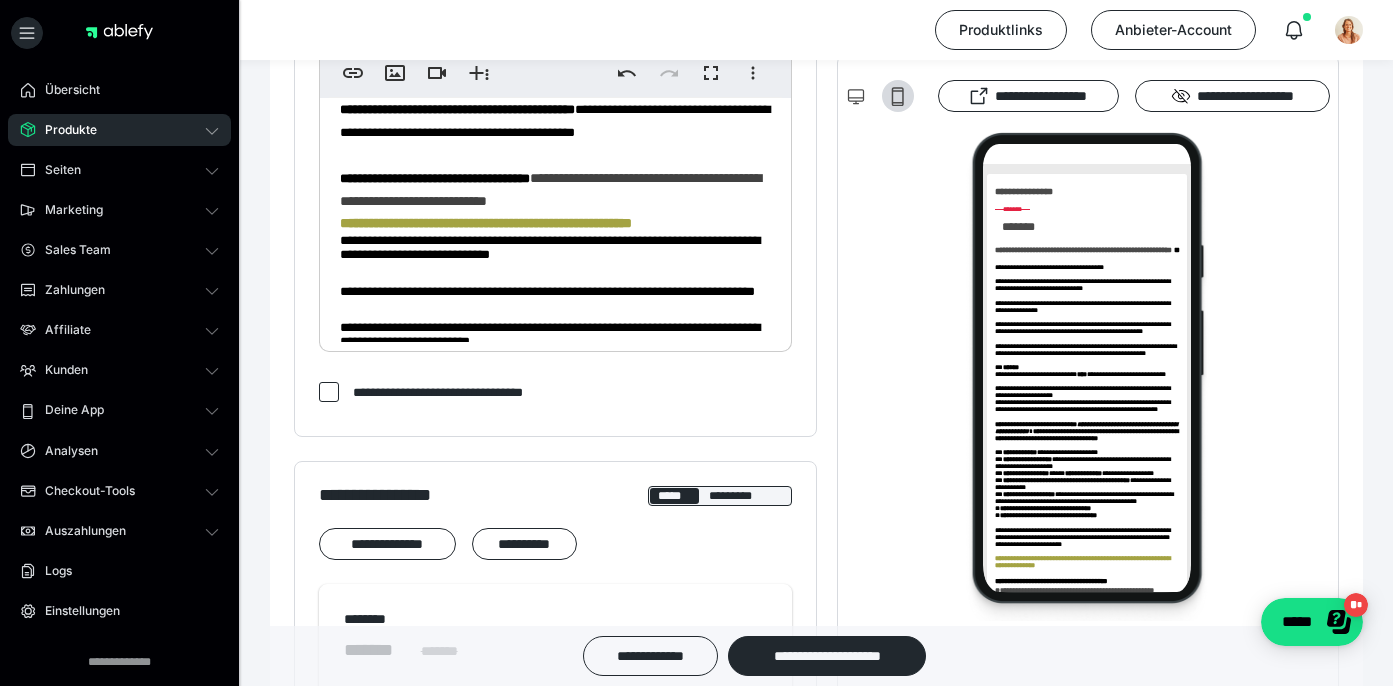 scroll, scrollTop: 911, scrollLeft: 0, axis: vertical 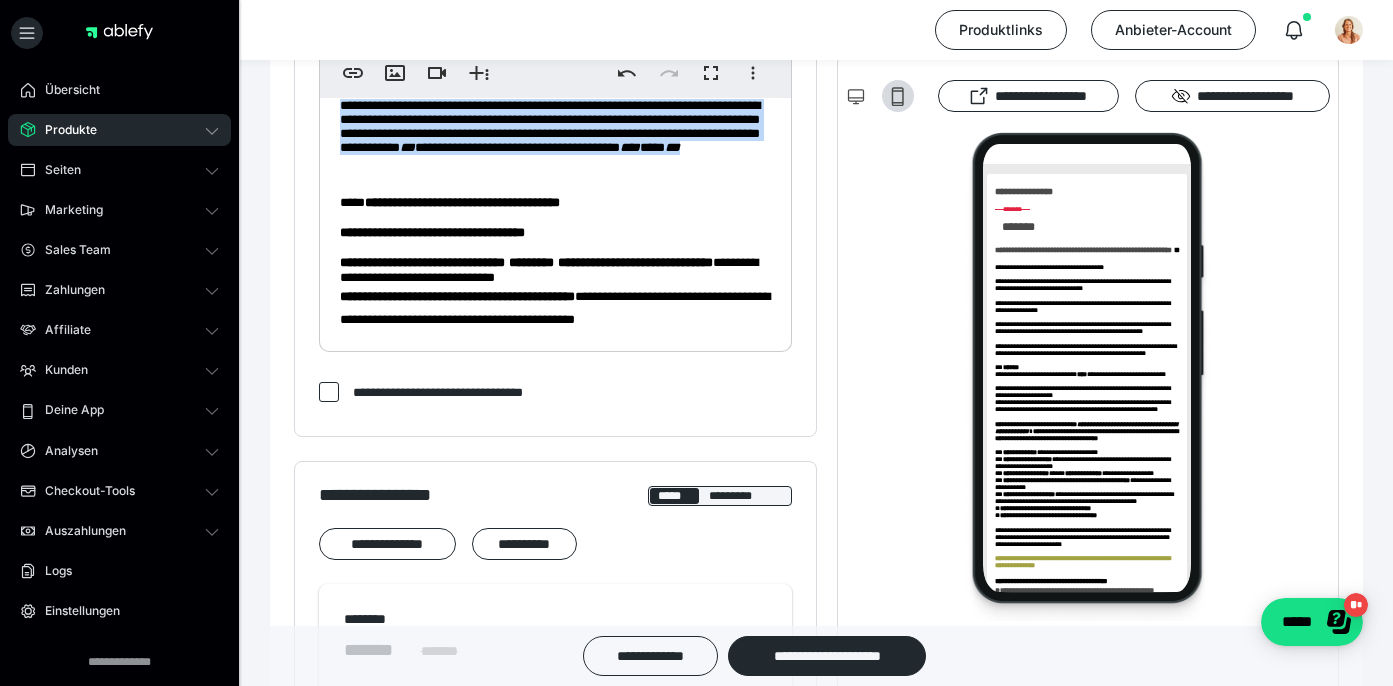 drag, startPoint x: 634, startPoint y: 281, endPoint x: 341, endPoint y: 180, distance: 309.91934 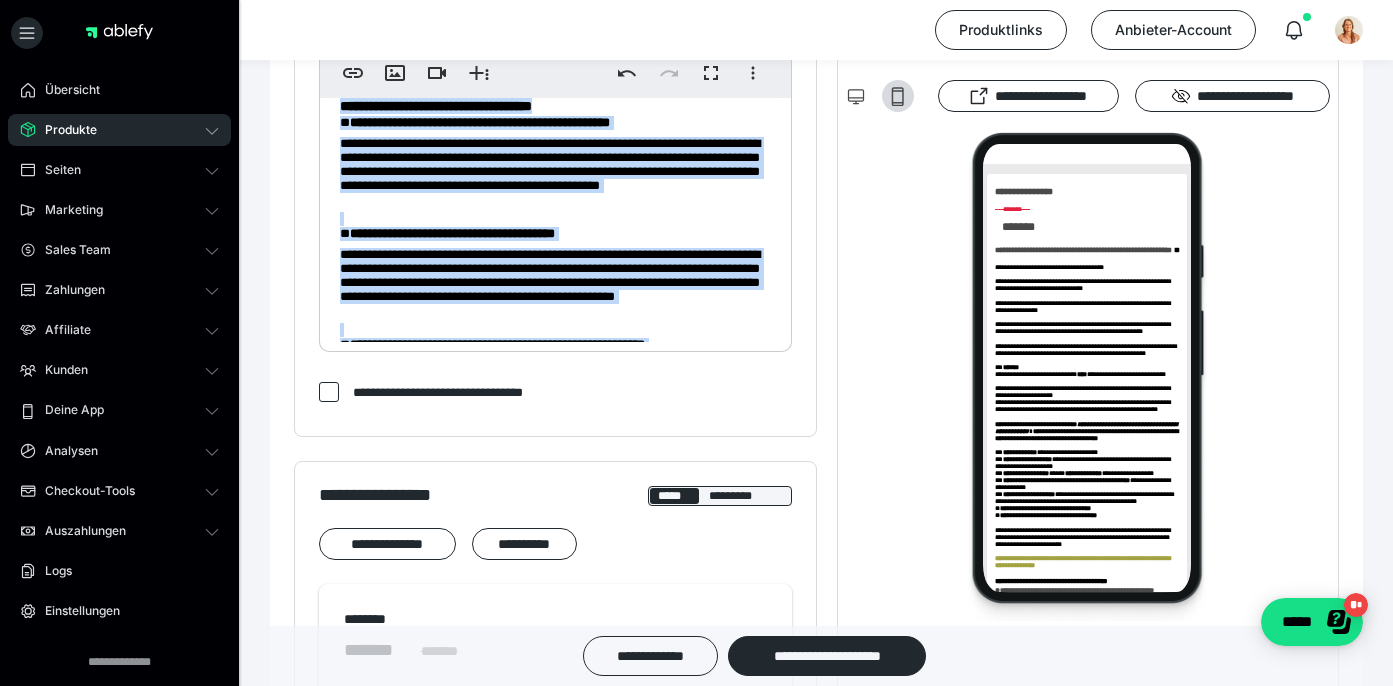scroll, scrollTop: 424, scrollLeft: 0, axis: vertical 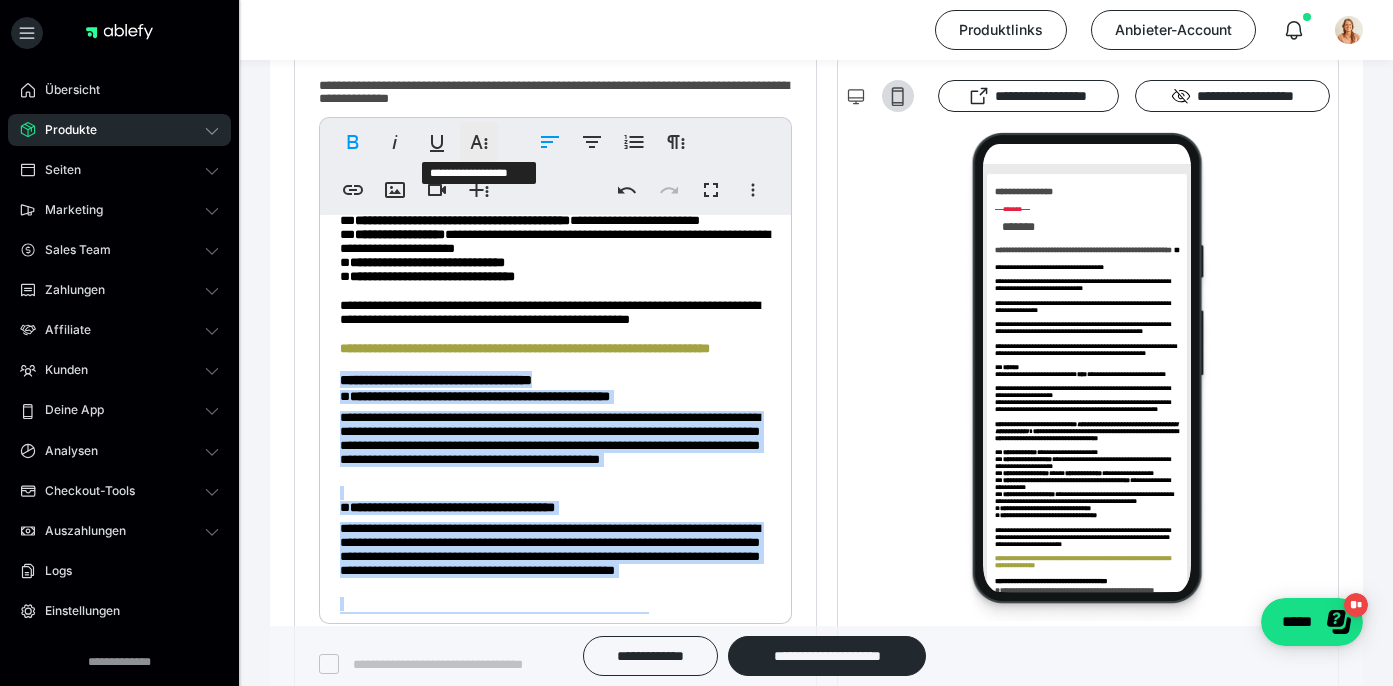 click 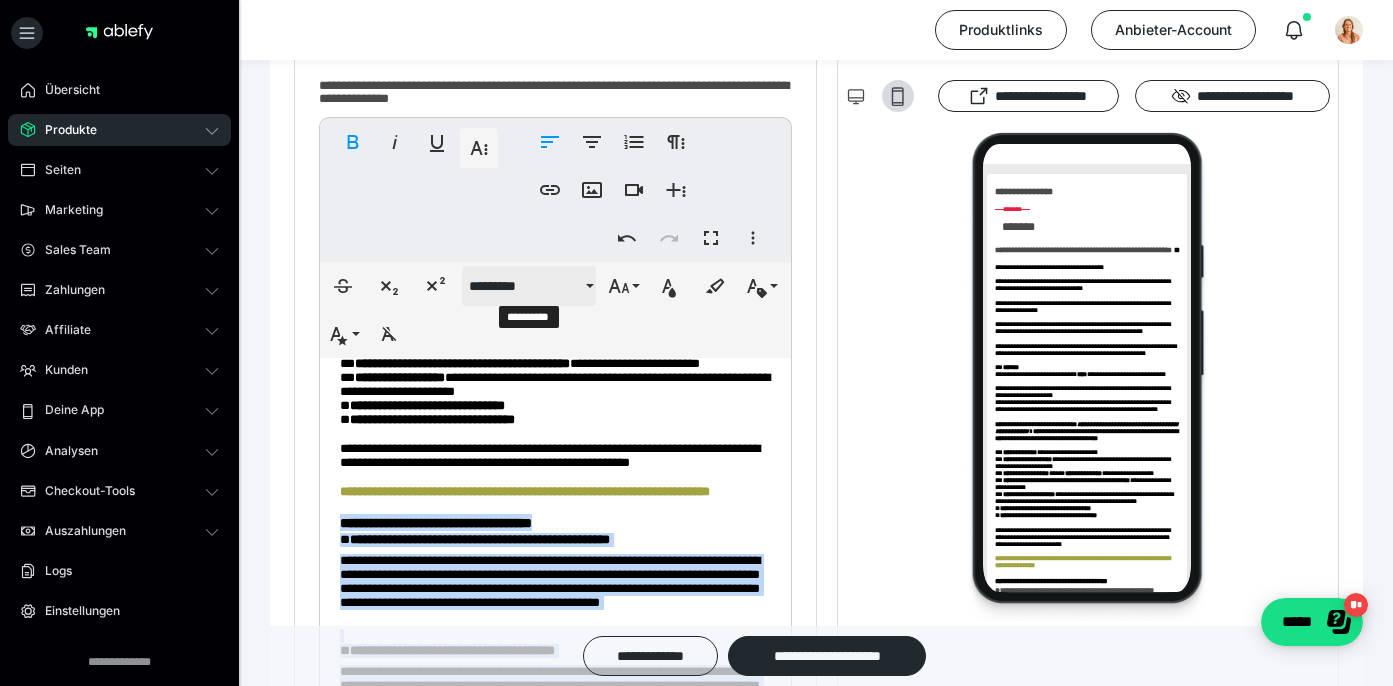 click on "*********" at bounding box center (525, 286) 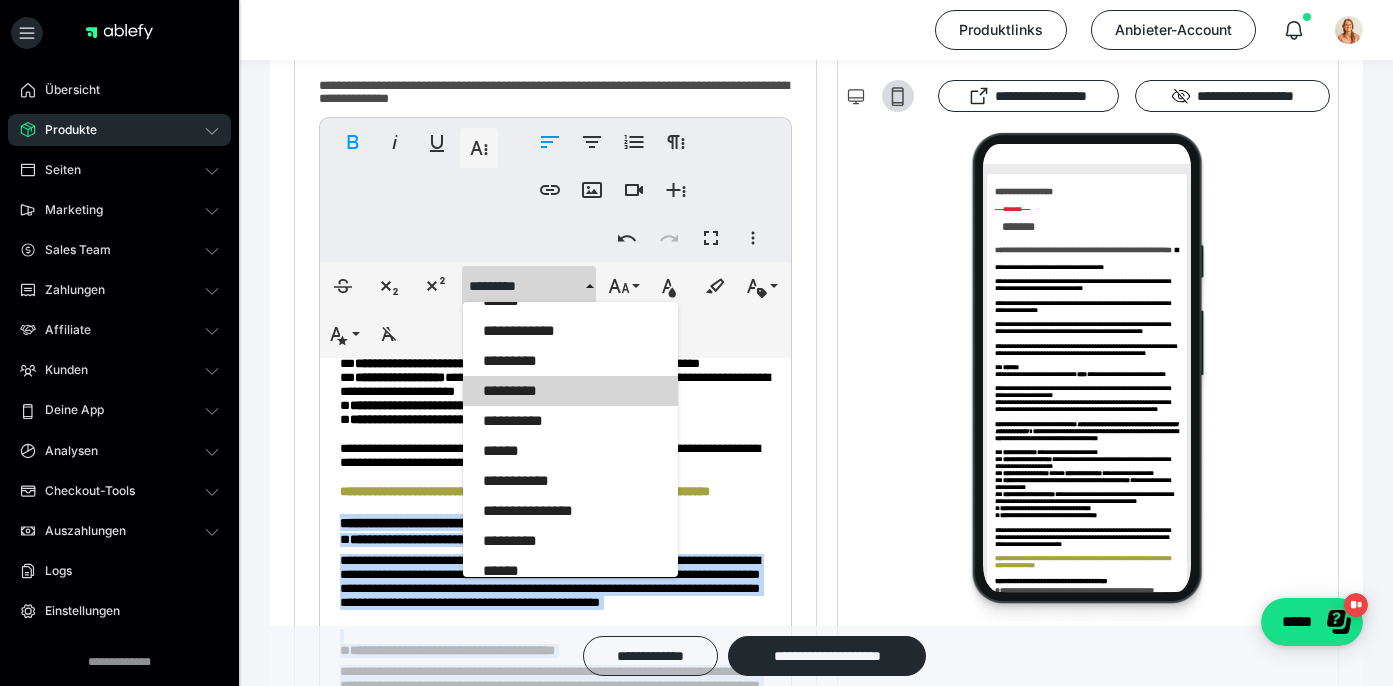 scroll, scrollTop: 2093, scrollLeft: 0, axis: vertical 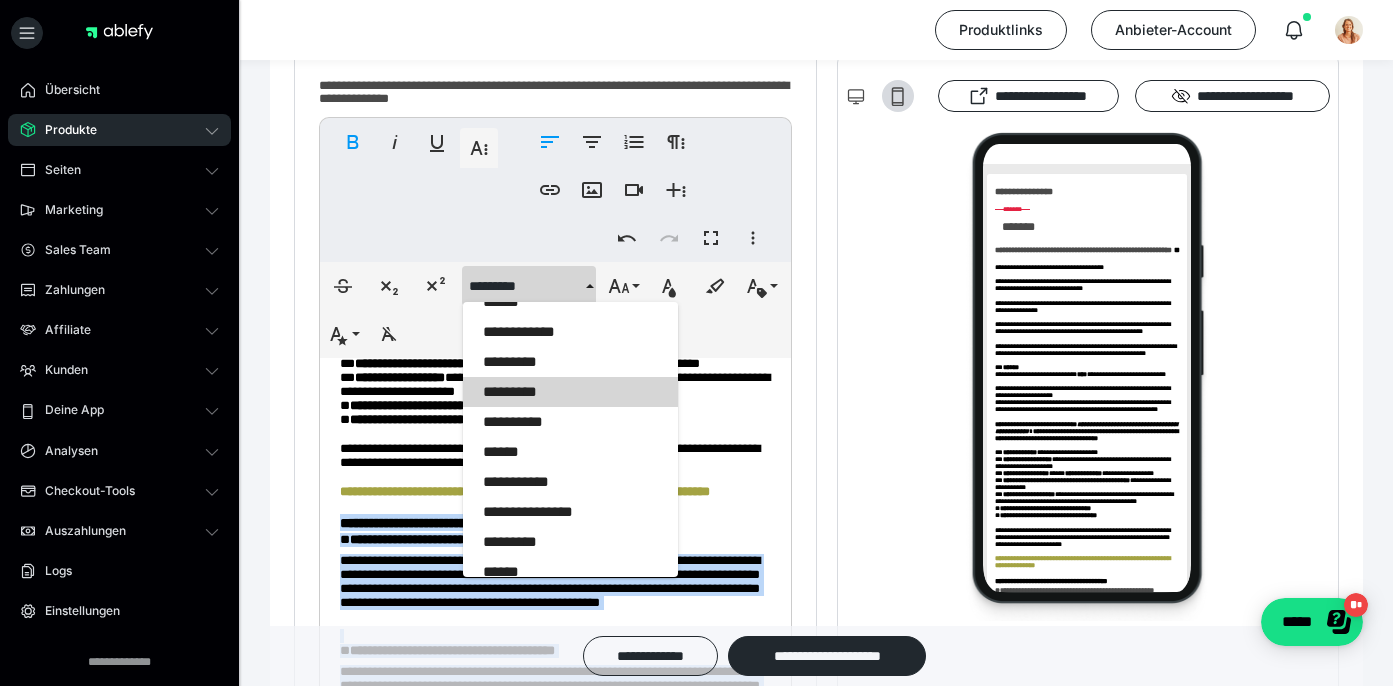 click on "*********" at bounding box center [570, 392] 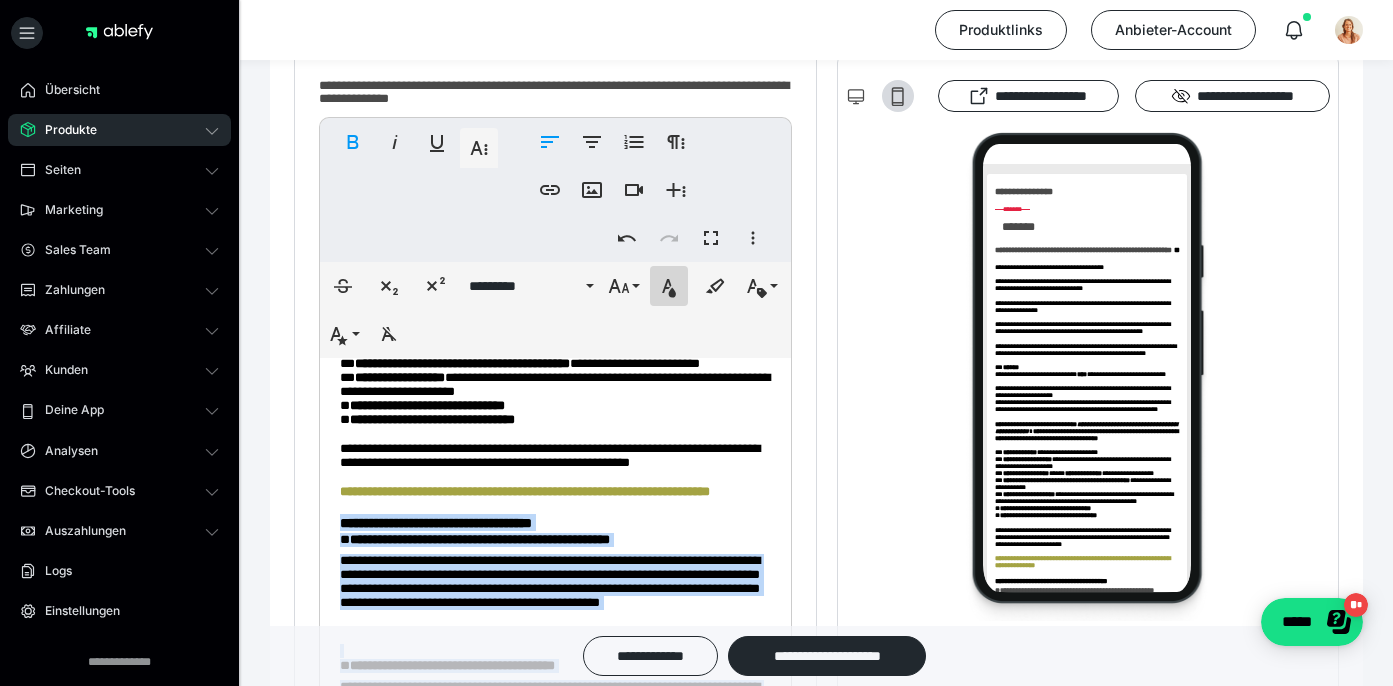 click 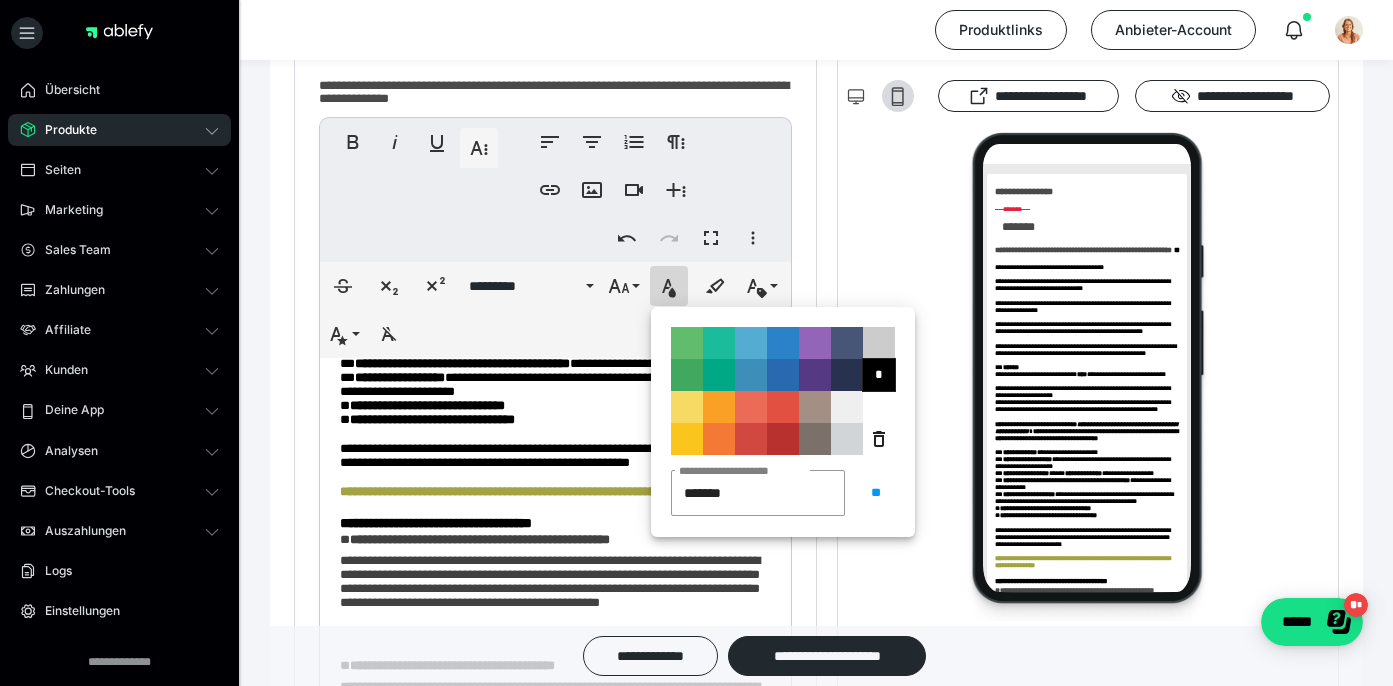 click on "*" at bounding box center (879, 375) 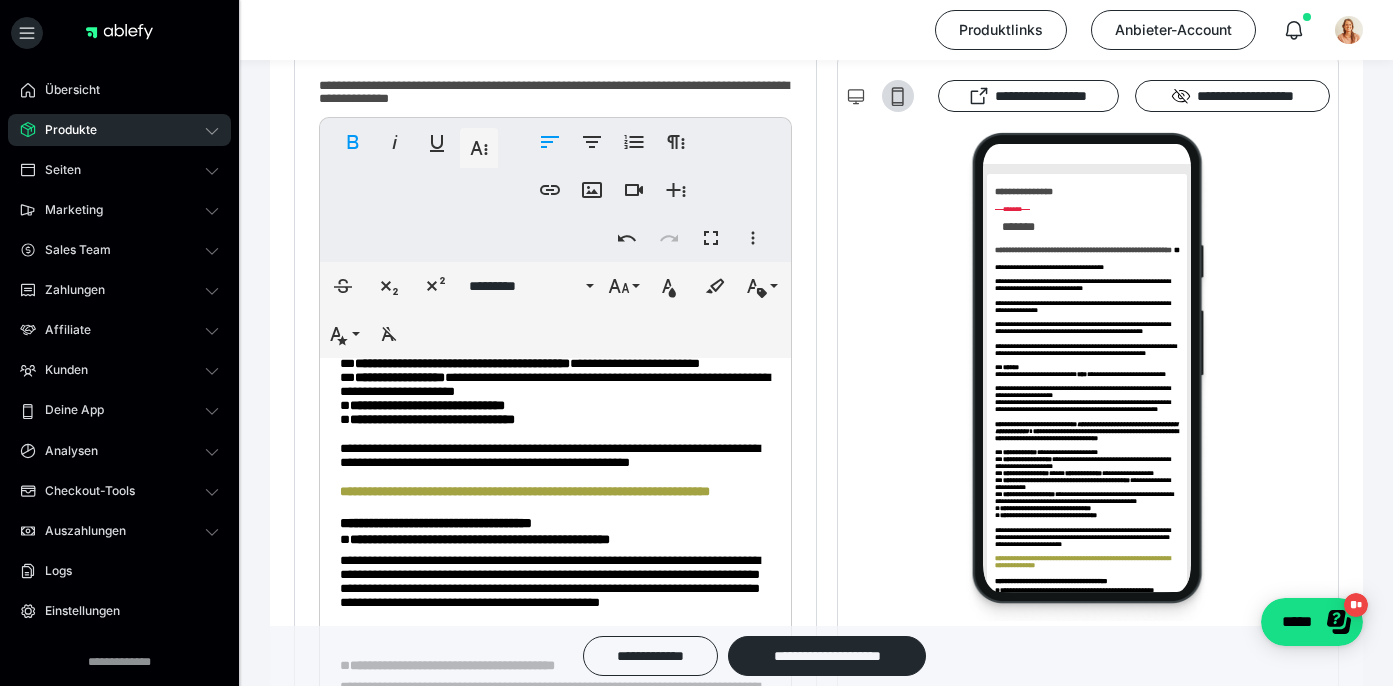 click on "**********" at bounding box center (597, 278) 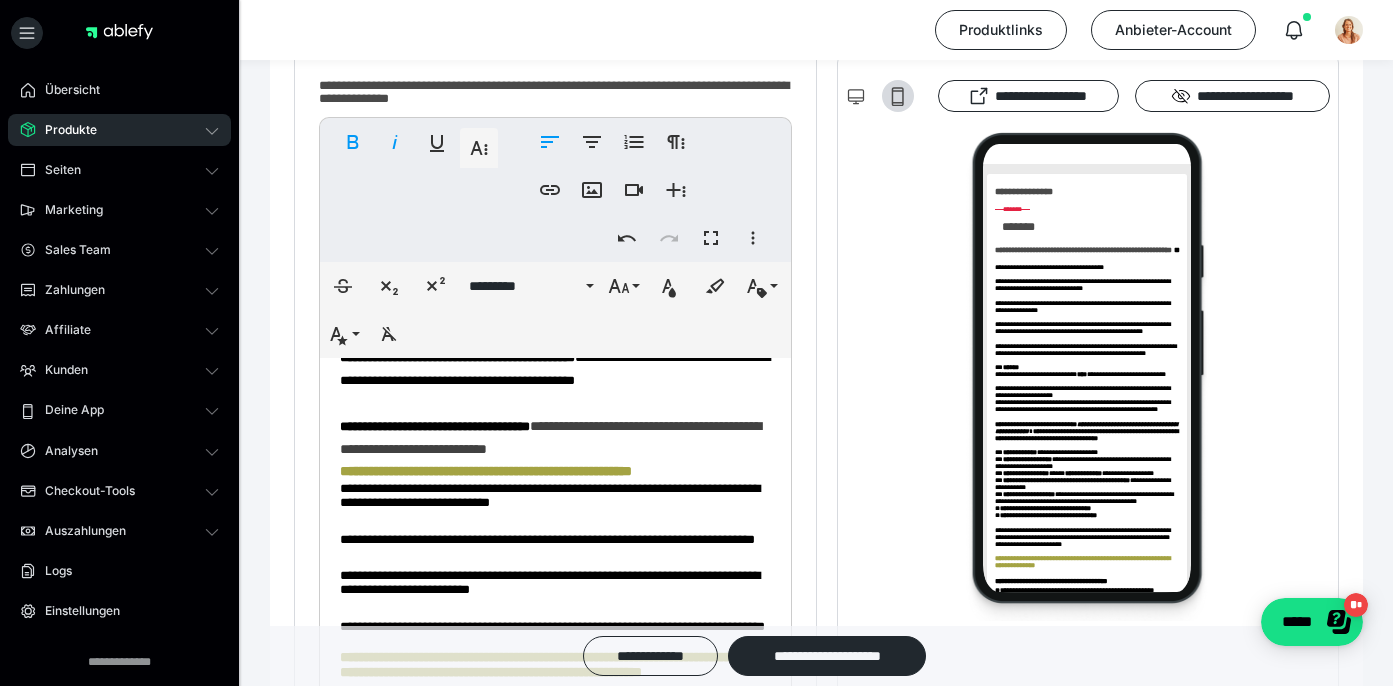scroll, scrollTop: 1528, scrollLeft: 0, axis: vertical 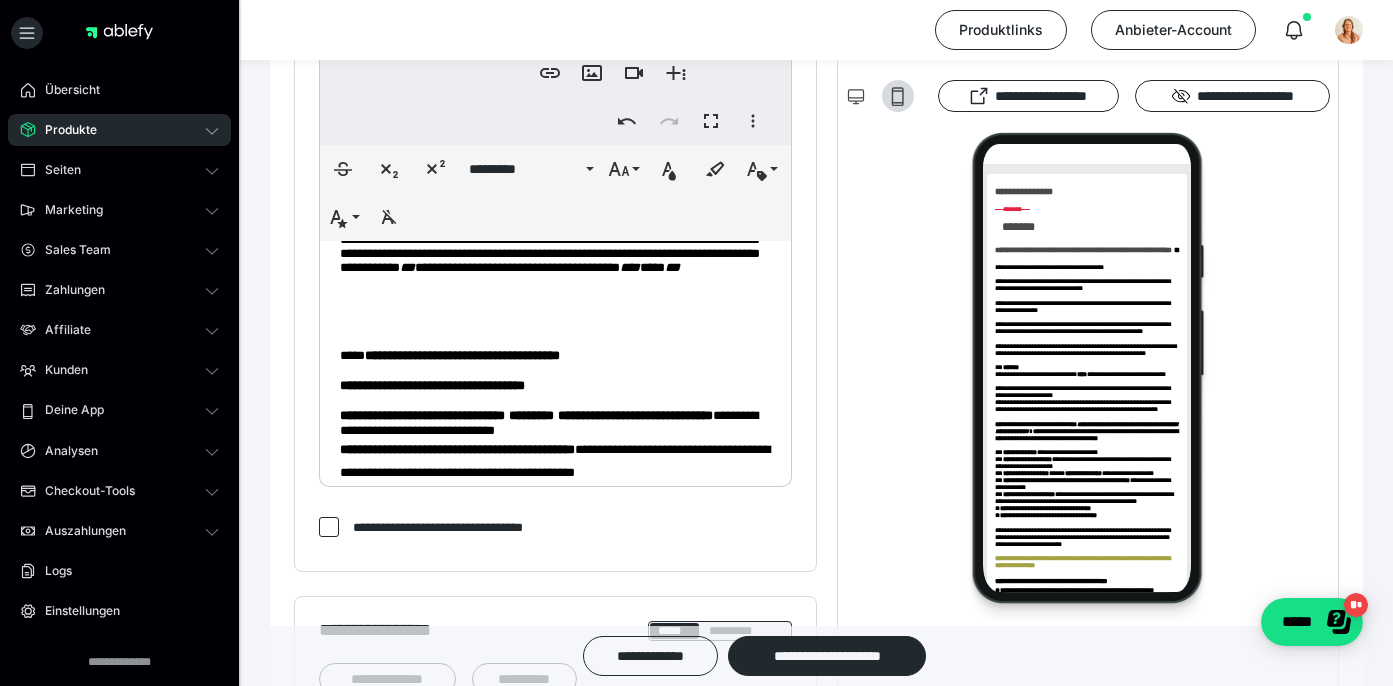 drag, startPoint x: 735, startPoint y: 296, endPoint x: 348, endPoint y: 293, distance: 387.01163 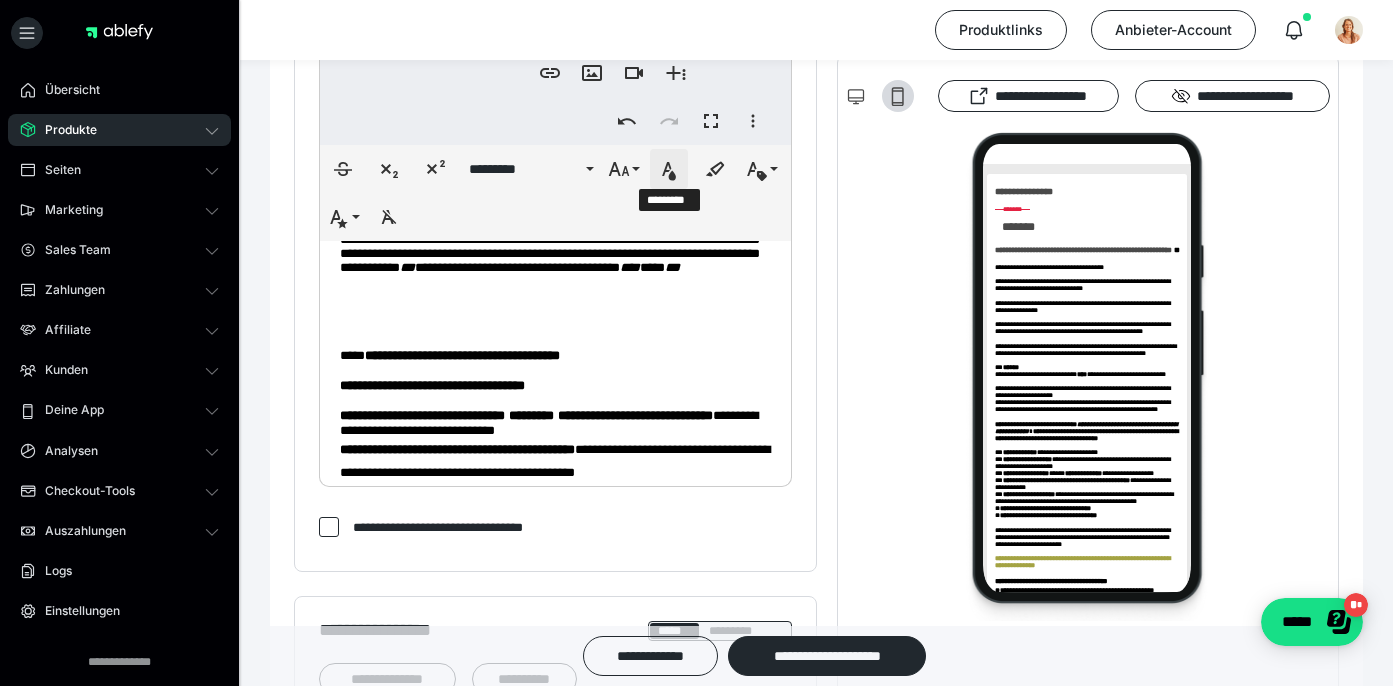click 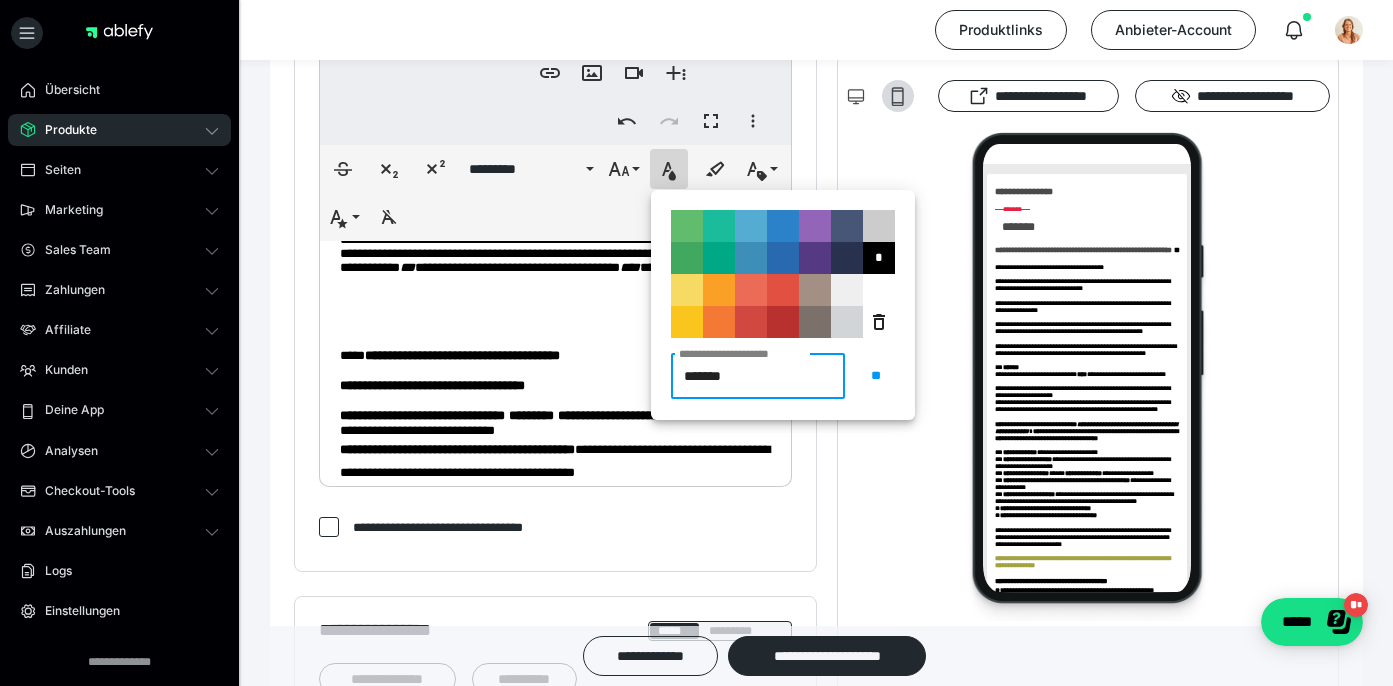 click on "*******" at bounding box center (758, 376) 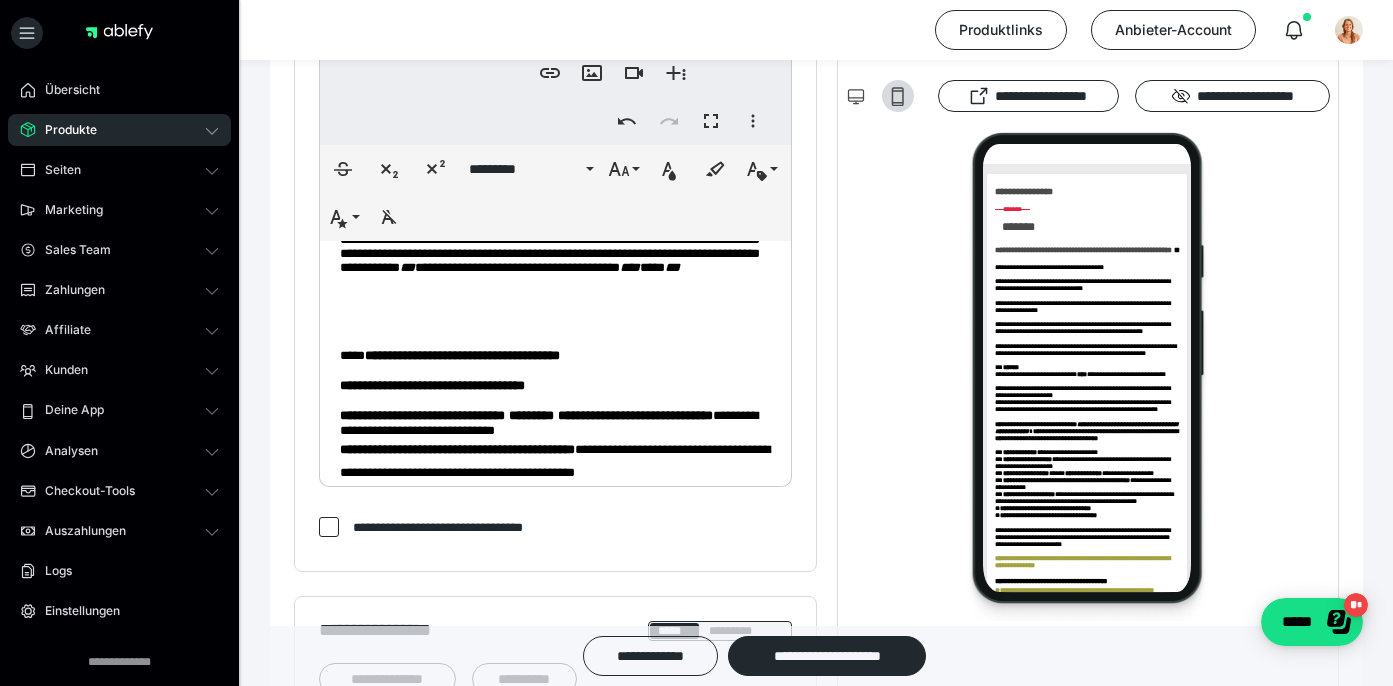 drag, startPoint x: 664, startPoint y: 420, endPoint x: 364, endPoint y: 422, distance: 300.00665 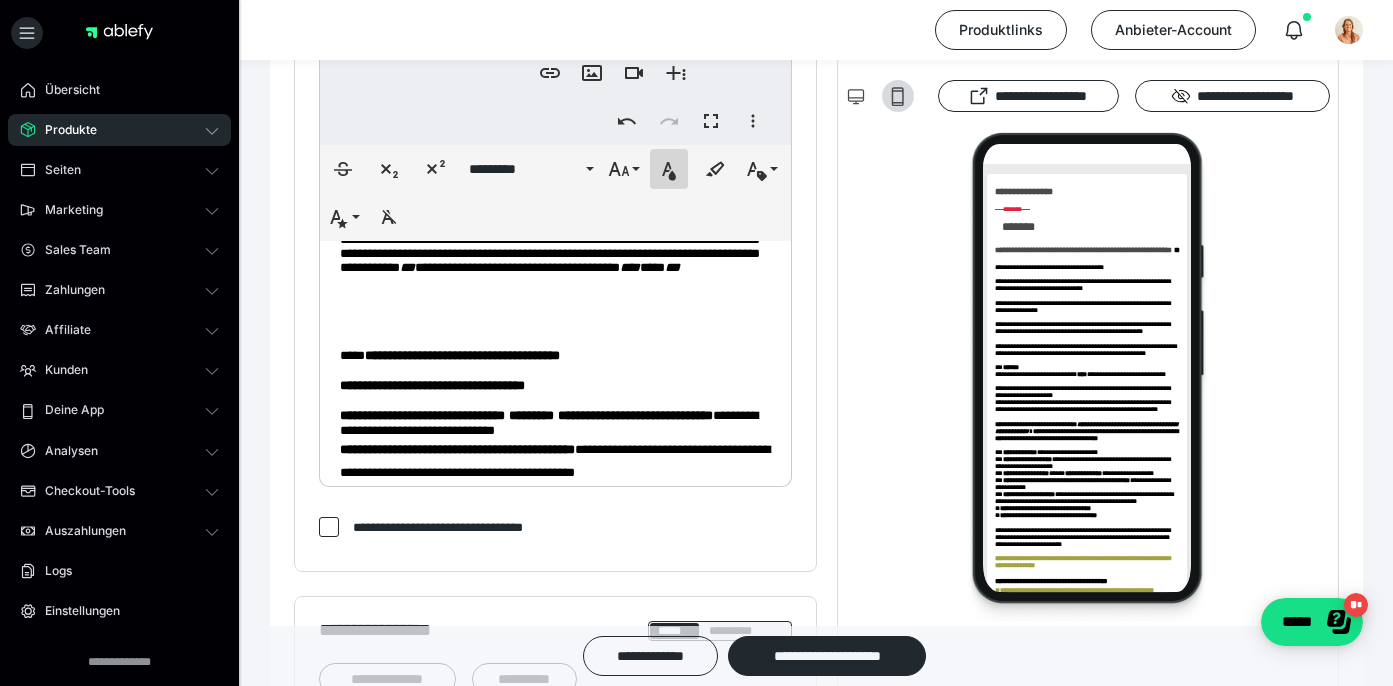 click 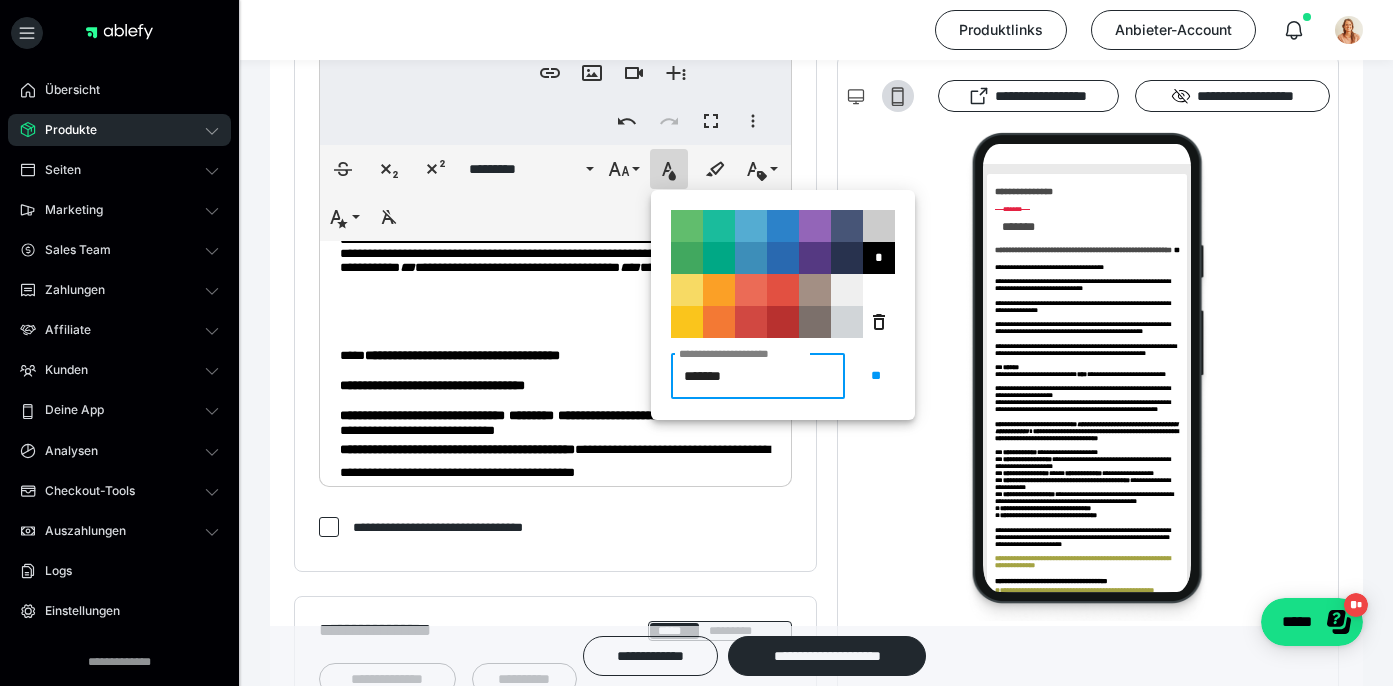 click on "*******" at bounding box center [758, 376] 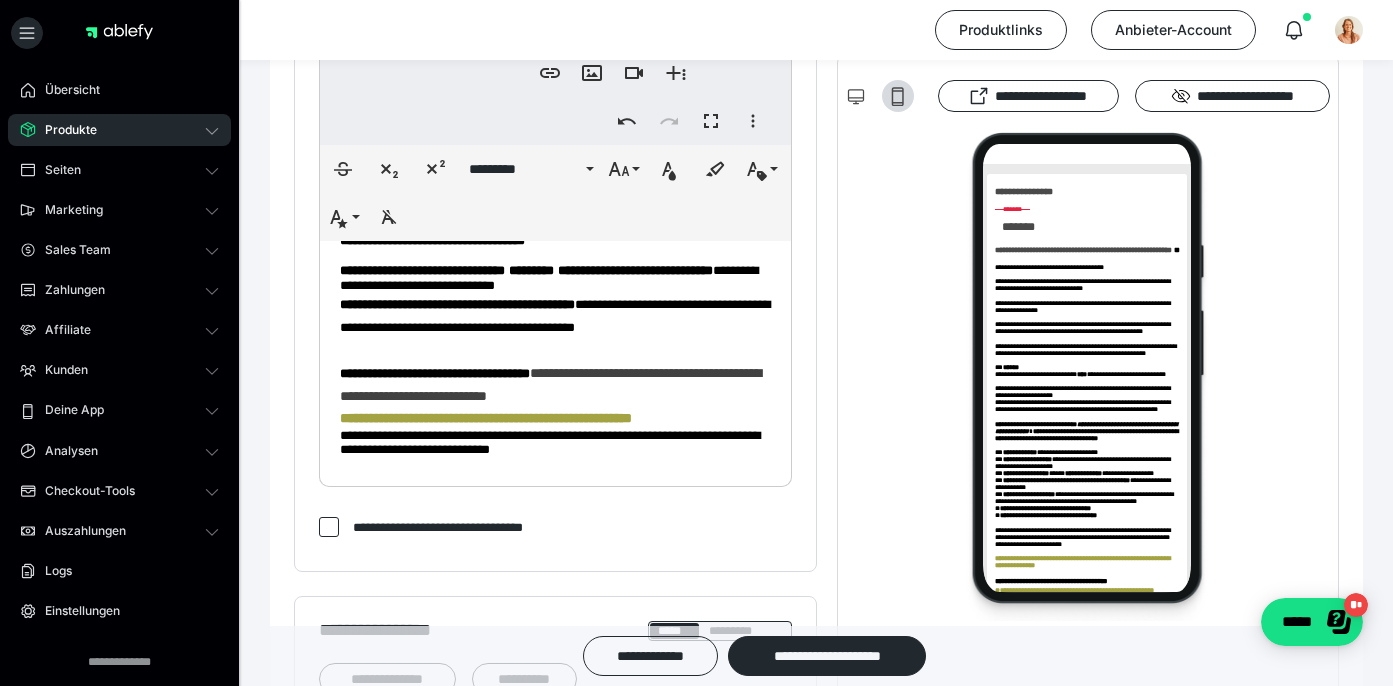 scroll, scrollTop: 877, scrollLeft: 0, axis: vertical 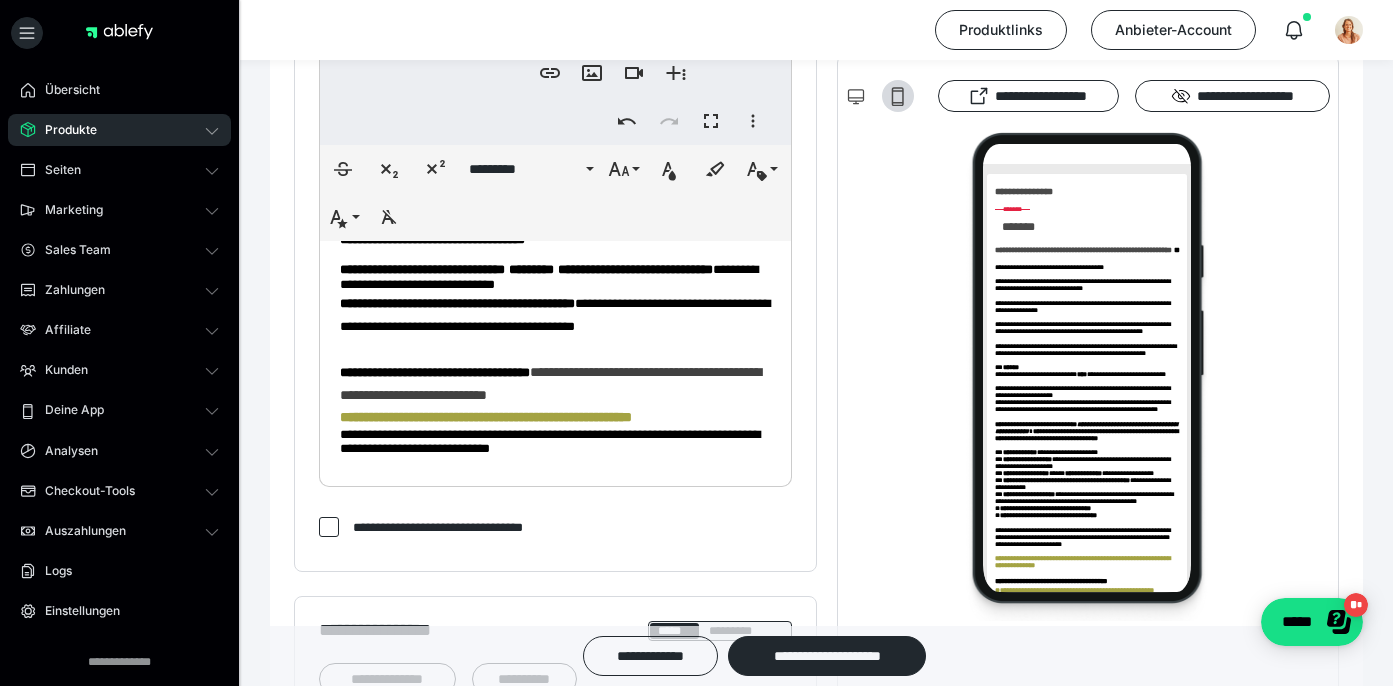 drag, startPoint x: 758, startPoint y: 412, endPoint x: 360, endPoint y: 411, distance: 398.00125 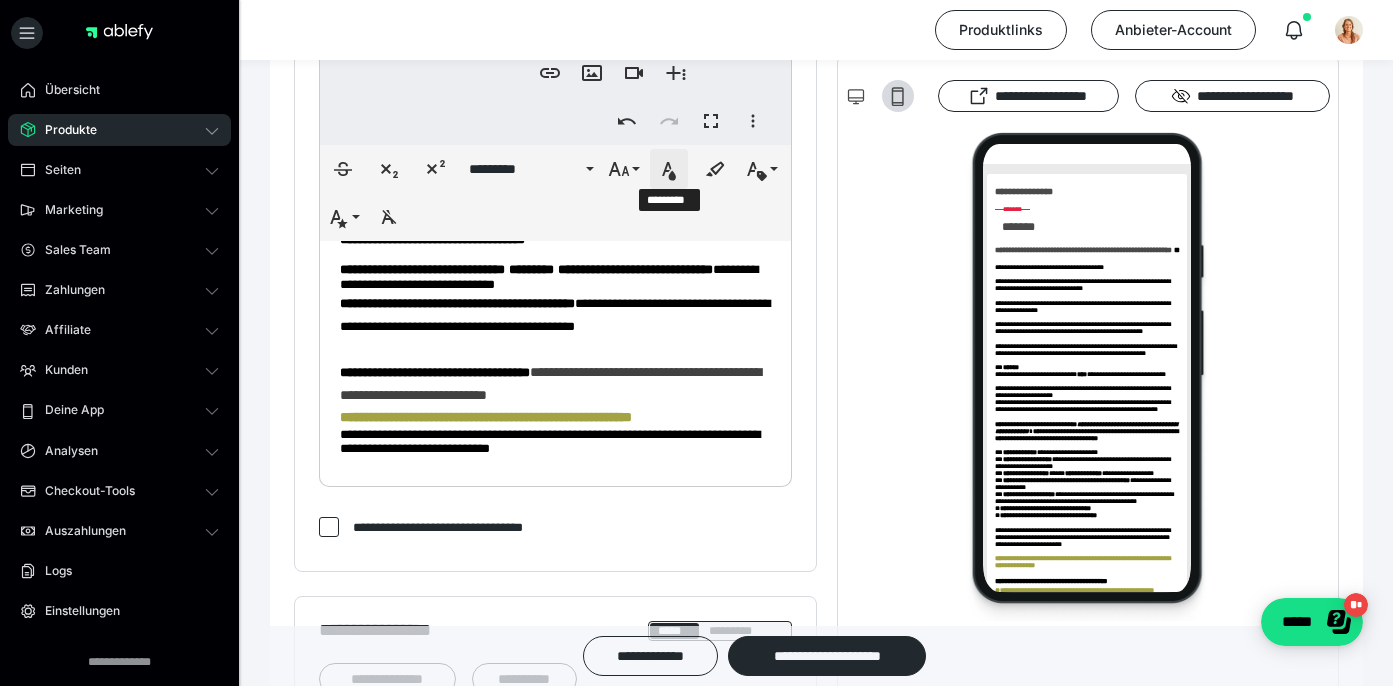 click 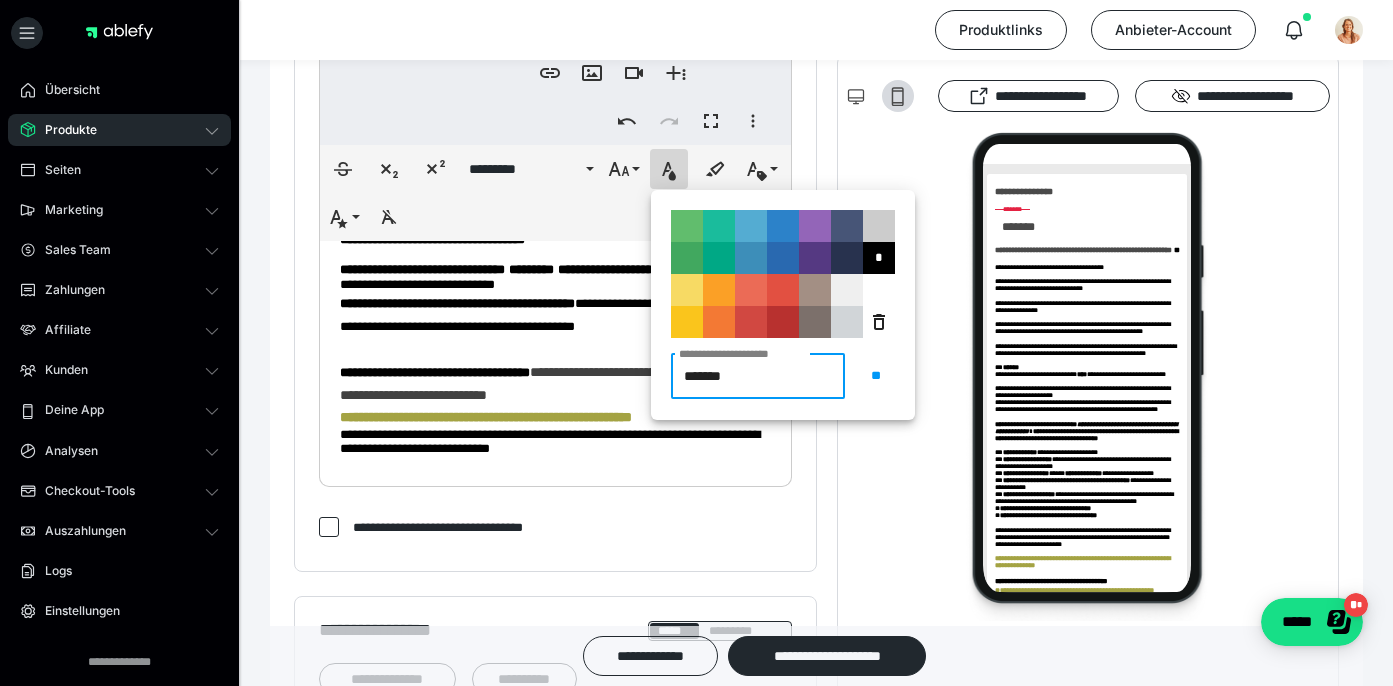 click on "*******" at bounding box center [758, 376] 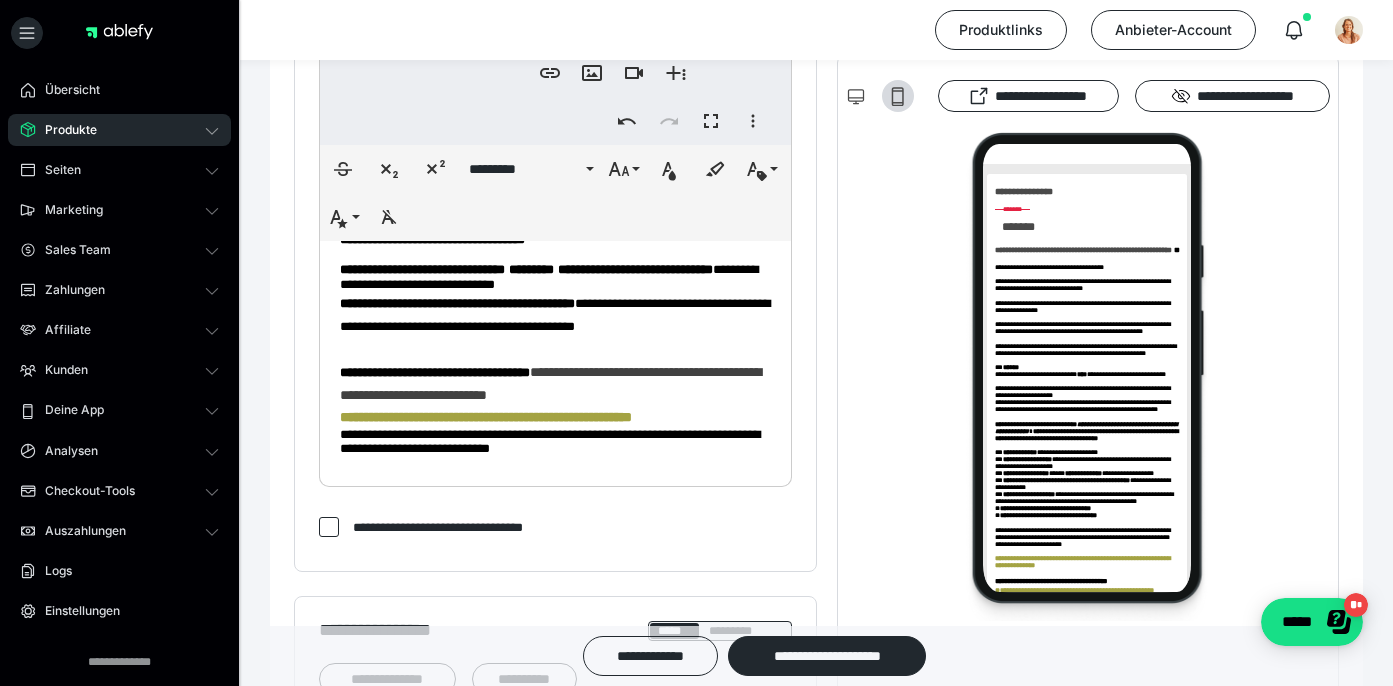 click on "**********" at bounding box center [550, -26] 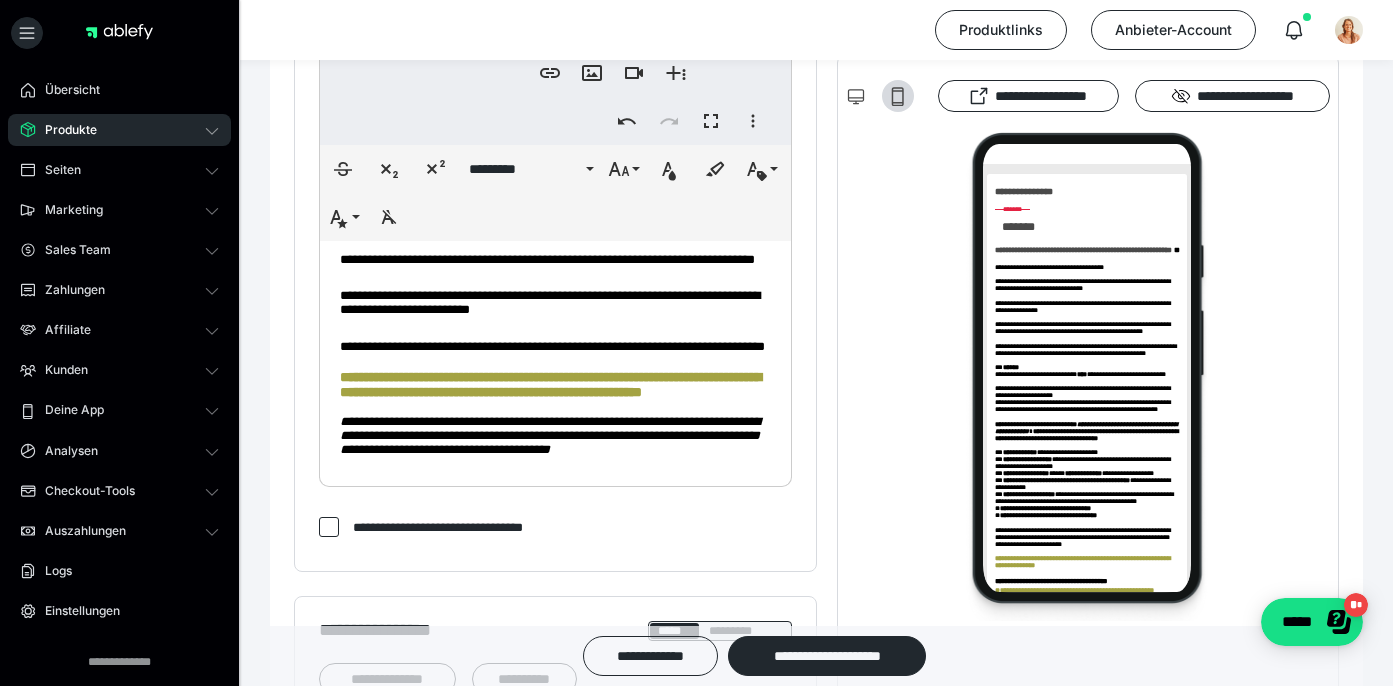 scroll, scrollTop: 1106, scrollLeft: 0, axis: vertical 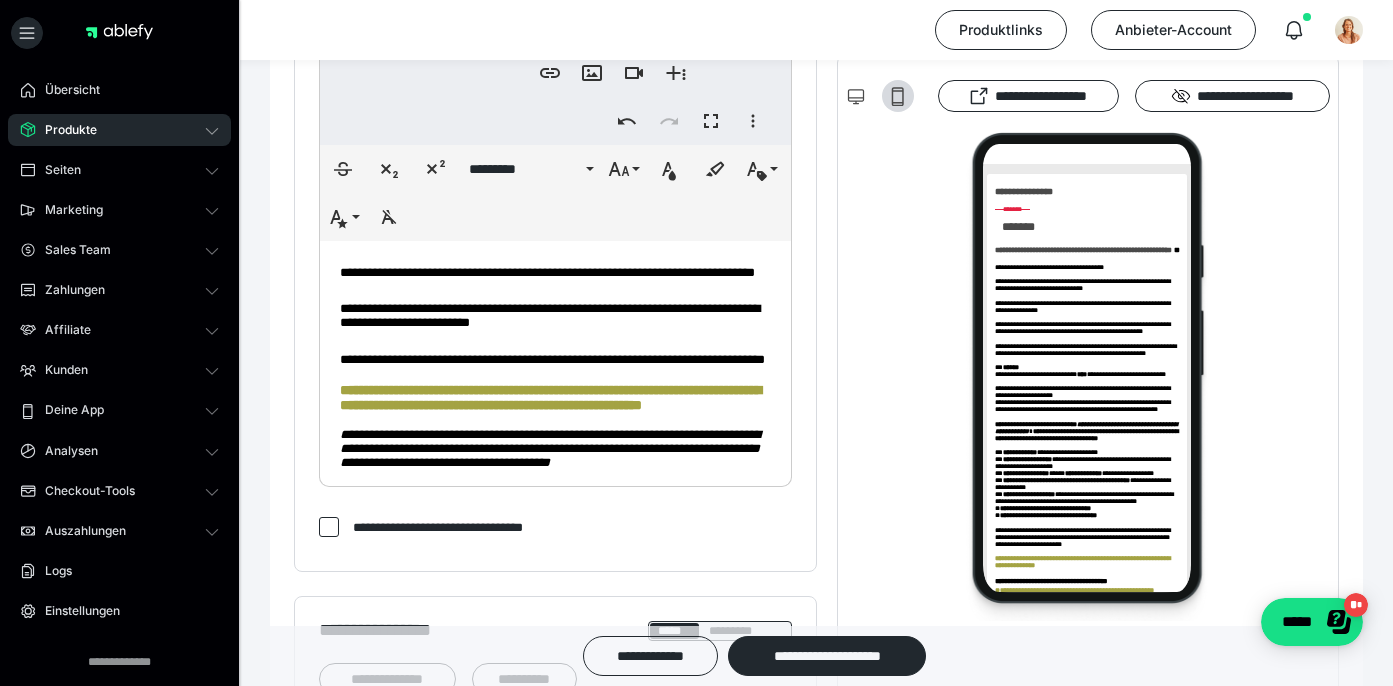 drag, startPoint x: 508, startPoint y: 386, endPoint x: 359, endPoint y: 363, distance: 150.76472 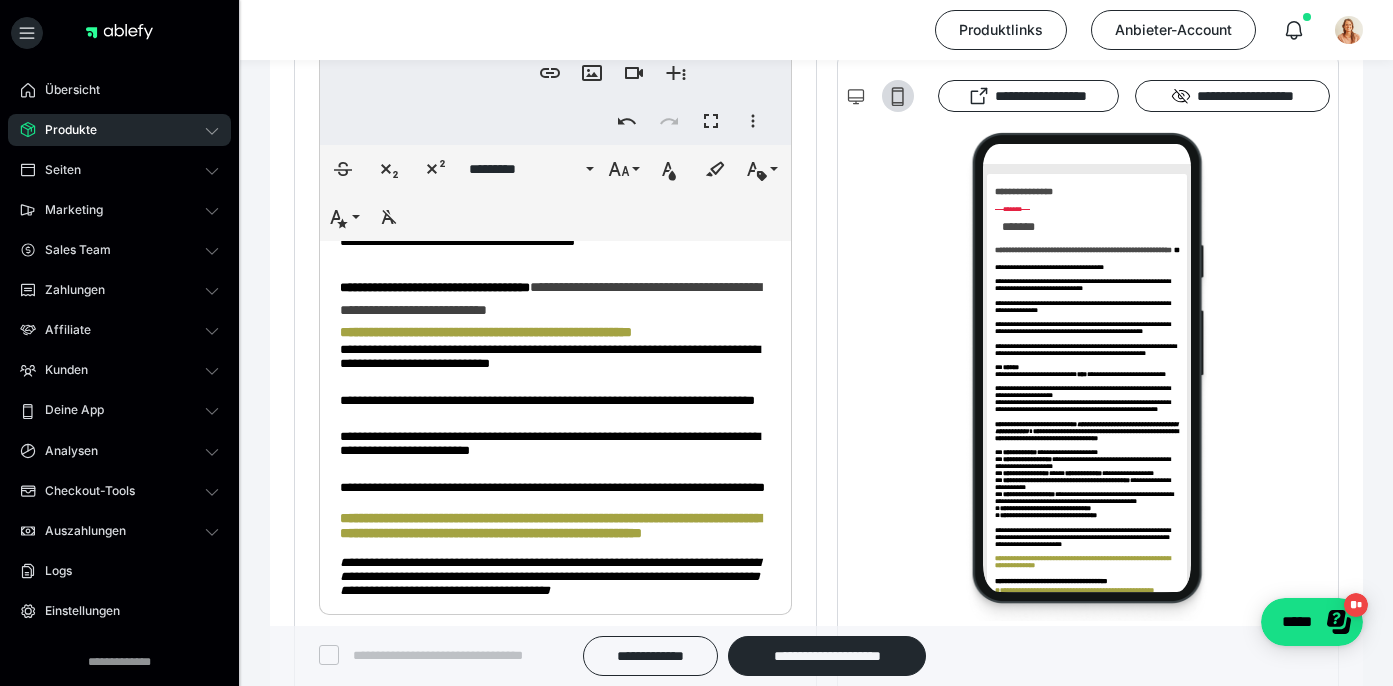 scroll, scrollTop: 450, scrollLeft: 0, axis: vertical 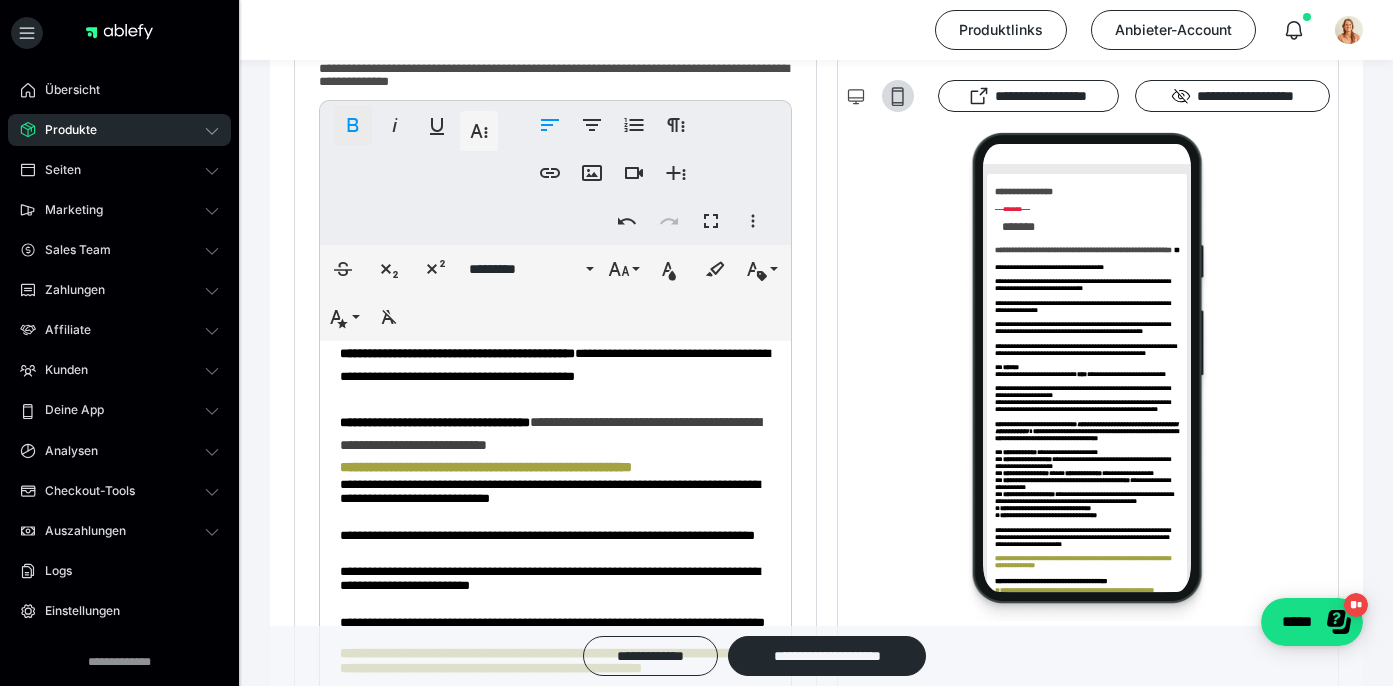 click 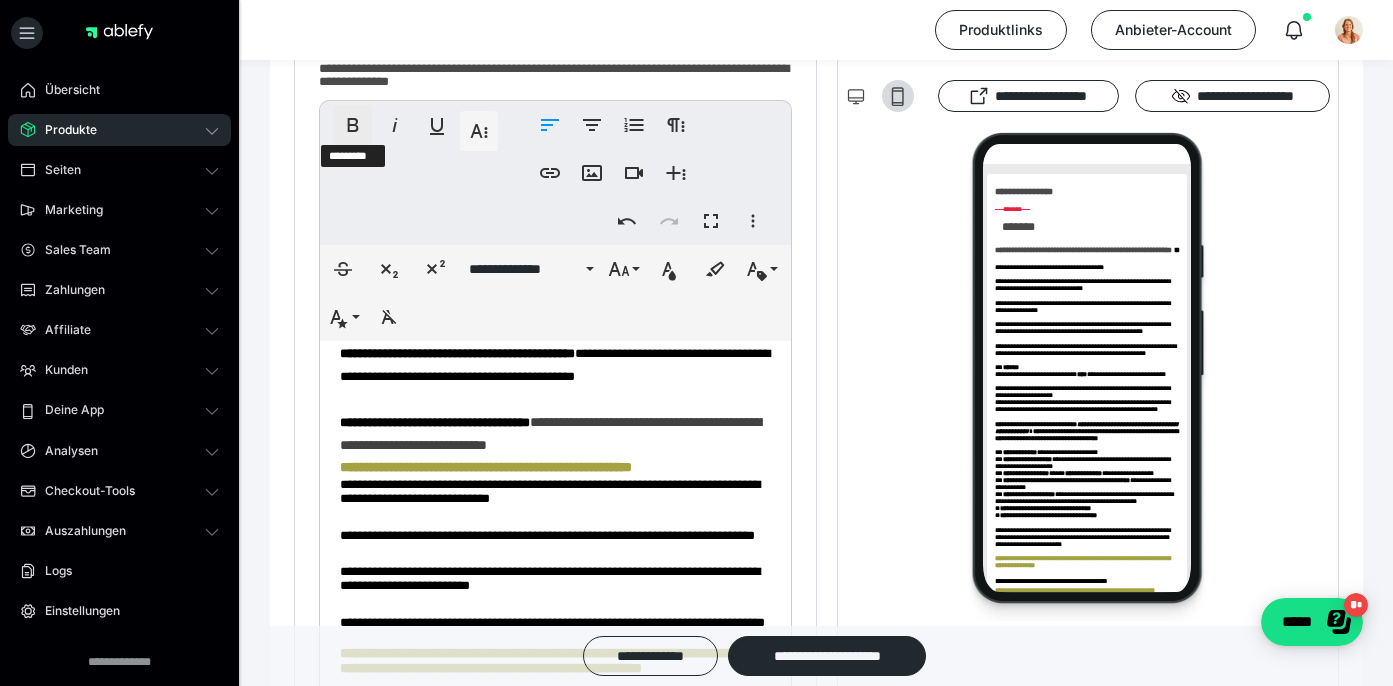 click 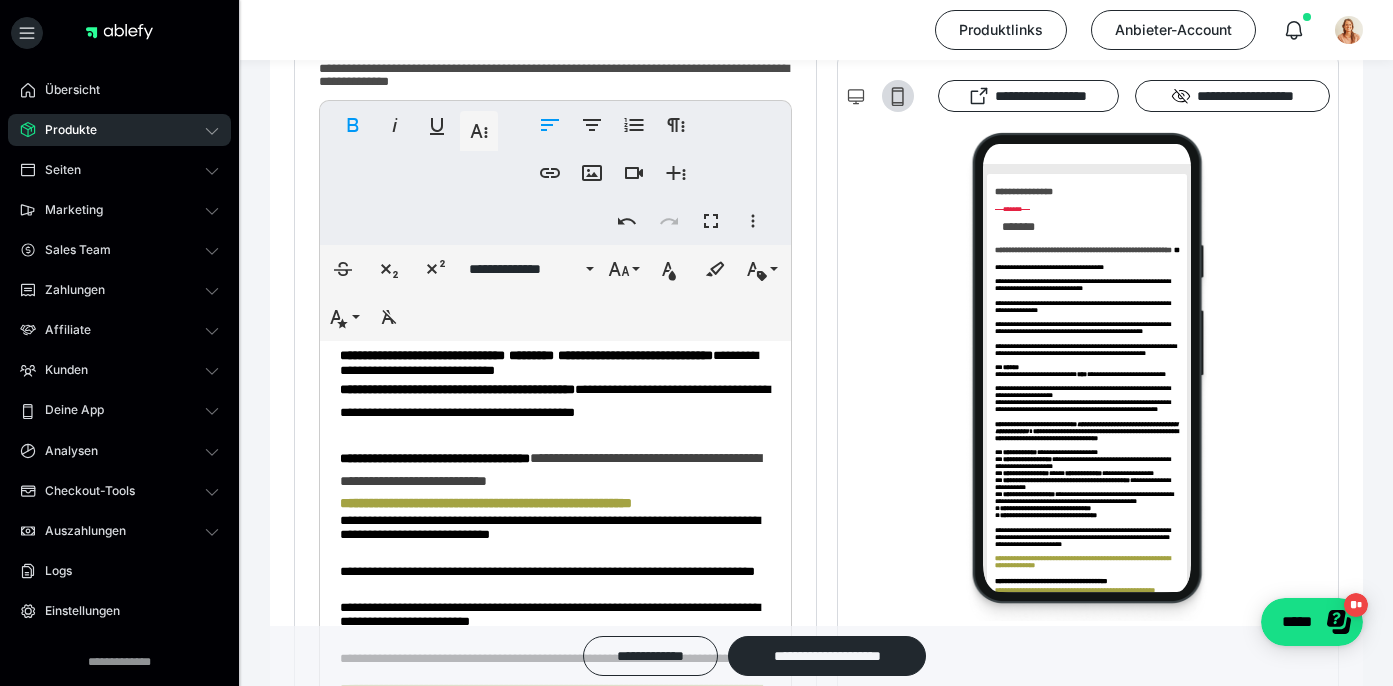 click on "**********" at bounding box center (555, 406) 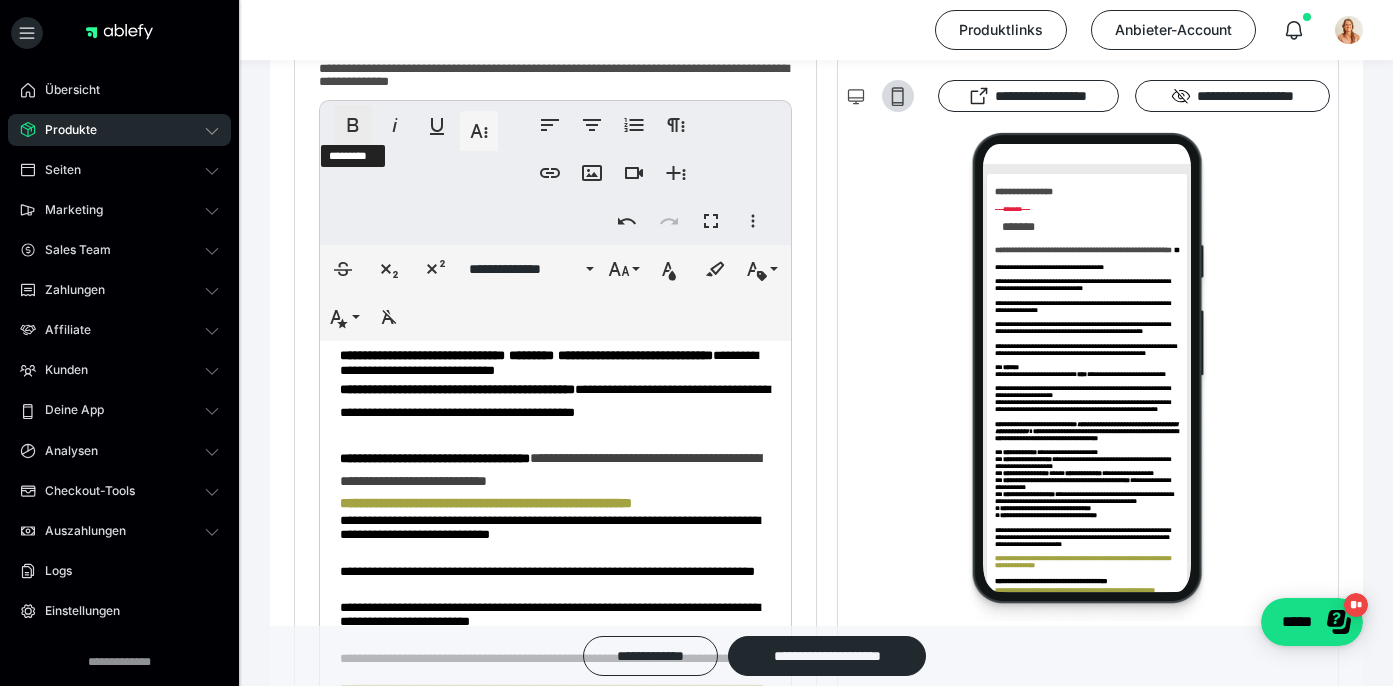 click 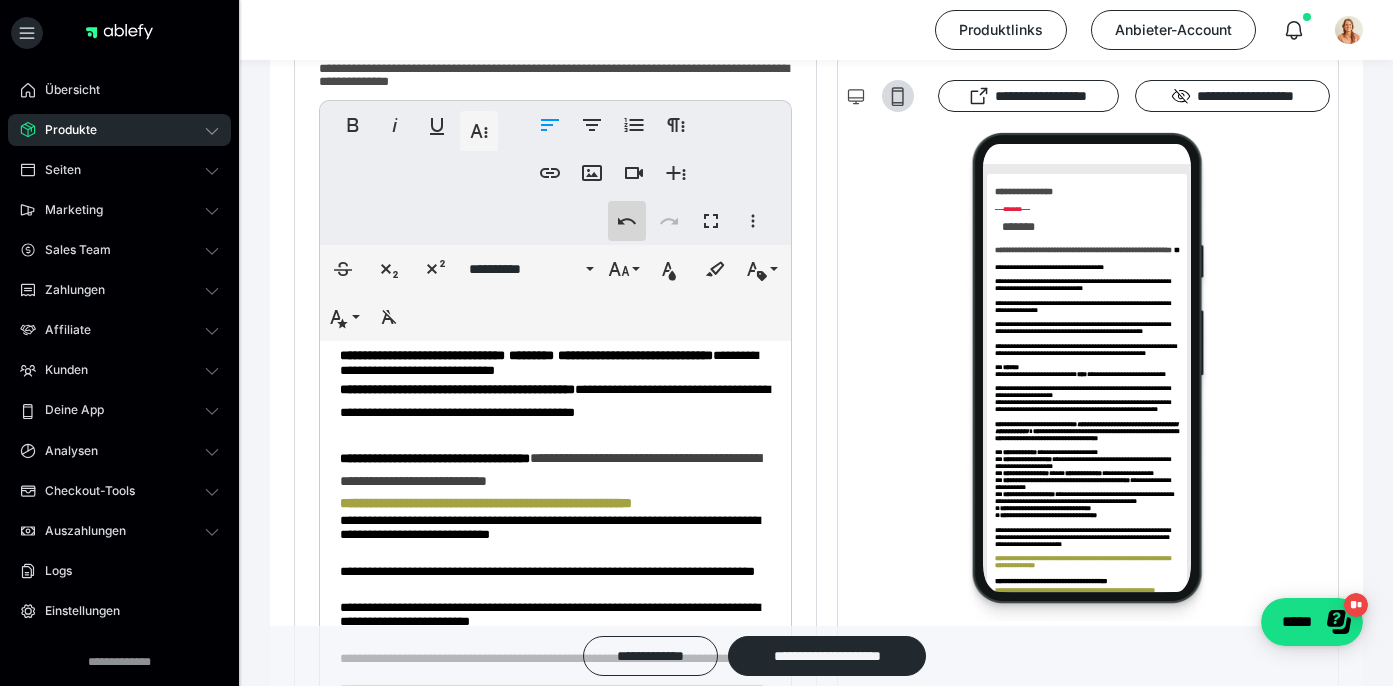 click 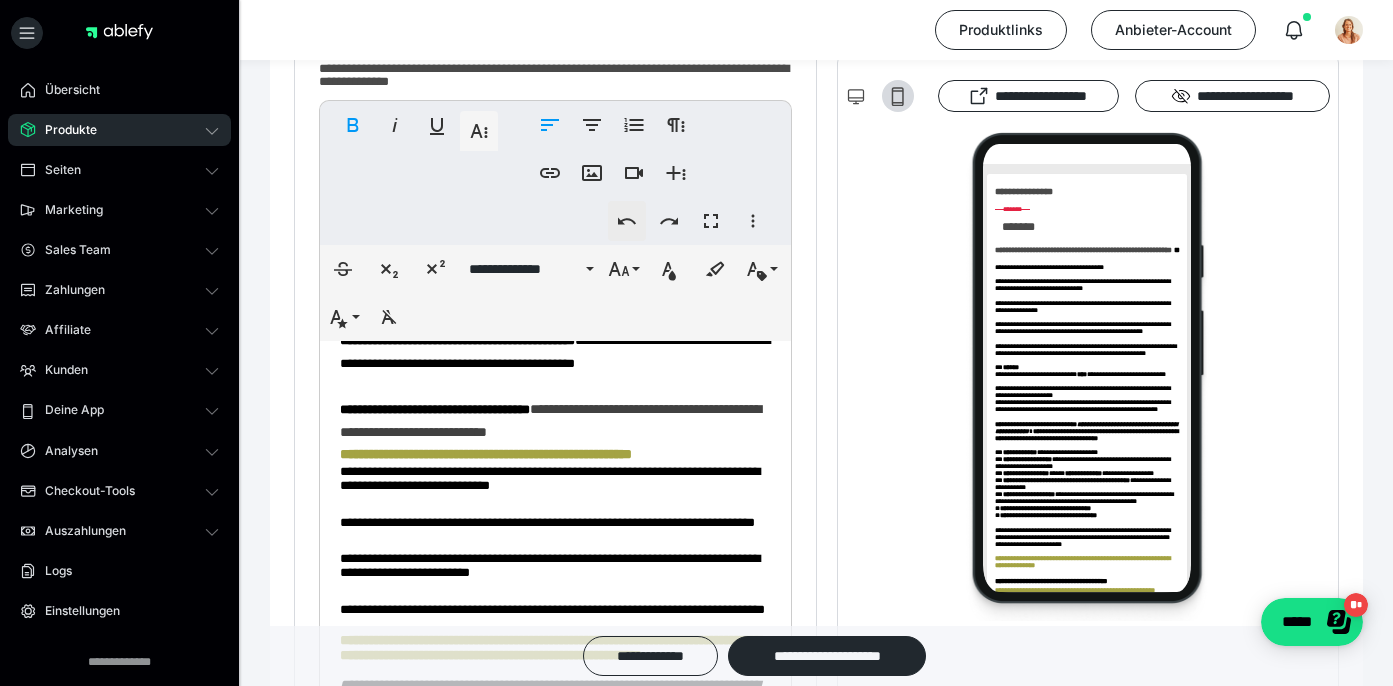 click 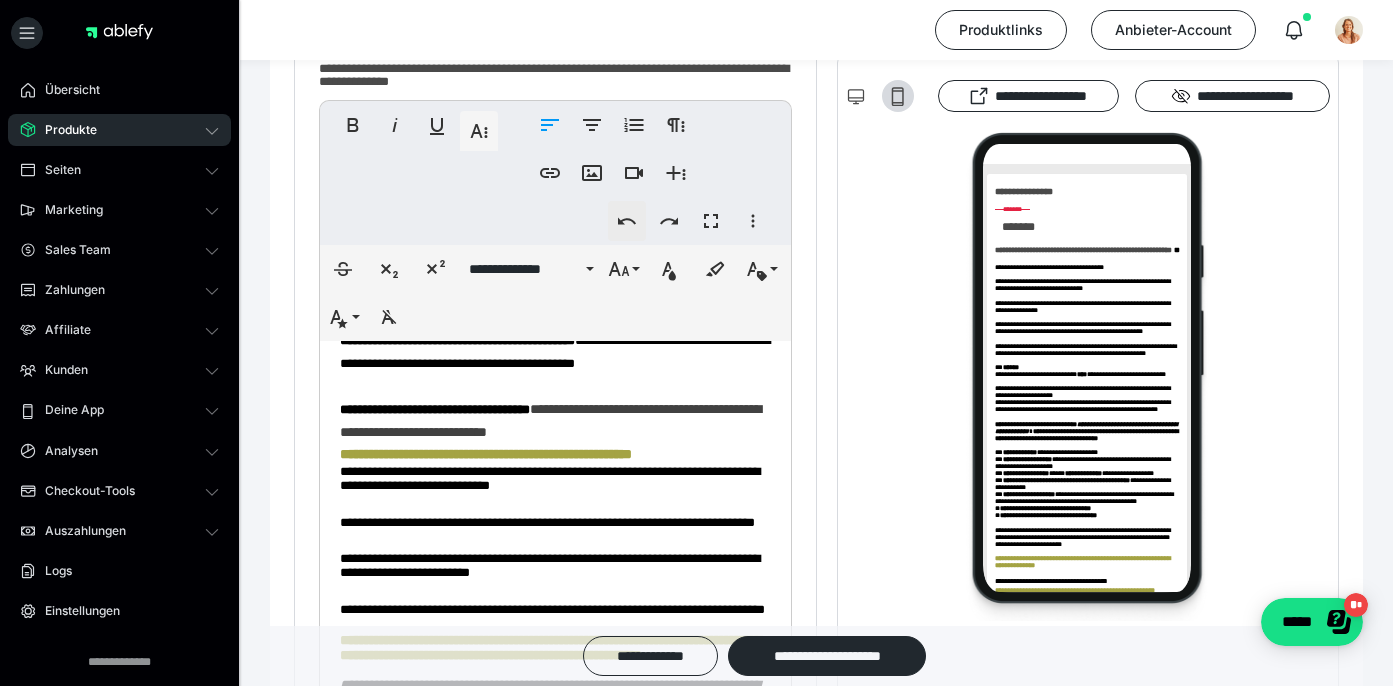 click 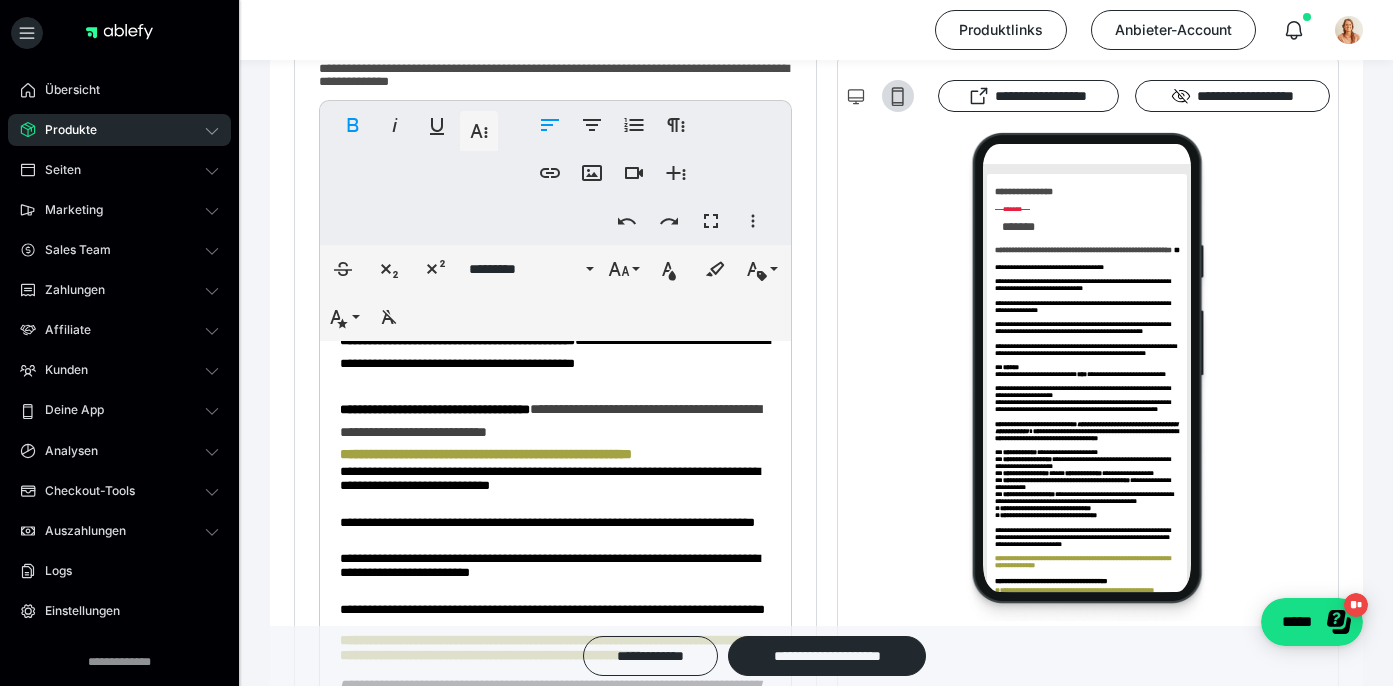click on "**********" at bounding box center [550, 173] 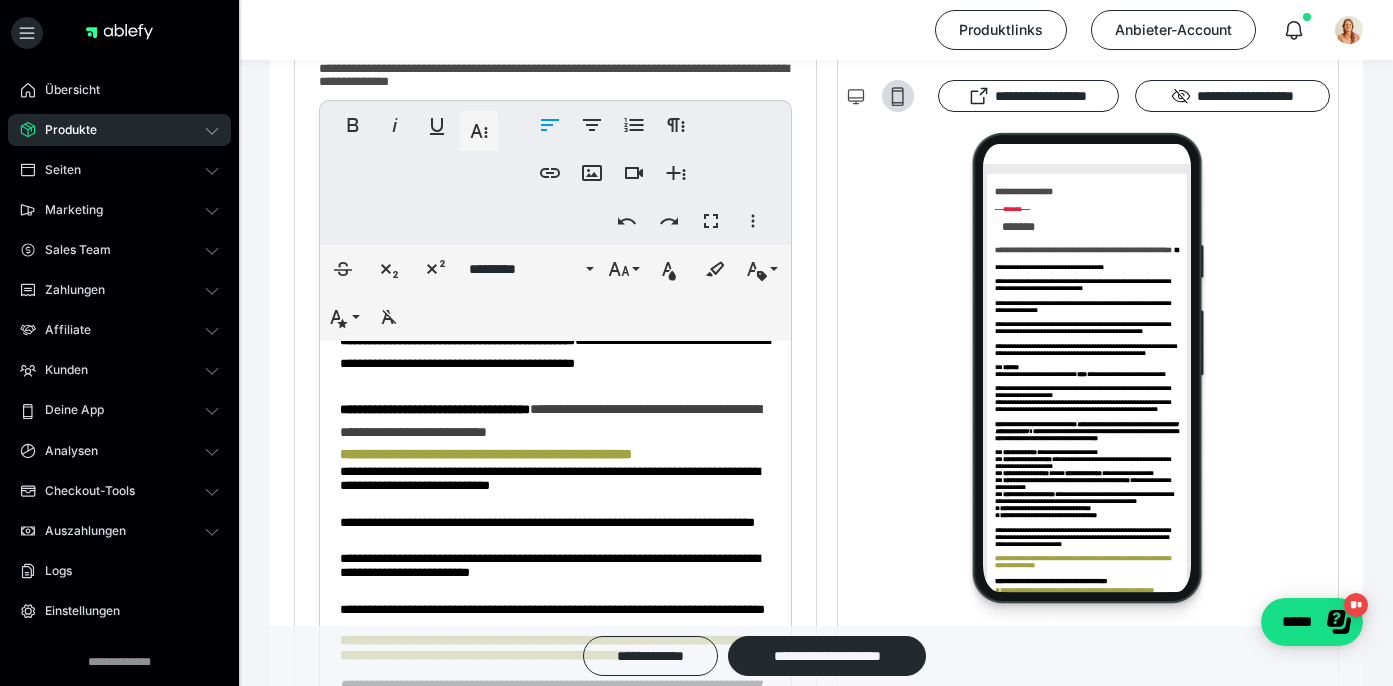 scroll, scrollTop: 1375, scrollLeft: 0, axis: vertical 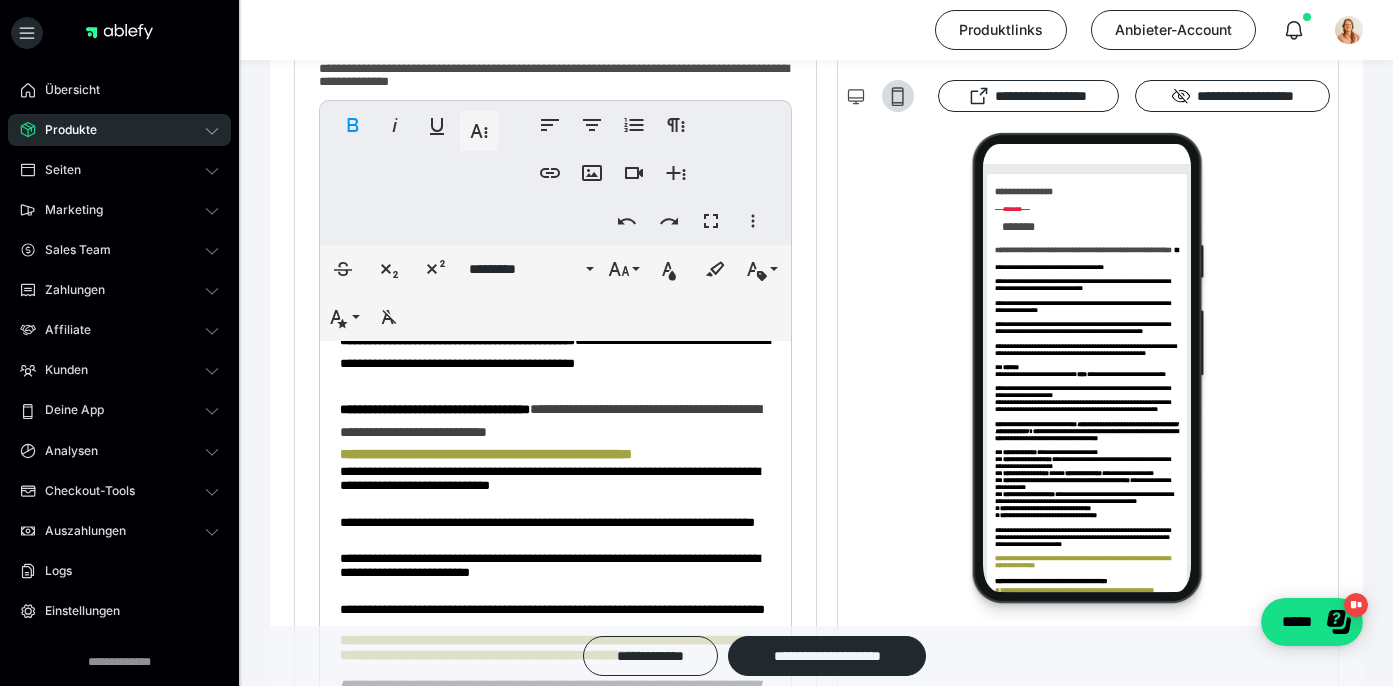 drag, startPoint x: 522, startPoint y: 388, endPoint x: 481, endPoint y: 365, distance: 47.010635 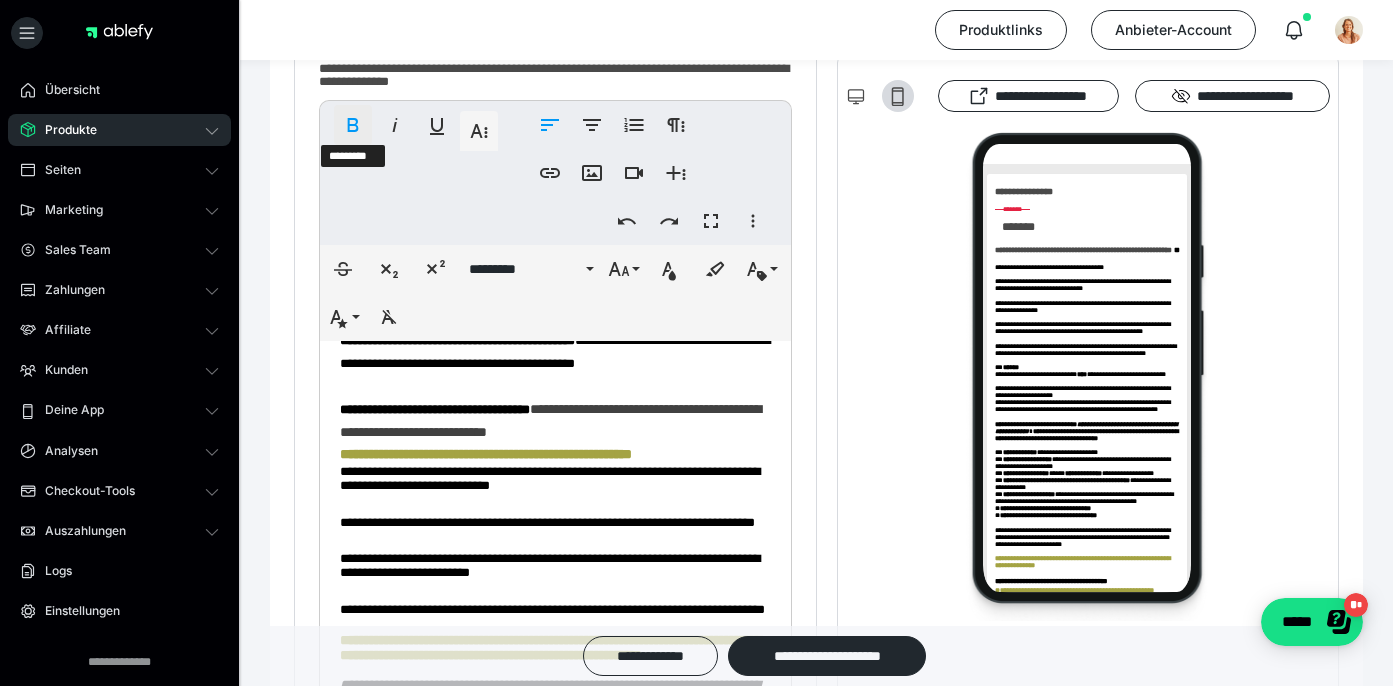 click 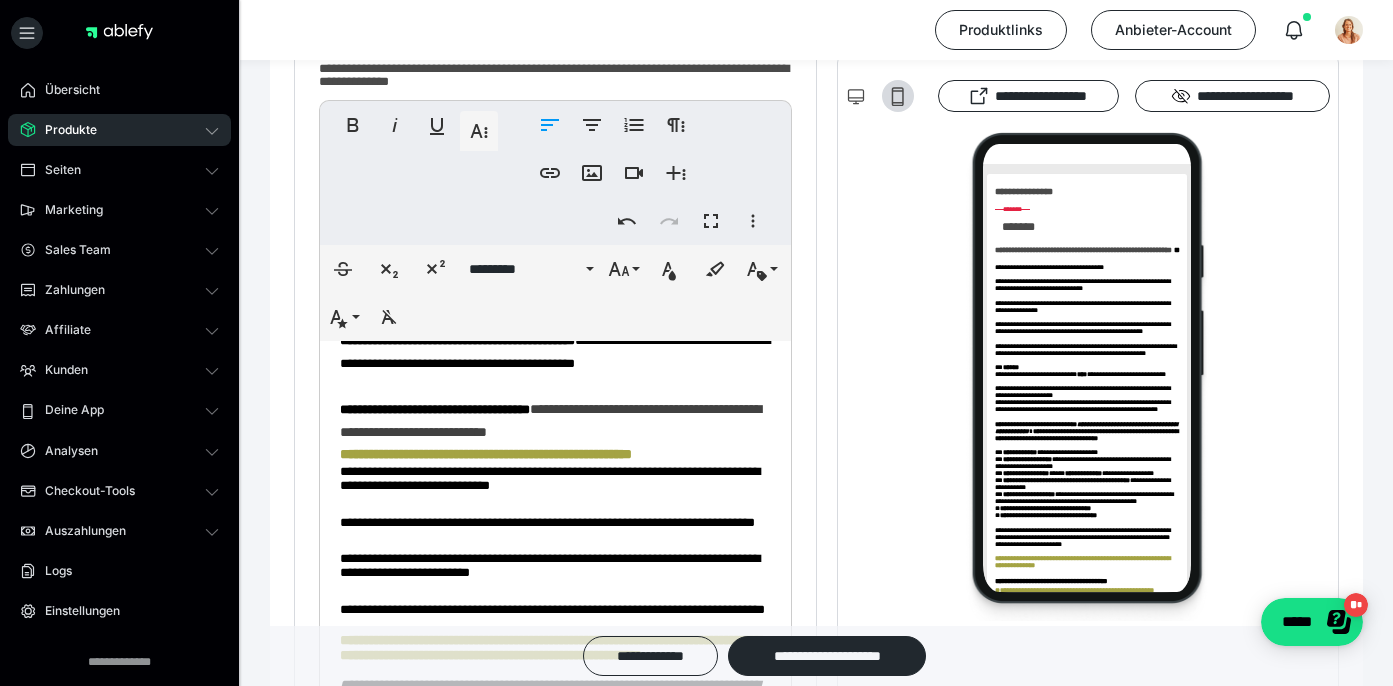 click on "**********" at bounding box center [555, 269] 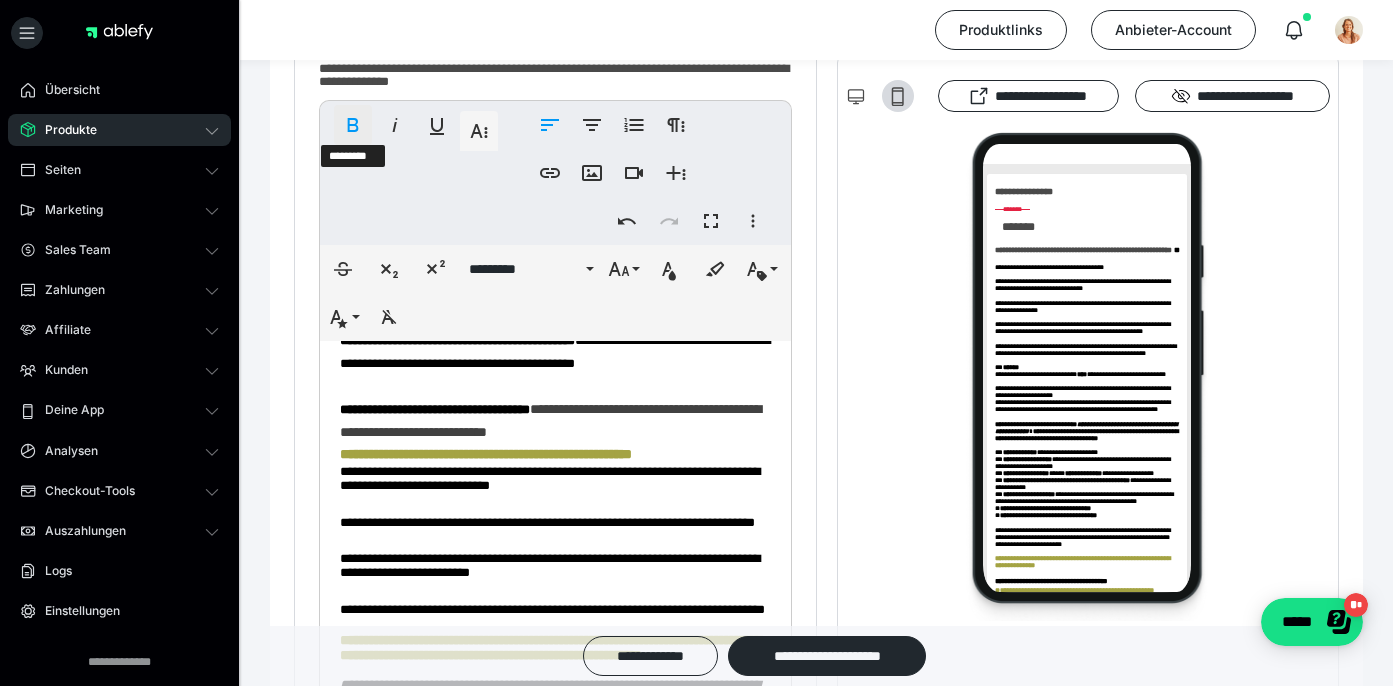 click 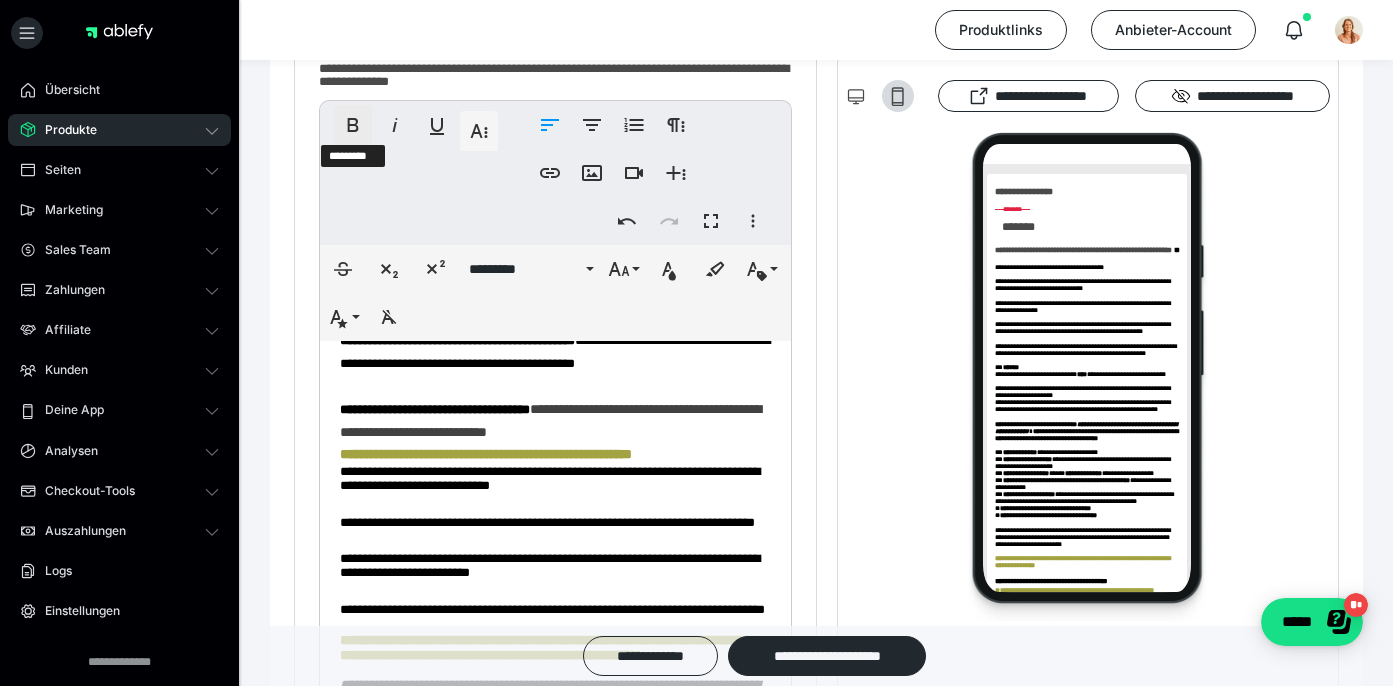 click 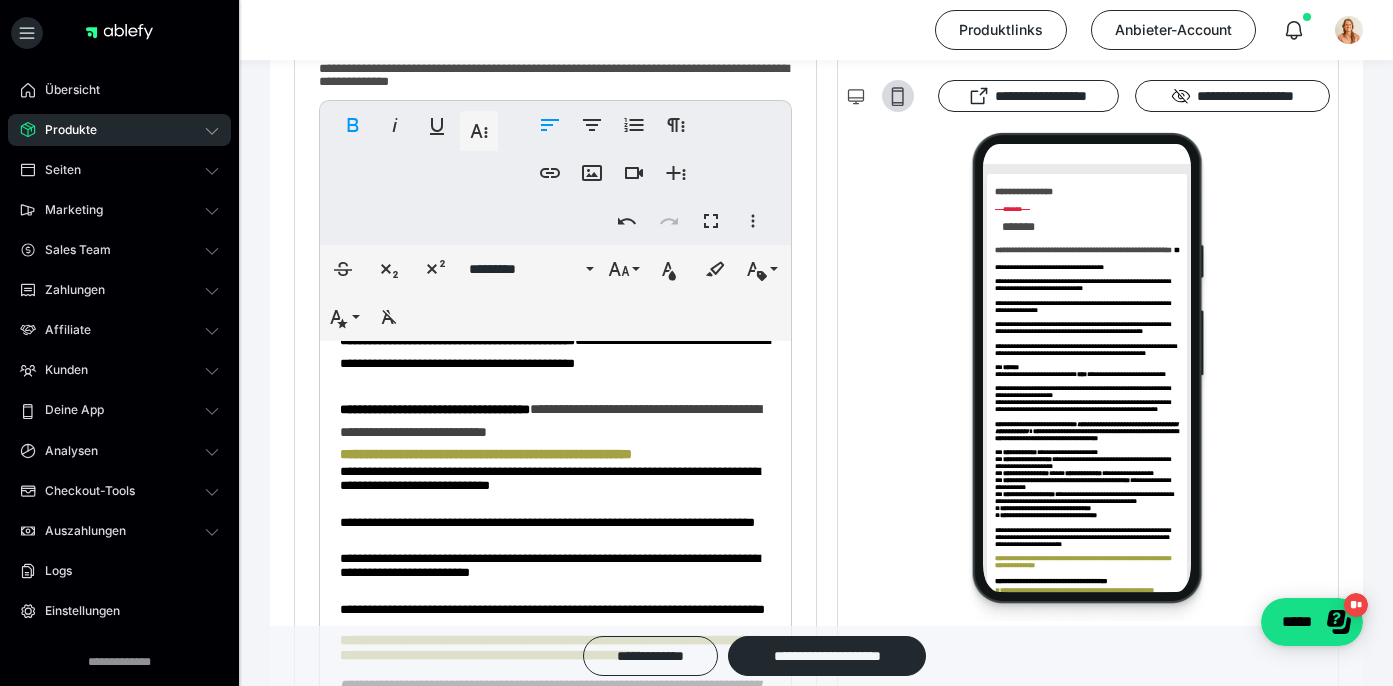 click at bounding box center (555, 291) 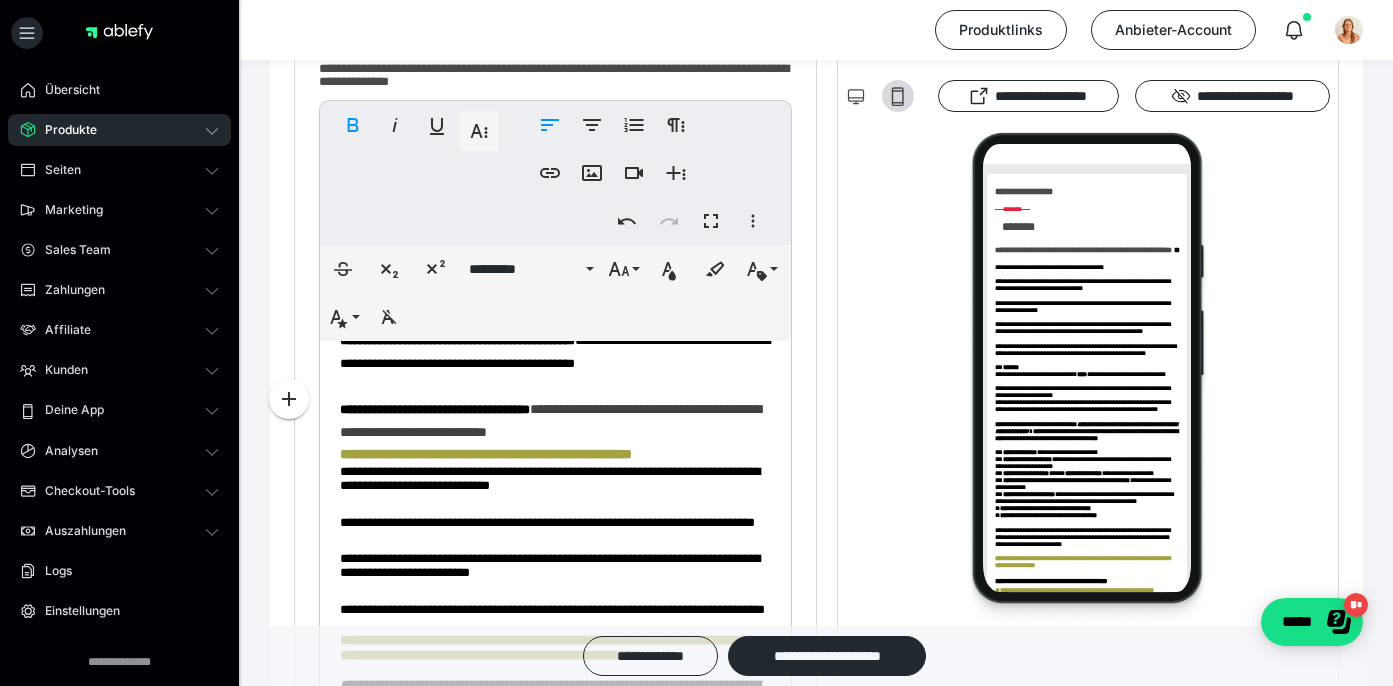 drag, startPoint x: 582, startPoint y: 419, endPoint x: 362, endPoint y: 416, distance: 220.02045 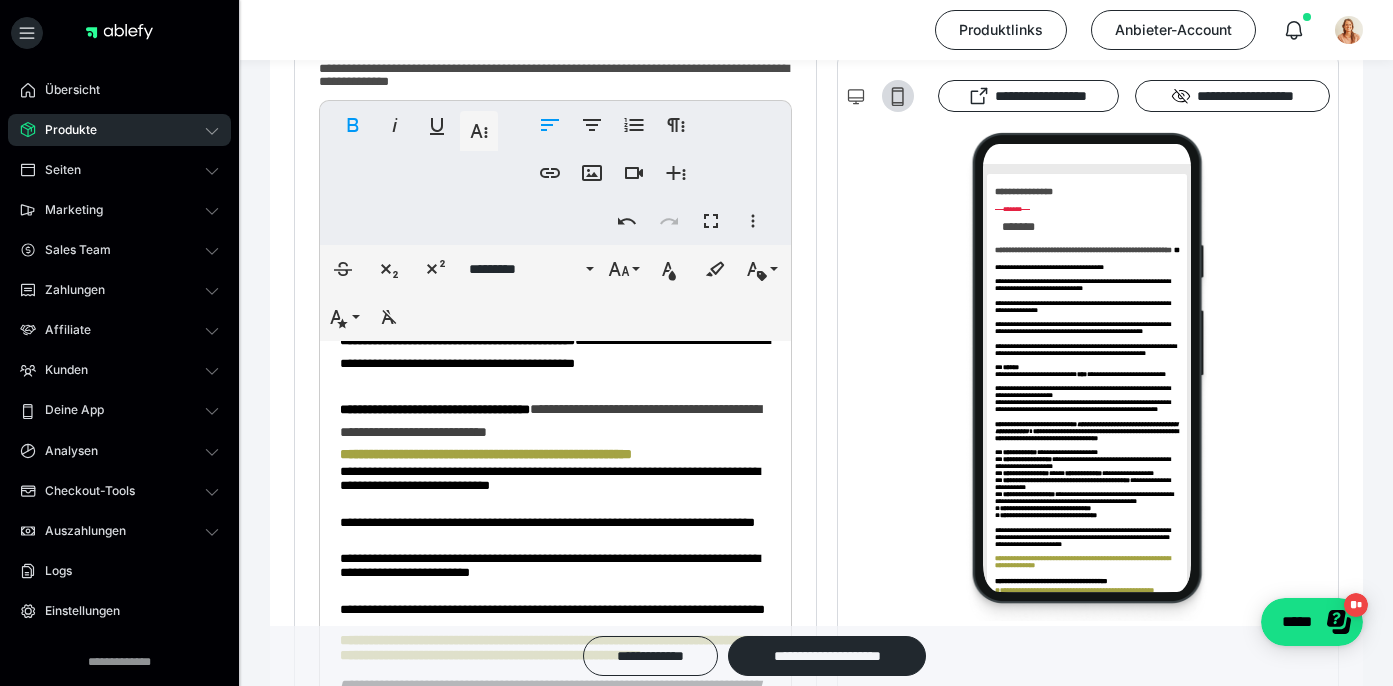 click on "**********" at bounding box center [481, 321] 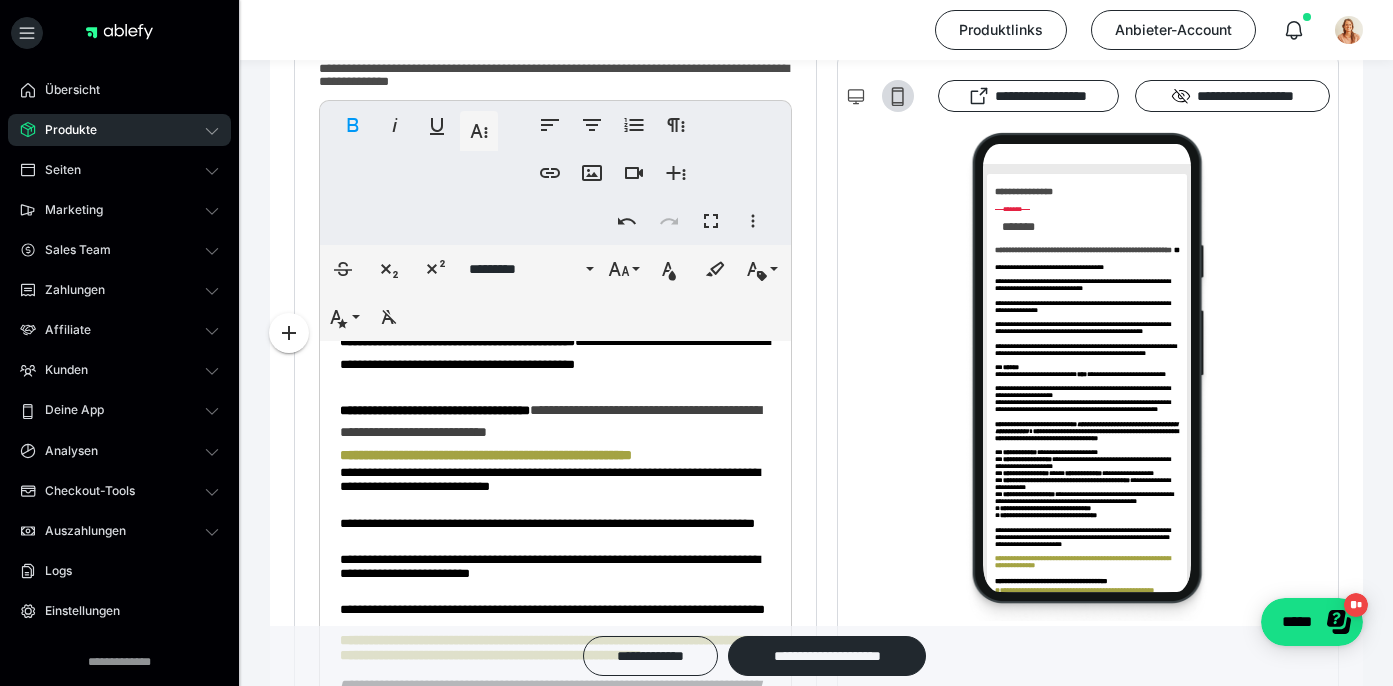 scroll, scrollTop: 1502, scrollLeft: 0, axis: vertical 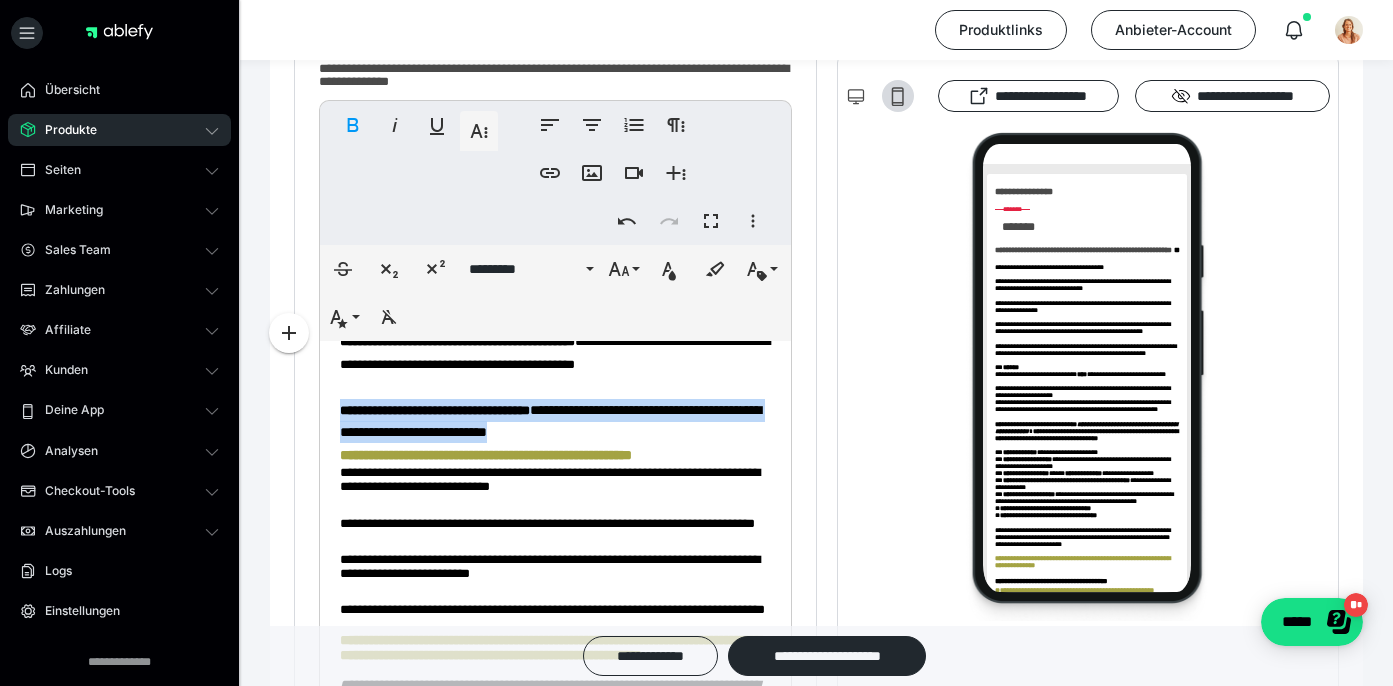 drag, startPoint x: 703, startPoint y: 441, endPoint x: 342, endPoint y: 417, distance: 361.7969 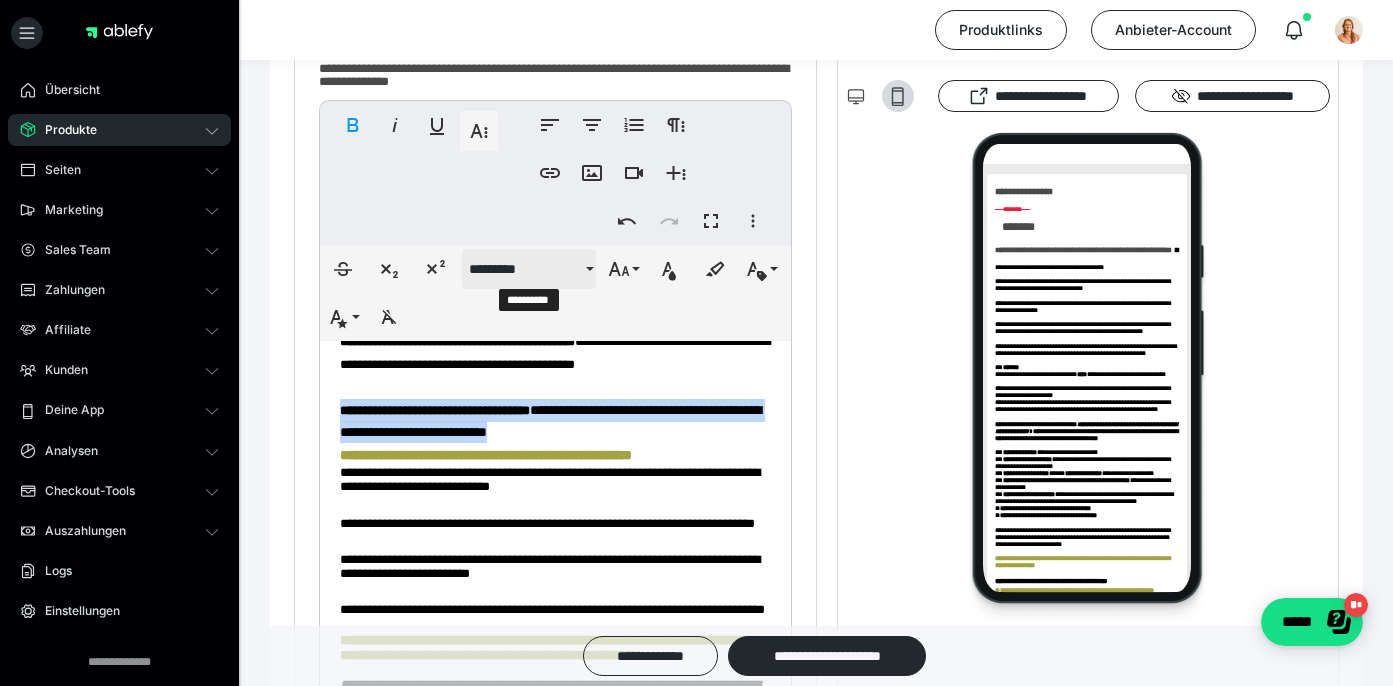 click on "*********" at bounding box center [529, 269] 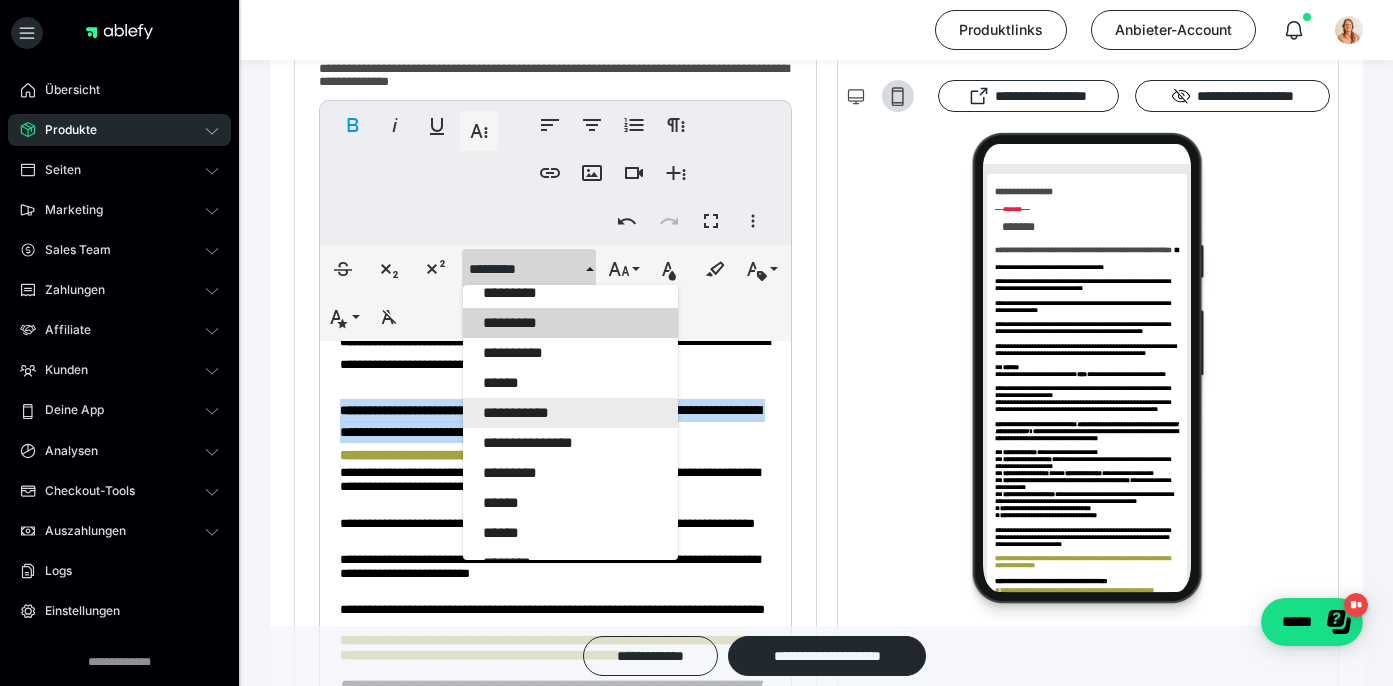 scroll, scrollTop: 2143, scrollLeft: 0, axis: vertical 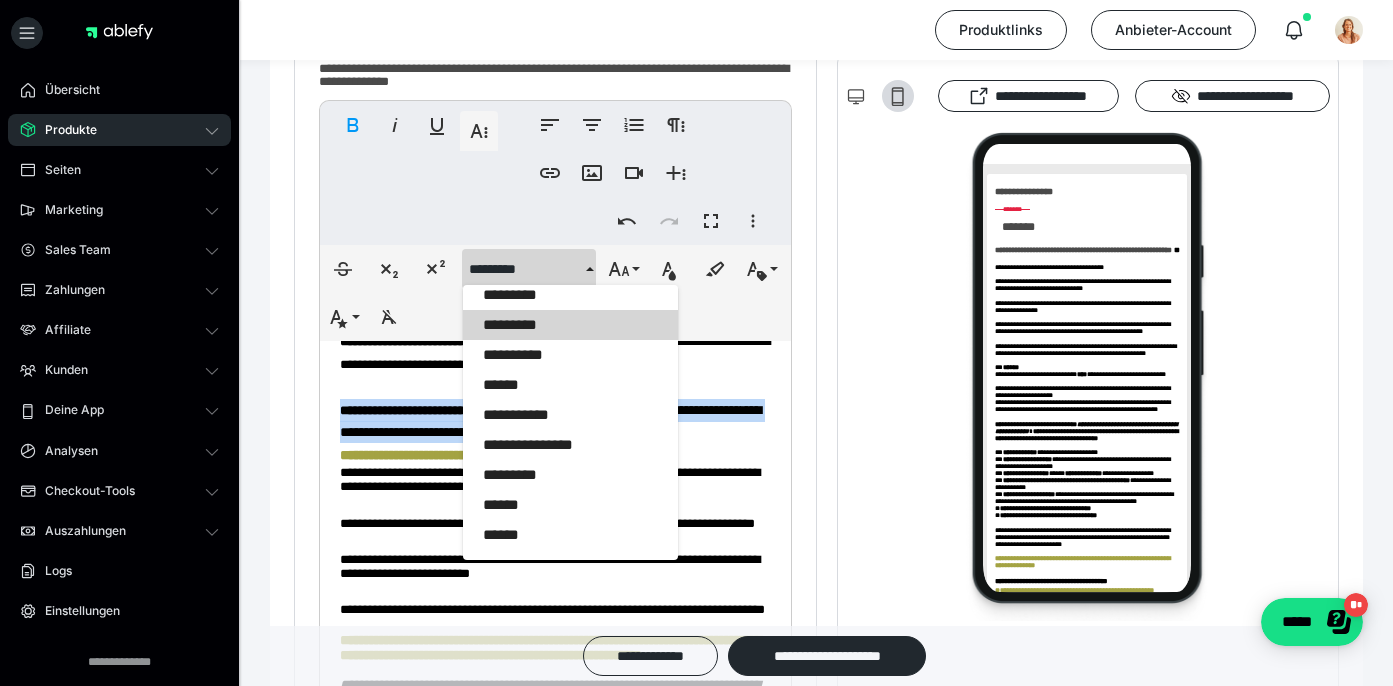 click on "*********" at bounding box center [570, 325] 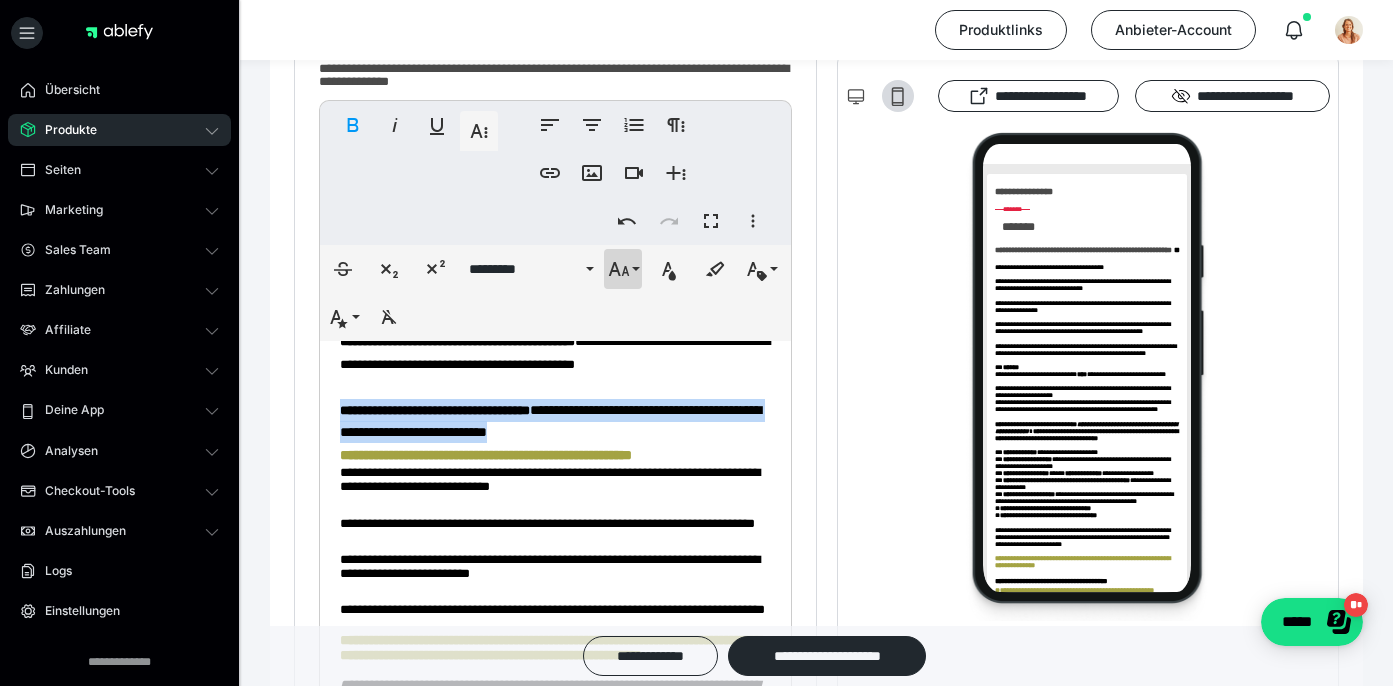 click 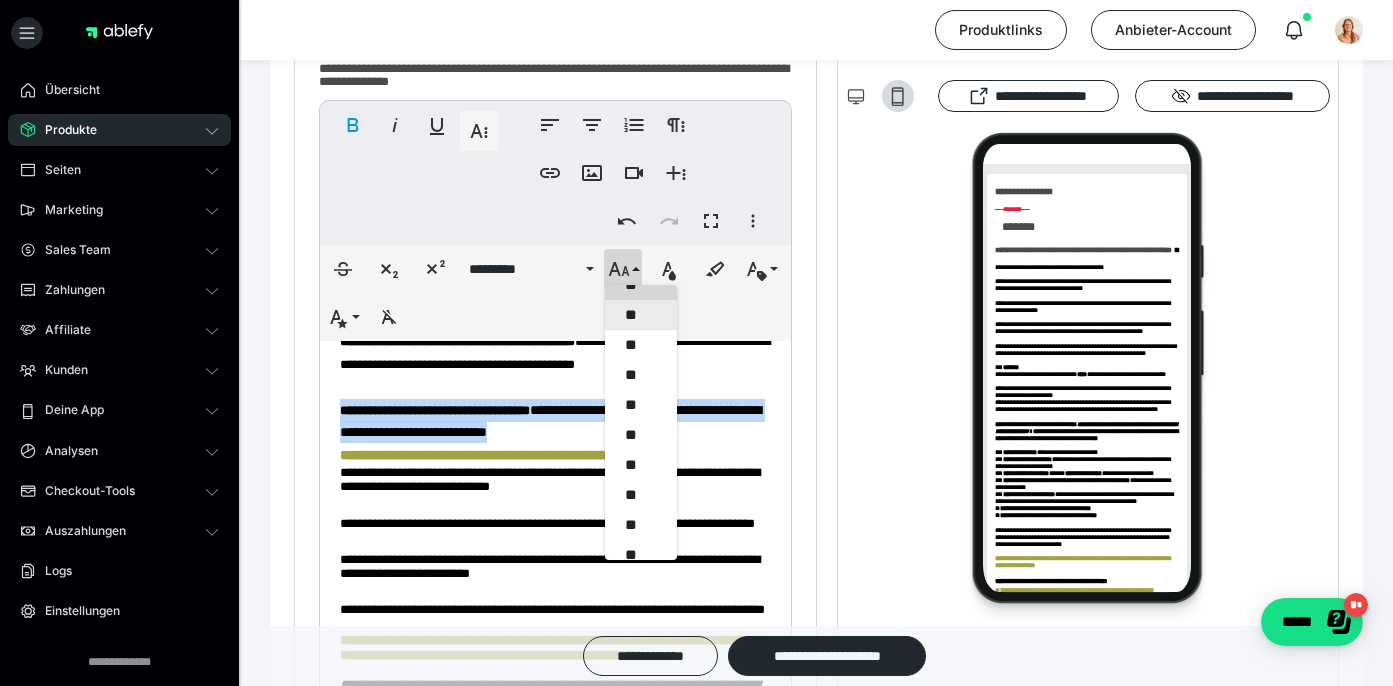 scroll, scrollTop: 337, scrollLeft: 0, axis: vertical 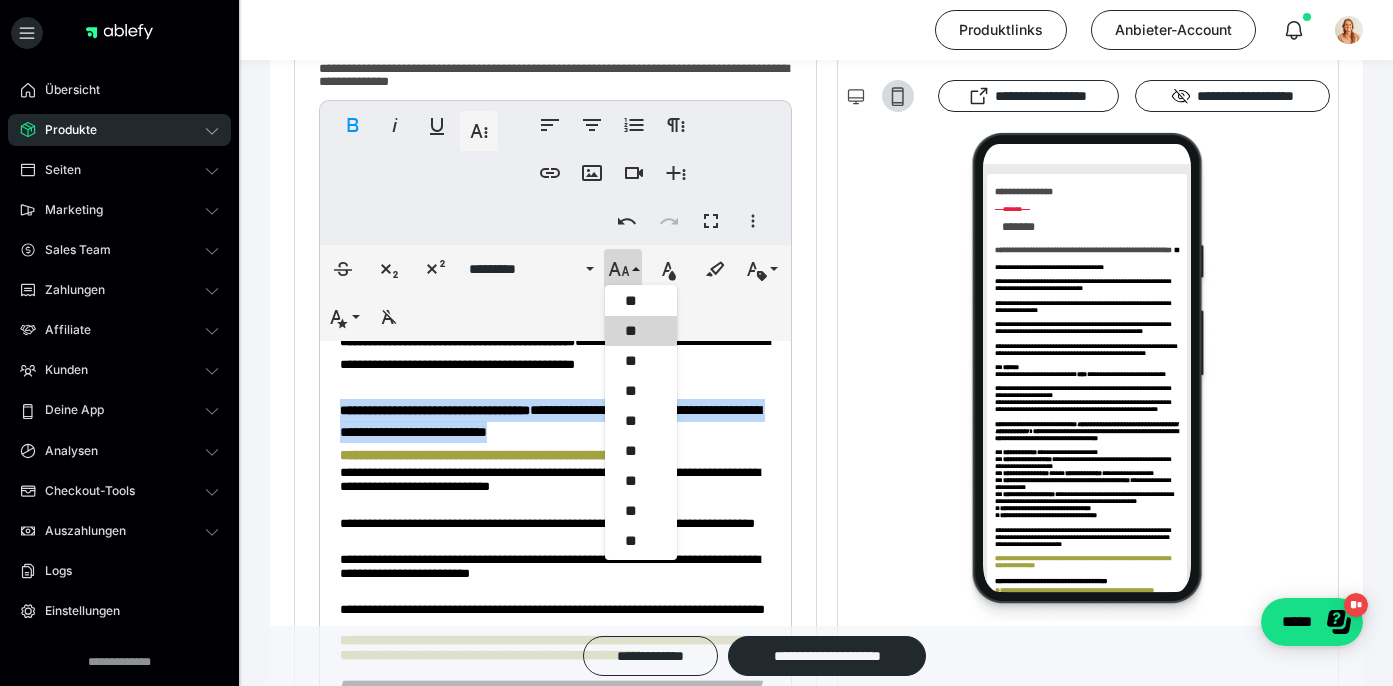 click on "**" at bounding box center [641, 331] 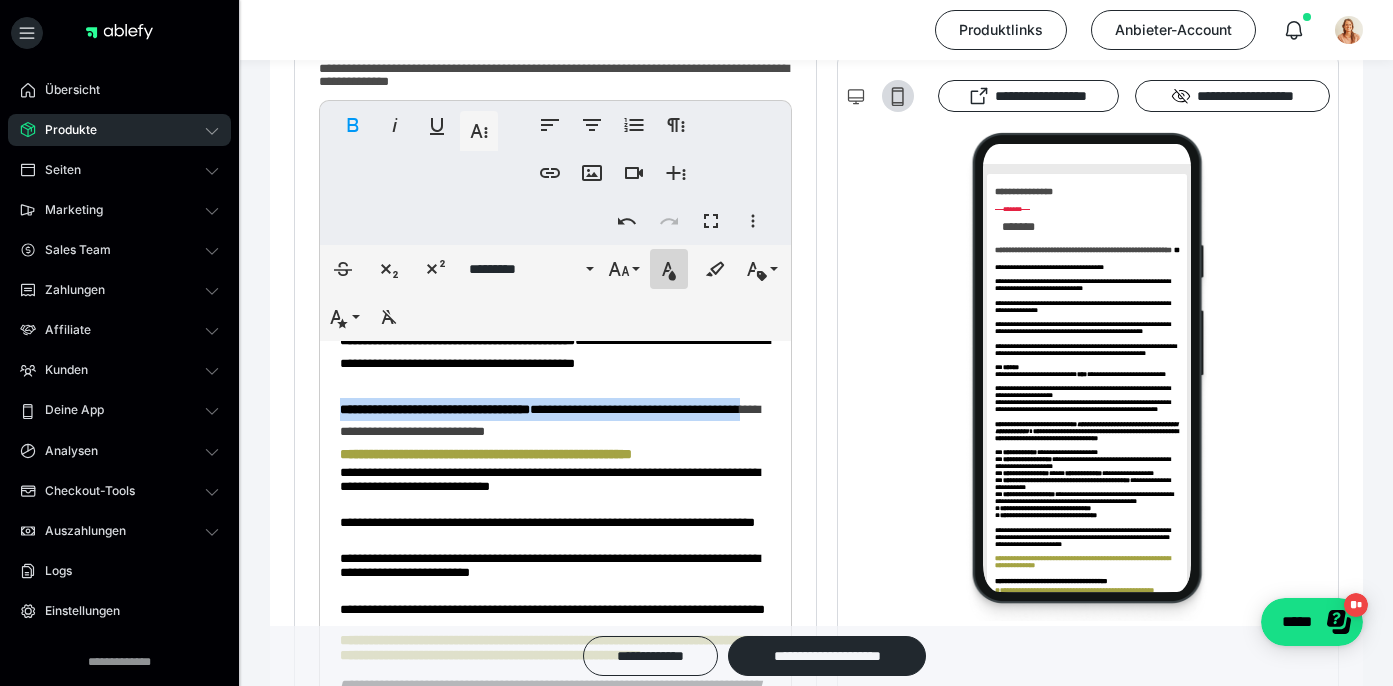 click 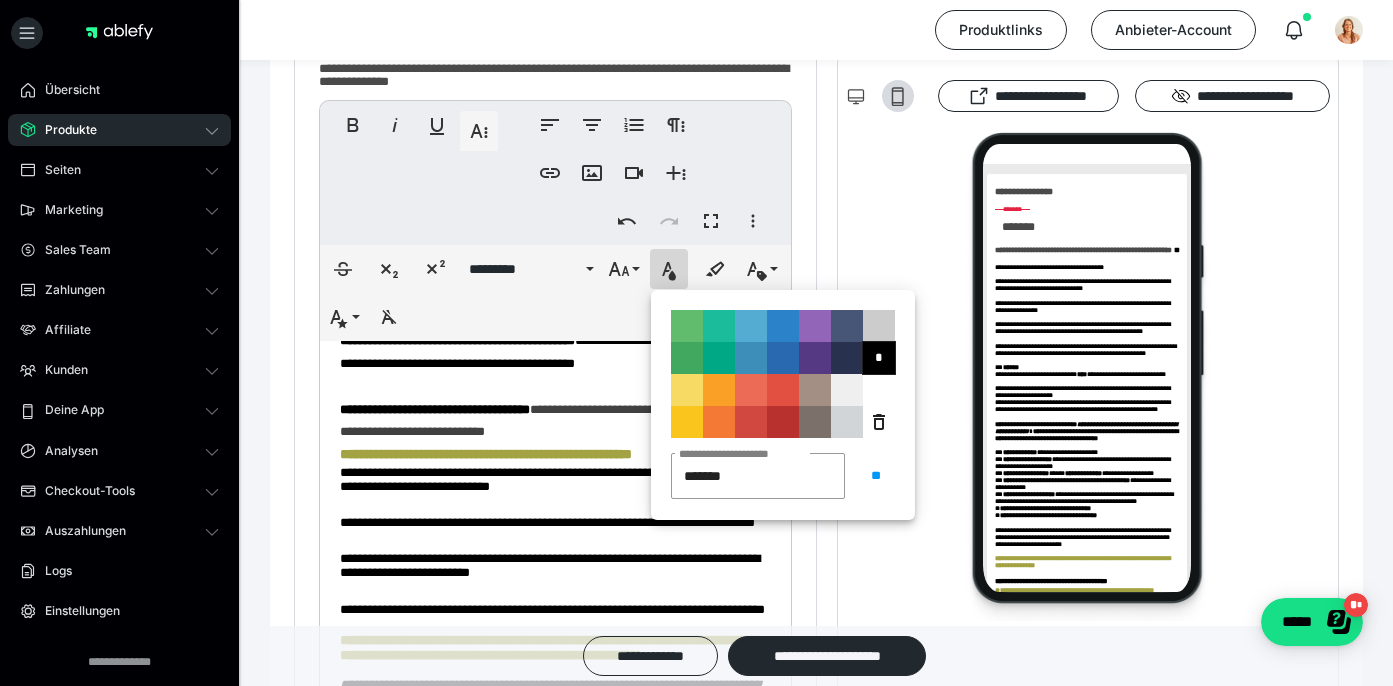 click on "*" at bounding box center [879, 358] 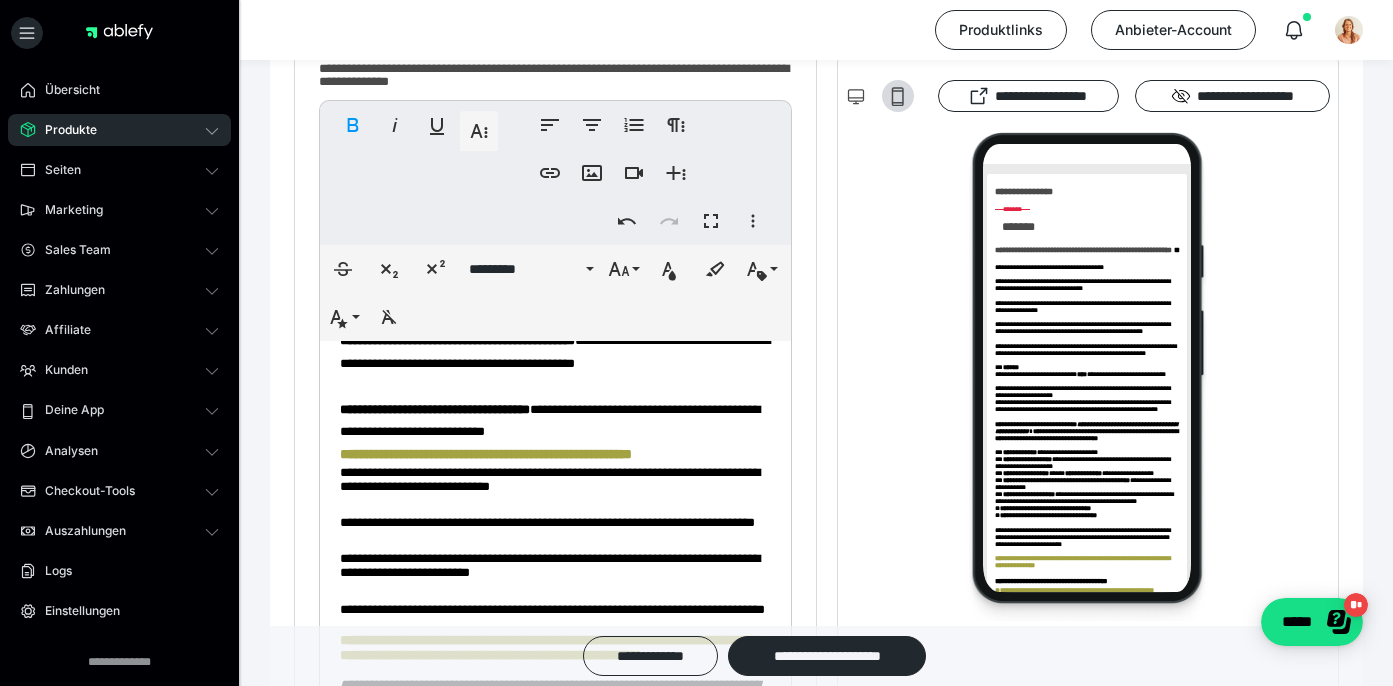 click on "**********" at bounding box center (480, 454) 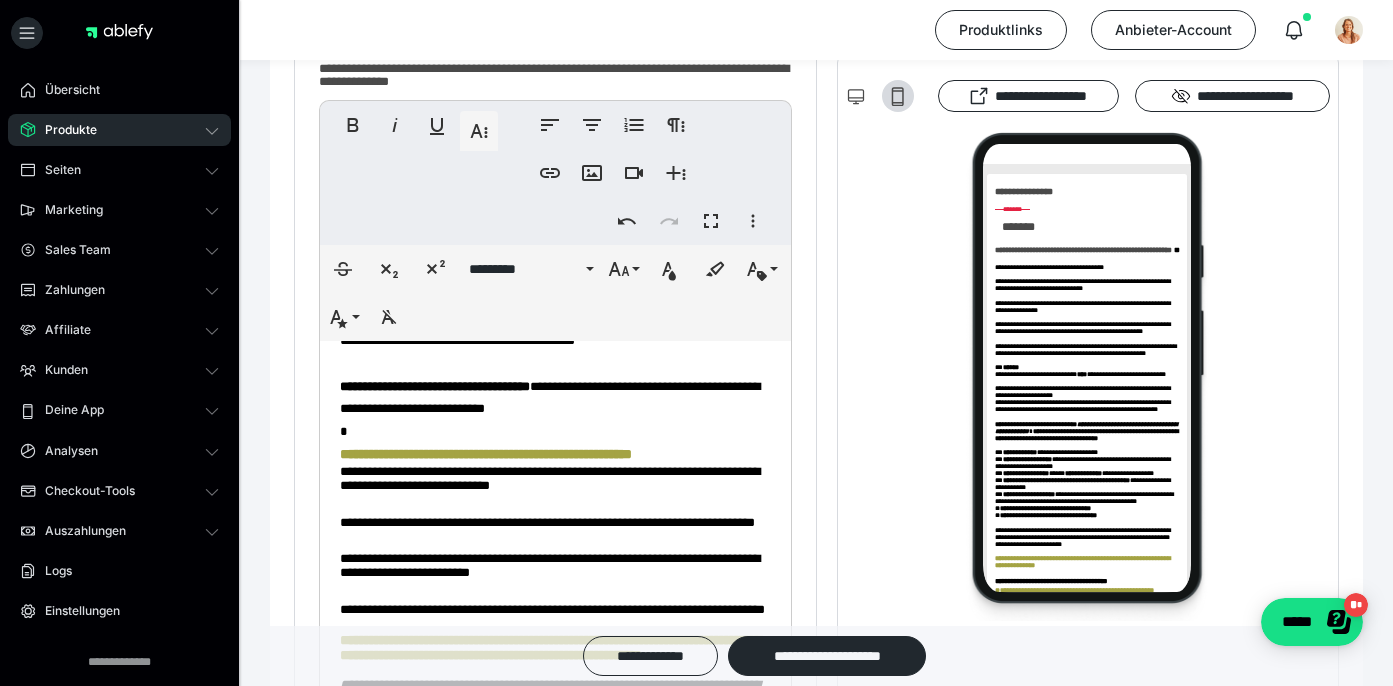 scroll, scrollTop: 1648, scrollLeft: 0, axis: vertical 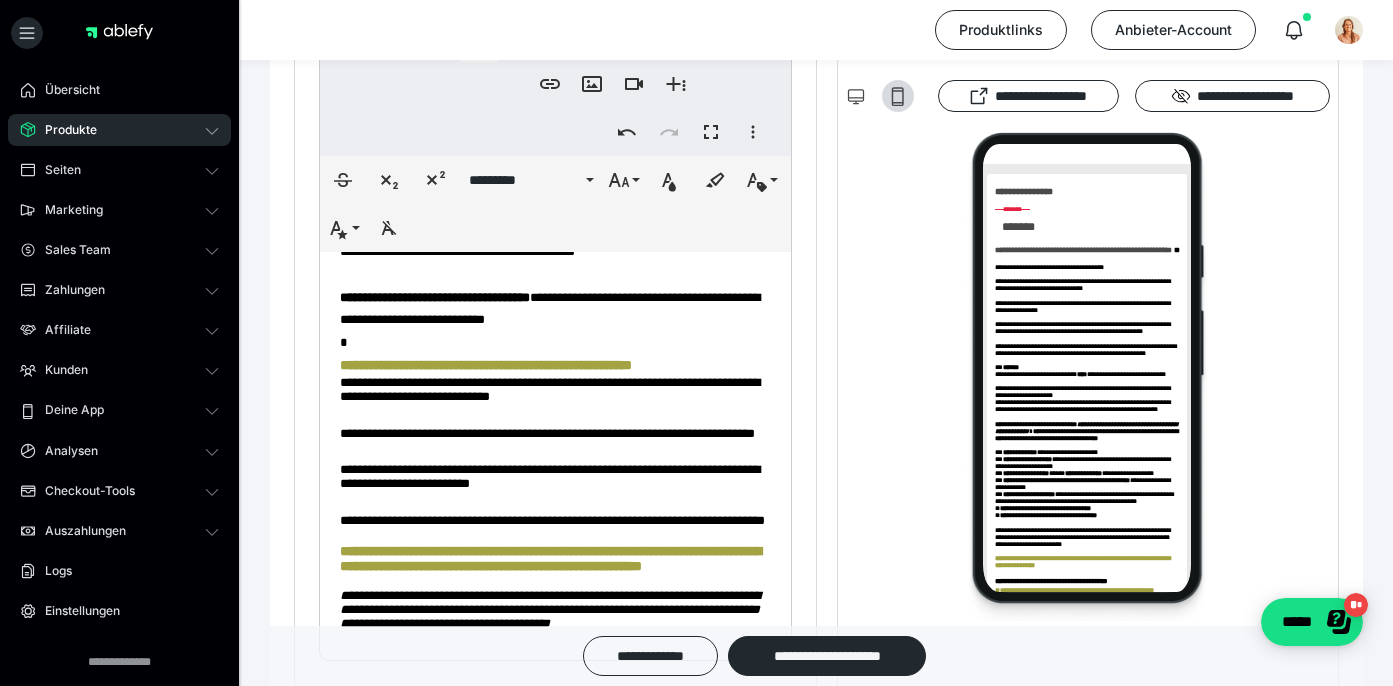 click on "**********" at bounding box center (555, 521) 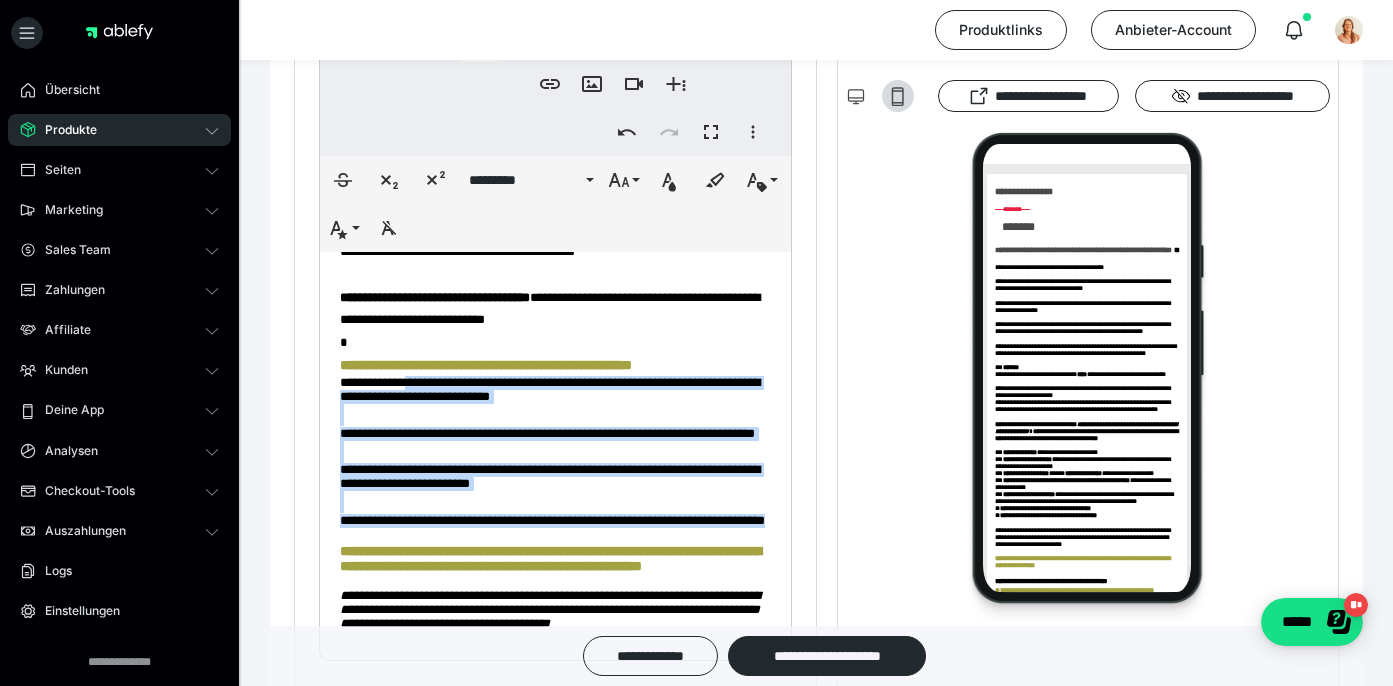 scroll, scrollTop: 1505, scrollLeft: 0, axis: vertical 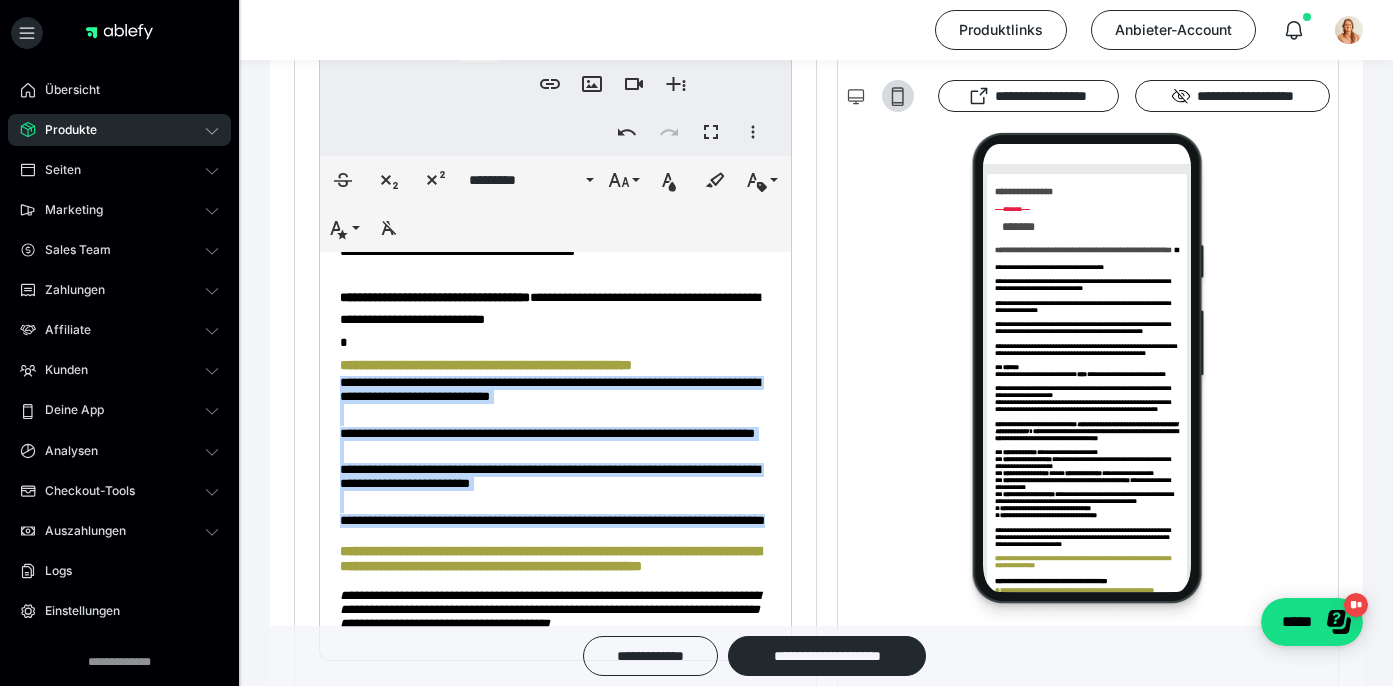 drag, startPoint x: 491, startPoint y: 475, endPoint x: 338, endPoint y: 412, distance: 165.46298 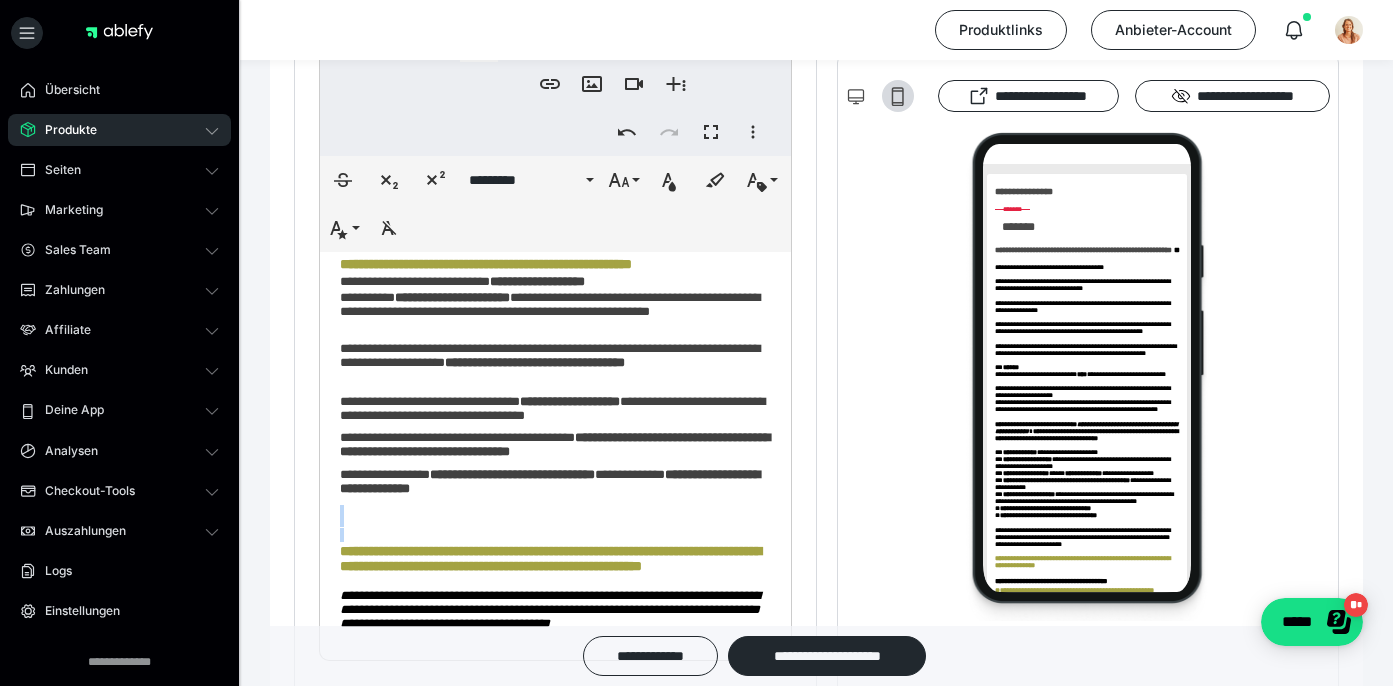 scroll, scrollTop: 1441, scrollLeft: 0, axis: vertical 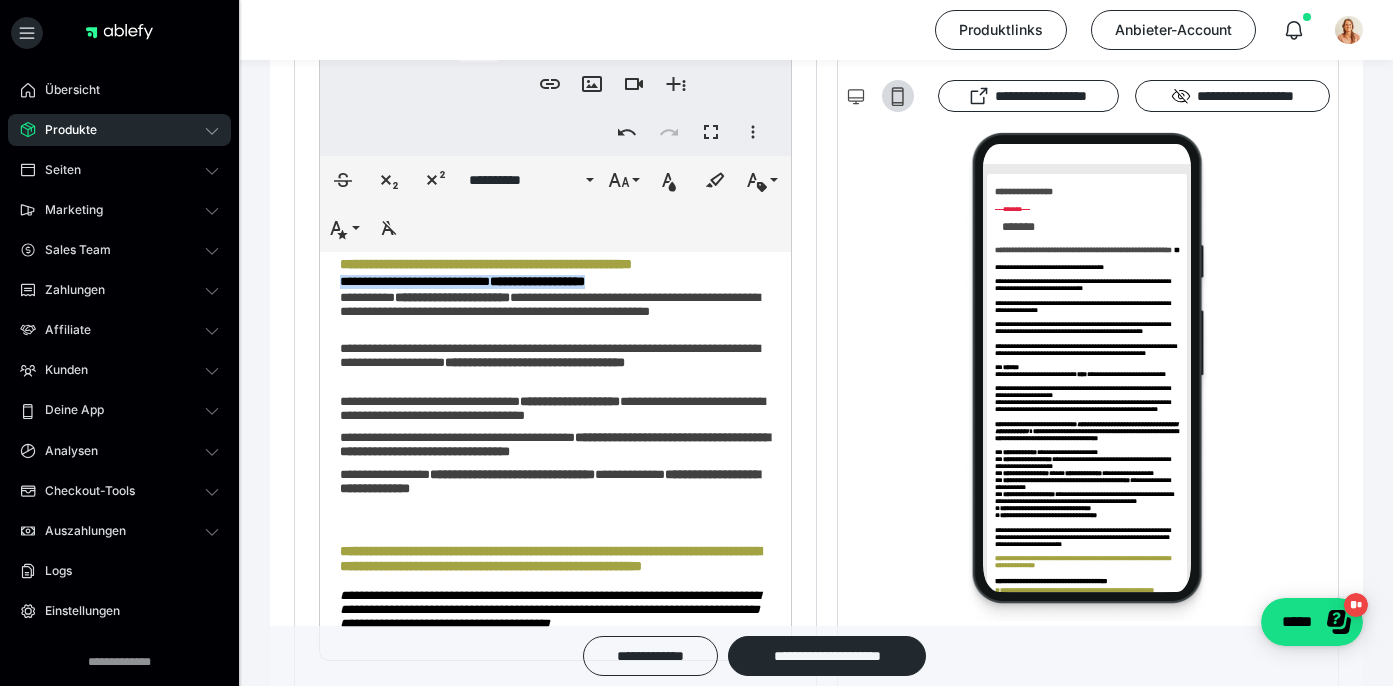 drag, startPoint x: 642, startPoint y: 475, endPoint x: 326, endPoint y: 477, distance: 316.00632 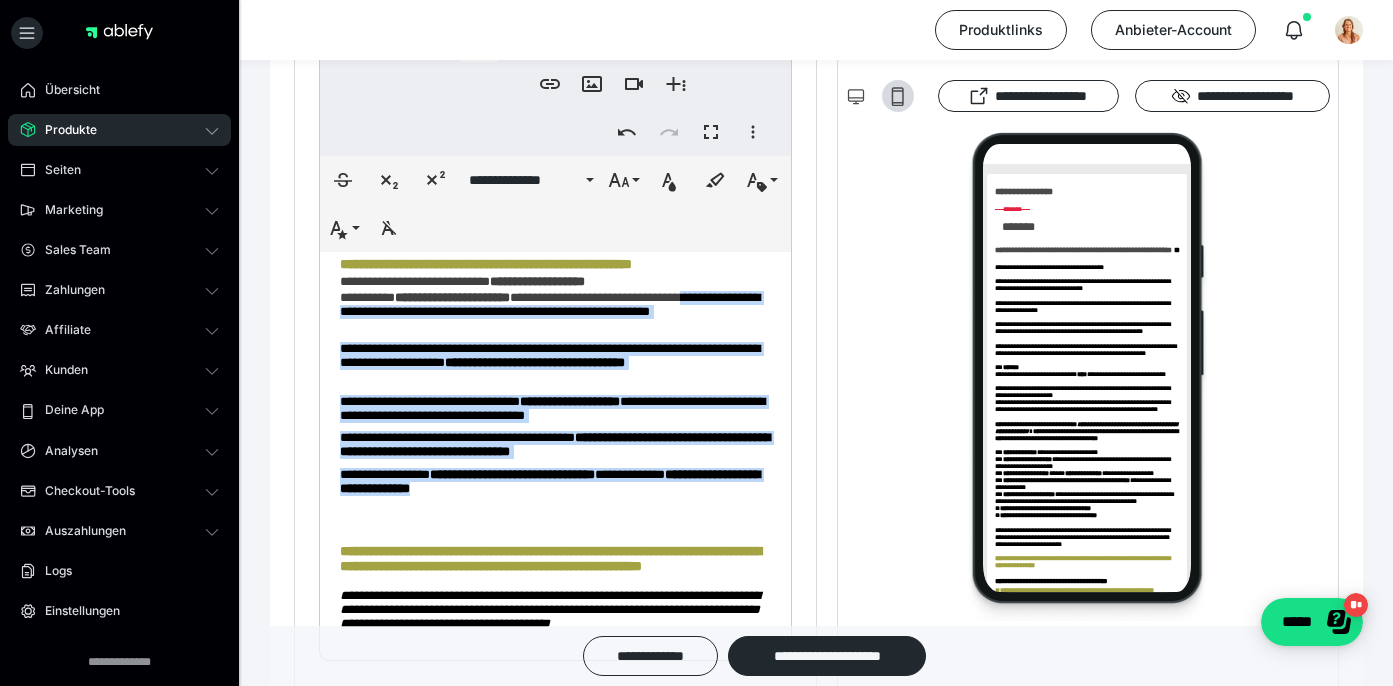 scroll, scrollTop: 1555, scrollLeft: 0, axis: vertical 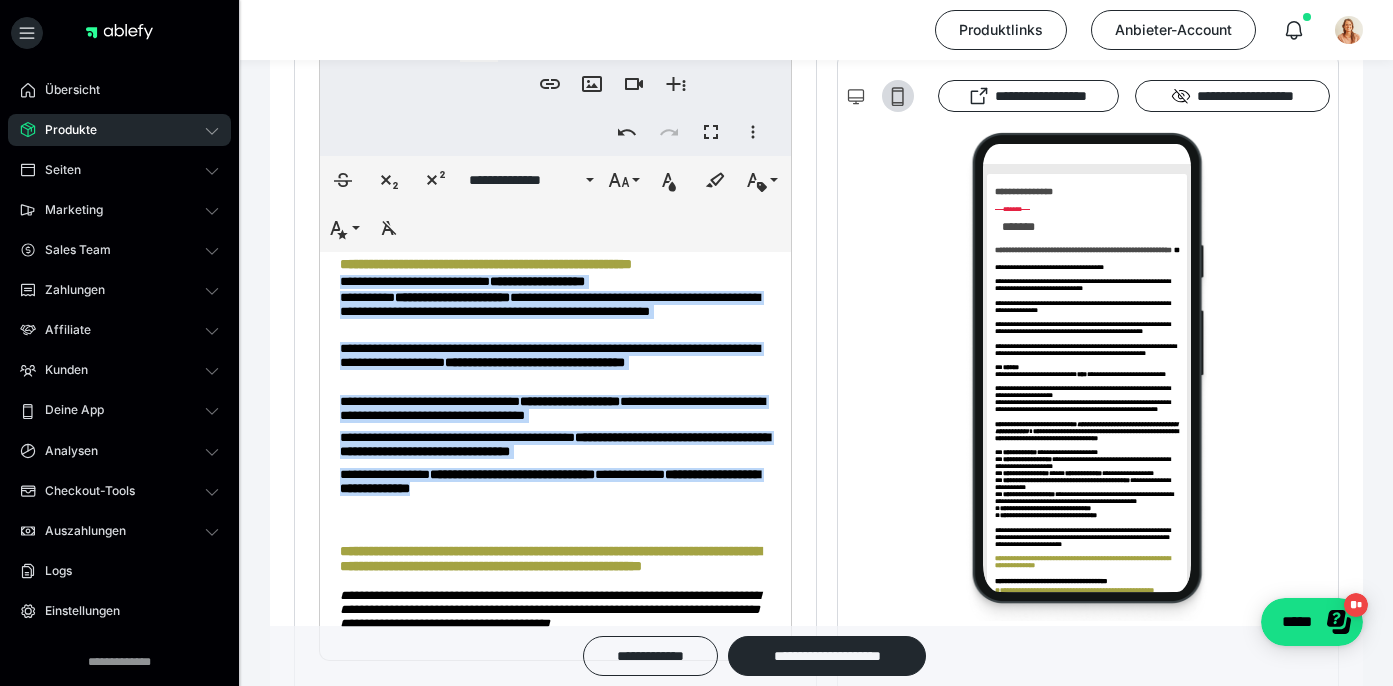 drag, startPoint x: 541, startPoint y: 456, endPoint x: 330, endPoint y: 365, distance: 229.78687 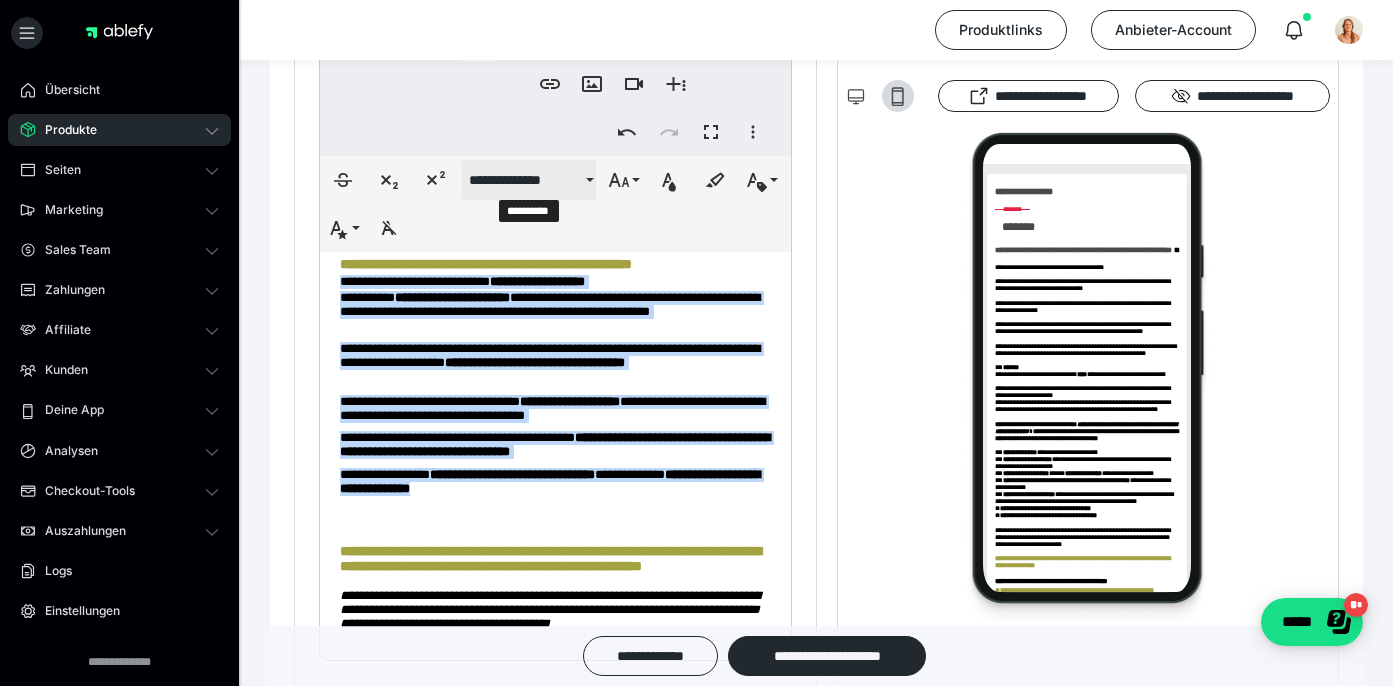 click on "**********" at bounding box center [525, 180] 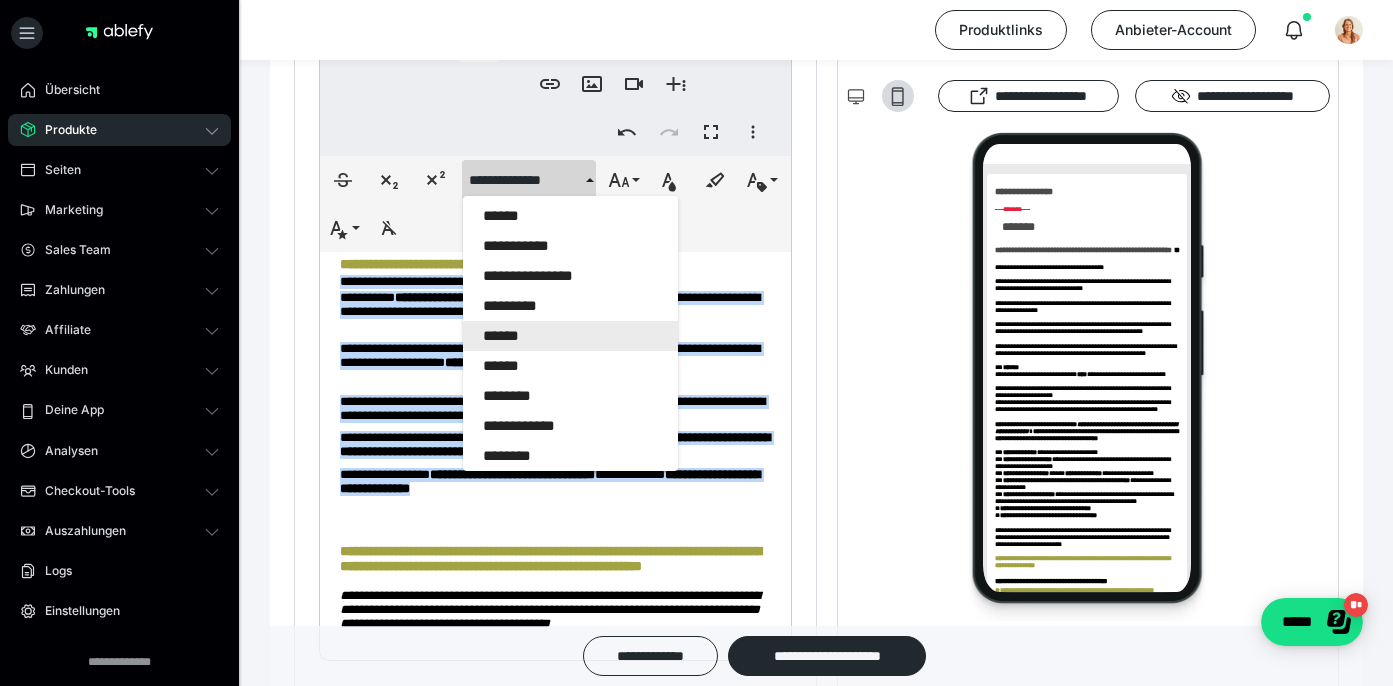scroll, scrollTop: 2041, scrollLeft: 0, axis: vertical 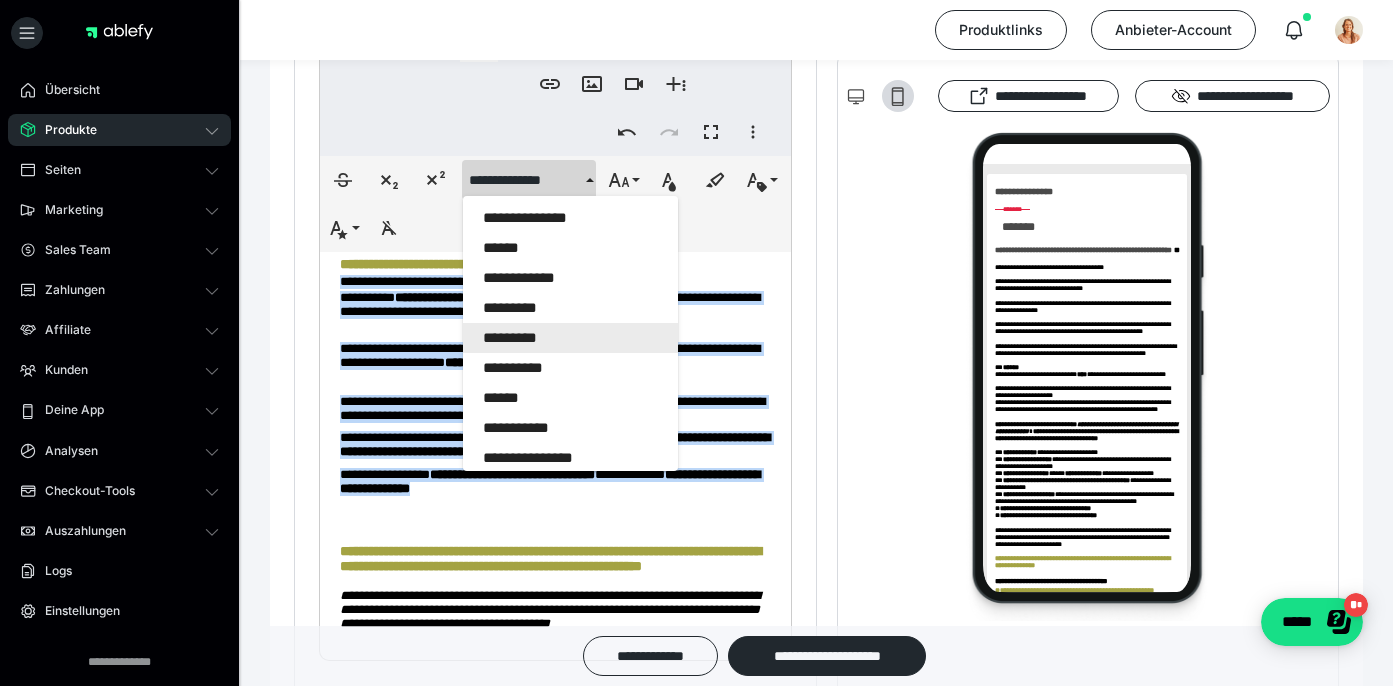 click on "*********" at bounding box center (570, 338) 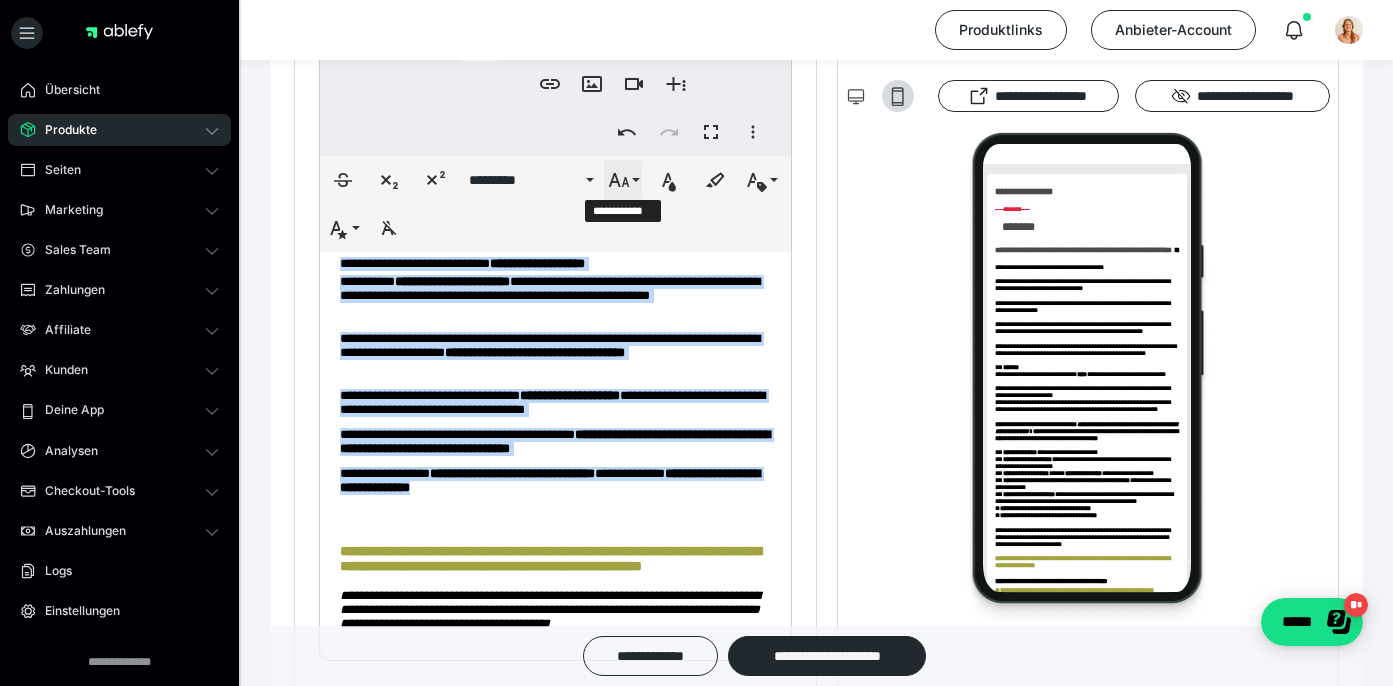 click 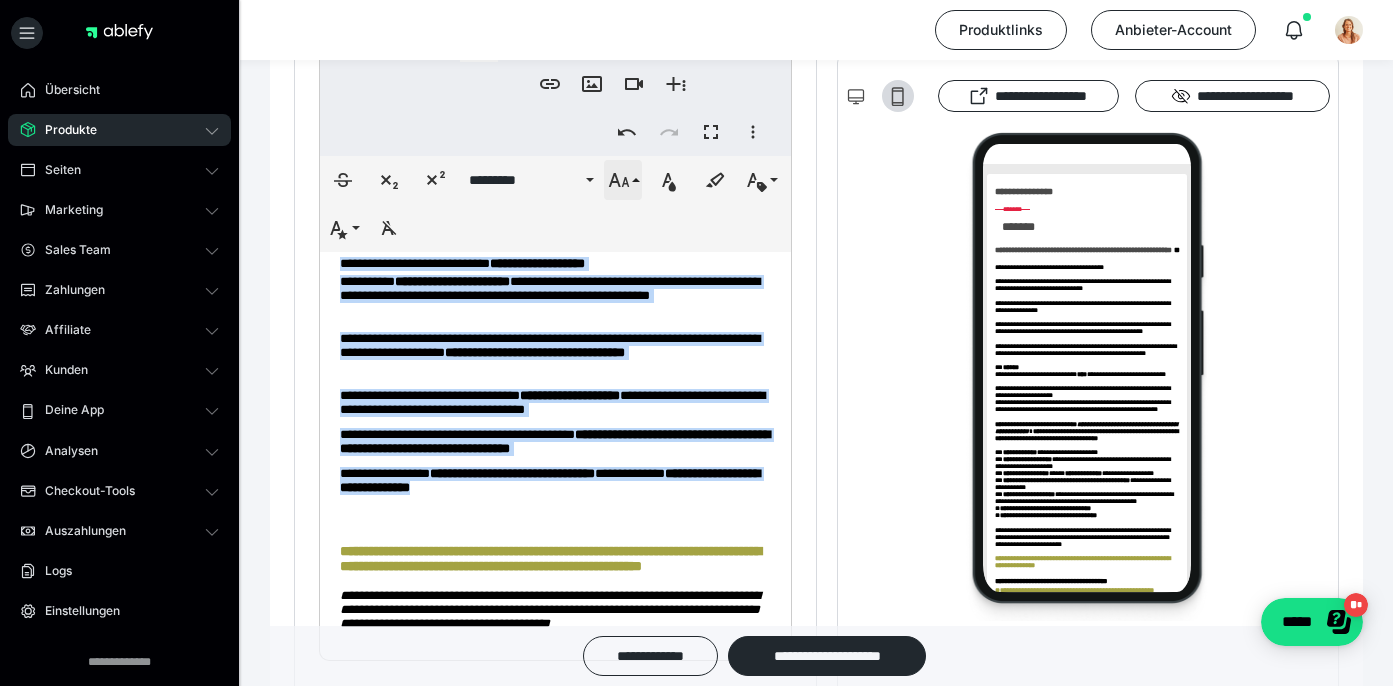 scroll, scrollTop: 383, scrollLeft: 0, axis: vertical 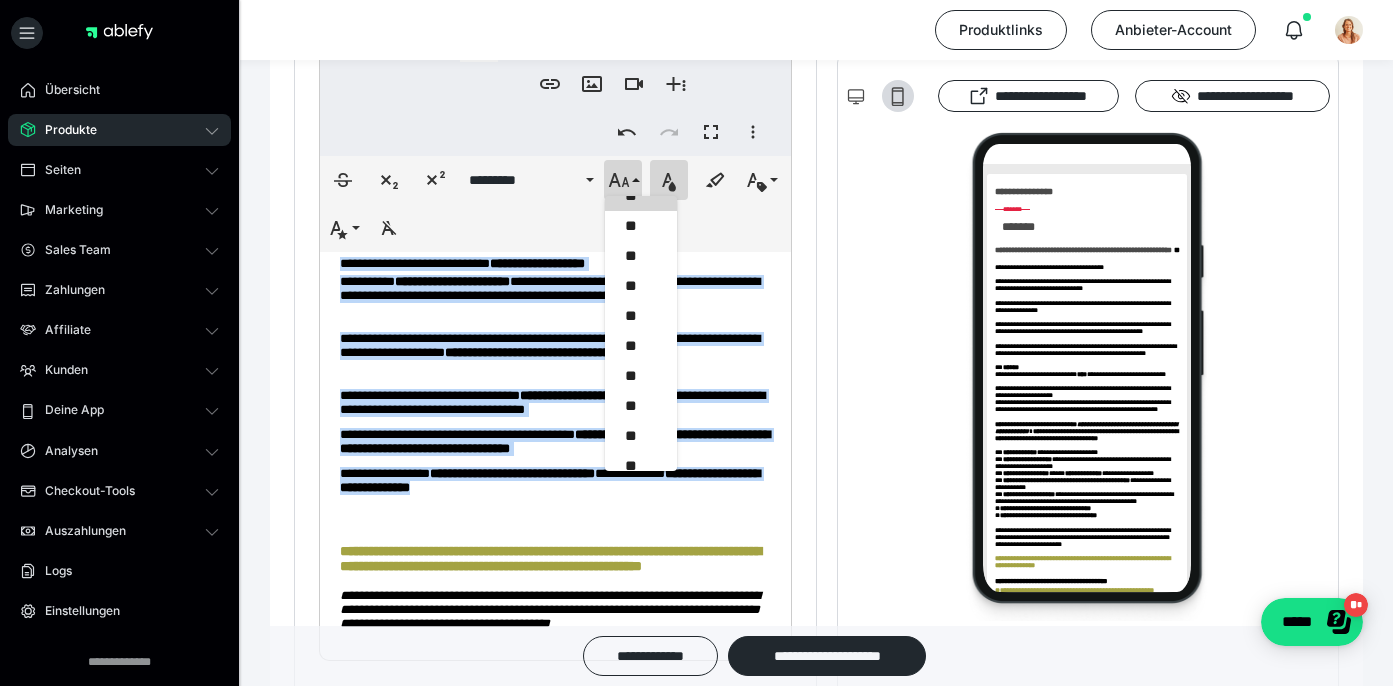 click 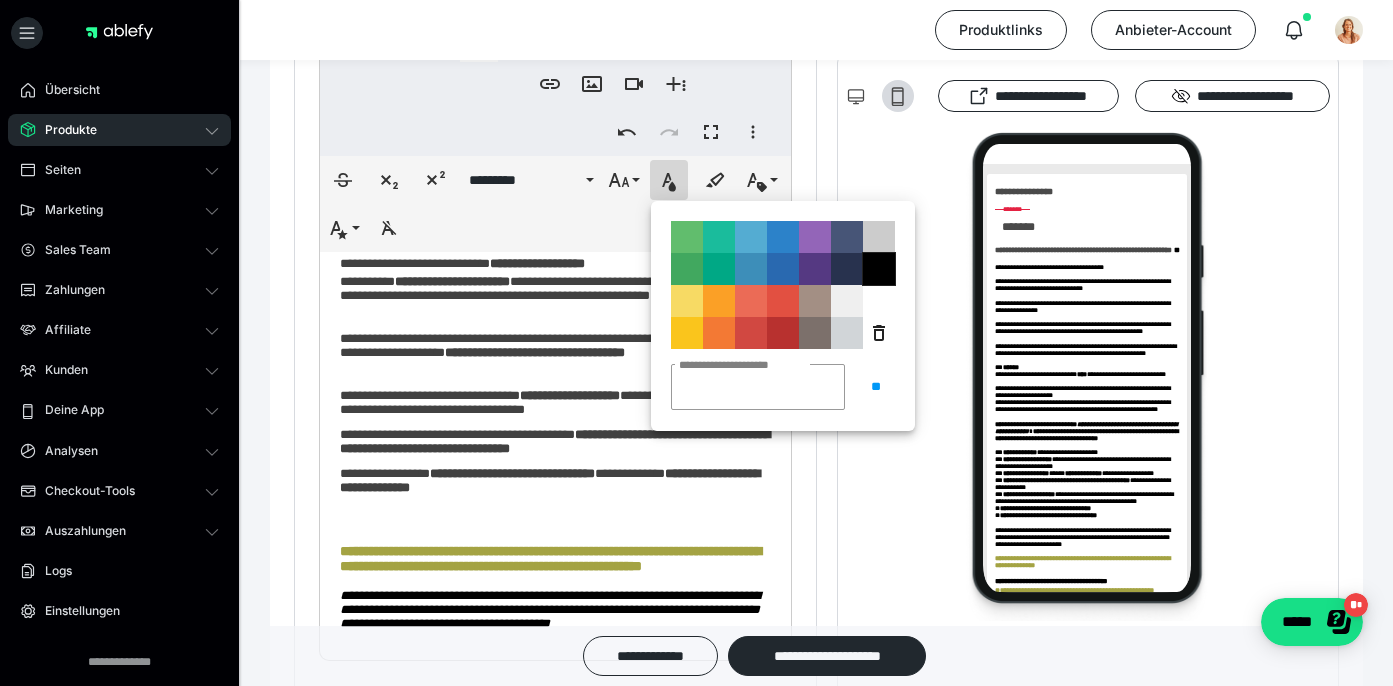 click on "**********" at bounding box center (879, 269) 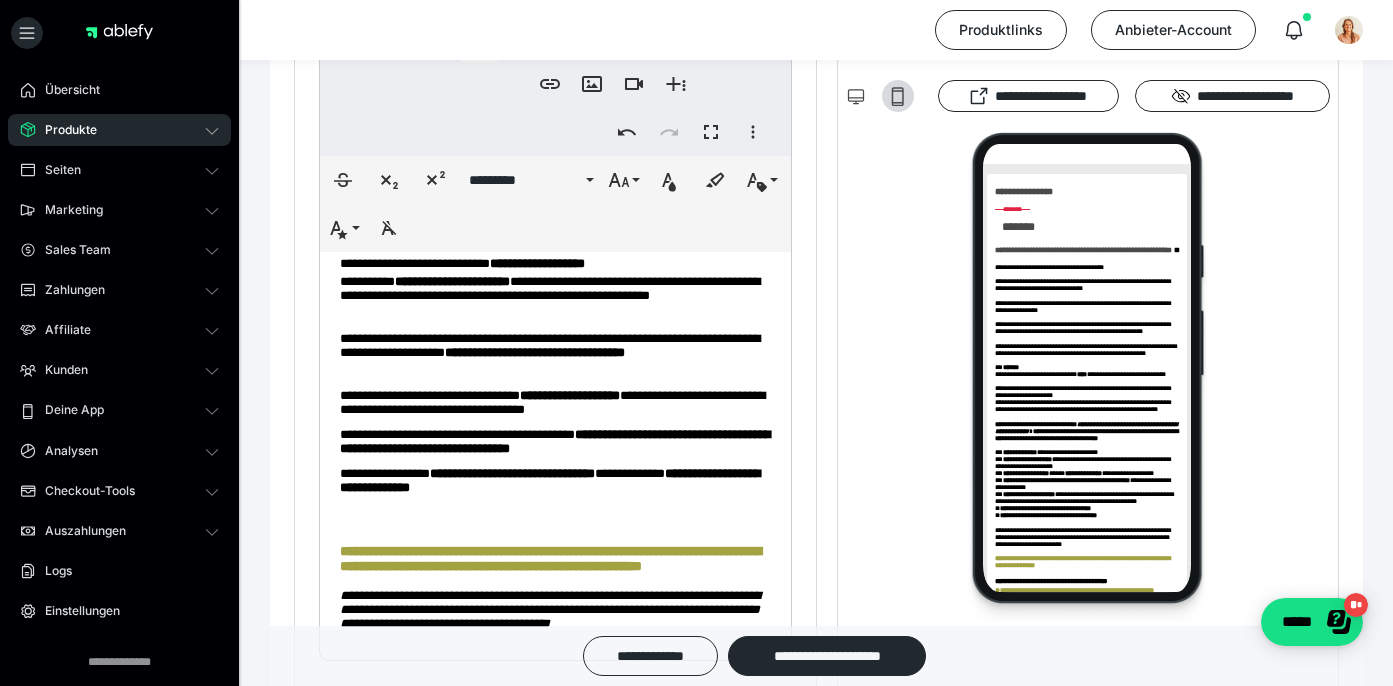 click on "**********" at bounding box center (550, 288) 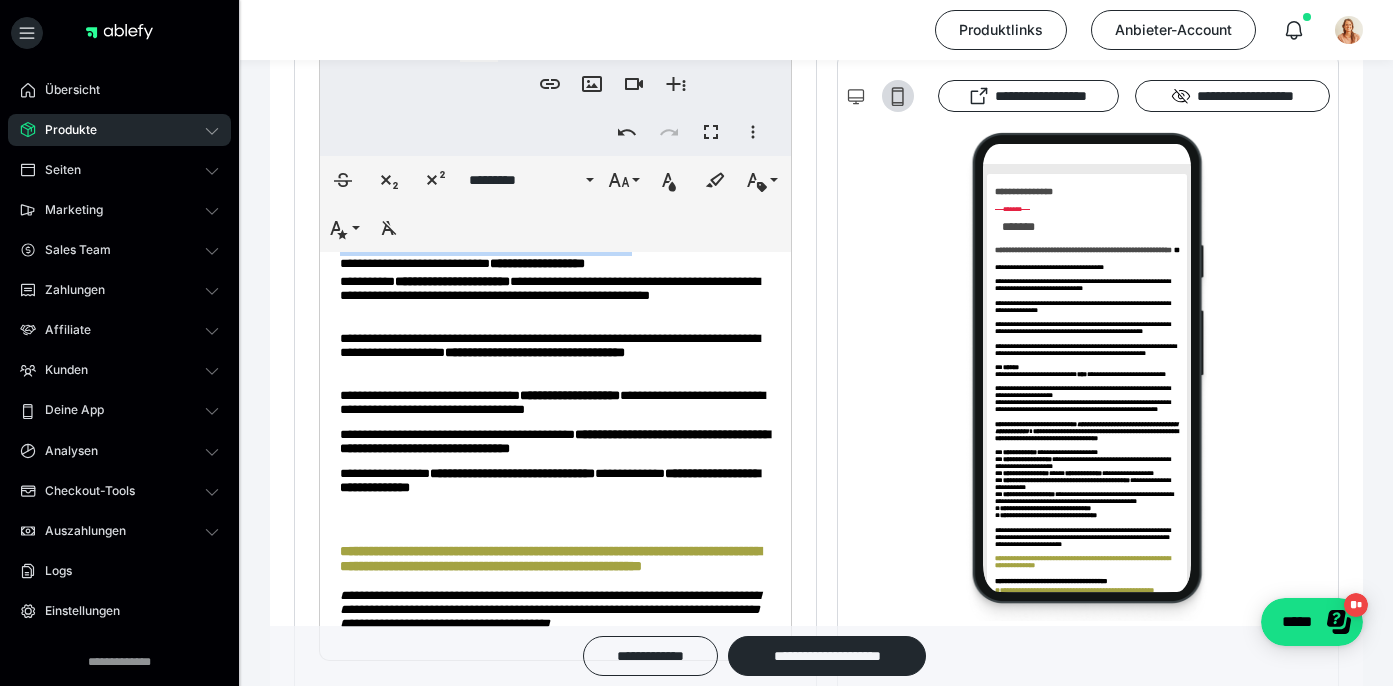 drag, startPoint x: 751, startPoint y: 348, endPoint x: 332, endPoint y: 345, distance: 419.01074 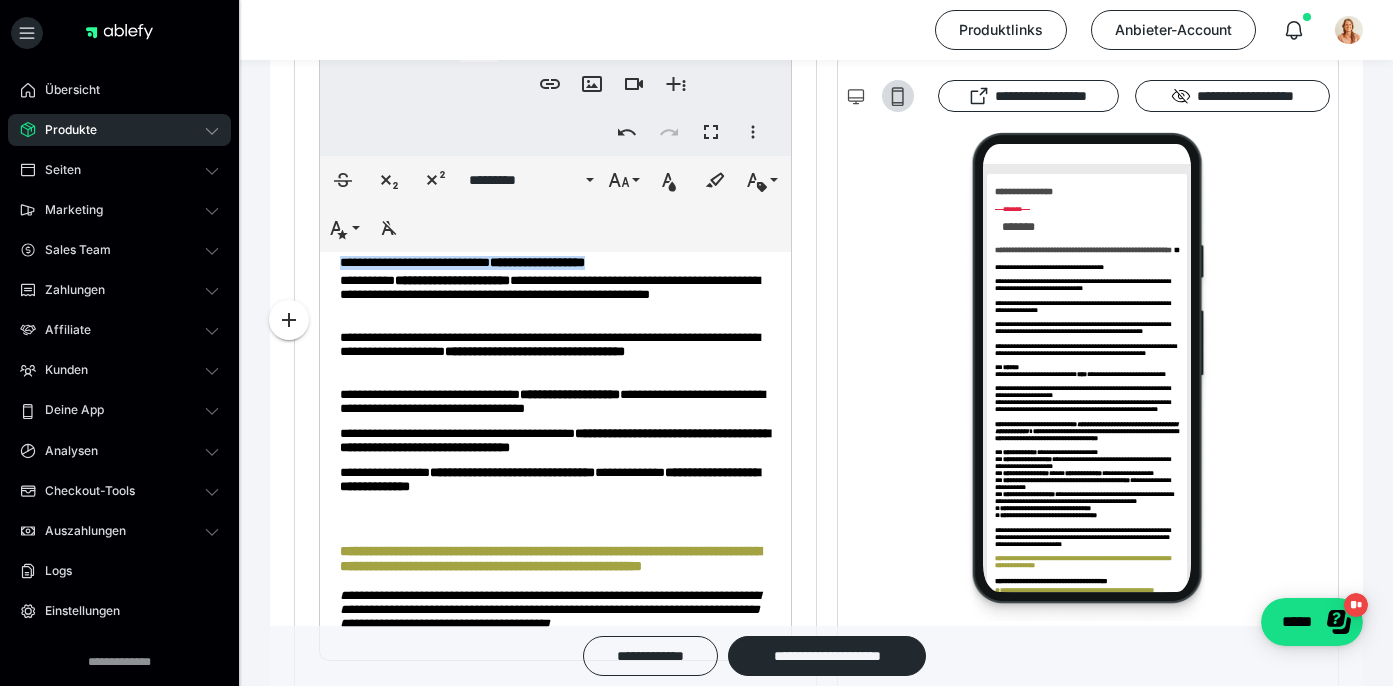 drag, startPoint x: 656, startPoint y: 341, endPoint x: 333, endPoint y: 340, distance: 323.00156 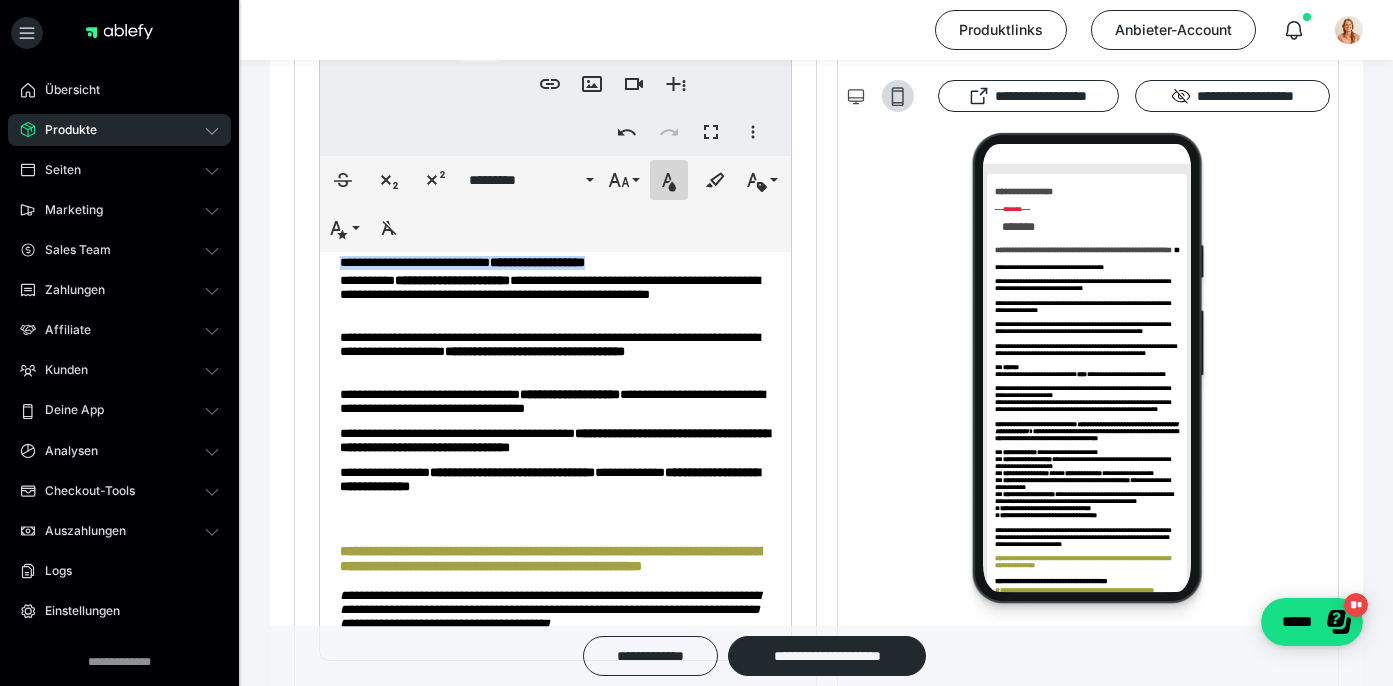 click 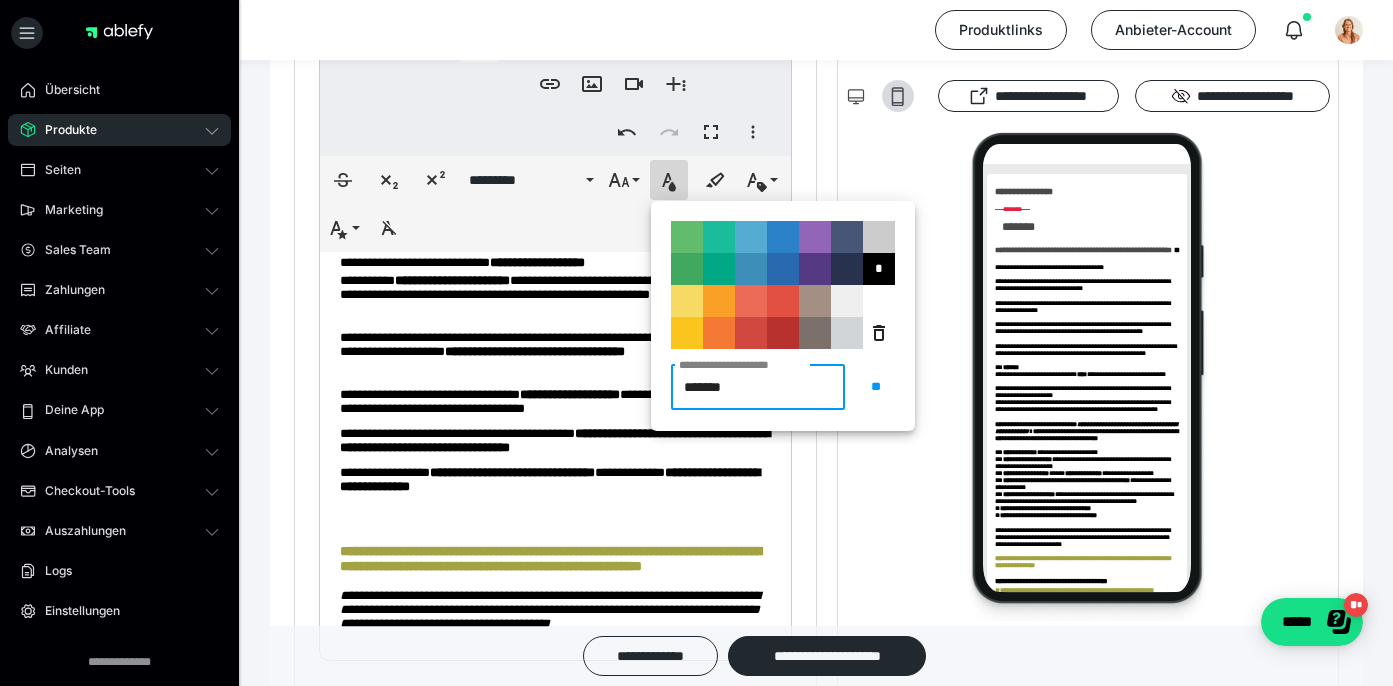 click on "*******" at bounding box center [758, 387] 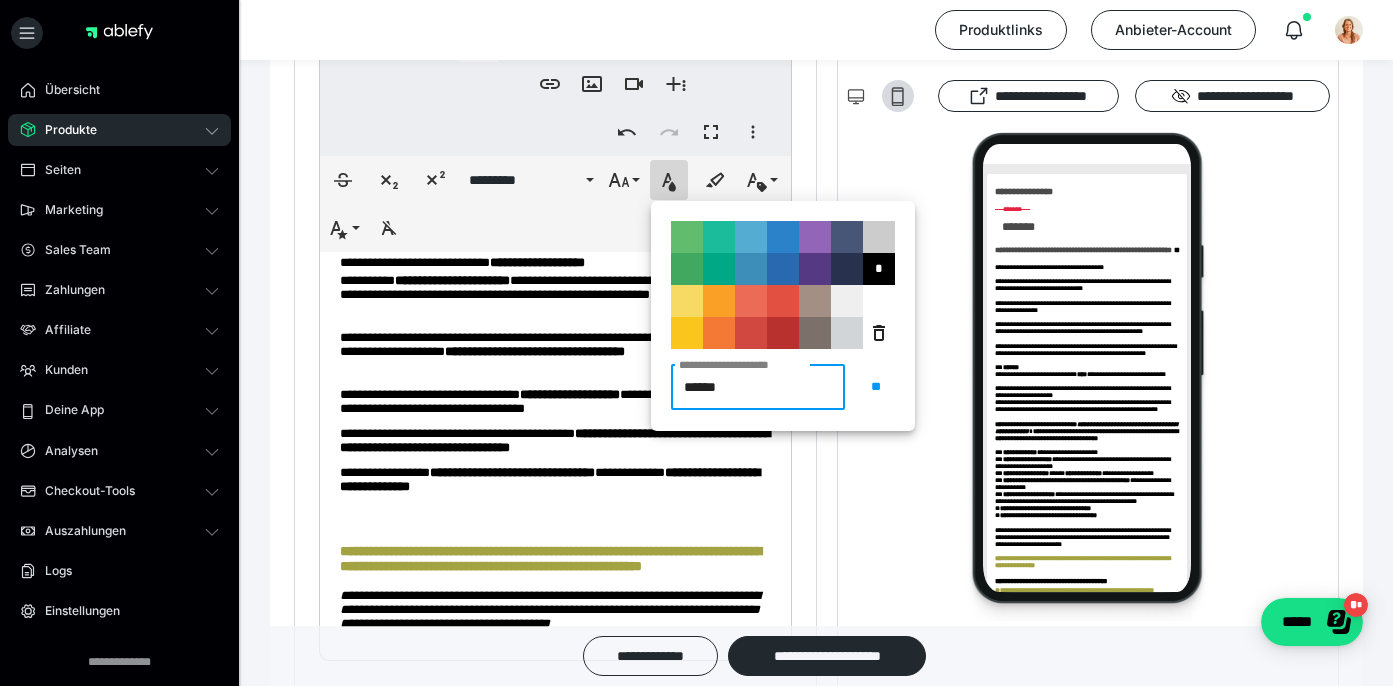 type on "*******" 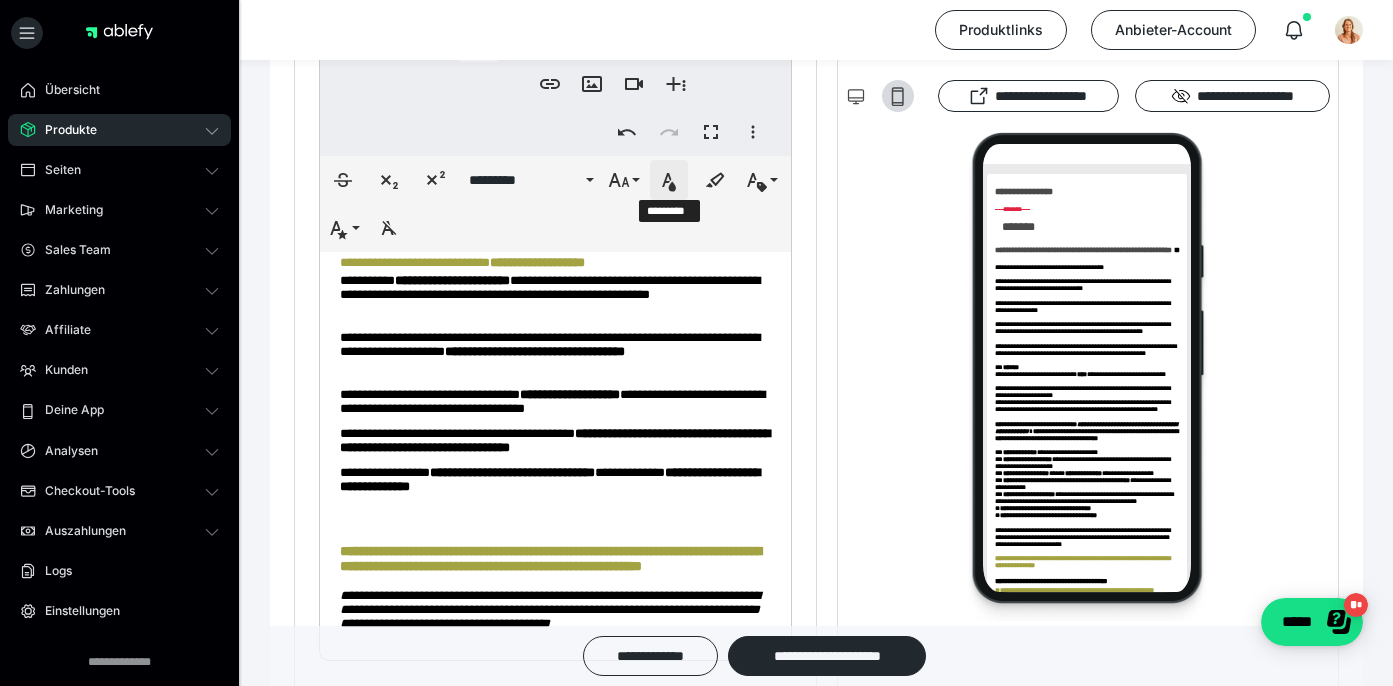 click 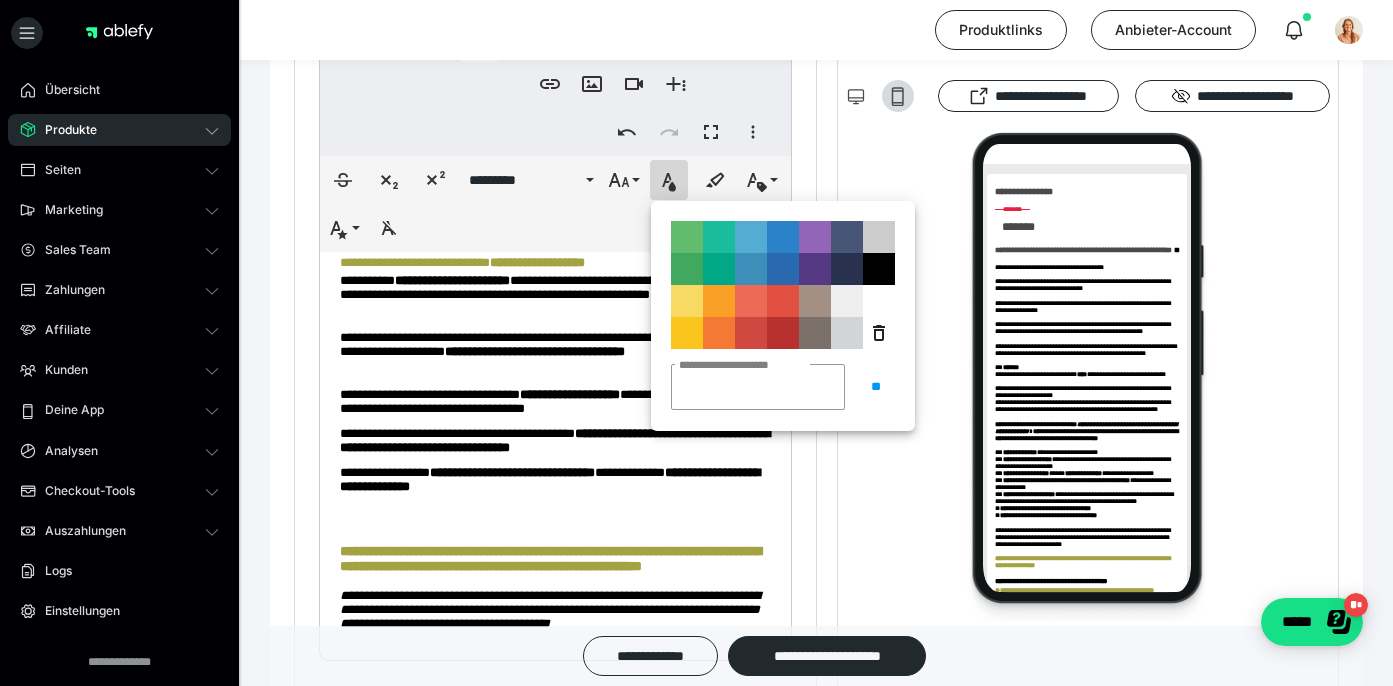 click on "**********" at bounding box center (550, 287) 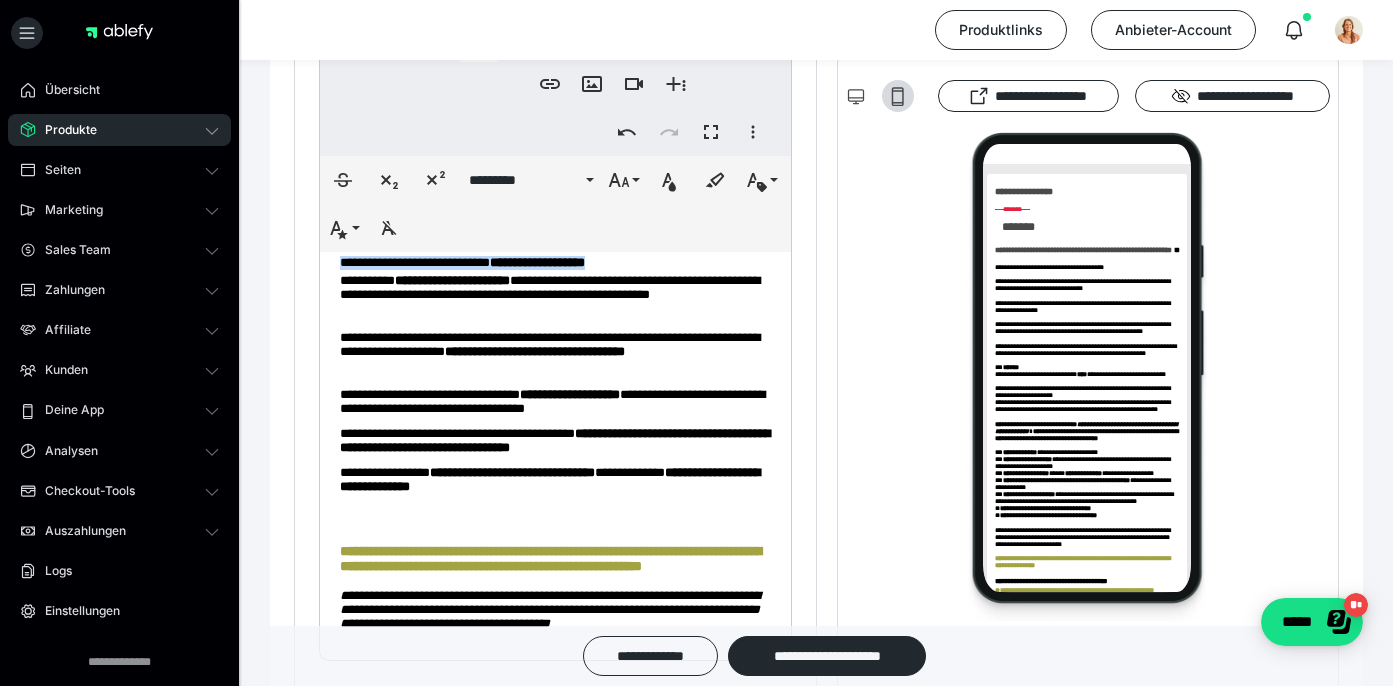 drag, startPoint x: 660, startPoint y: 343, endPoint x: 332, endPoint y: 343, distance: 328 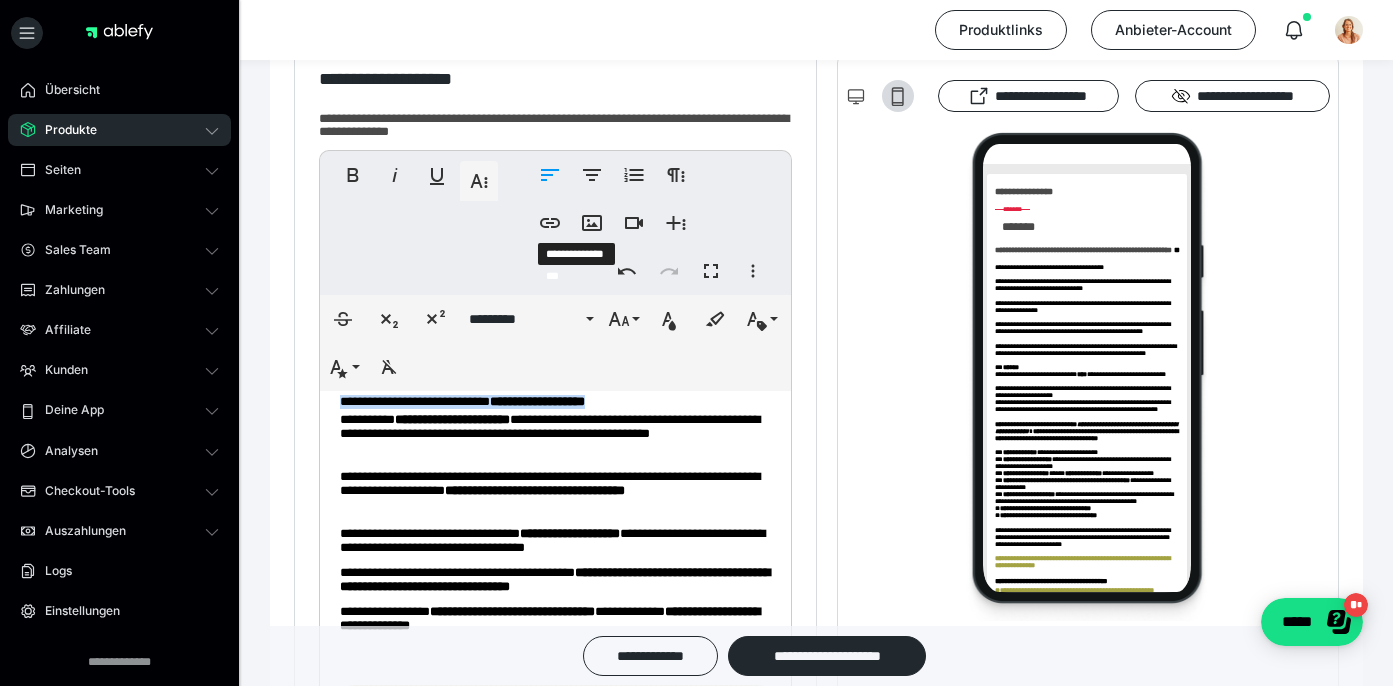 scroll, scrollTop: 400, scrollLeft: 0, axis: vertical 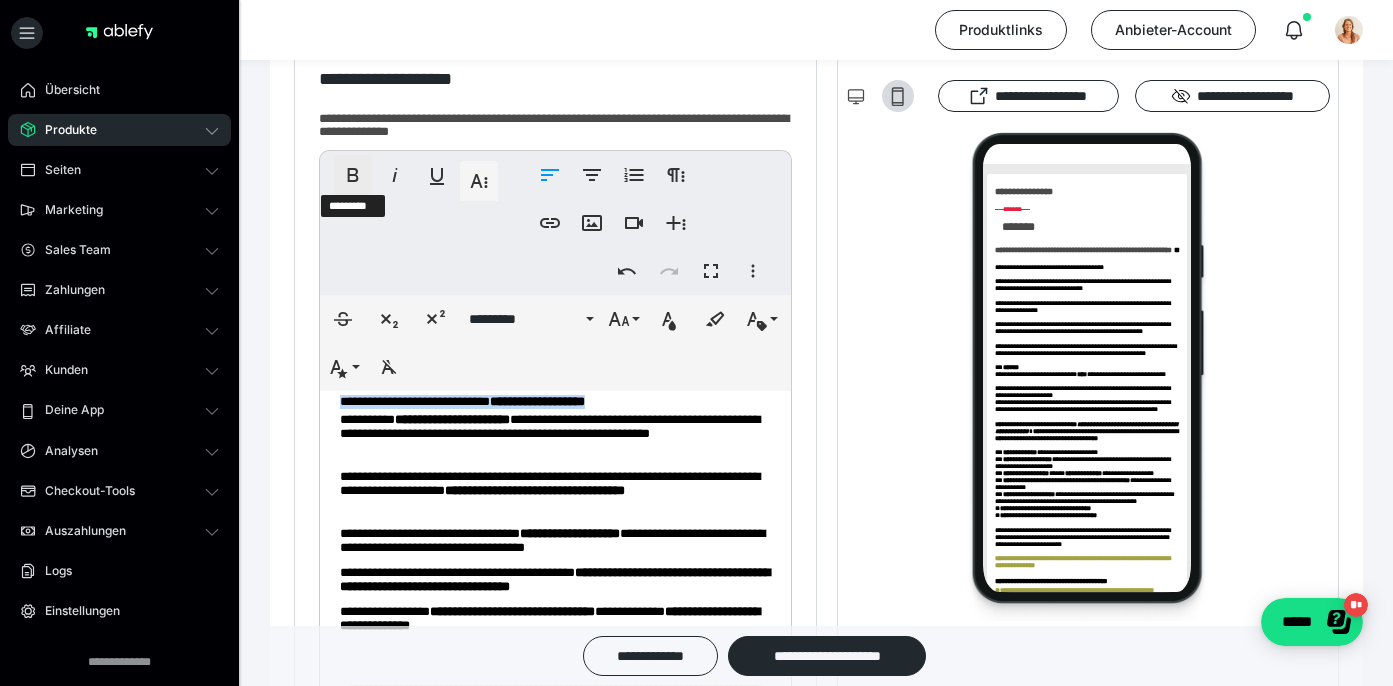 click 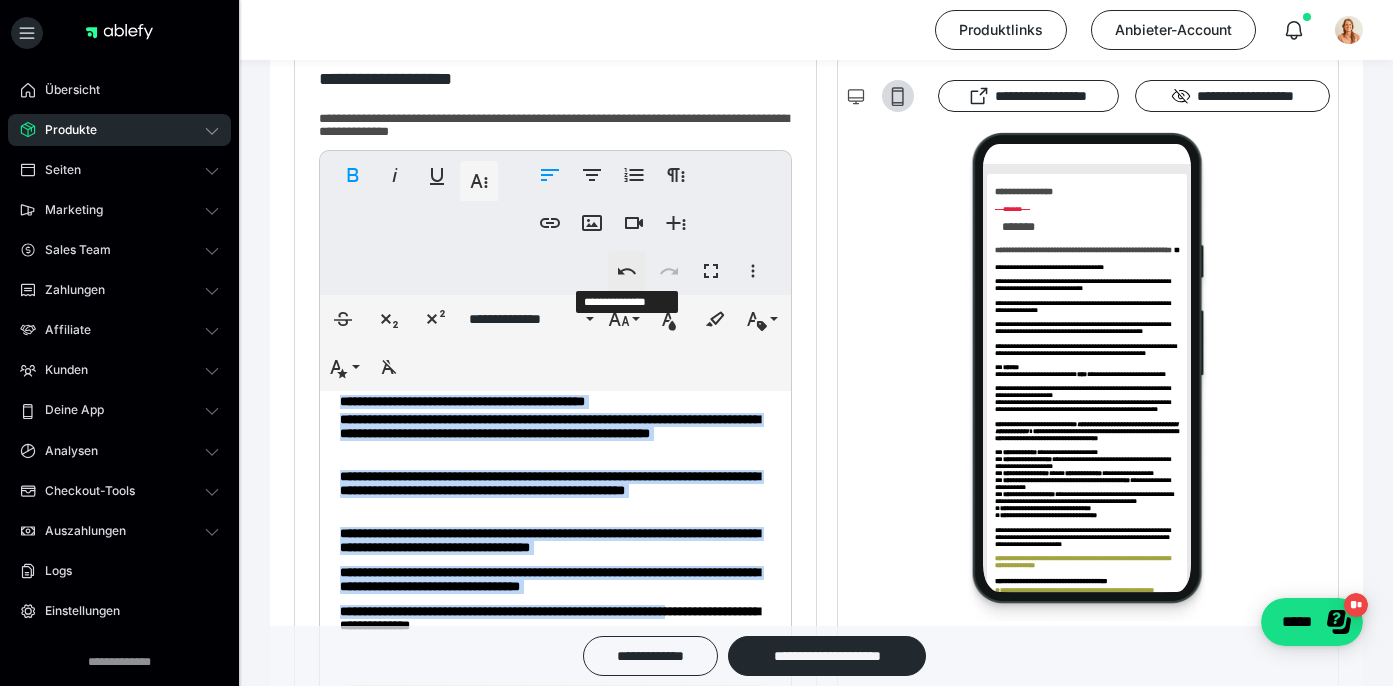 click 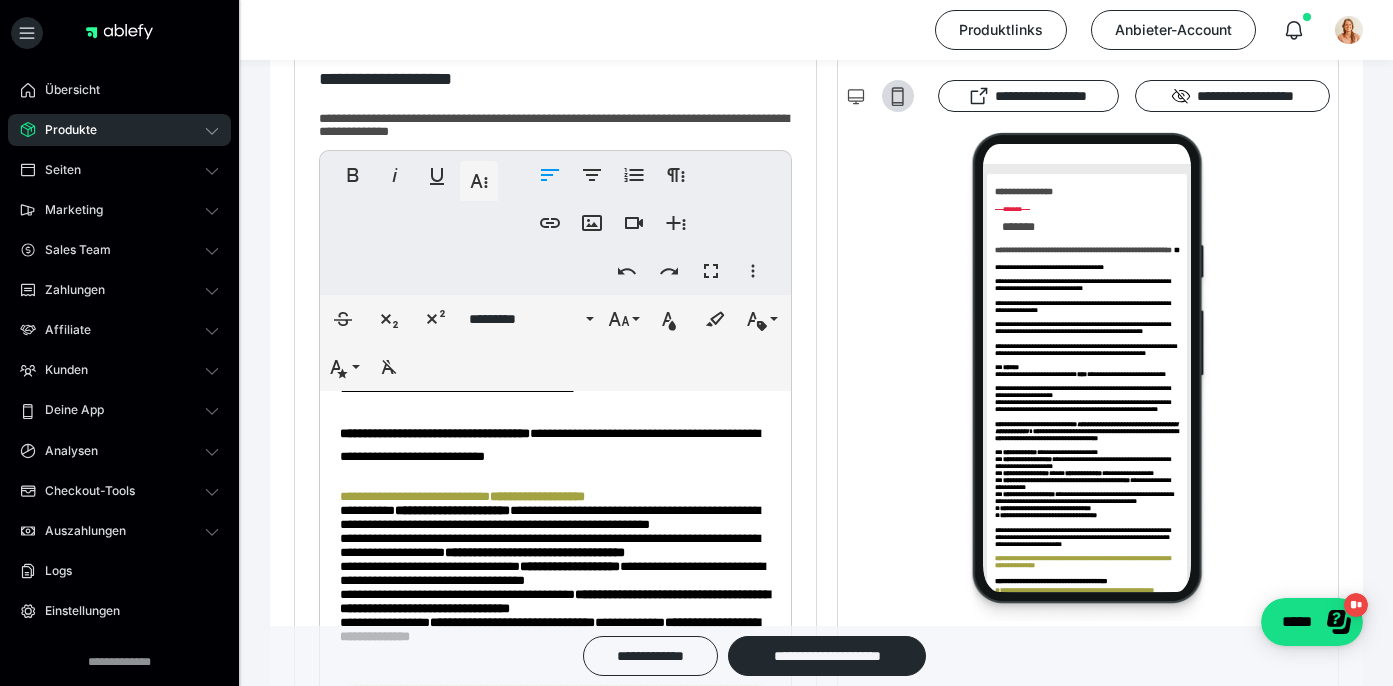 click on "**********" at bounding box center (452, 510) 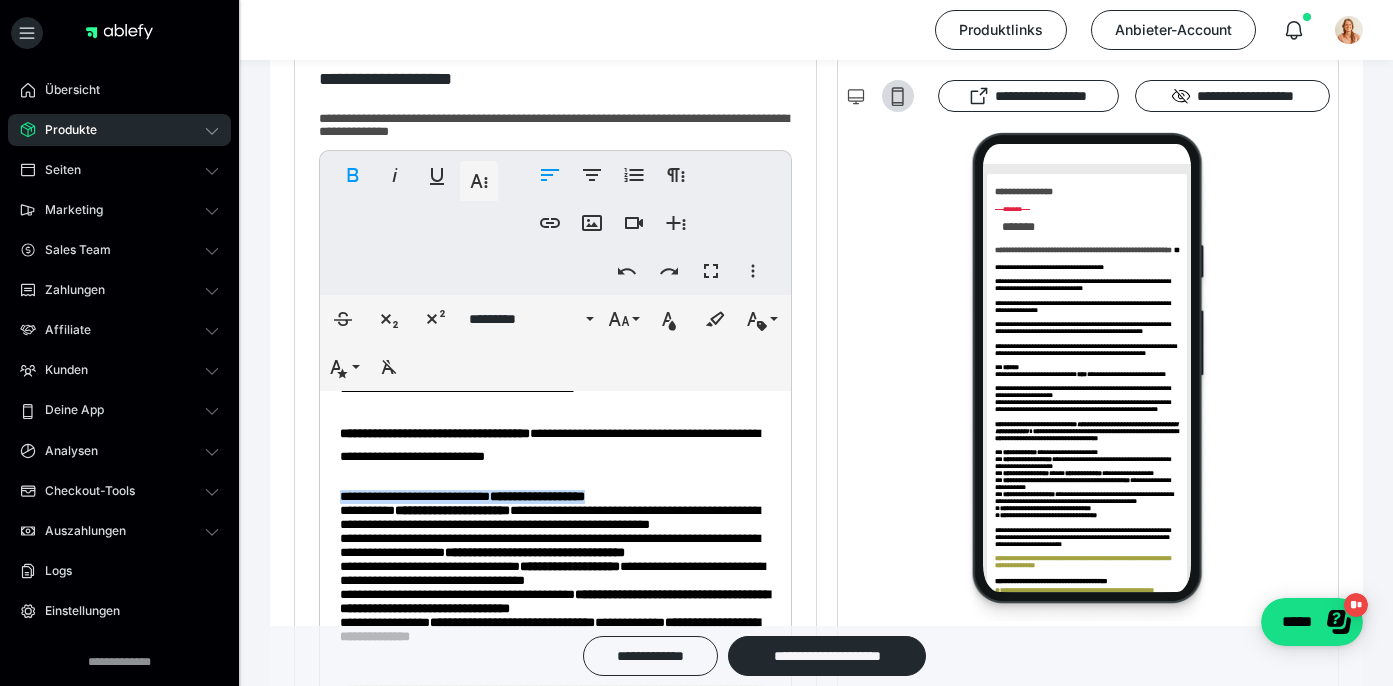 drag, startPoint x: 651, startPoint y: 487, endPoint x: 292, endPoint y: 485, distance: 359.00558 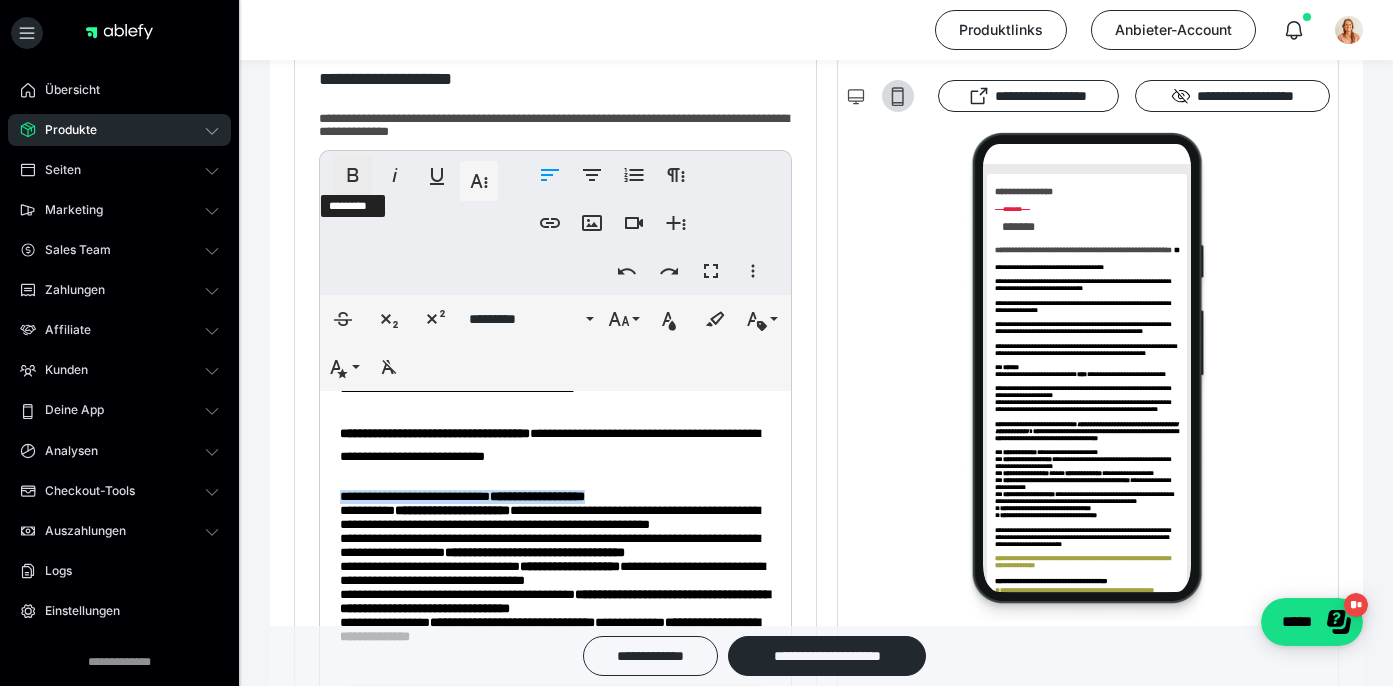 click 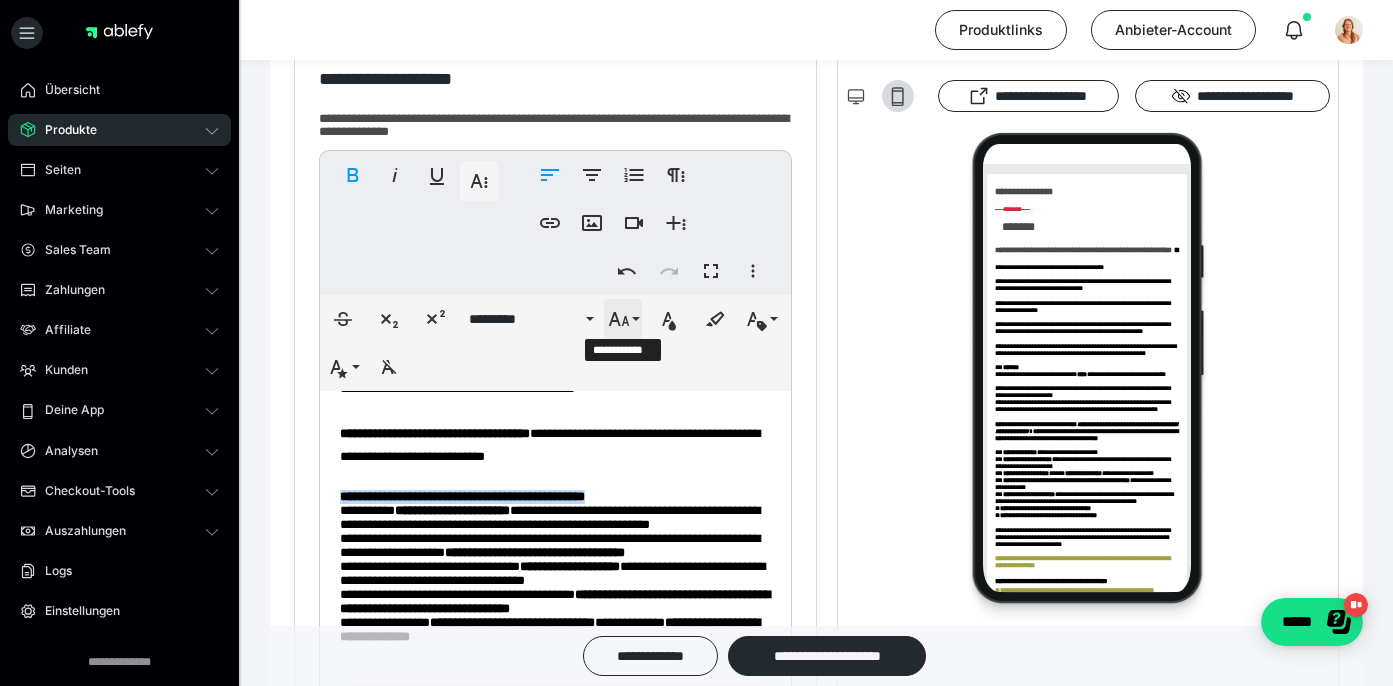 click on "**********" at bounding box center (623, 319) 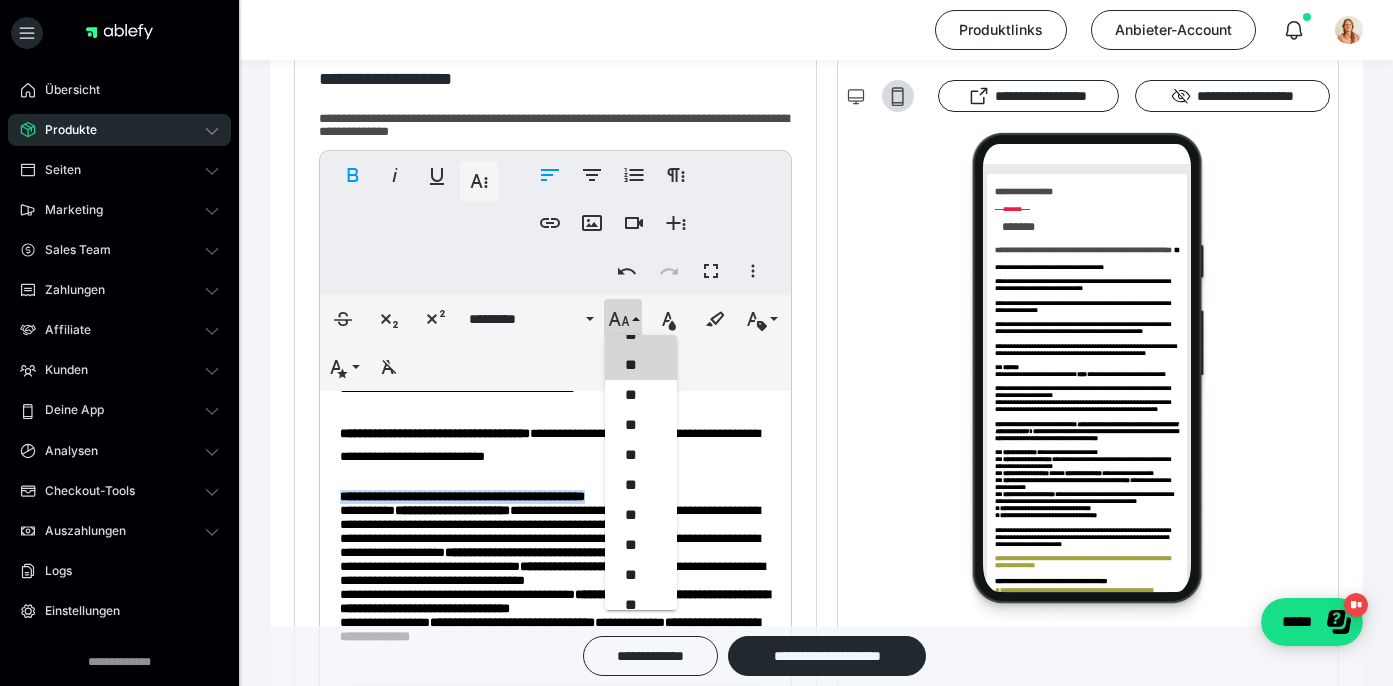 click on "**" at bounding box center [641, 365] 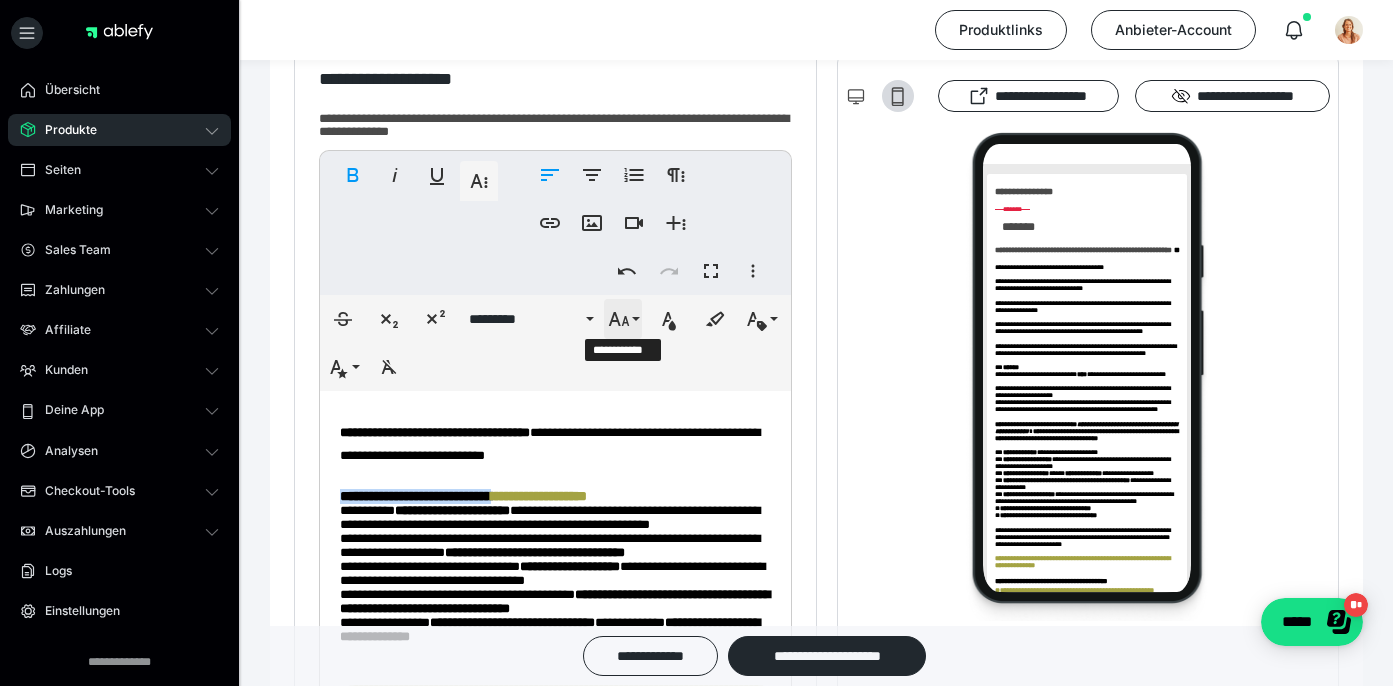 click on "**********" at bounding box center (623, 319) 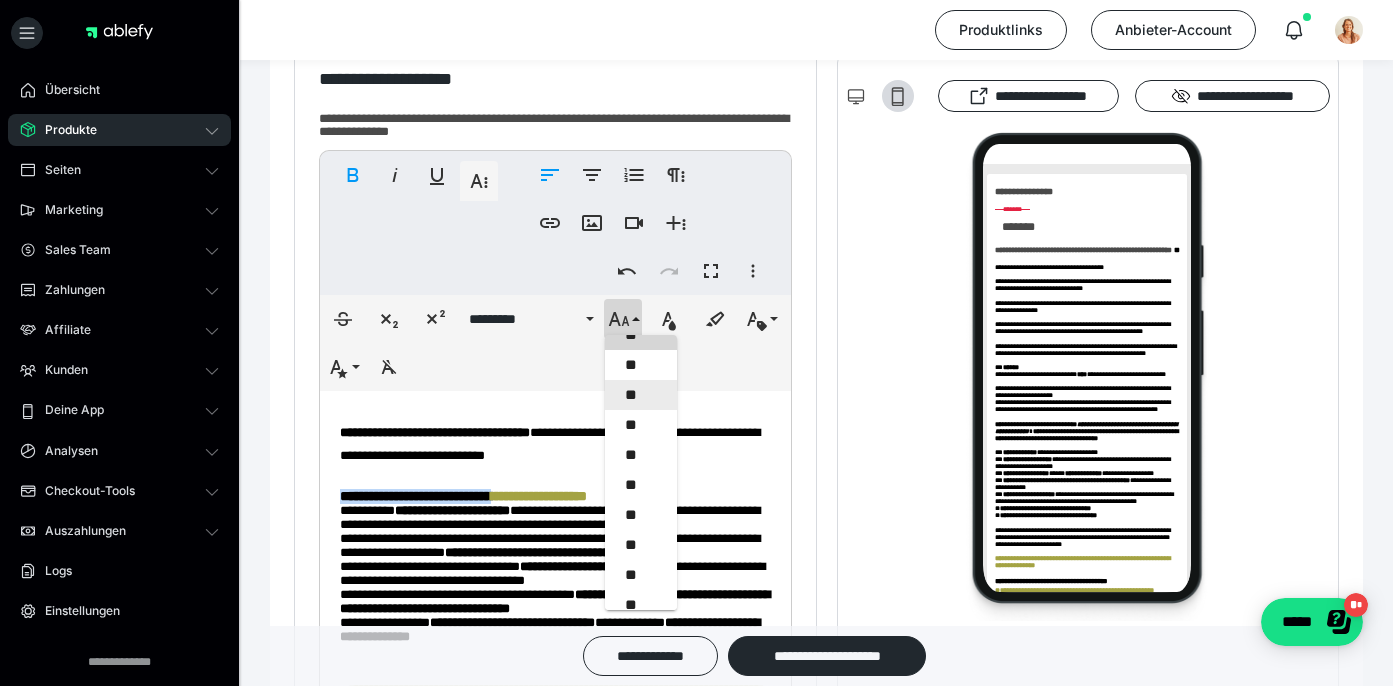 click on "**" at bounding box center [641, 395] 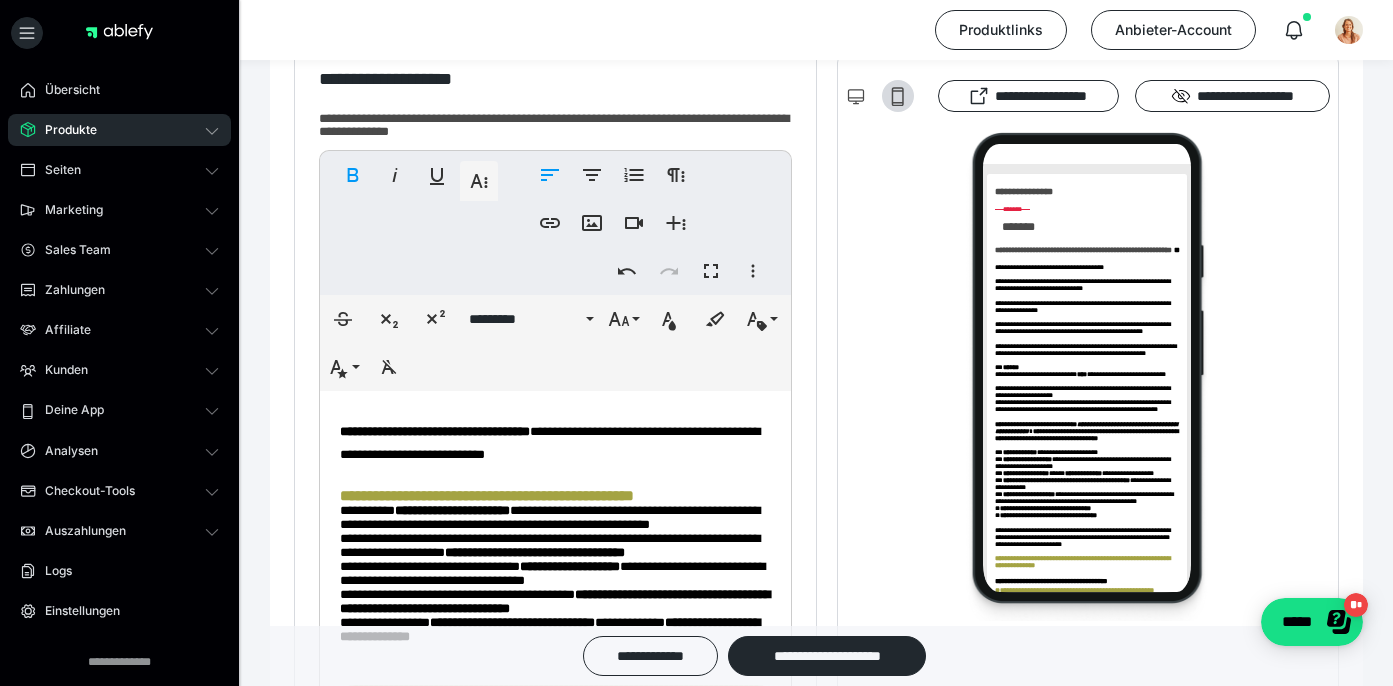 click on "**********" at bounding box center [555, 76] 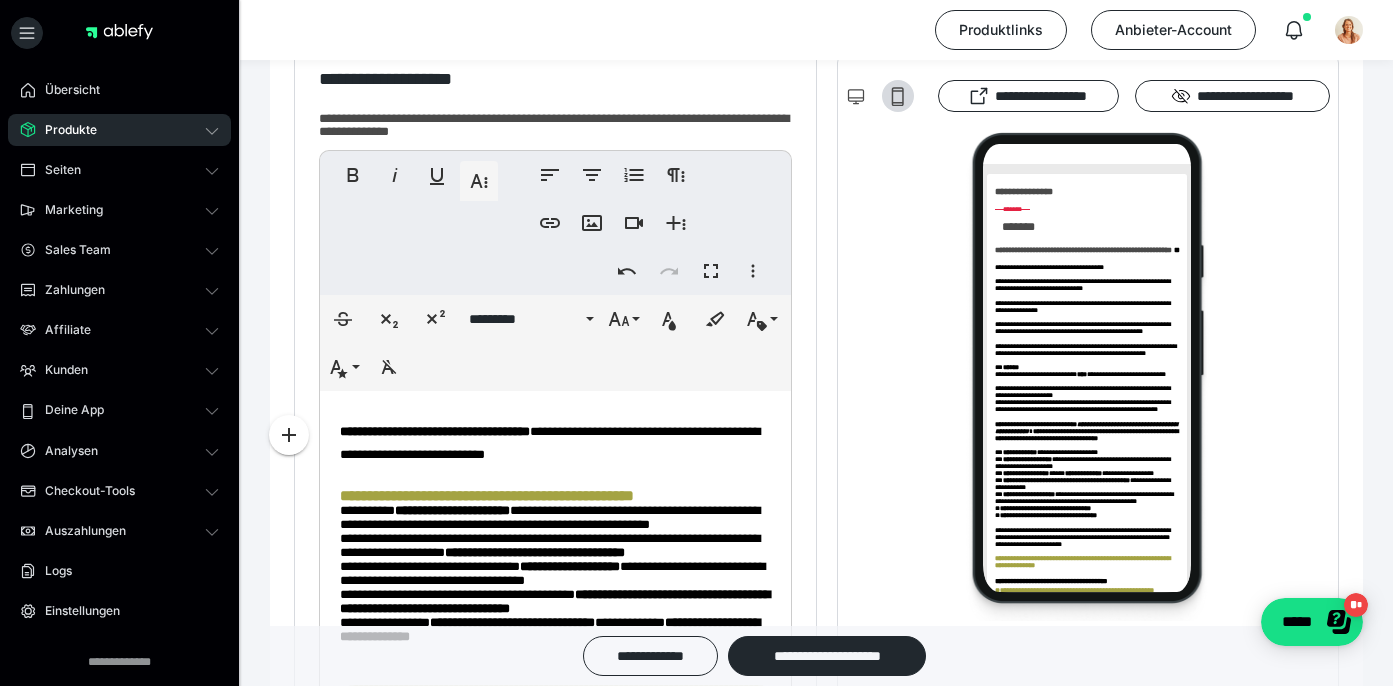scroll, scrollTop: 1600, scrollLeft: 0, axis: vertical 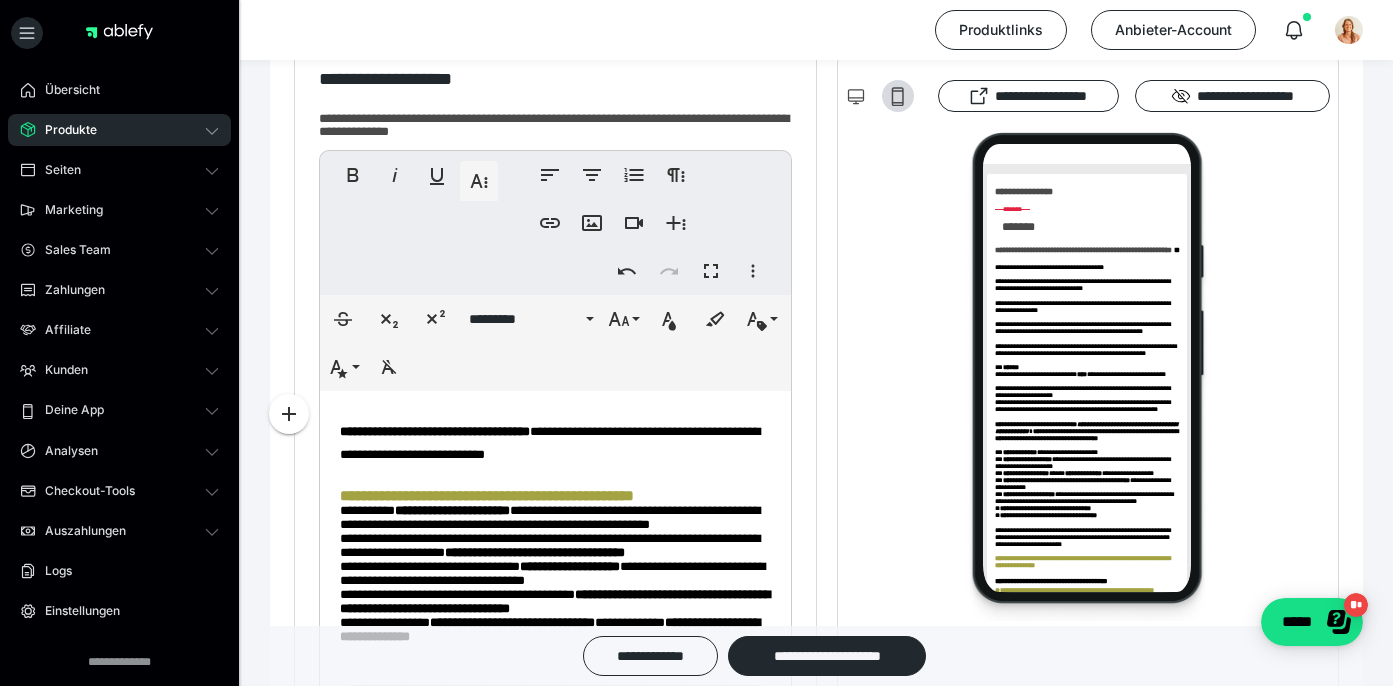 click on "**********" at bounding box center (555, 496) 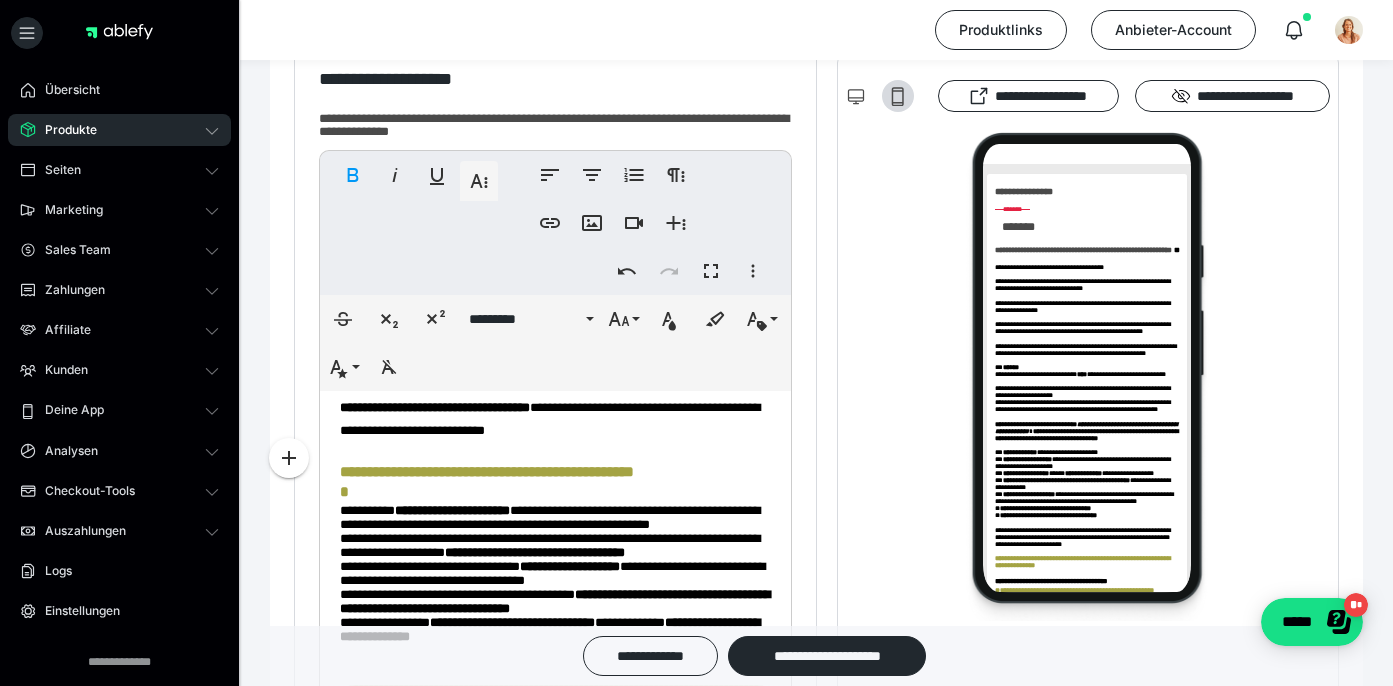 click on "**********" at bounding box center [555, 518] 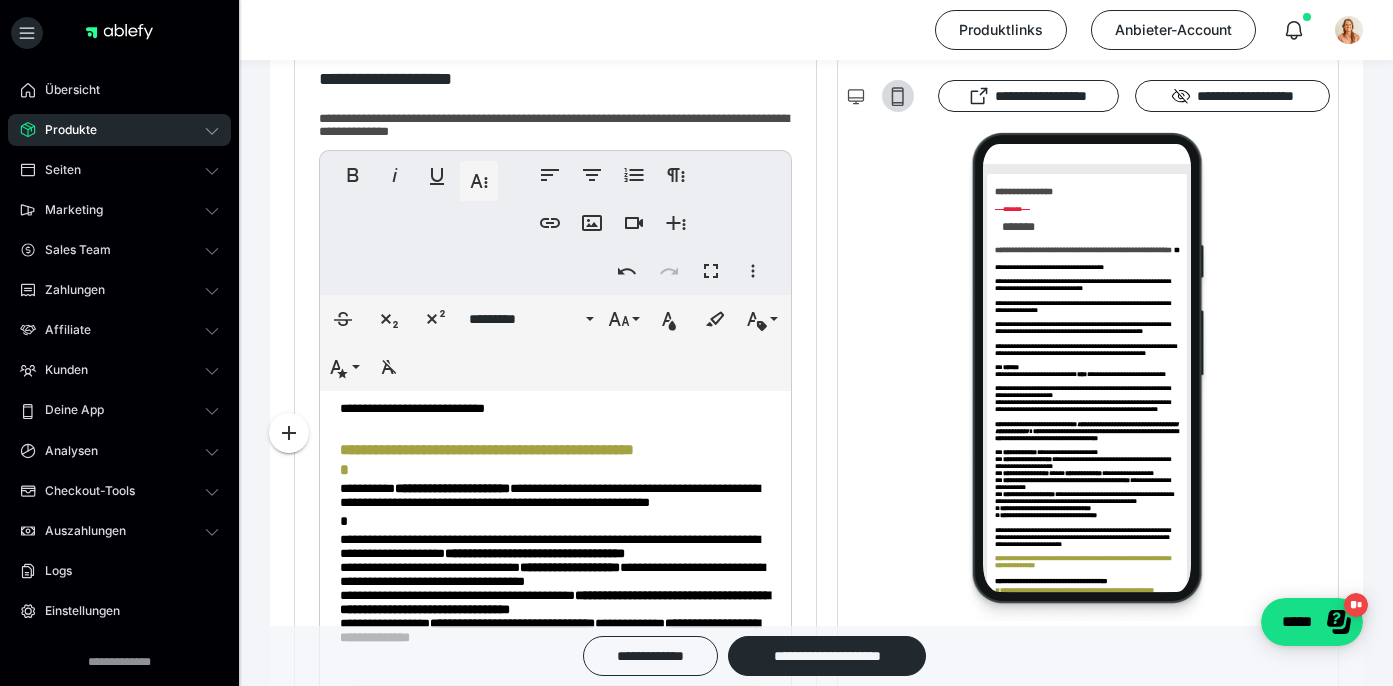 scroll, scrollTop: 1722, scrollLeft: 0, axis: vertical 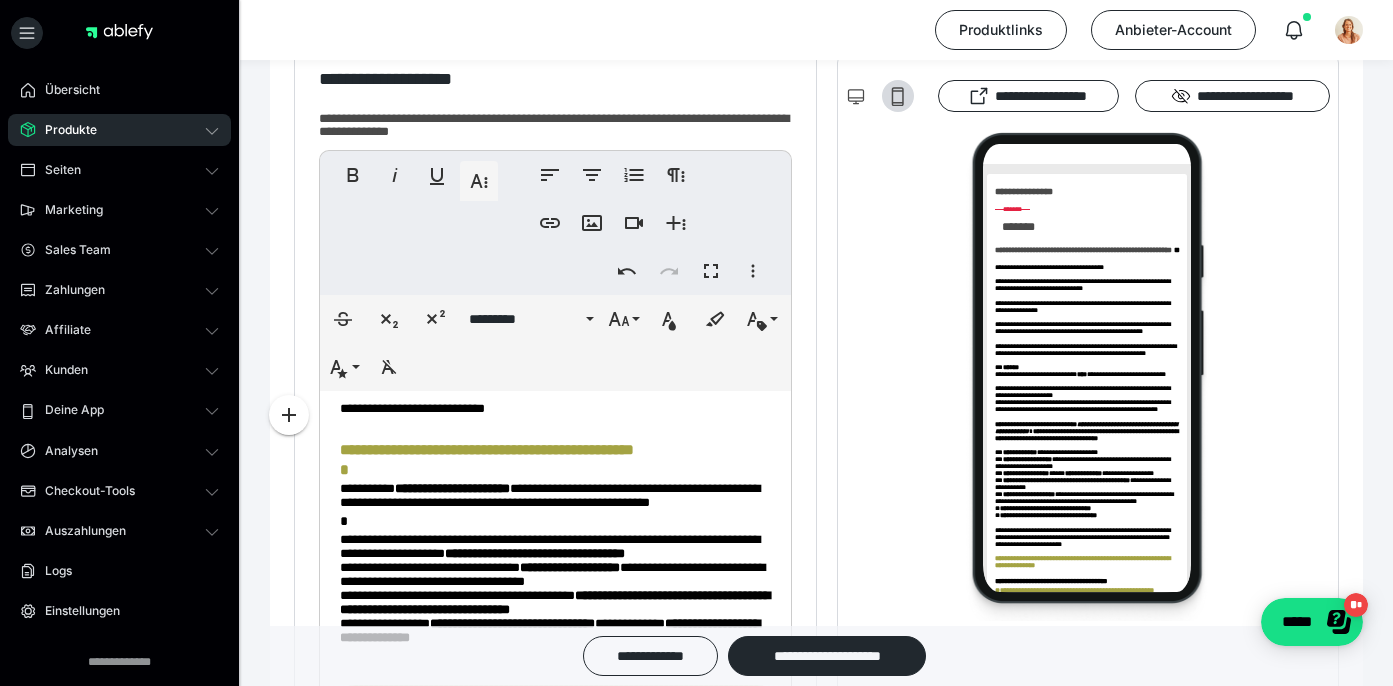 click on "**********" at bounding box center [555, 547] 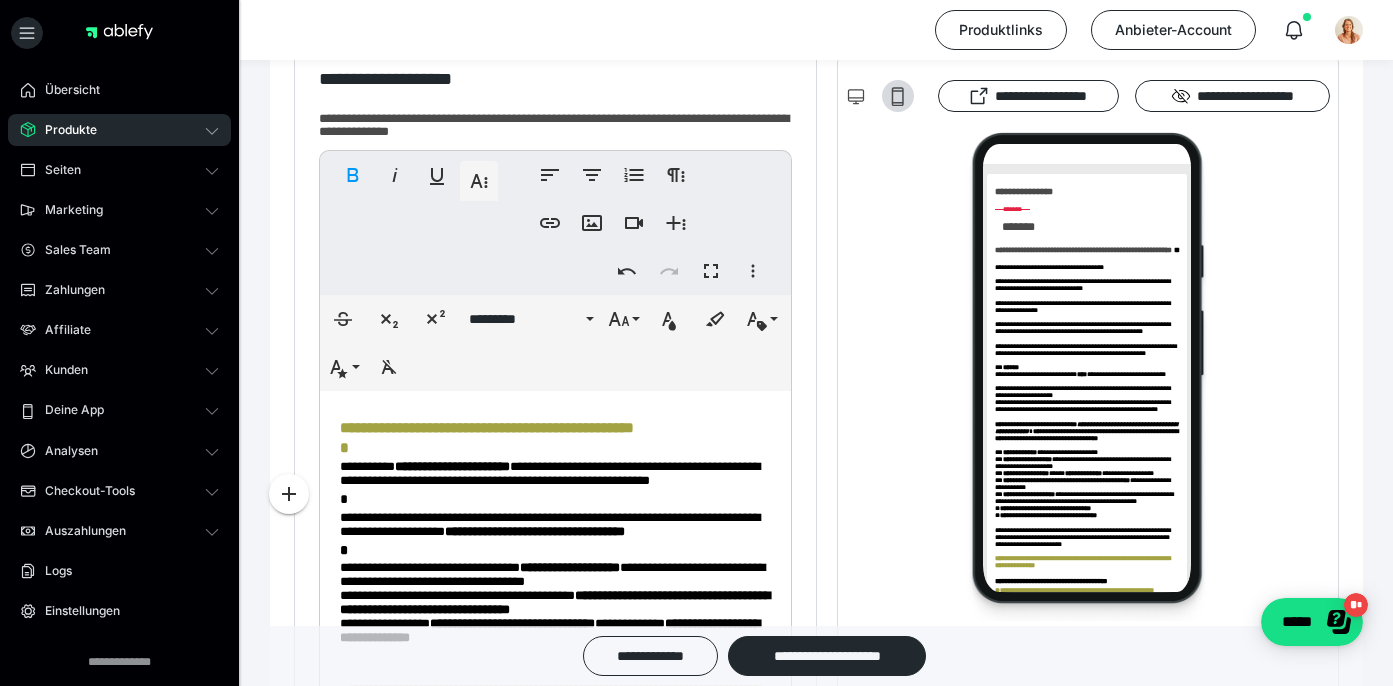 click on "**********" at bounding box center (555, 575) 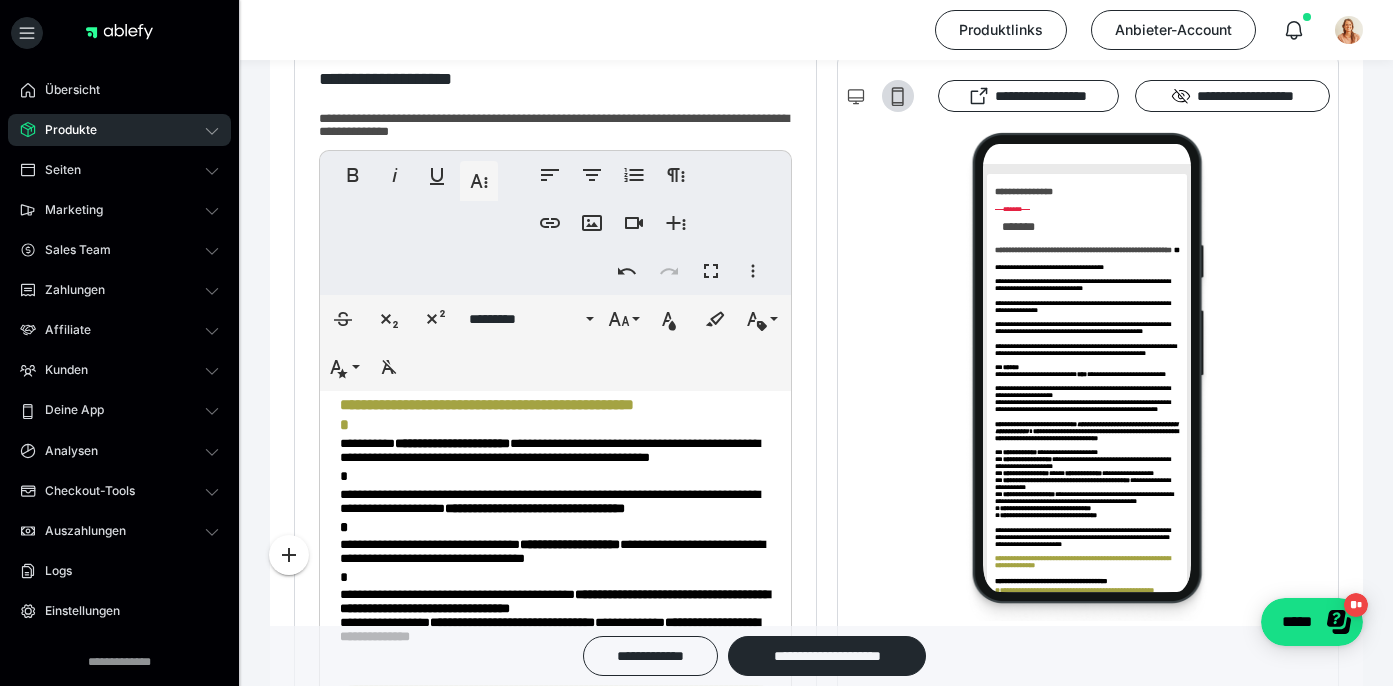click on "**********" at bounding box center (555, 602) 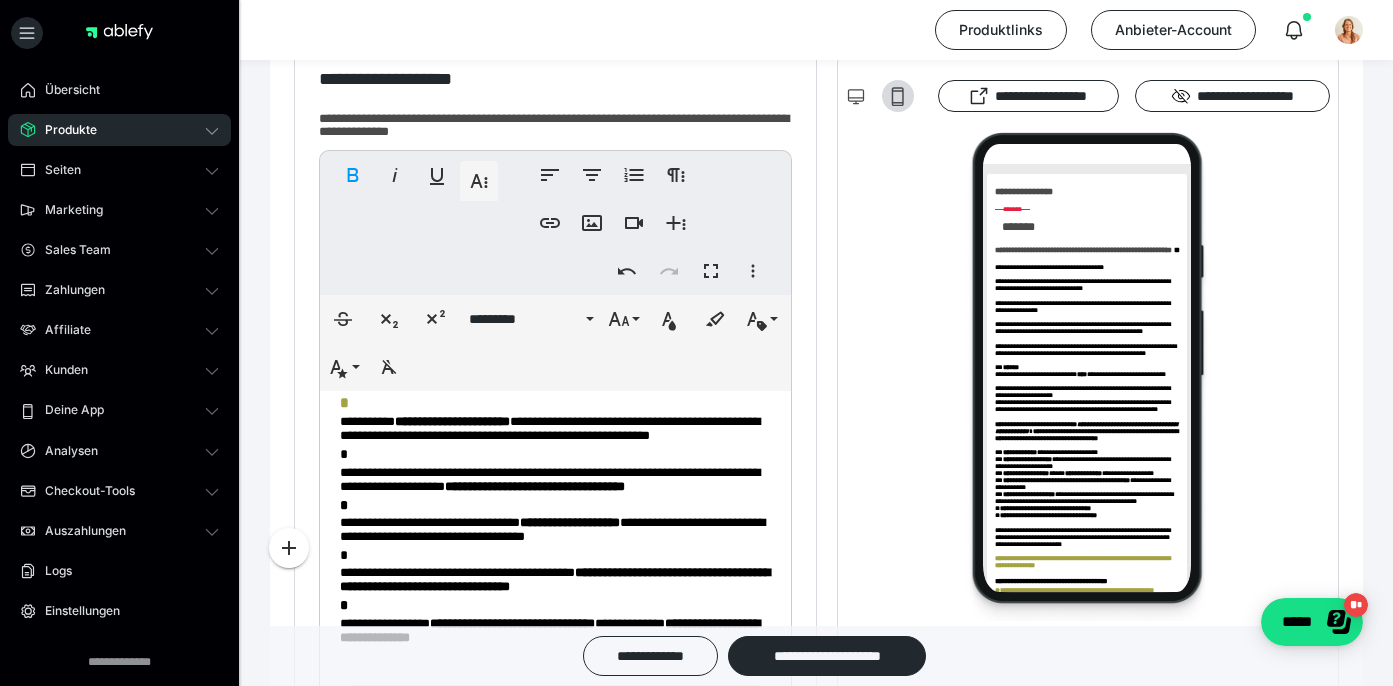 scroll, scrollTop: 1789, scrollLeft: 0, axis: vertical 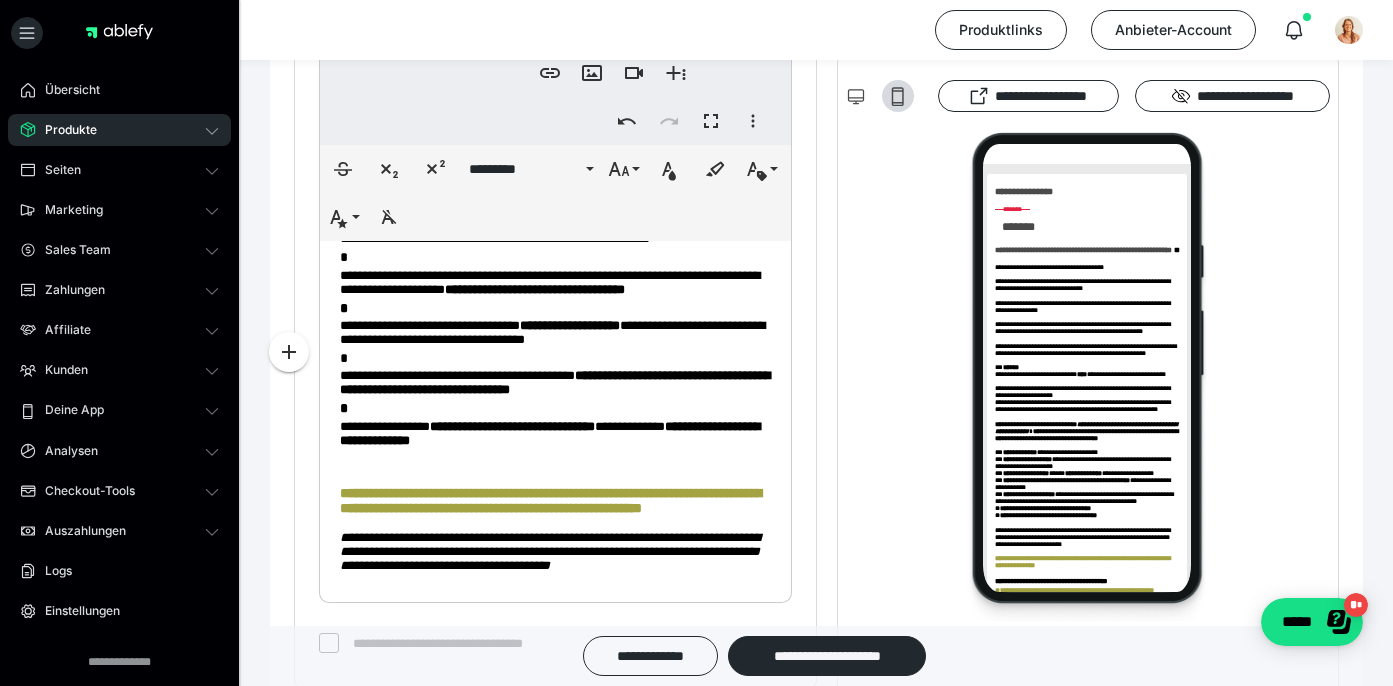 click on "**********" at bounding box center [555, -177] 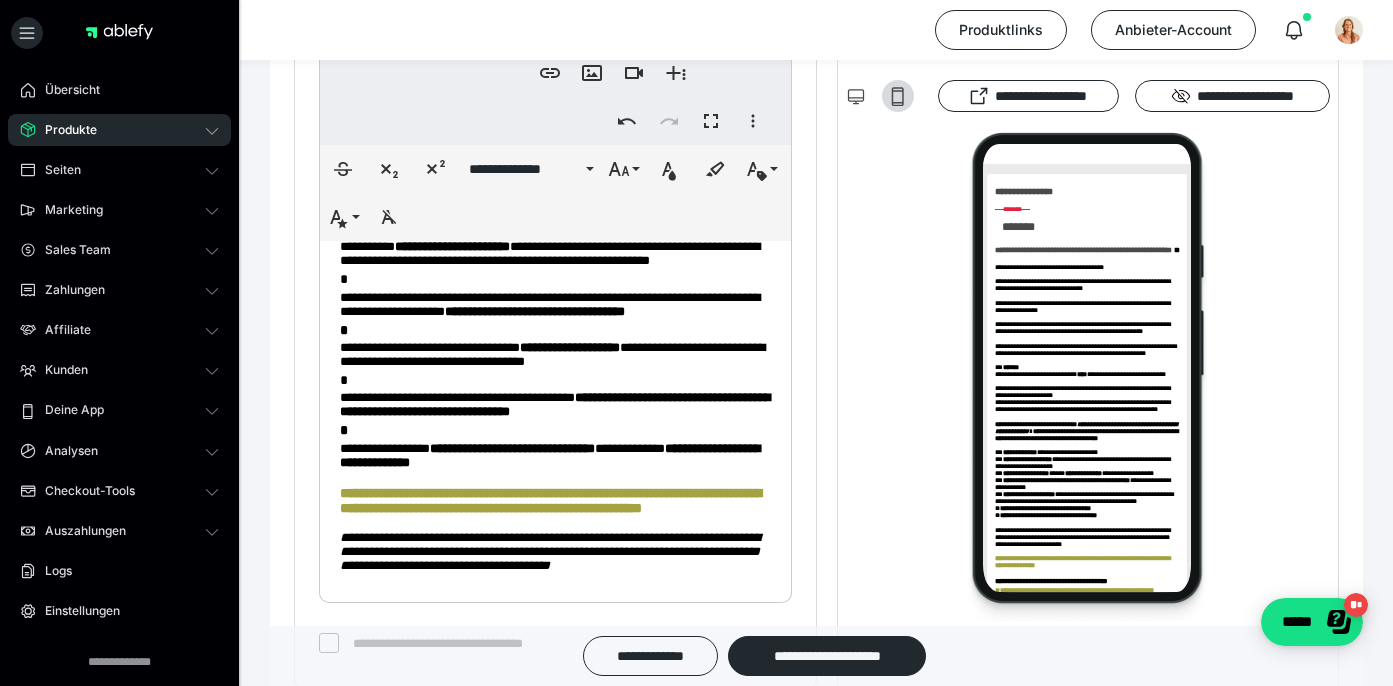 scroll, scrollTop: 1391, scrollLeft: 0, axis: vertical 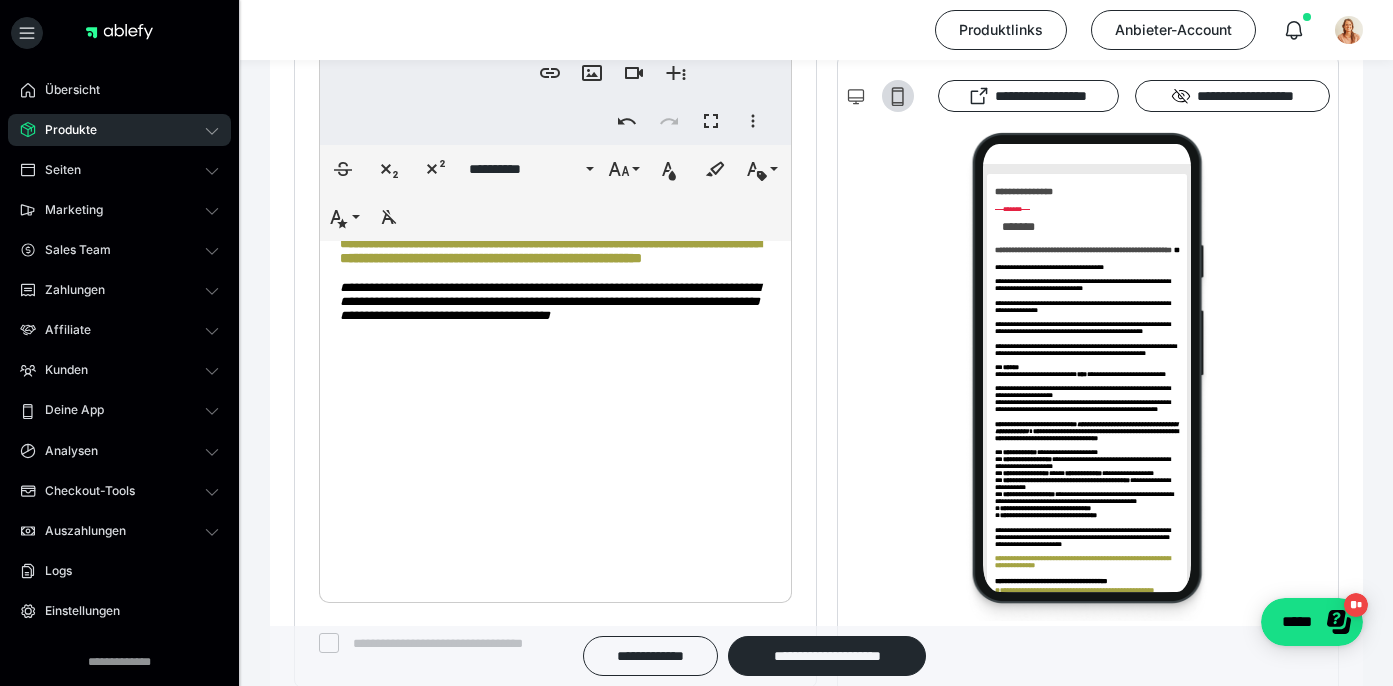 drag, startPoint x: 714, startPoint y: 435, endPoint x: 324, endPoint y: 427, distance: 390.08203 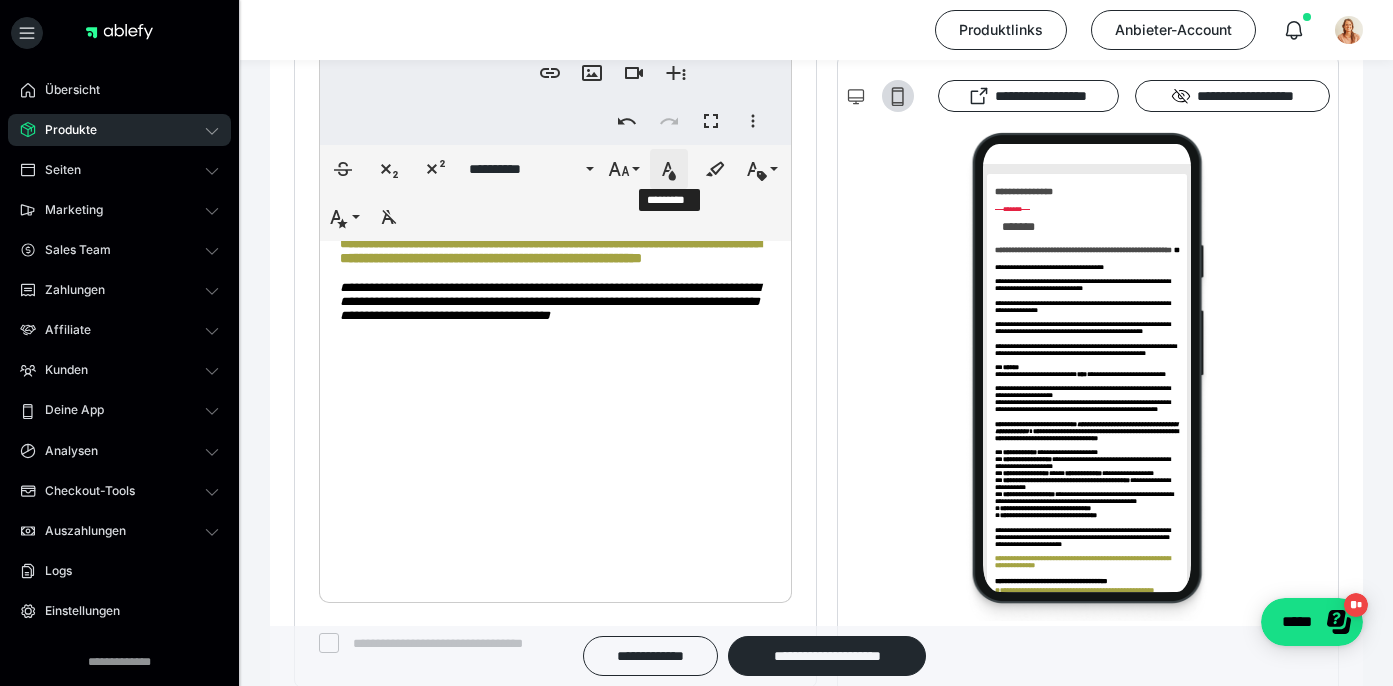 click 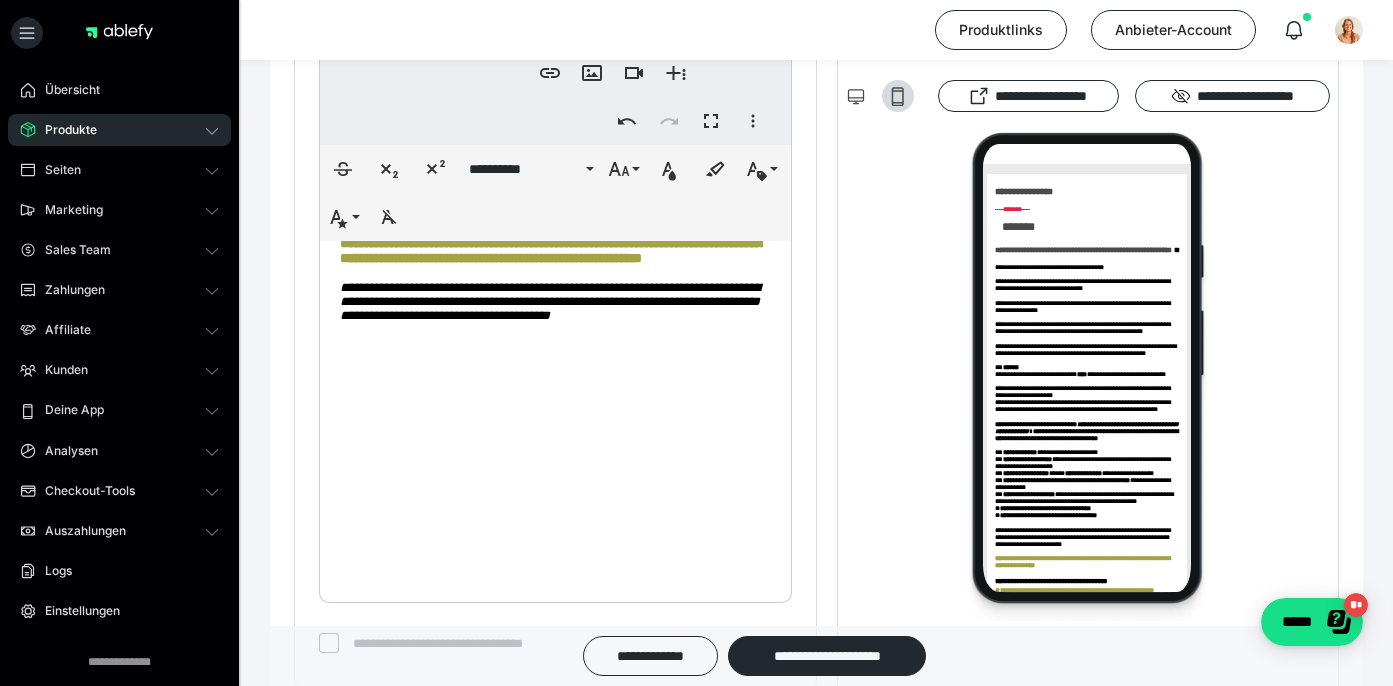 click on "**********" at bounding box center [555, -103] 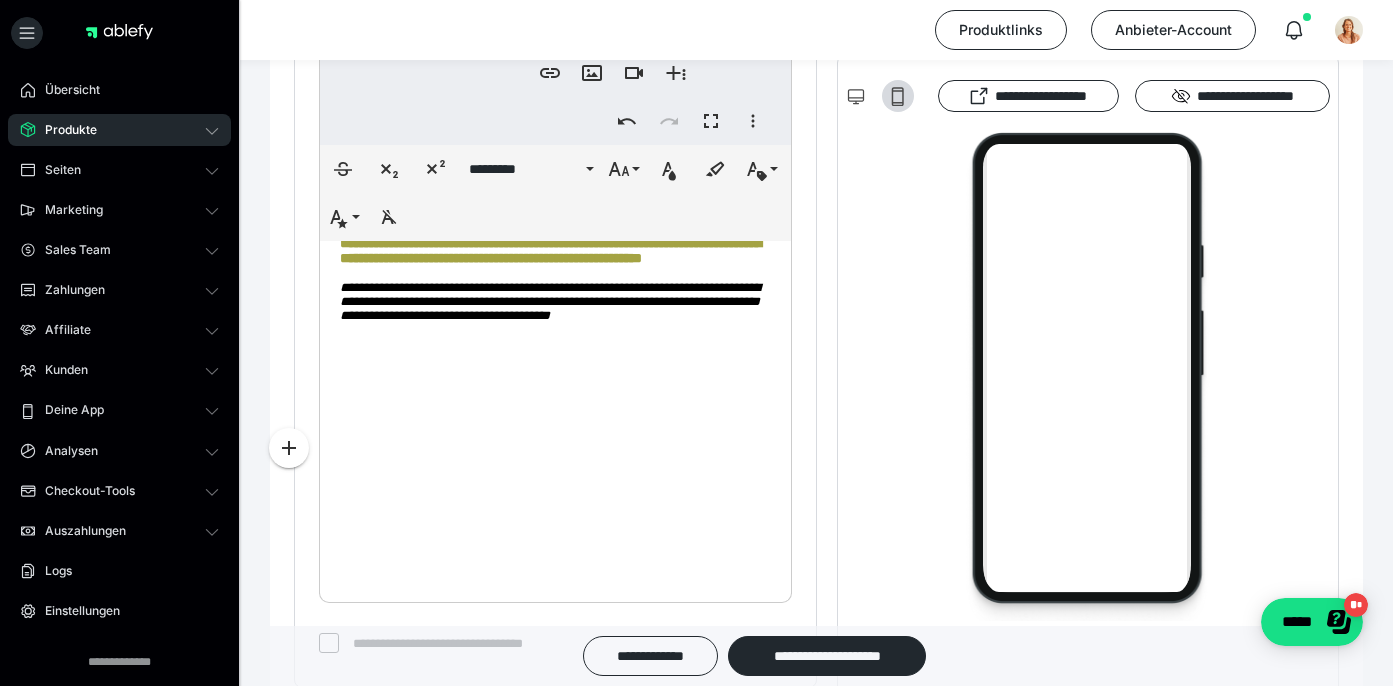 scroll, scrollTop: 1504, scrollLeft: 1, axis: both 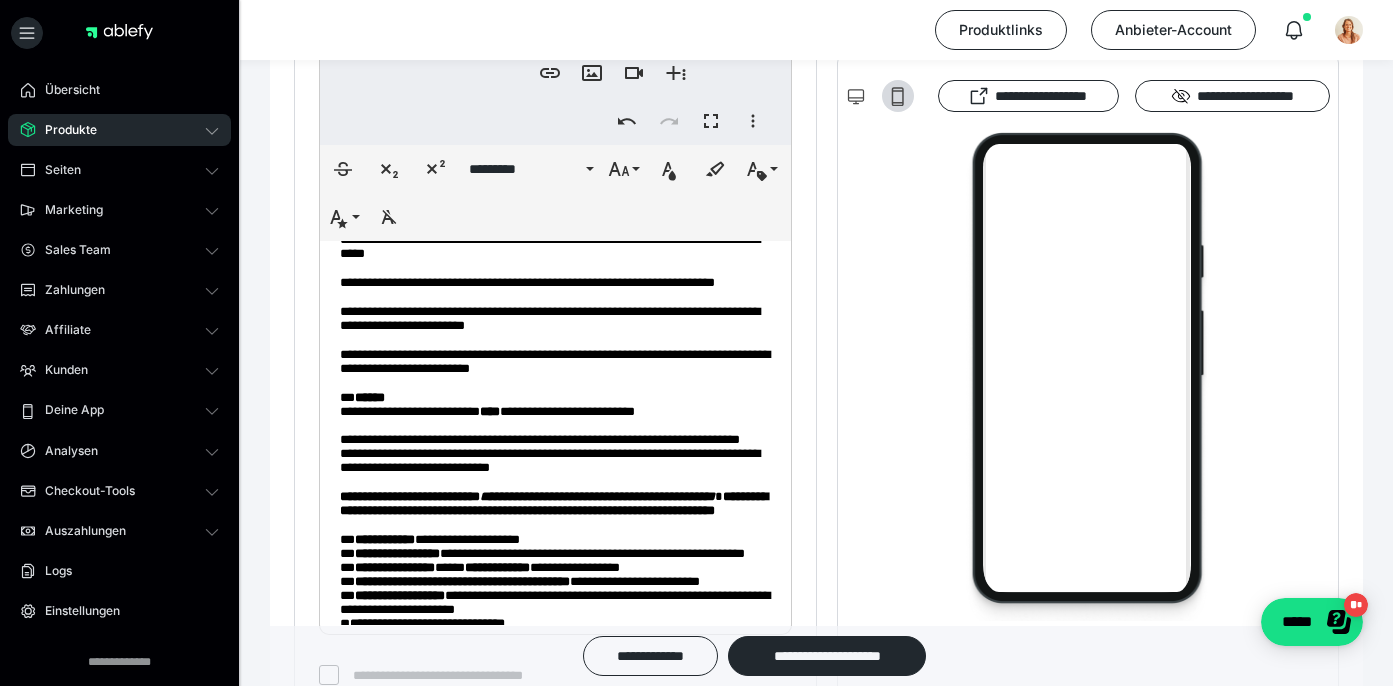click on "**********" at bounding box center (555, 283) 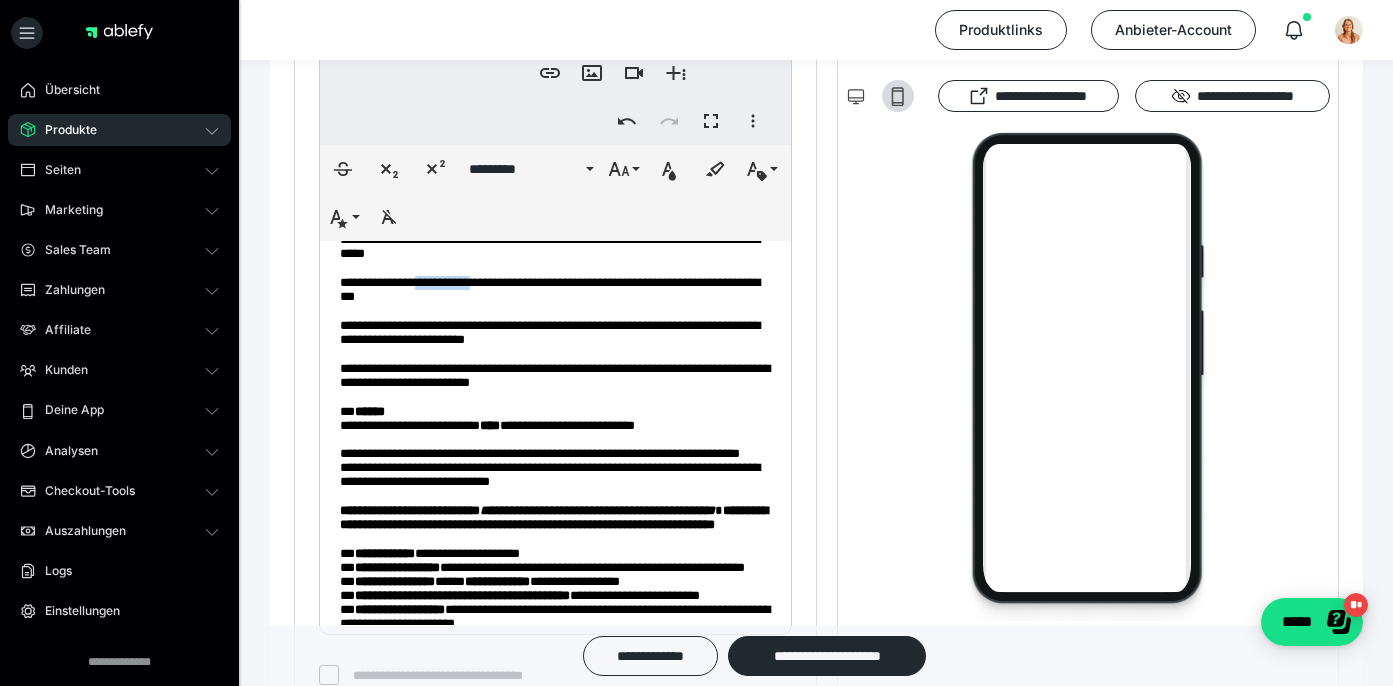 drag, startPoint x: 519, startPoint y: 338, endPoint x: 440, endPoint y: 336, distance: 79.025314 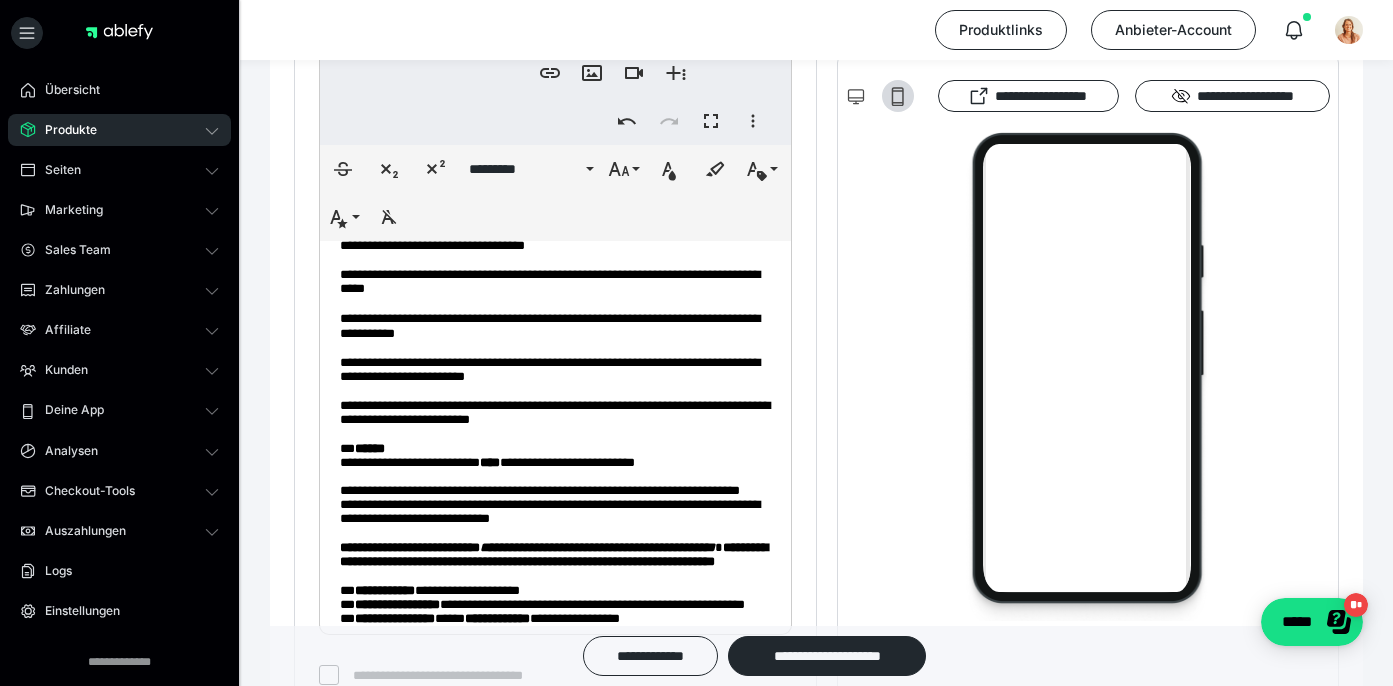 scroll, scrollTop: 38, scrollLeft: 0, axis: vertical 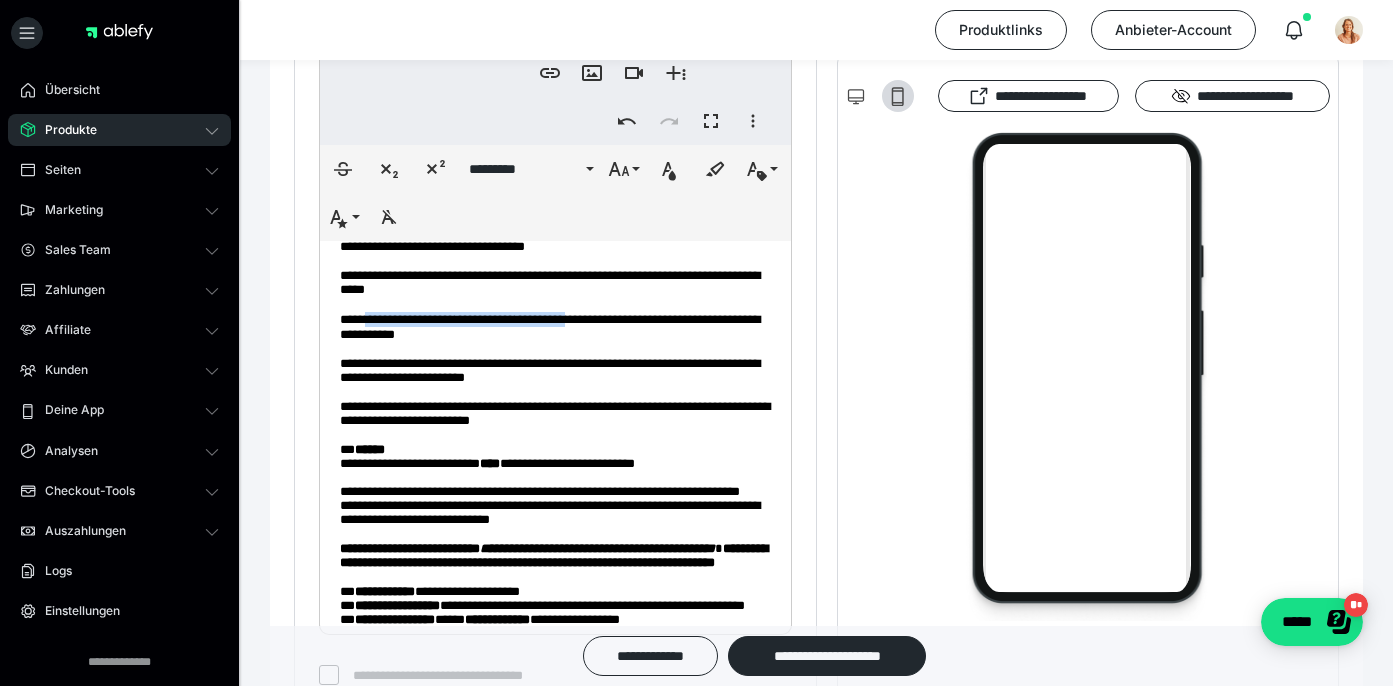 drag, startPoint x: 634, startPoint y: 372, endPoint x: 378, endPoint y: 368, distance: 256.03125 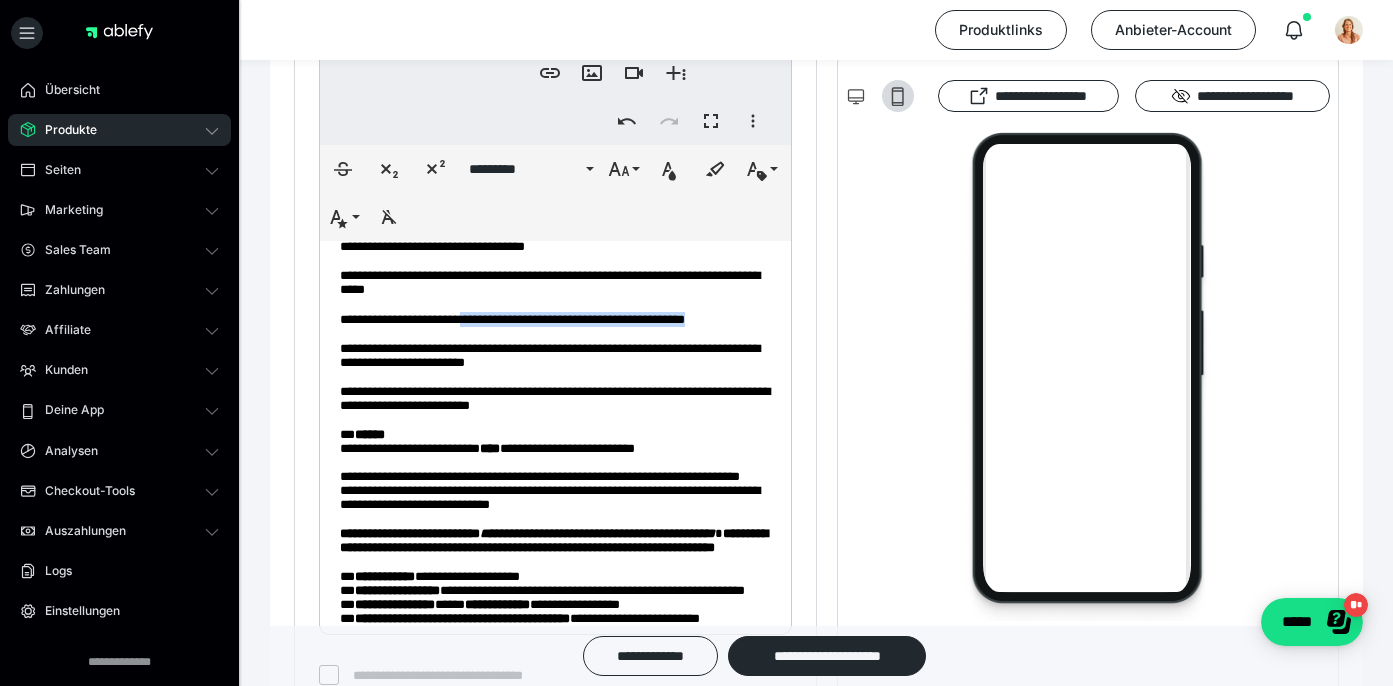 drag, startPoint x: 767, startPoint y: 372, endPoint x: 487, endPoint y: 371, distance: 280.0018 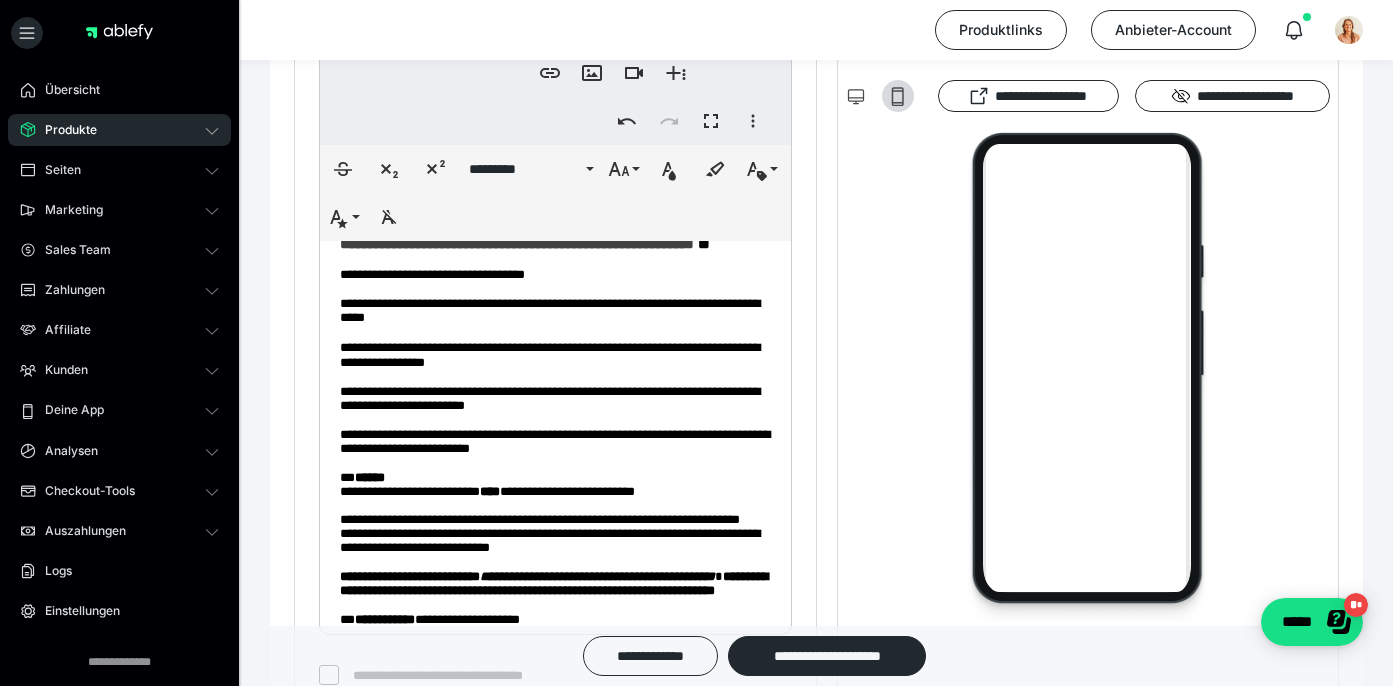 scroll, scrollTop: 2, scrollLeft: 0, axis: vertical 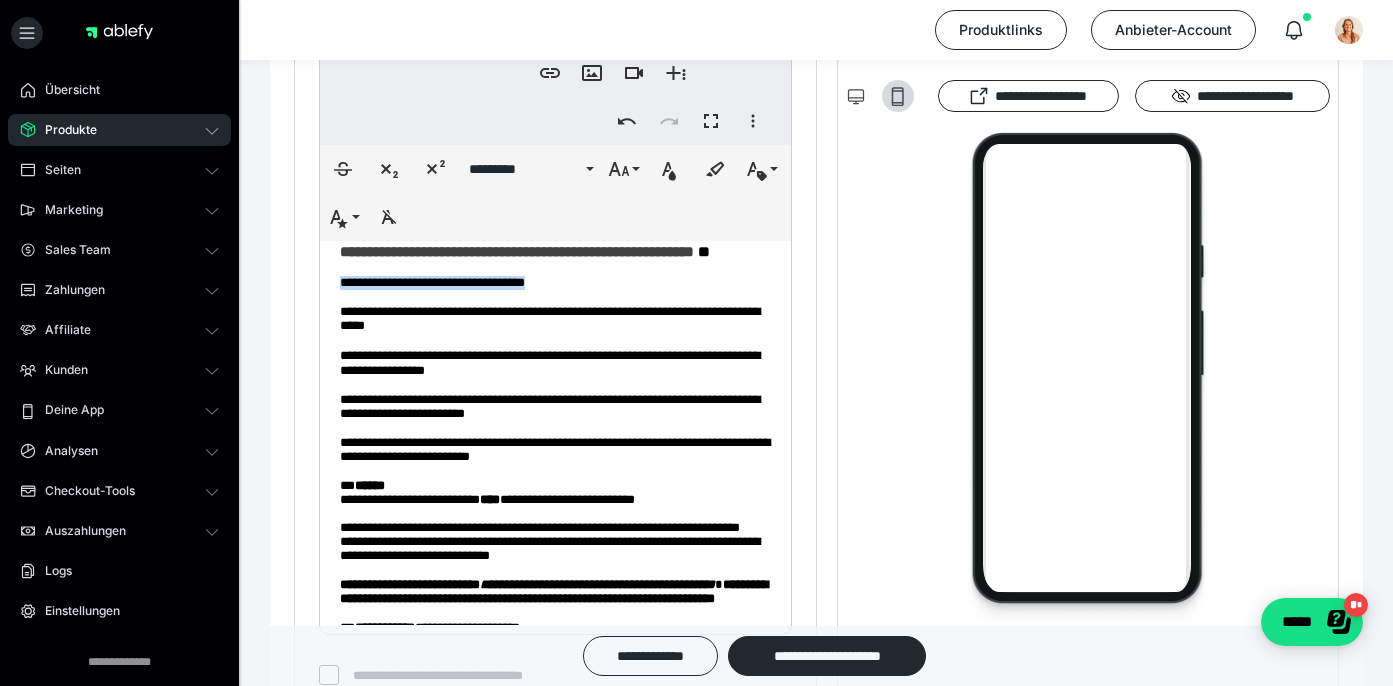 drag, startPoint x: 576, startPoint y: 316, endPoint x: 326, endPoint y: 313, distance: 250.018 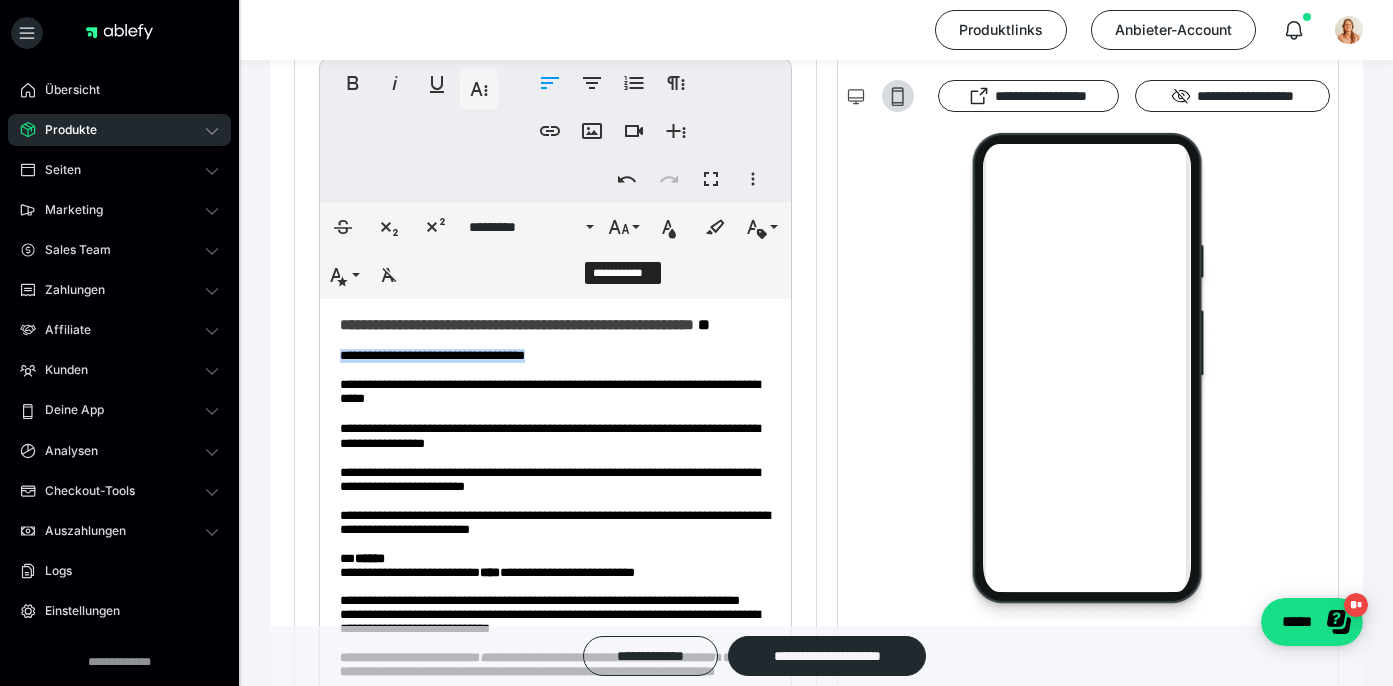 scroll, scrollTop: 492, scrollLeft: 0, axis: vertical 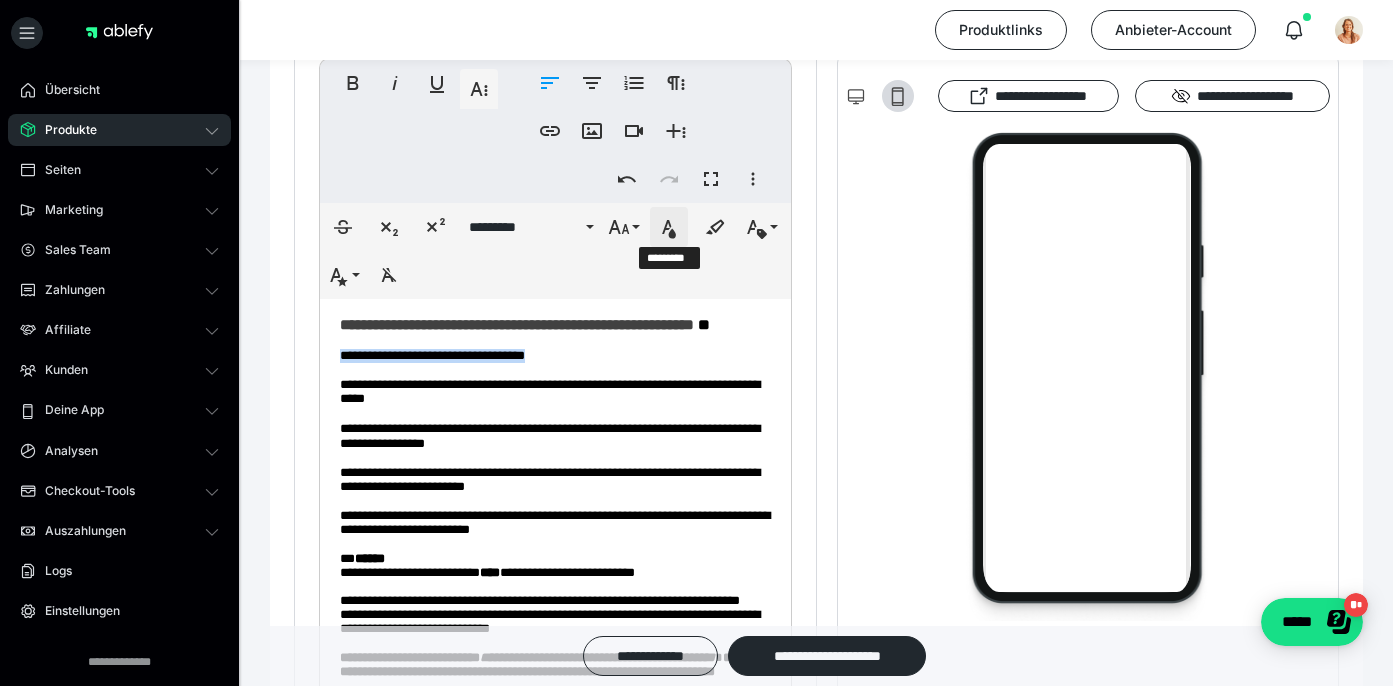 click 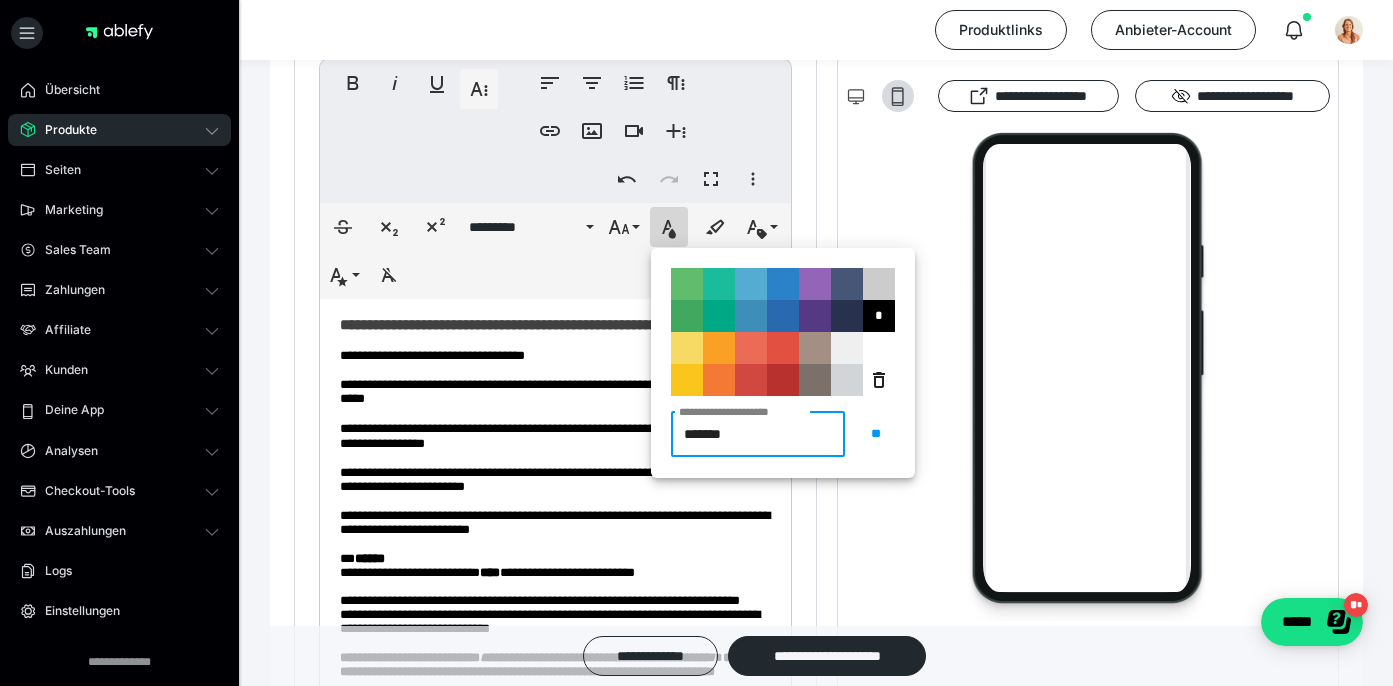 click on "*******" at bounding box center (758, 434) 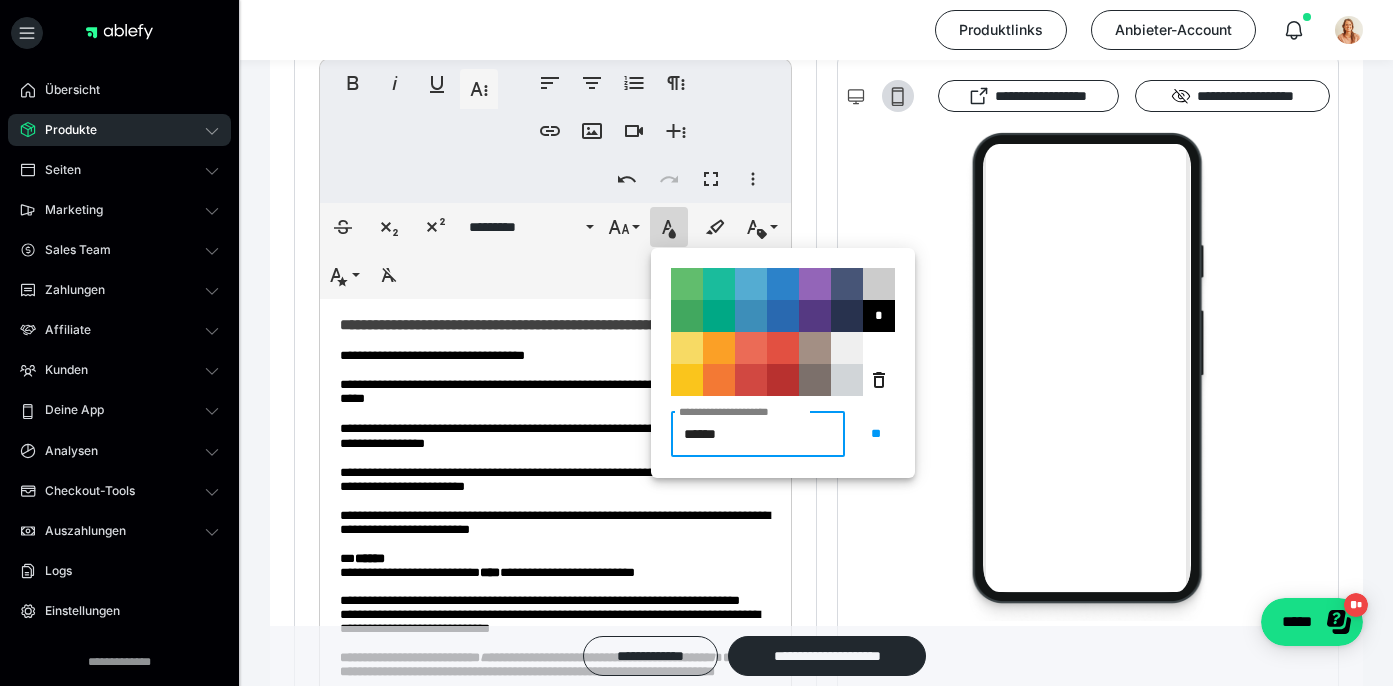 type on "*******" 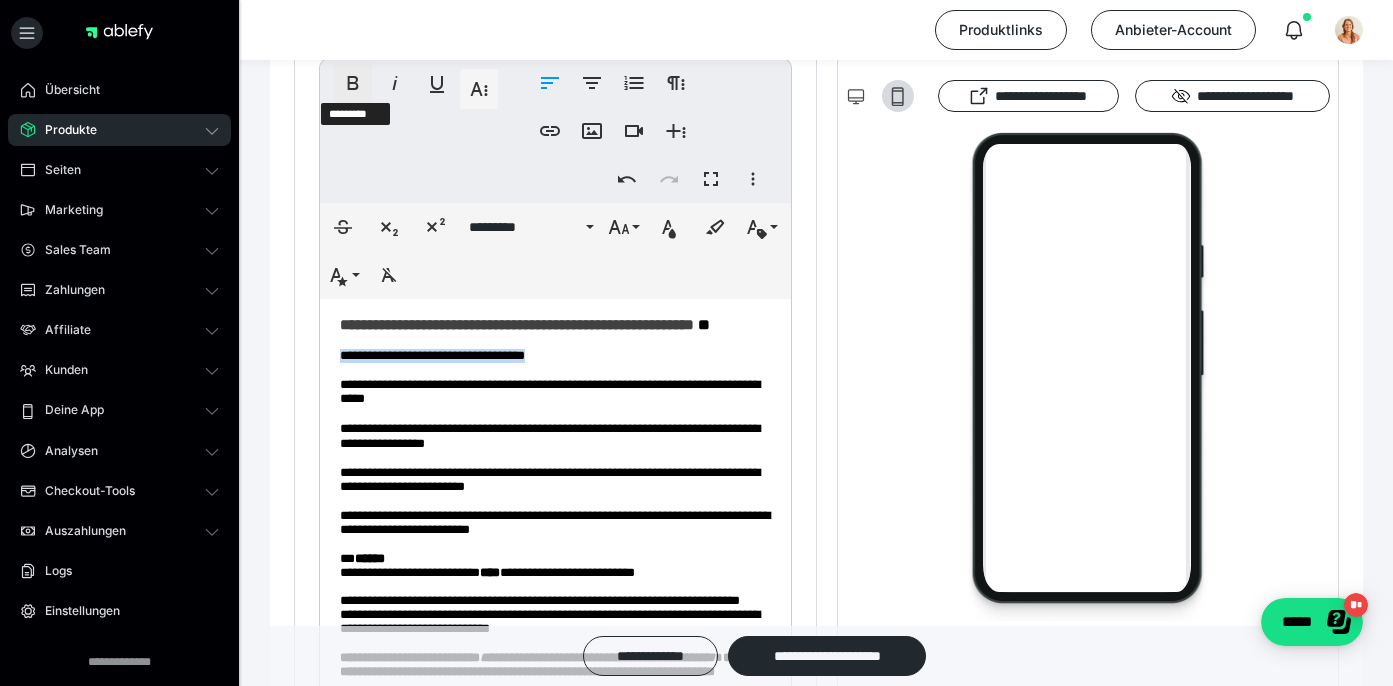 click 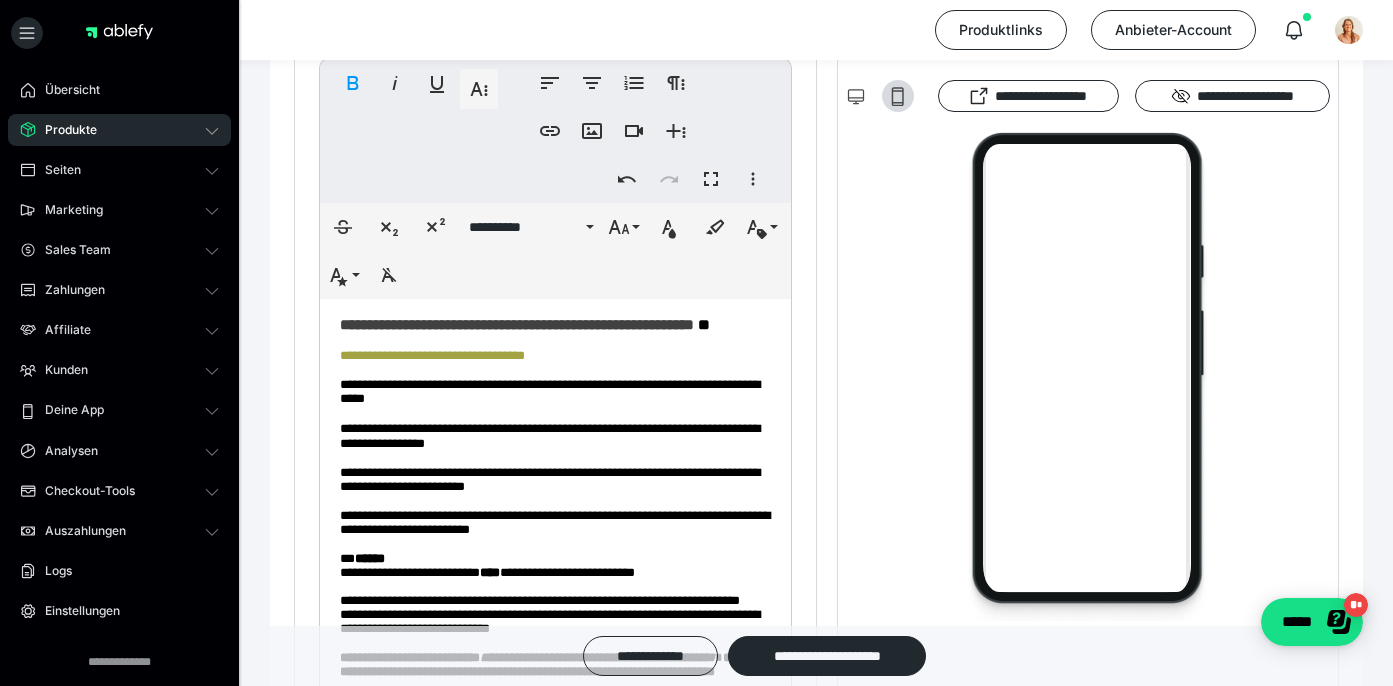 click at bounding box center (555, 341) 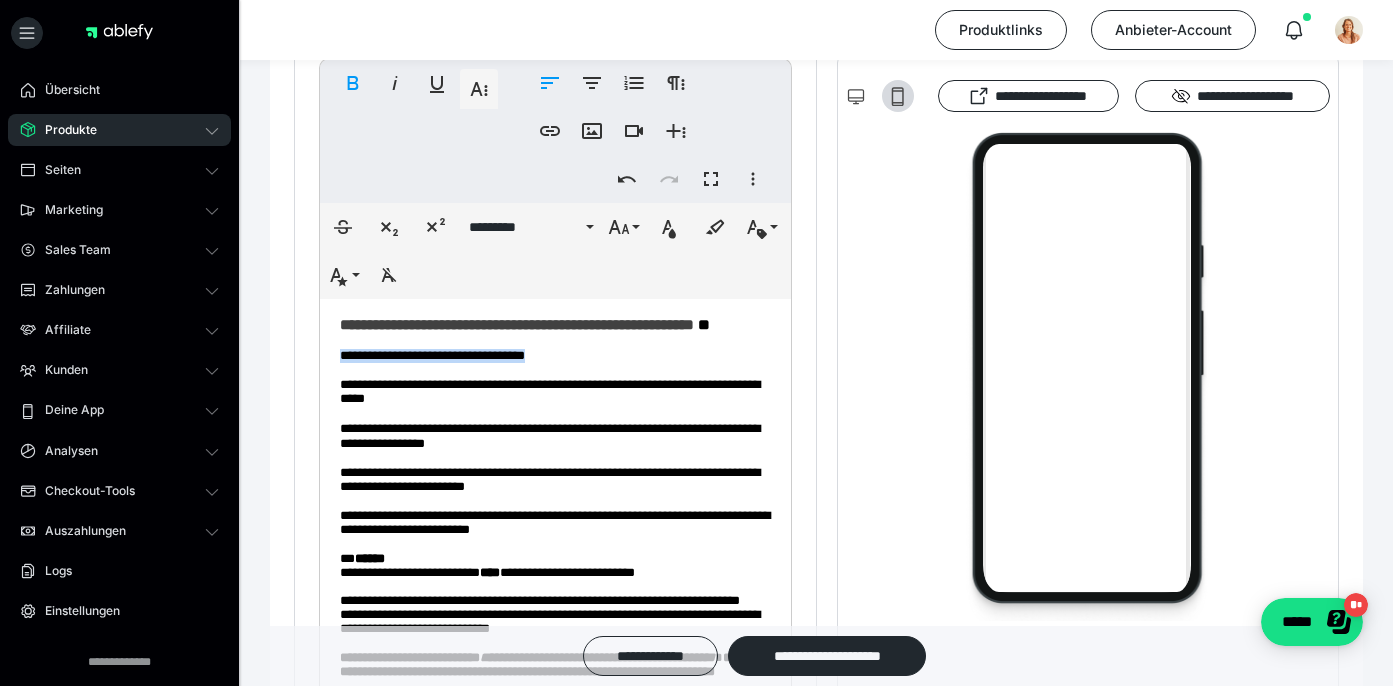 drag, startPoint x: 586, startPoint y: 390, endPoint x: 325, endPoint y: 382, distance: 261.1226 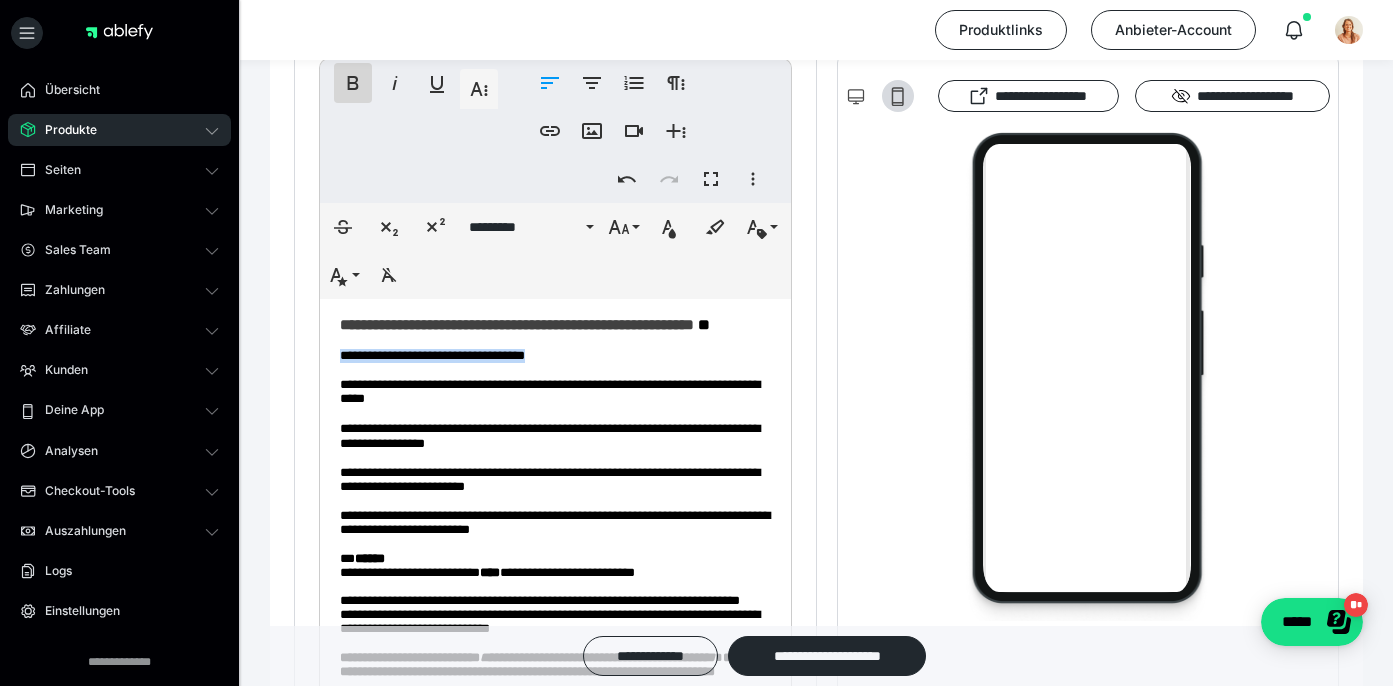 click 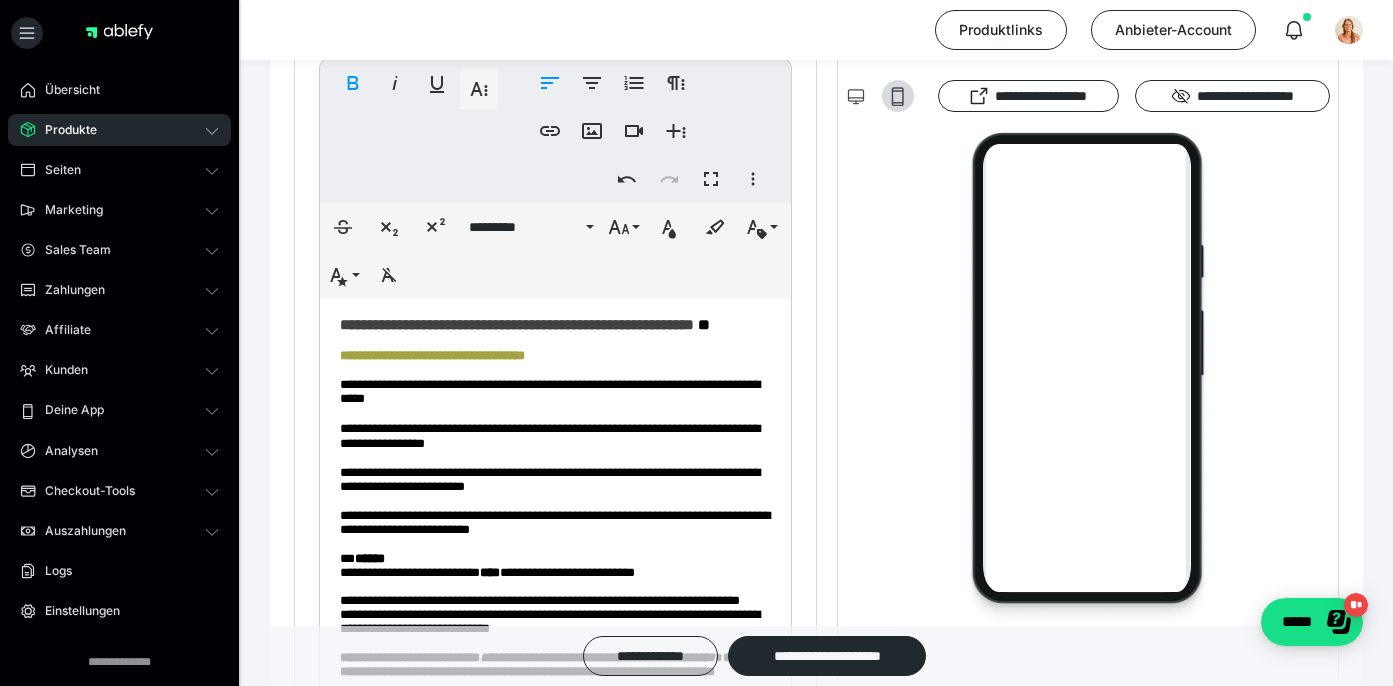 click at bounding box center [555, 341] 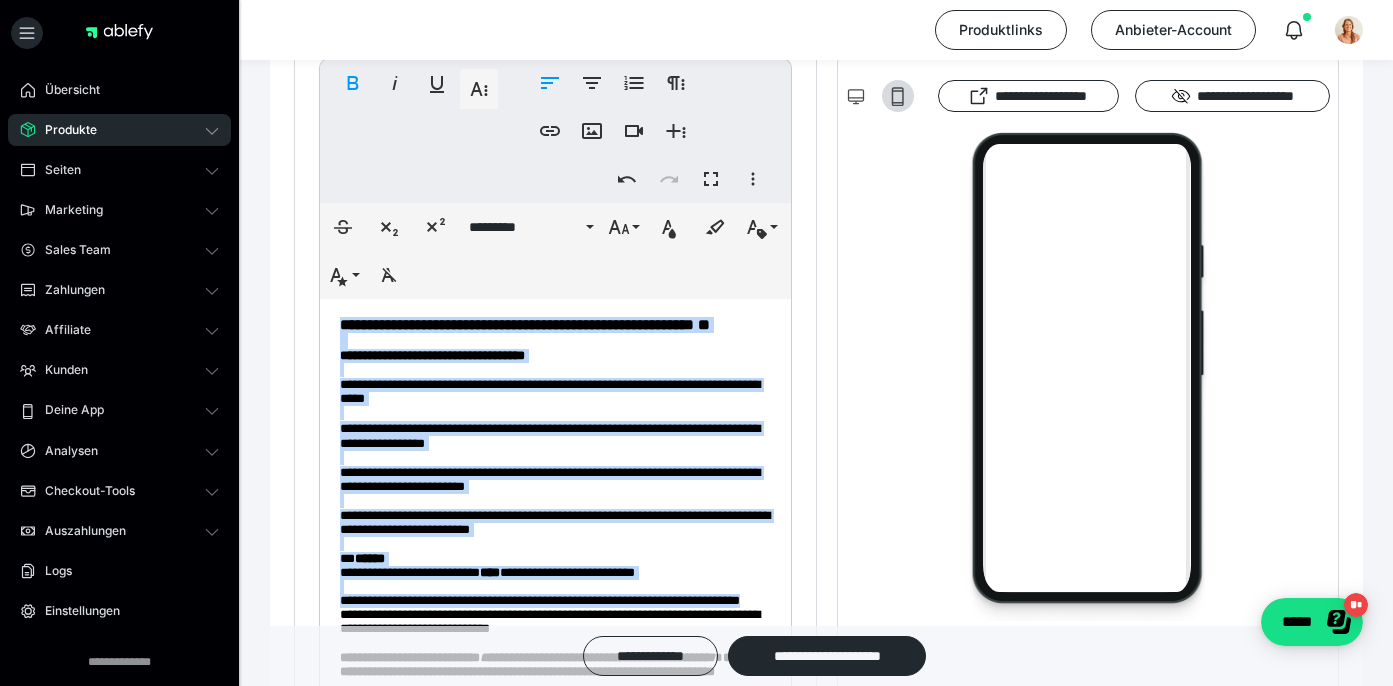 scroll, scrollTop: 504, scrollLeft: 0, axis: vertical 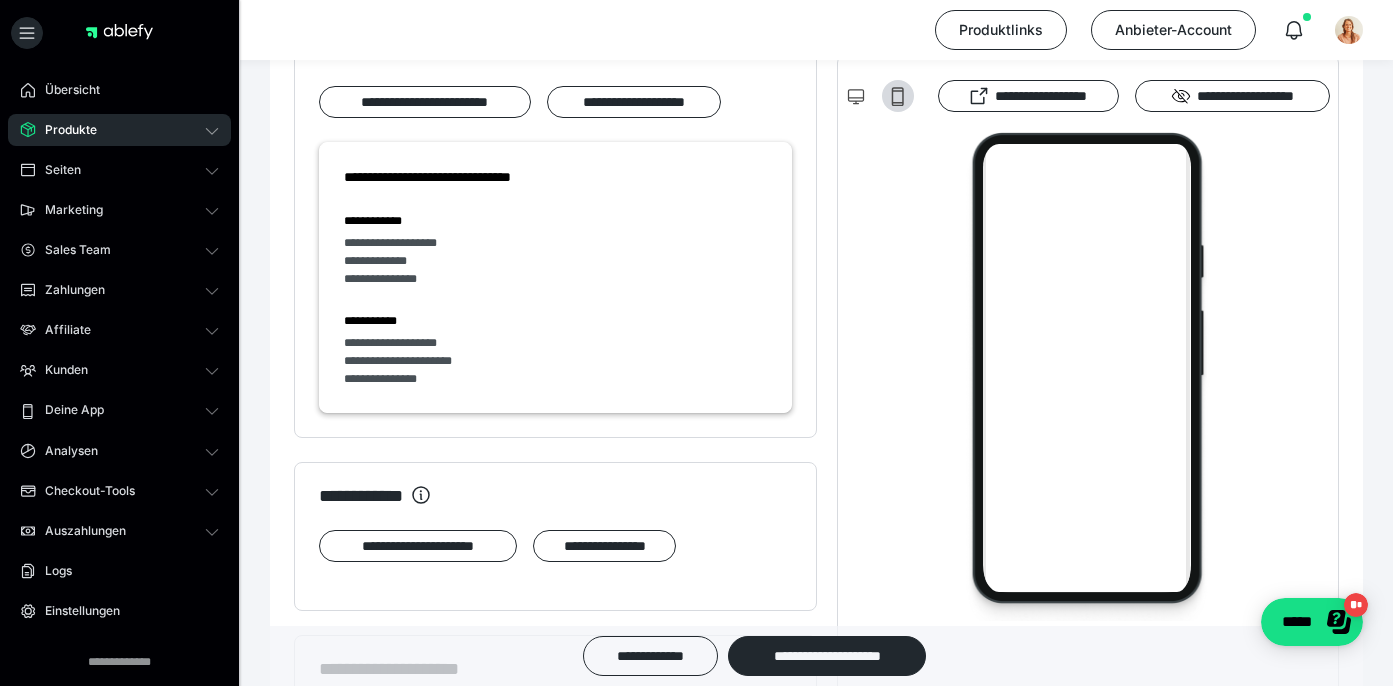 drag, startPoint x: 333, startPoint y: 318, endPoint x: 662, endPoint y: 705, distance: 507.94684 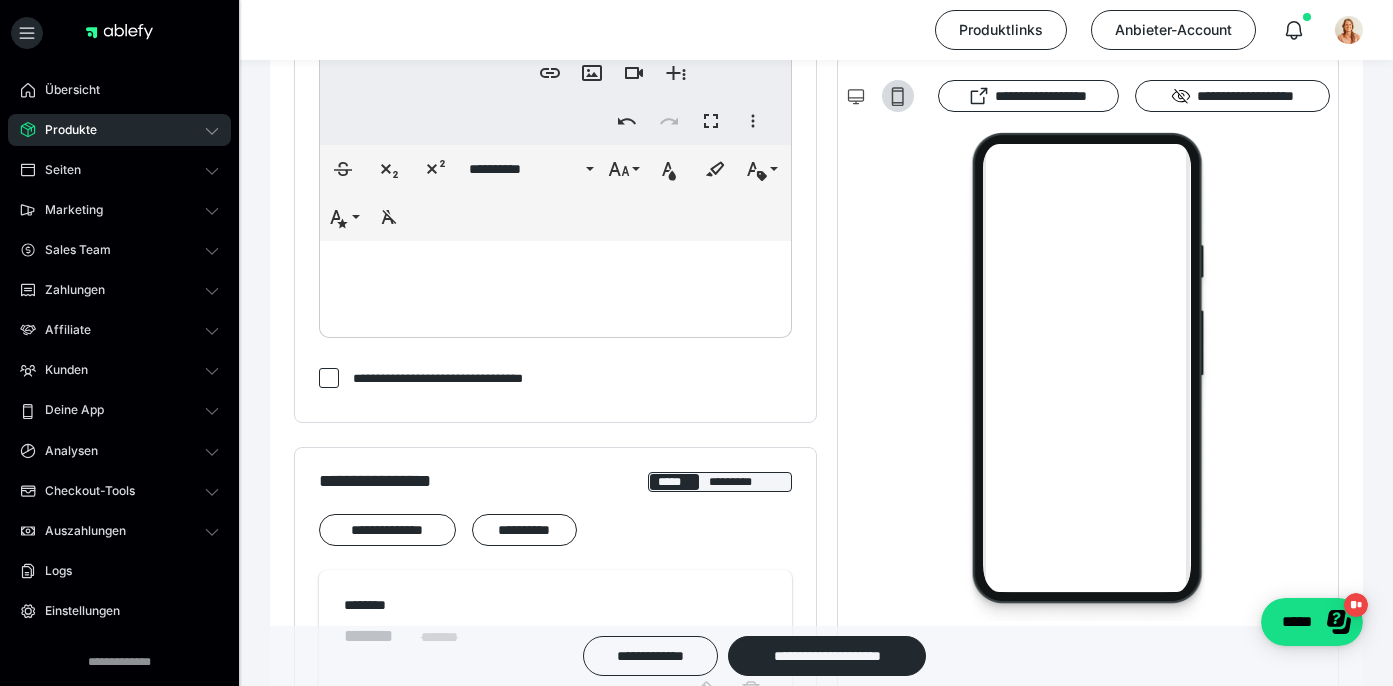 scroll, scrollTop: 825, scrollLeft: 0, axis: vertical 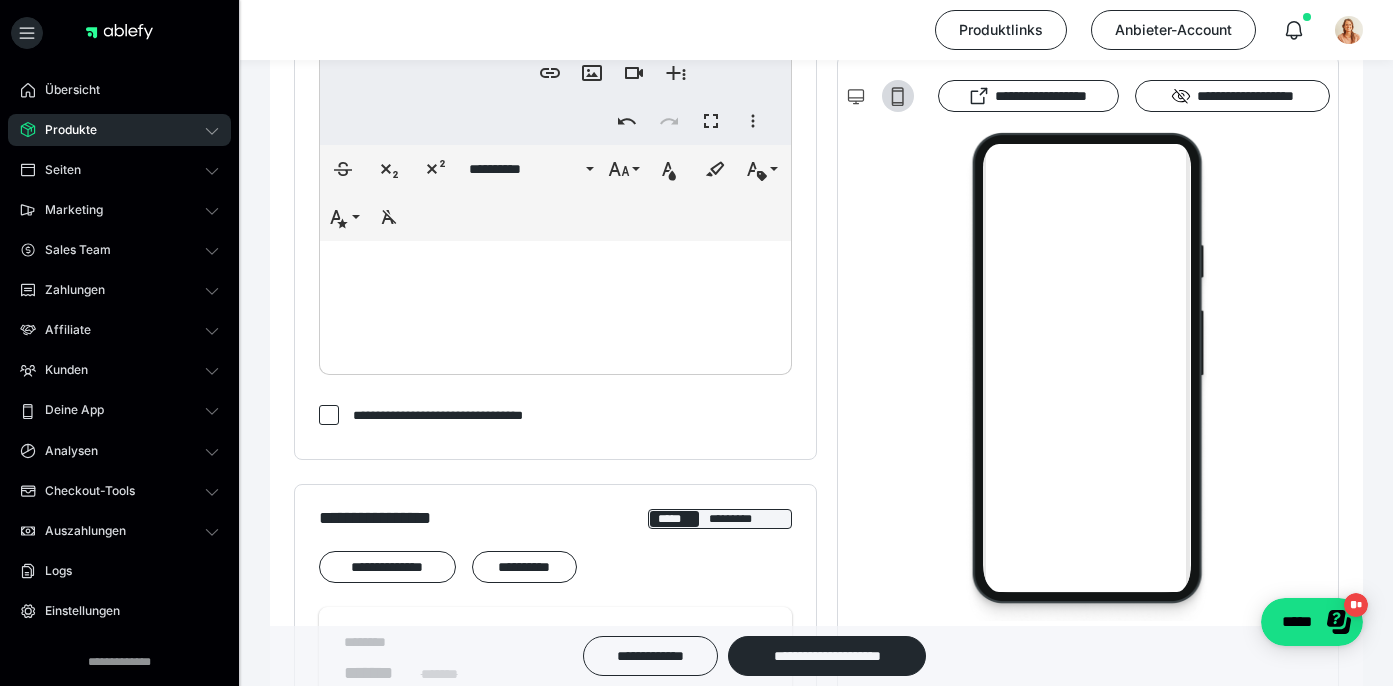 copy on "**********" 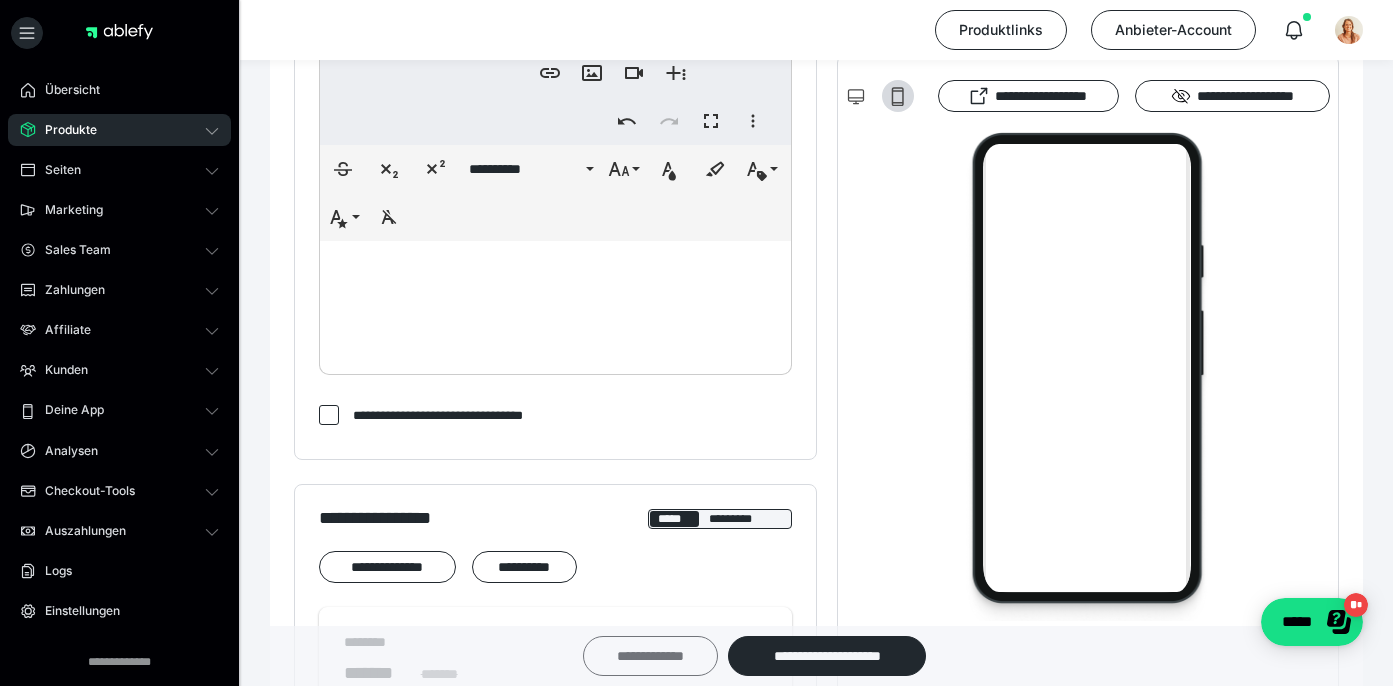 click on "**********" at bounding box center [650, 656] 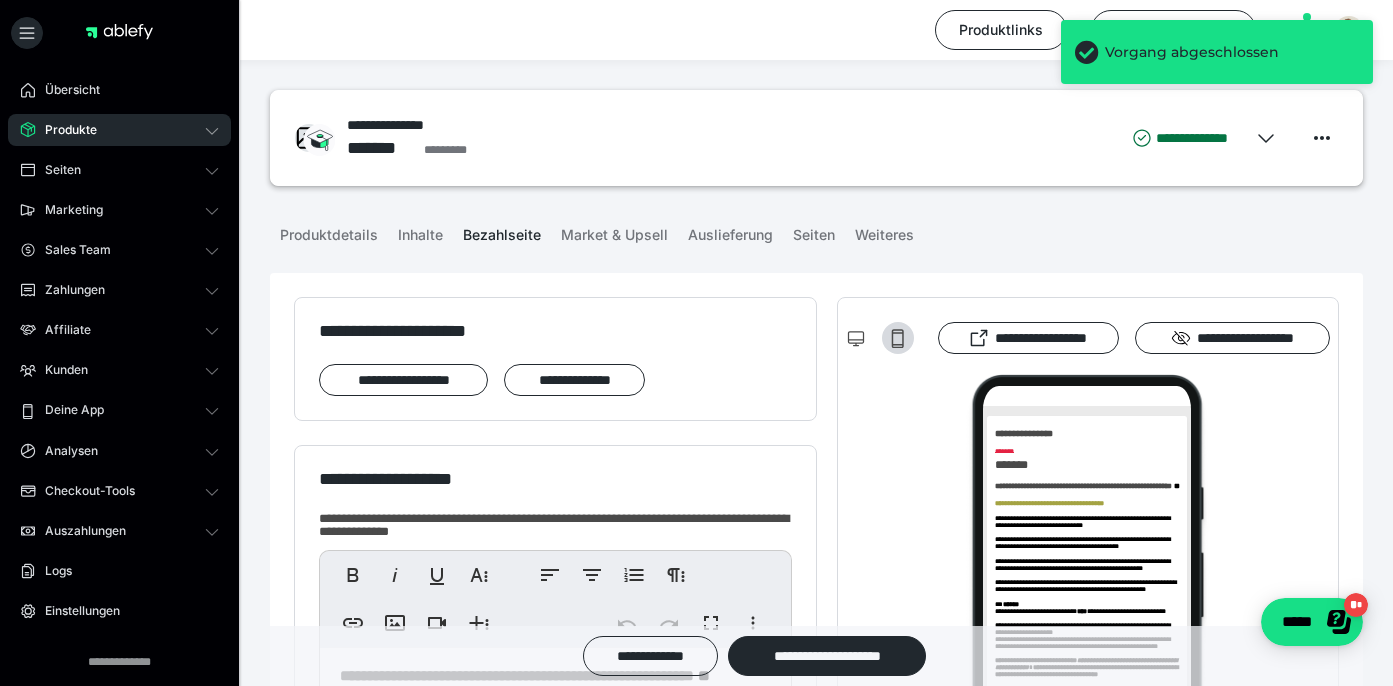 scroll, scrollTop: 0, scrollLeft: 0, axis: both 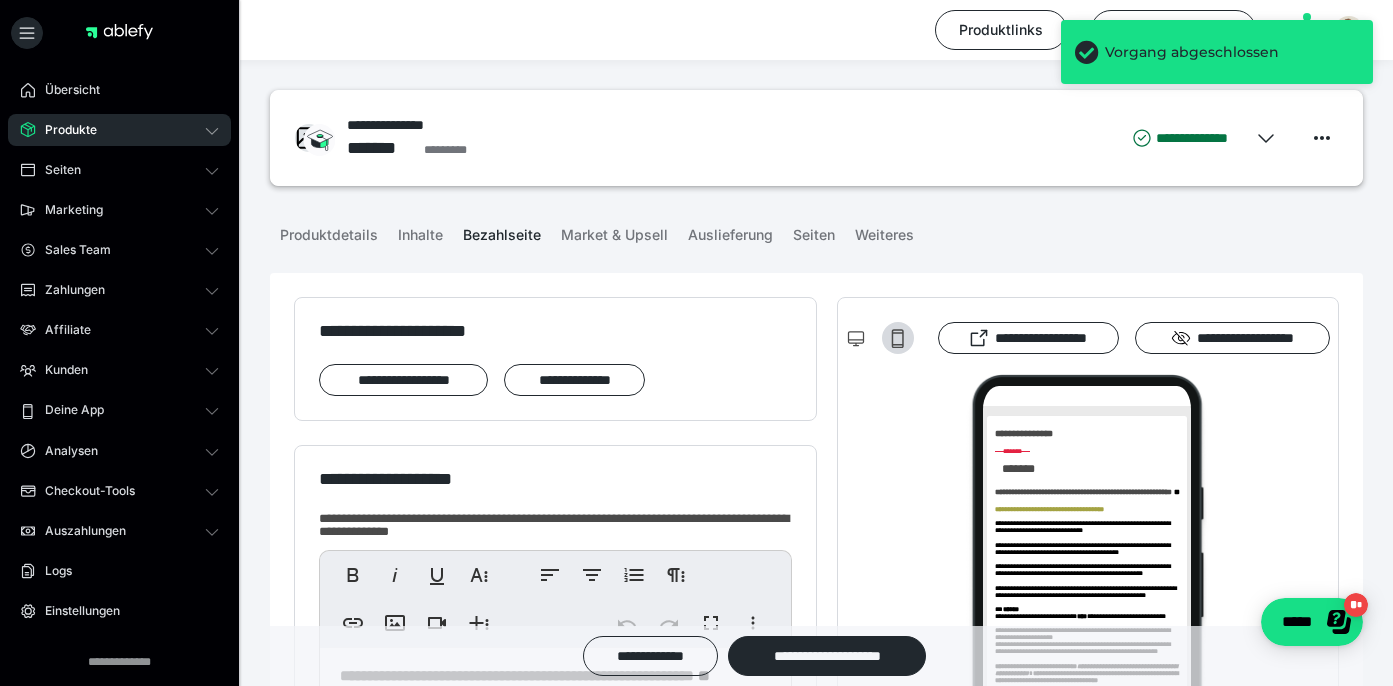 click on "Produkte" at bounding box center [119, 130] 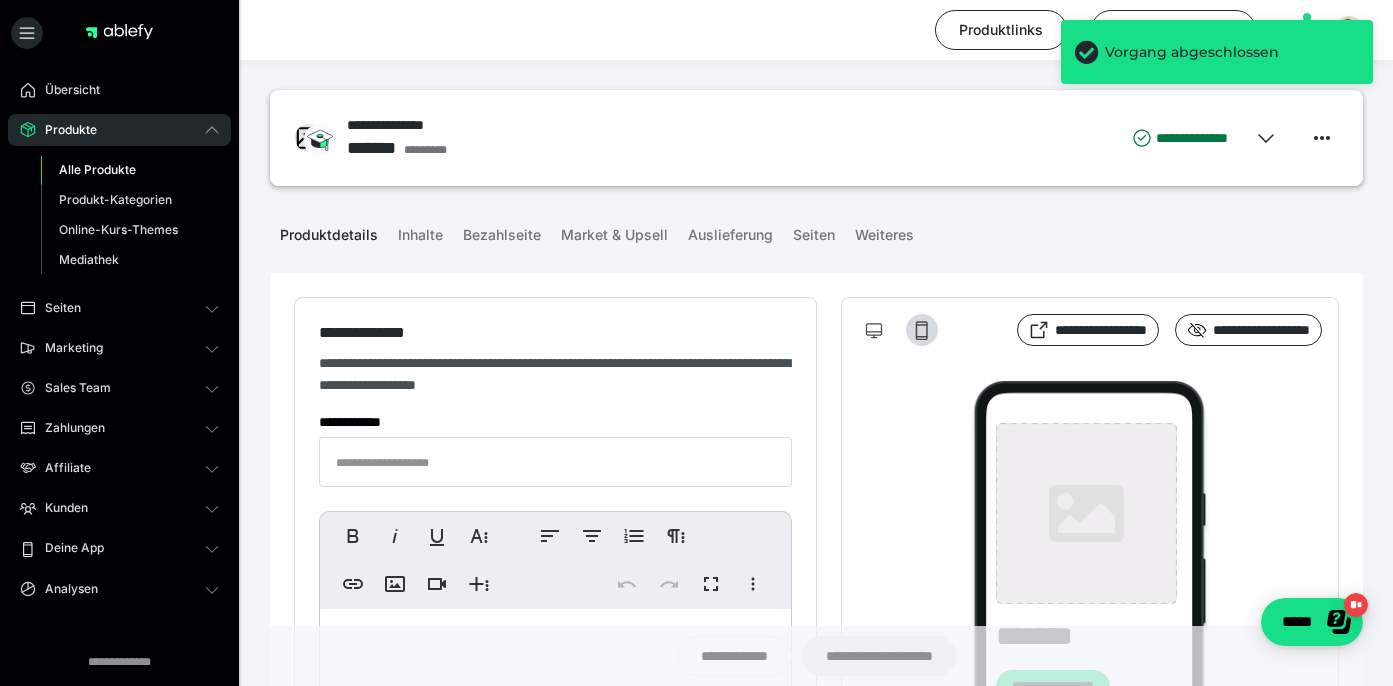 type on "**********" 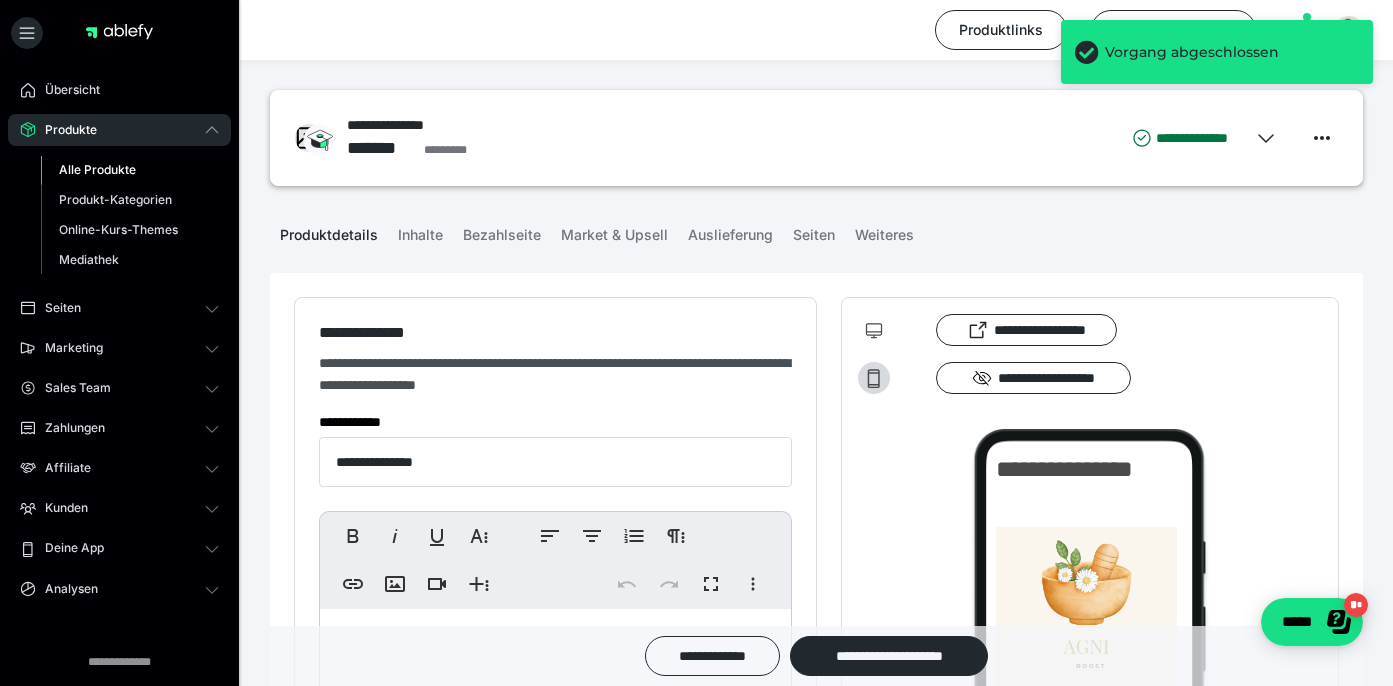 click on "Alle Produkte" at bounding box center (97, 169) 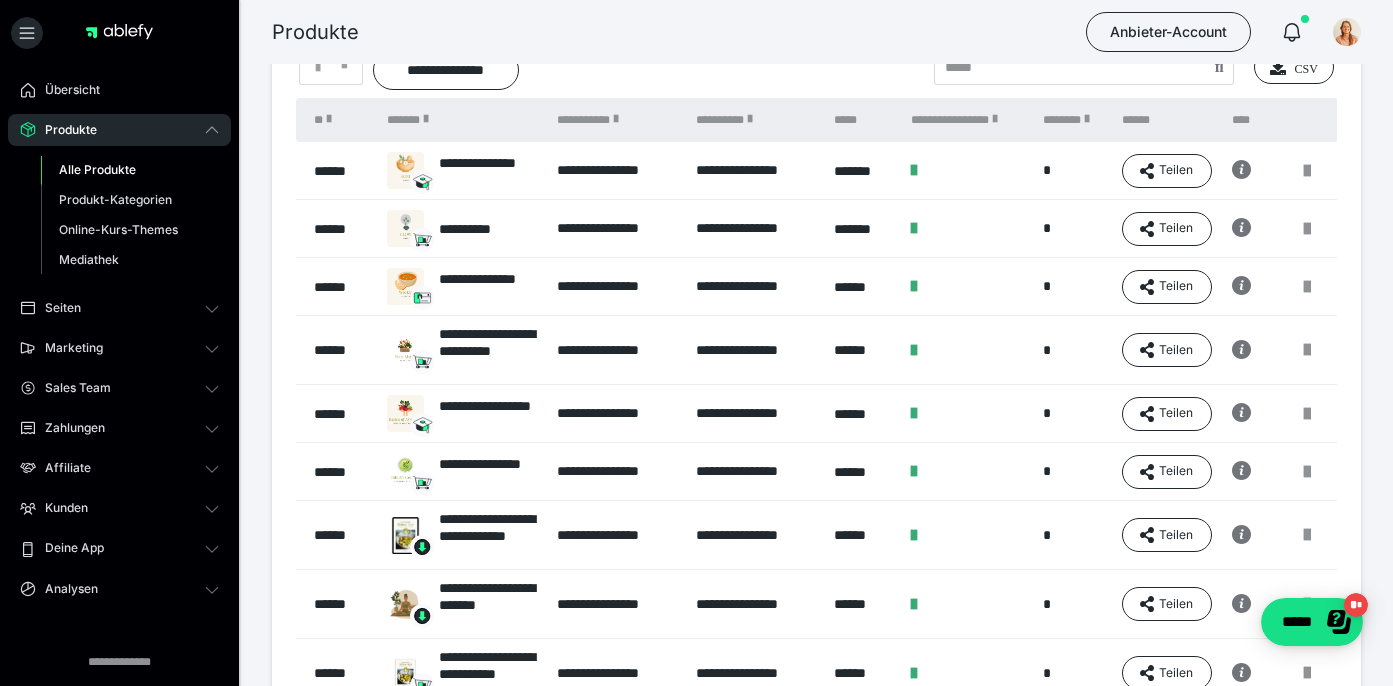 scroll, scrollTop: 125, scrollLeft: 0, axis: vertical 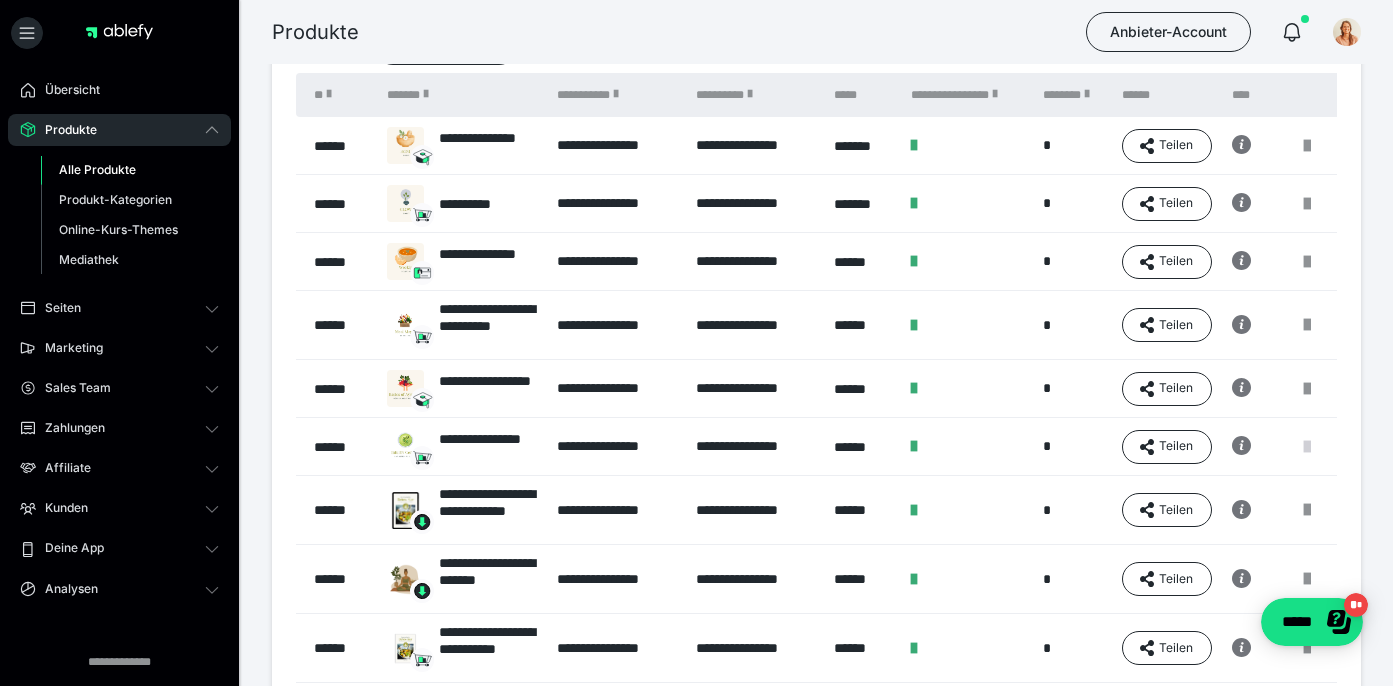 click at bounding box center [1307, 447] 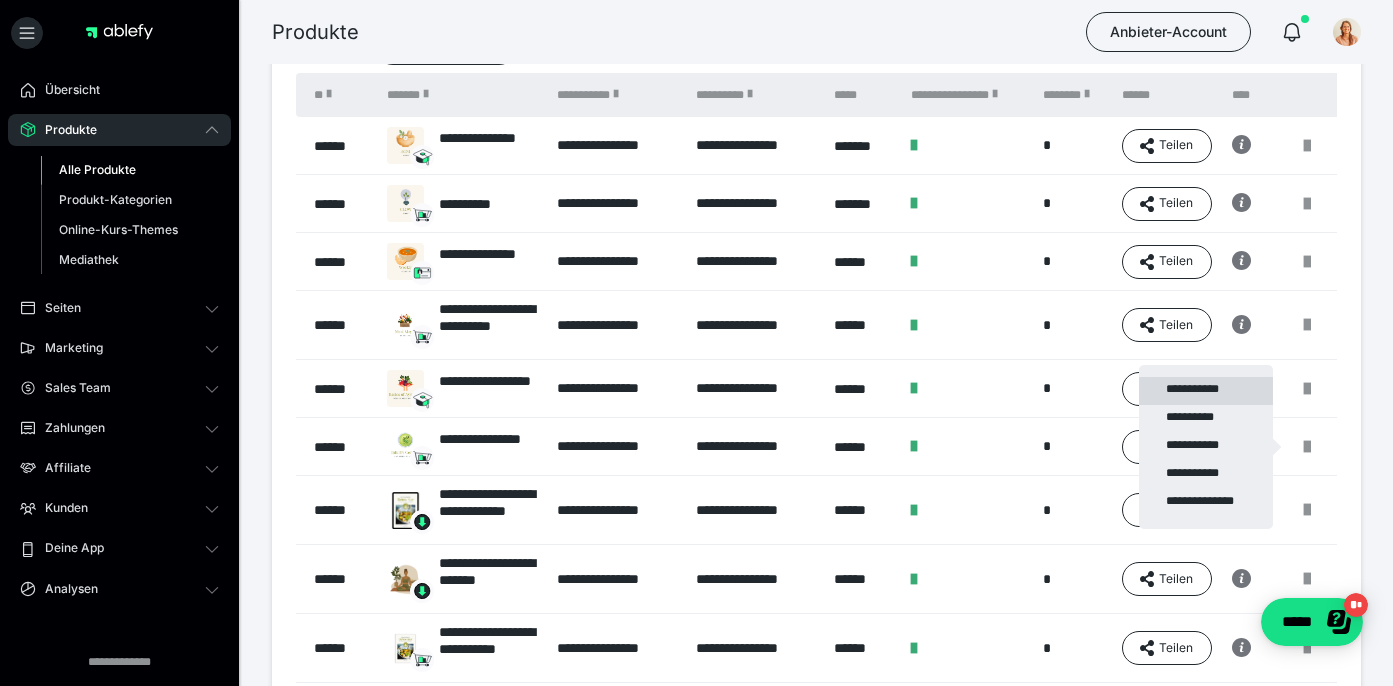 click on "**********" at bounding box center (1206, 391) 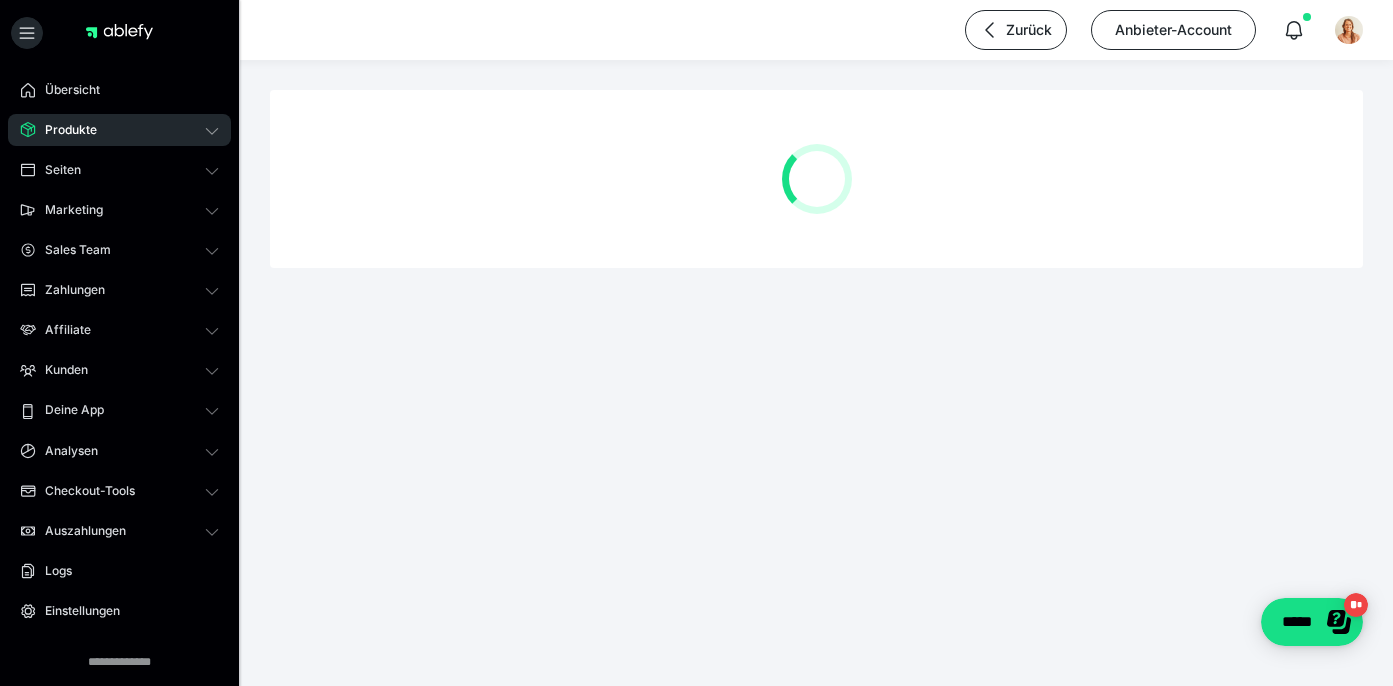 scroll, scrollTop: 0, scrollLeft: 0, axis: both 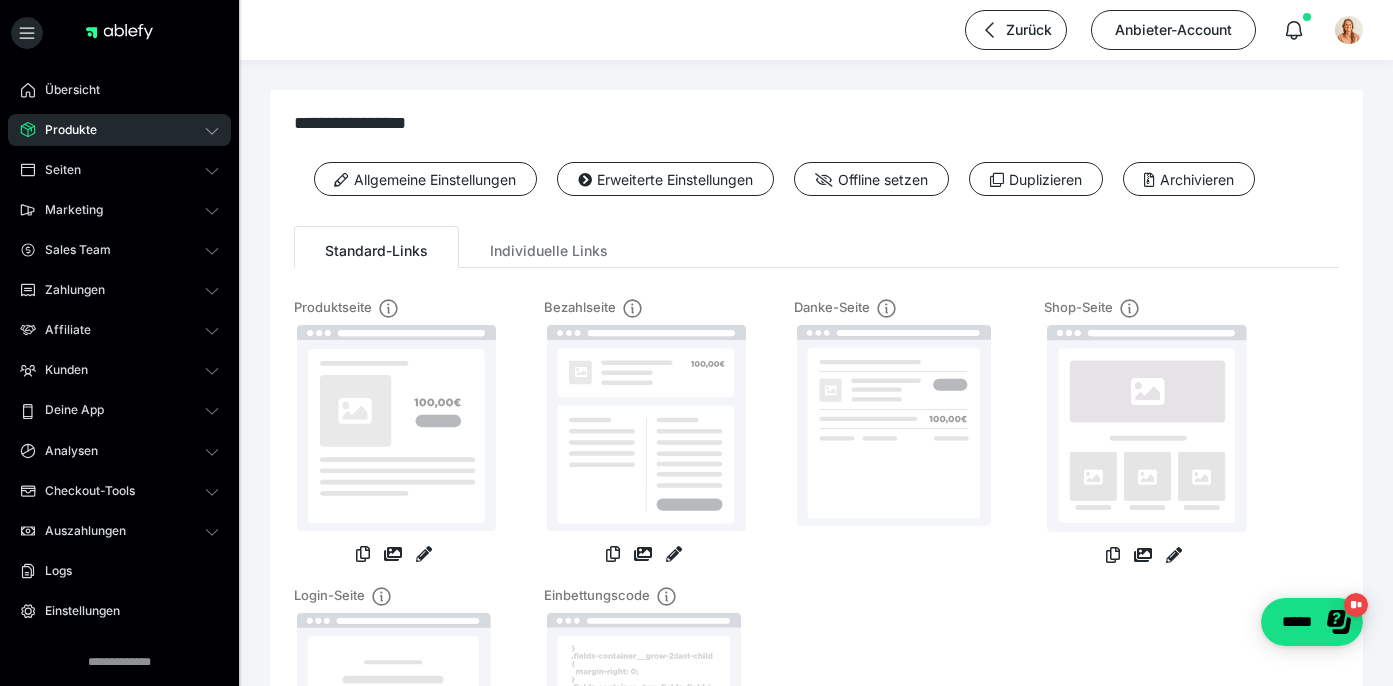 click at bounding box center [644, 434] 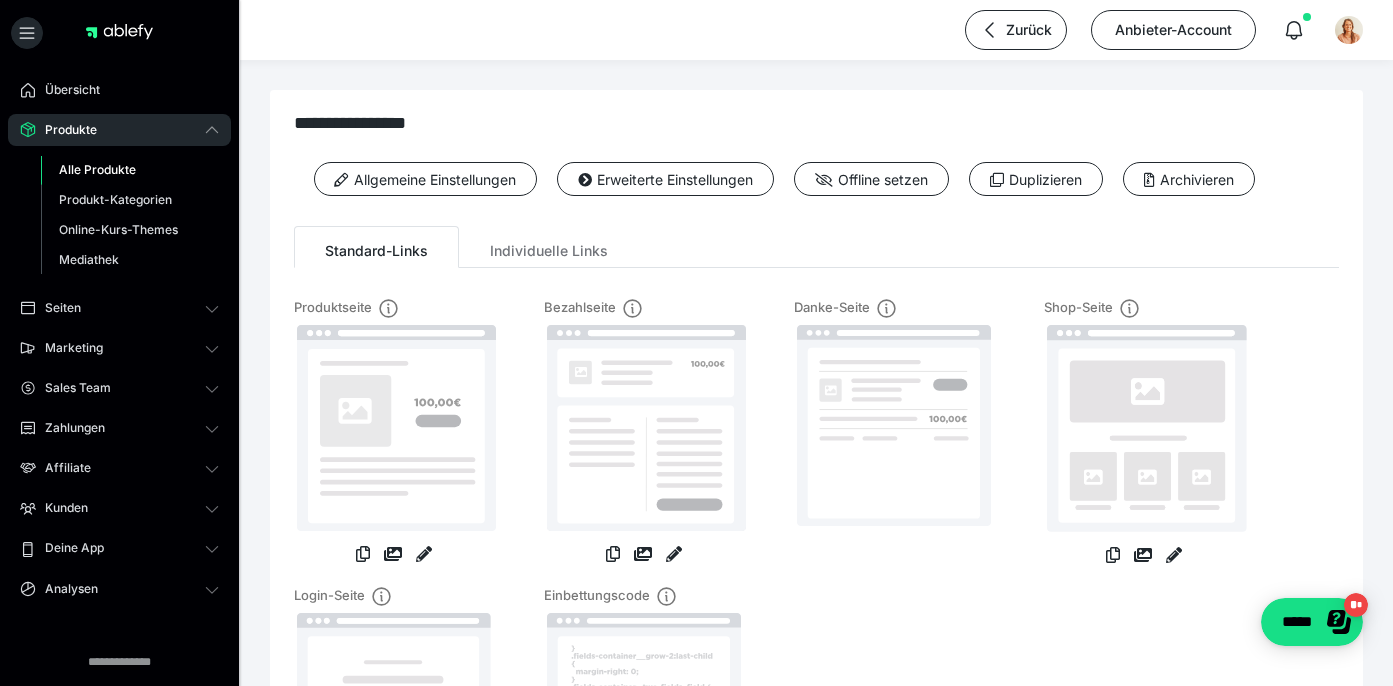 click on "Alle Produkte" at bounding box center [97, 169] 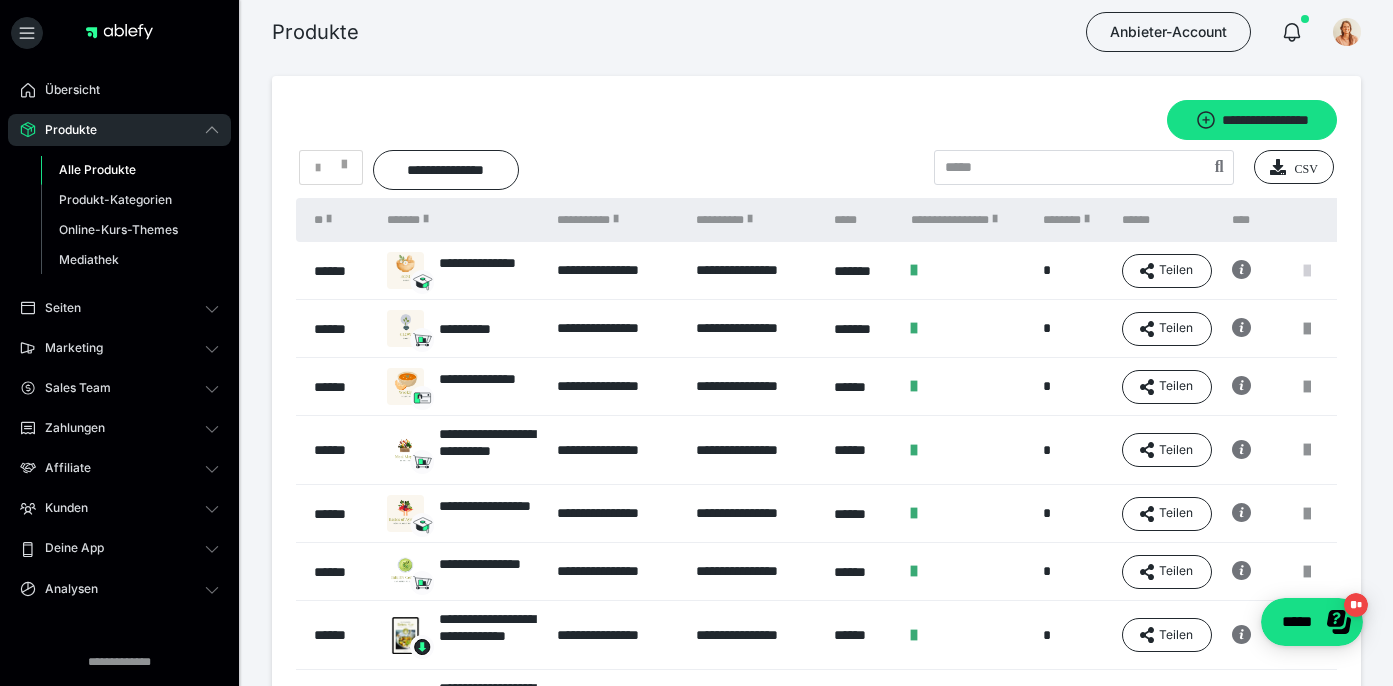 click at bounding box center (1307, 271) 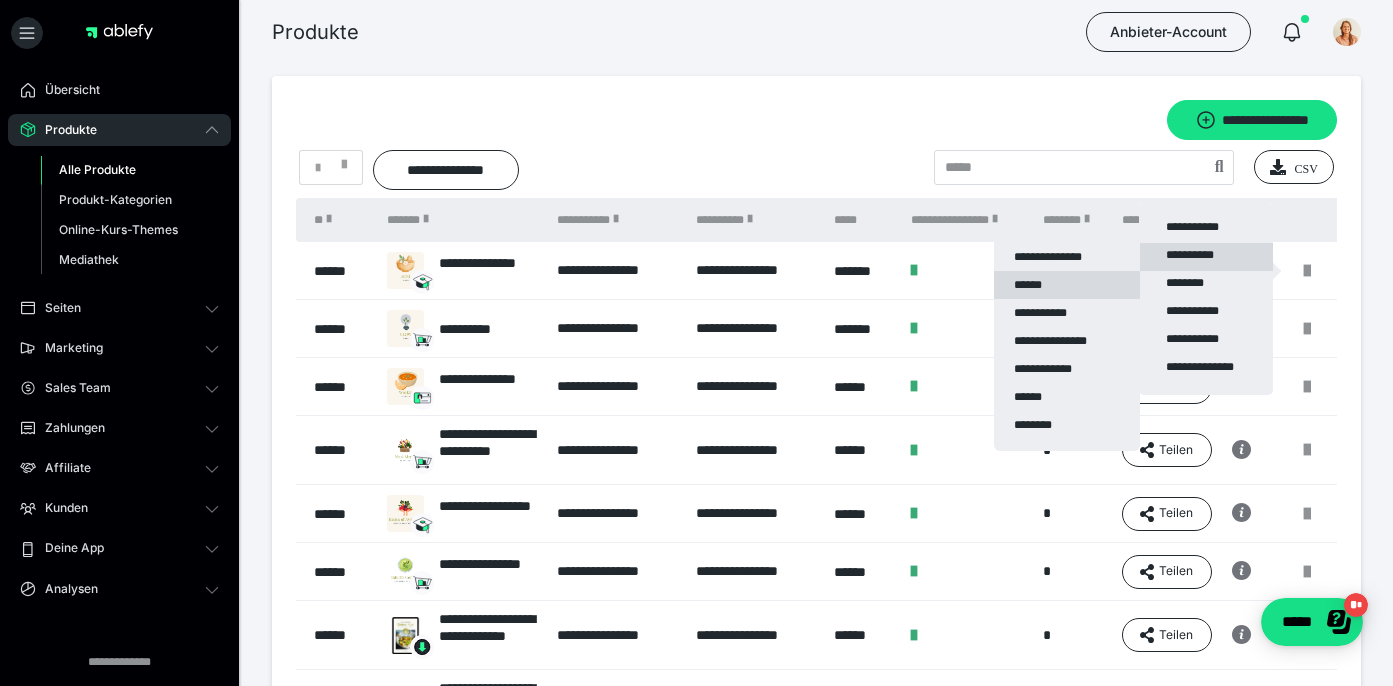 click on "******" at bounding box center (1067, 285) 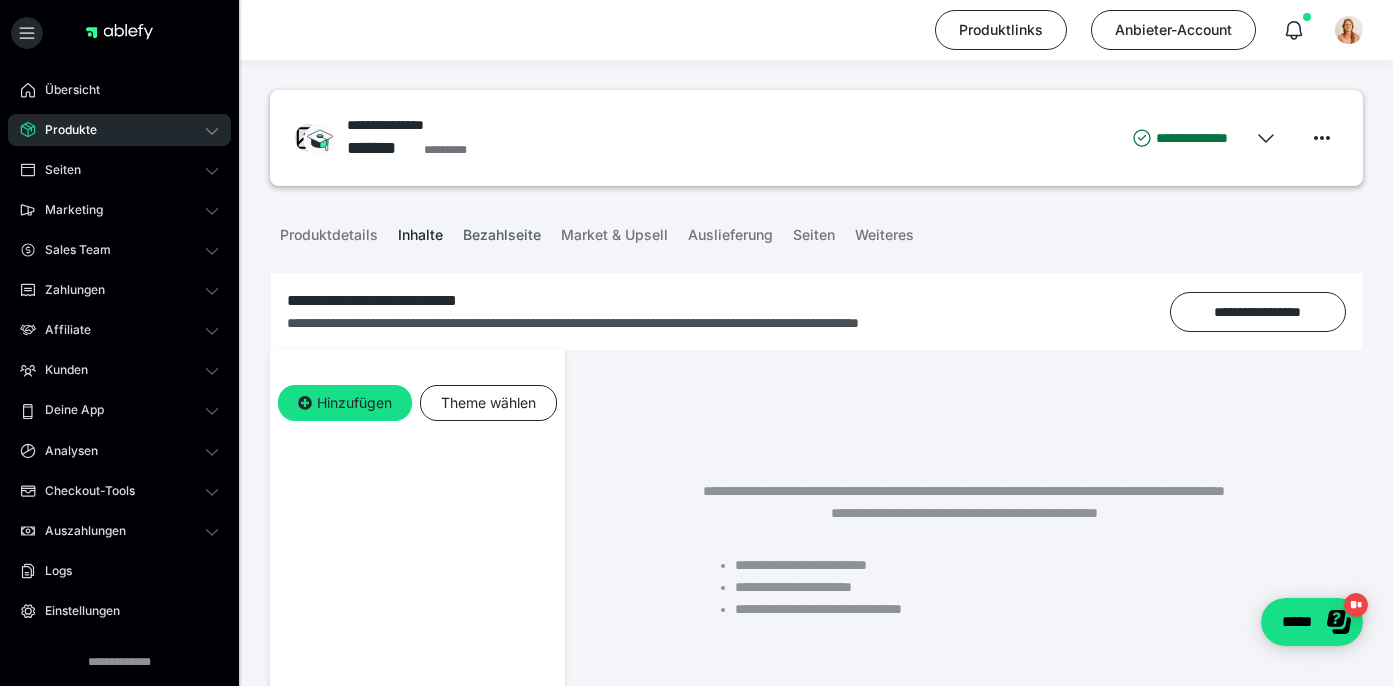 click on "Bezahlseite" at bounding box center [502, 231] 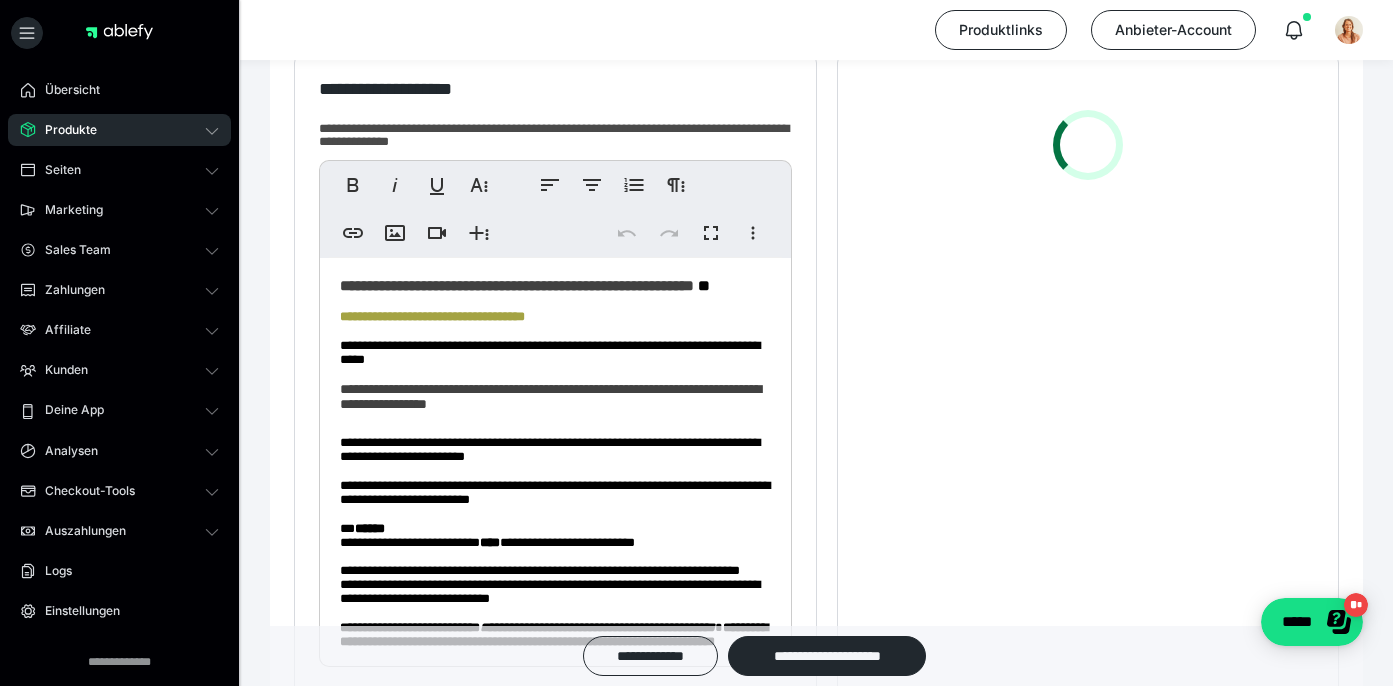 scroll, scrollTop: 396, scrollLeft: 0, axis: vertical 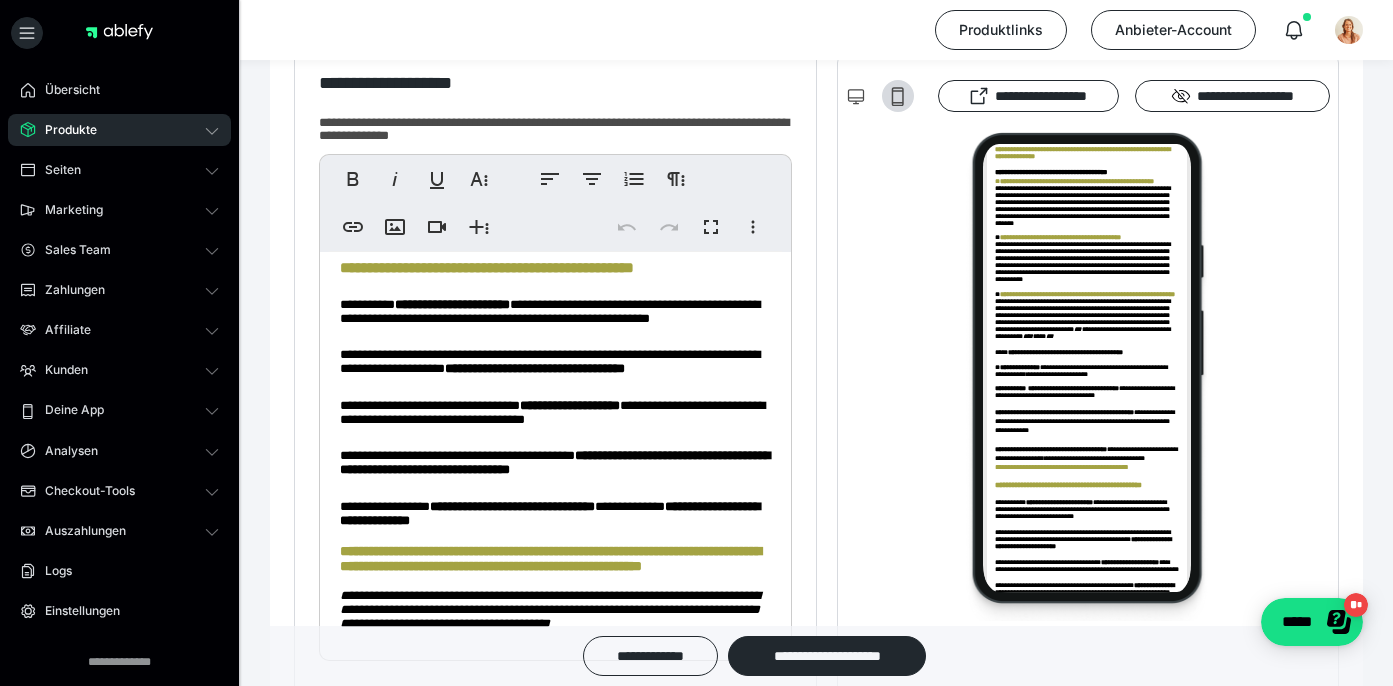 drag, startPoint x: 690, startPoint y: 526, endPoint x: 333, endPoint y: 319, distance: 412.67178 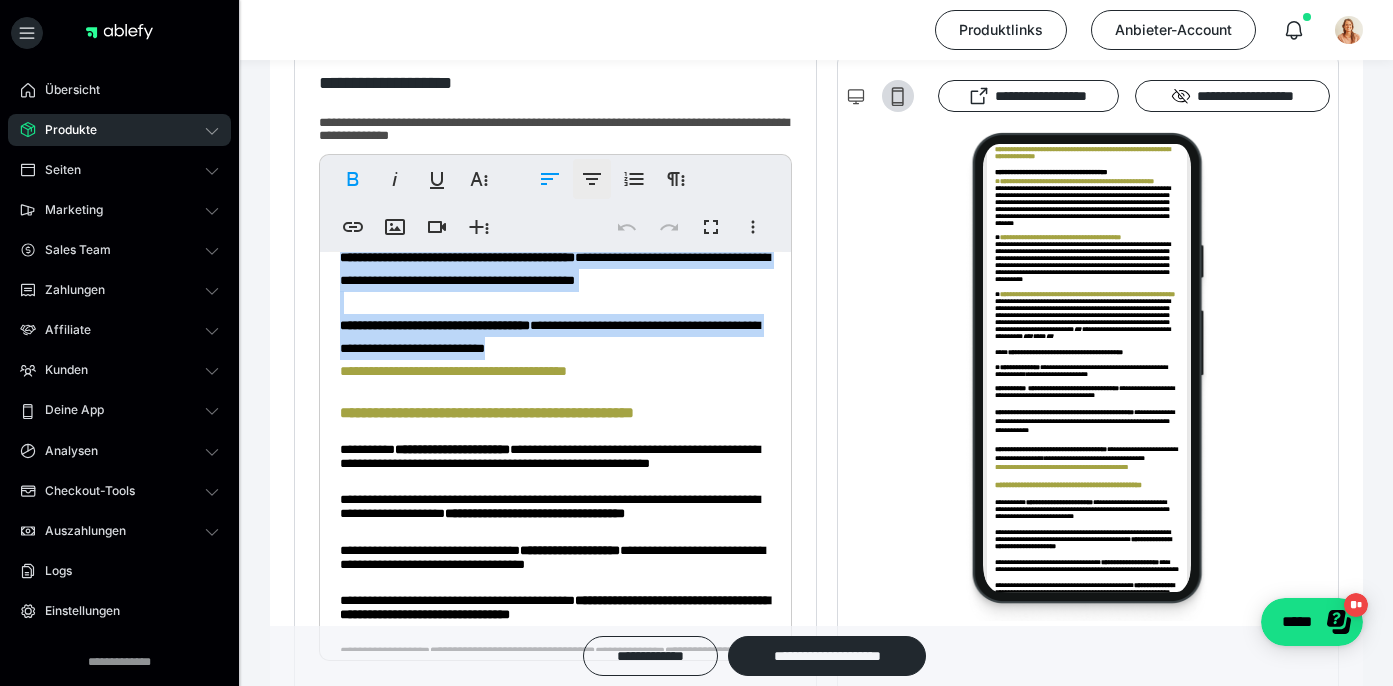 scroll, scrollTop: 1023, scrollLeft: 0, axis: vertical 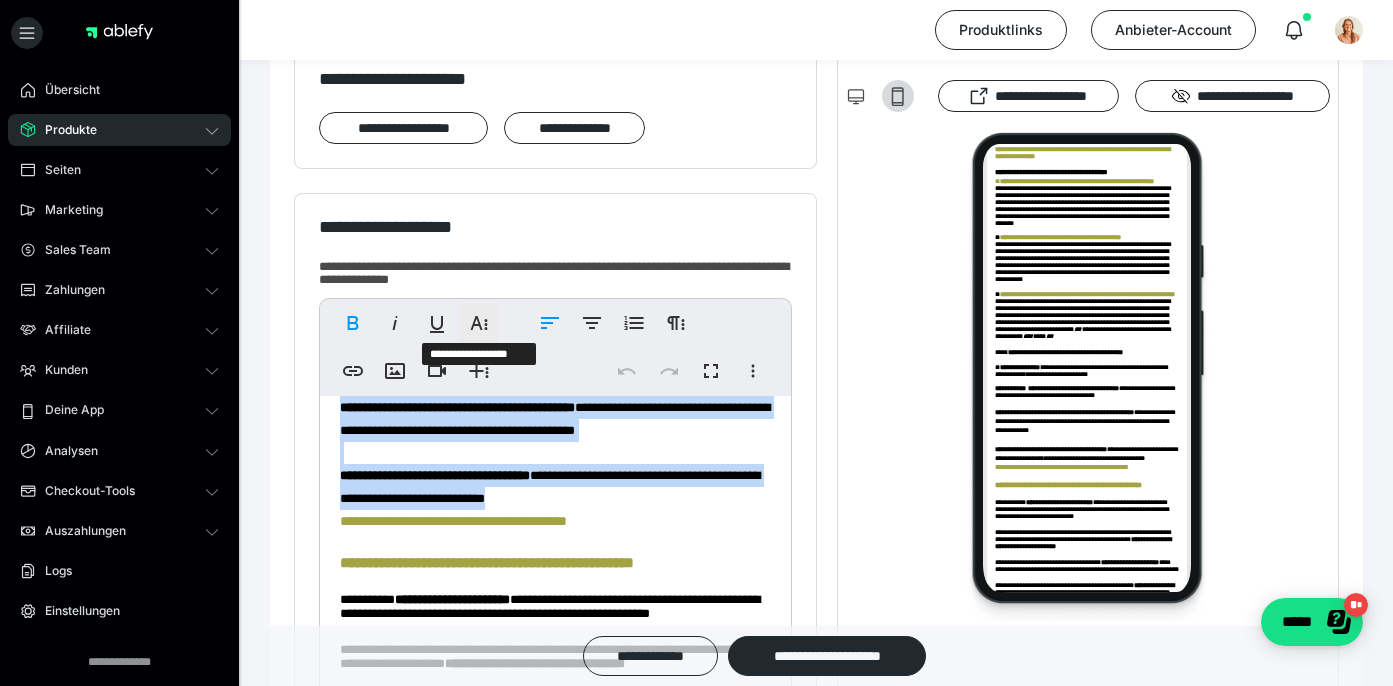 click 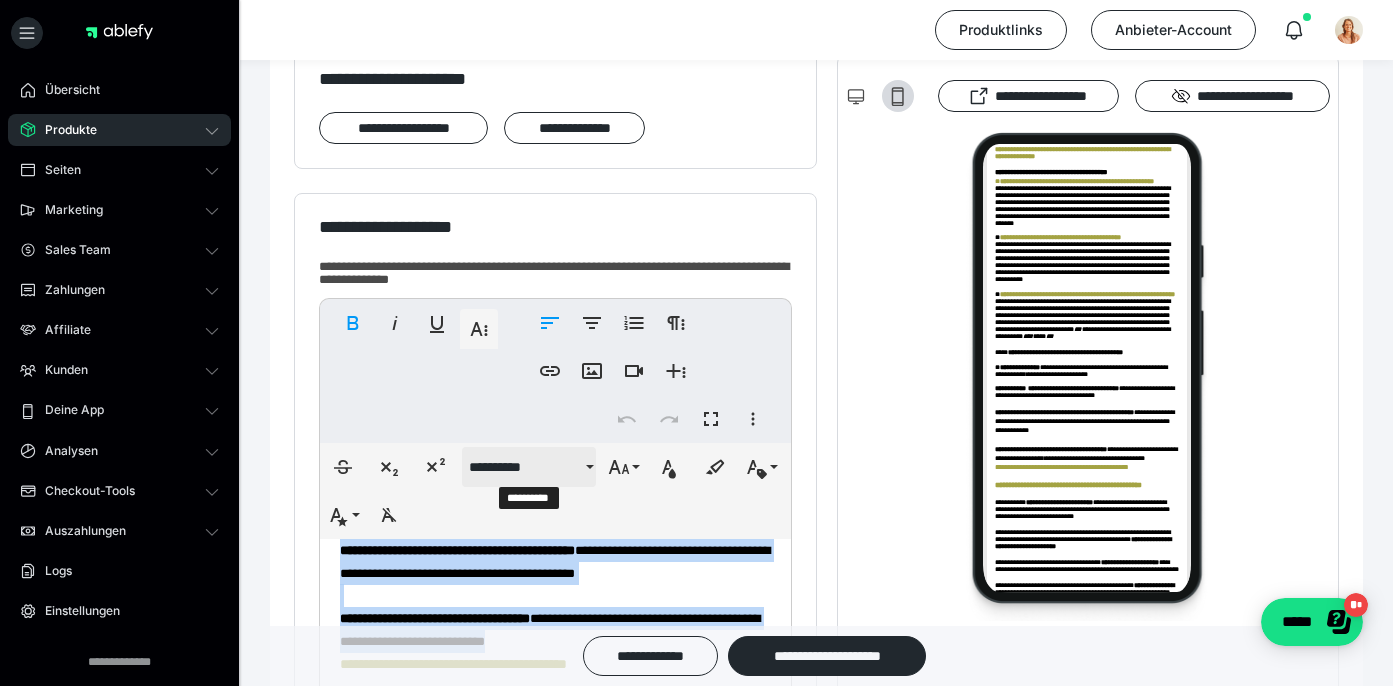 click on "**********" at bounding box center (525, 467) 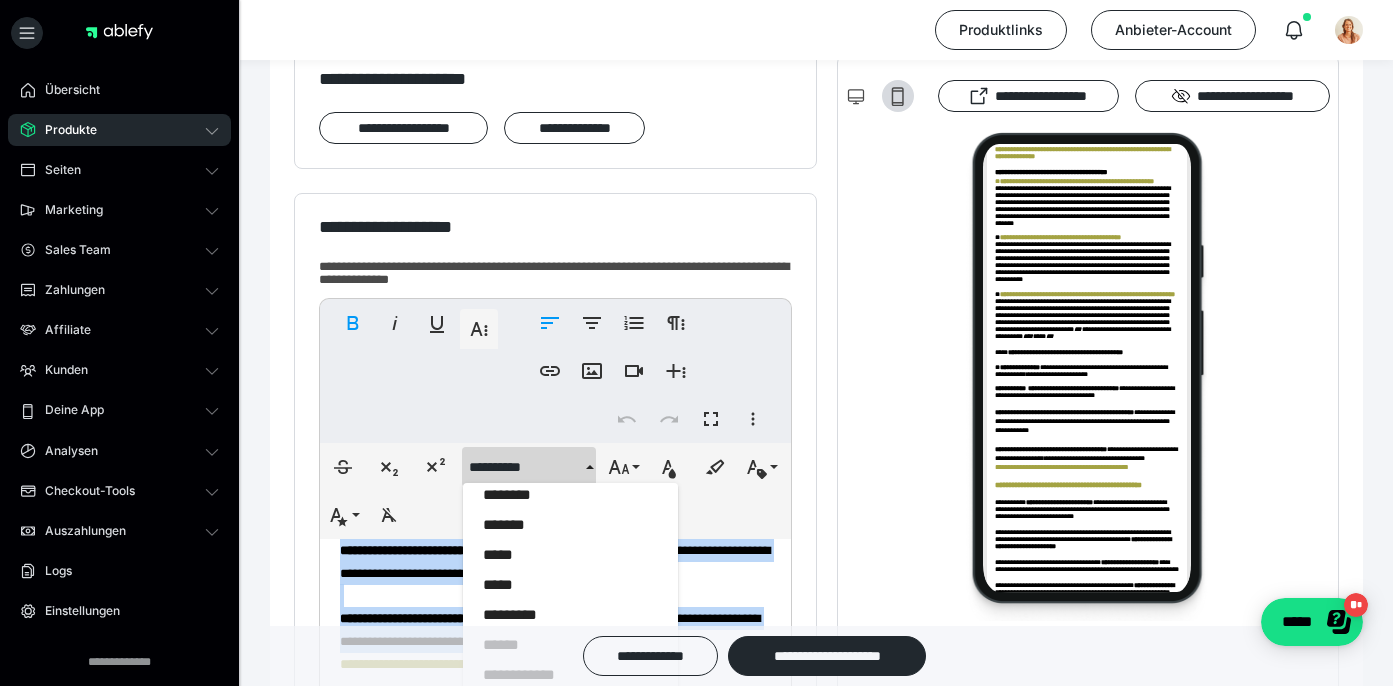 scroll, scrollTop: 757, scrollLeft: 0, axis: vertical 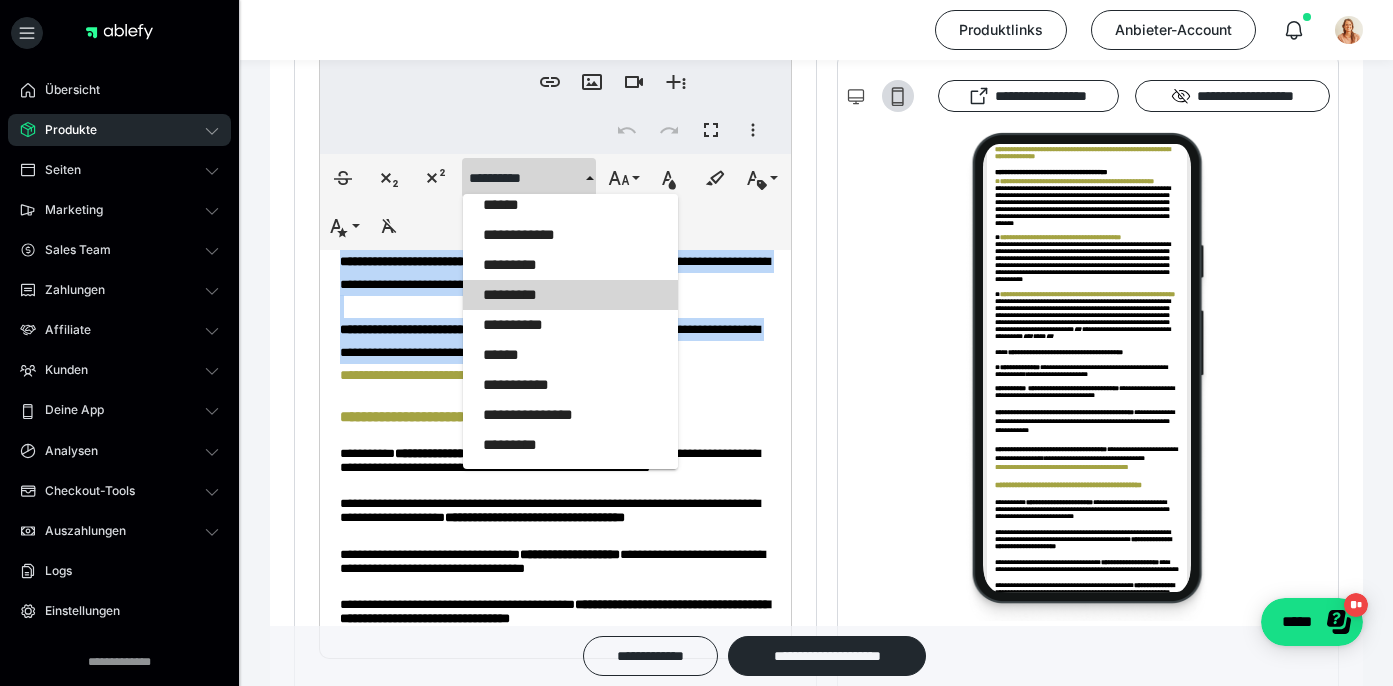 click on "*********" at bounding box center (570, 295) 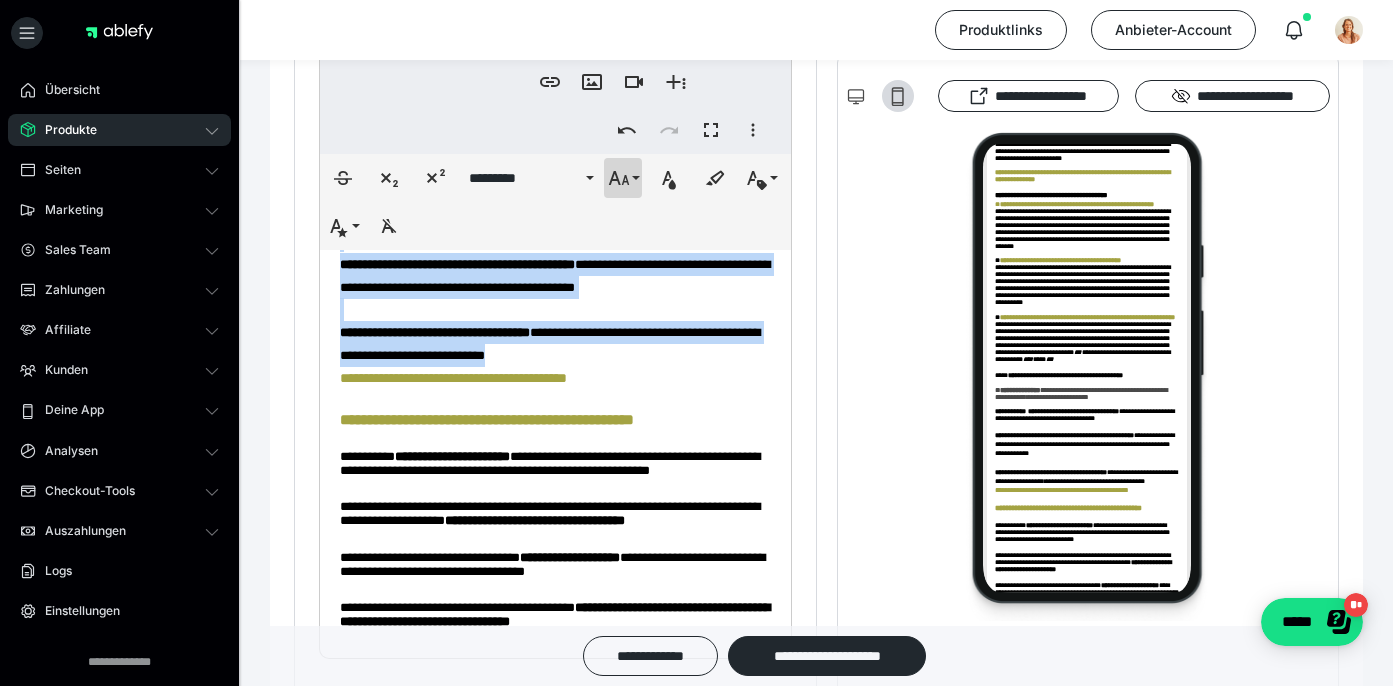 click 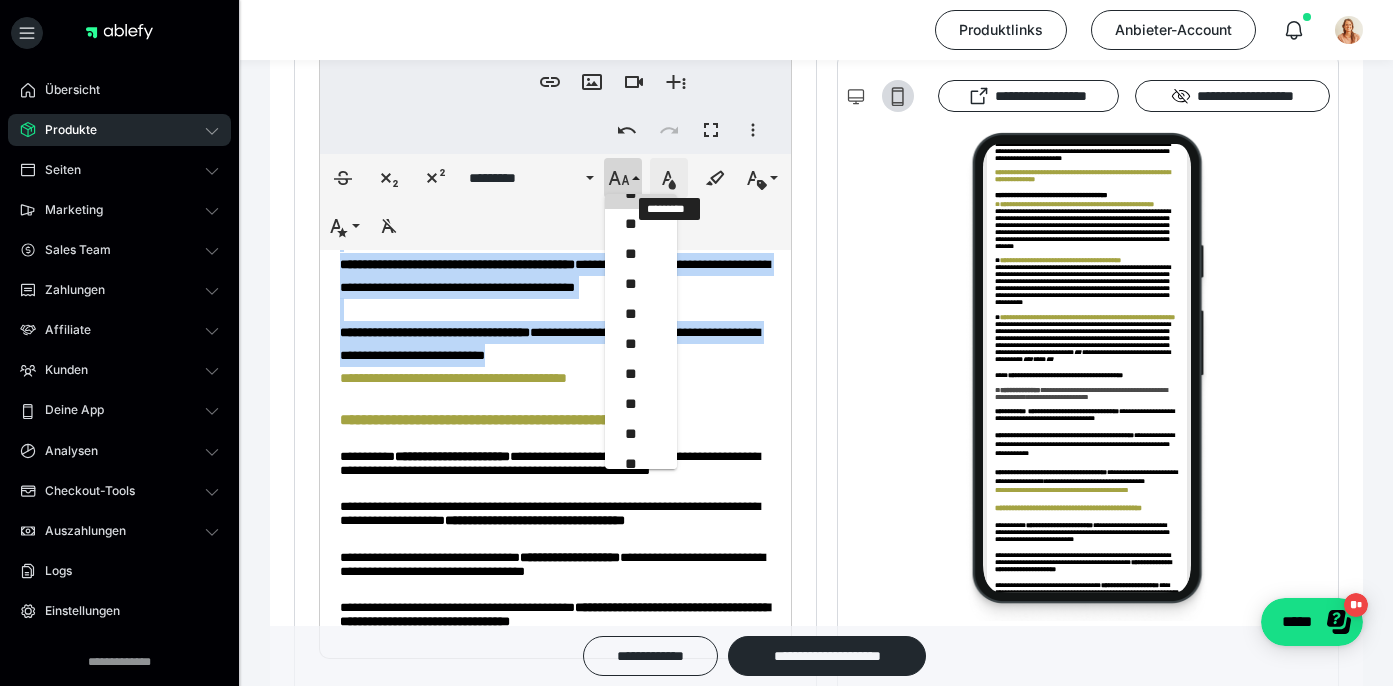 click 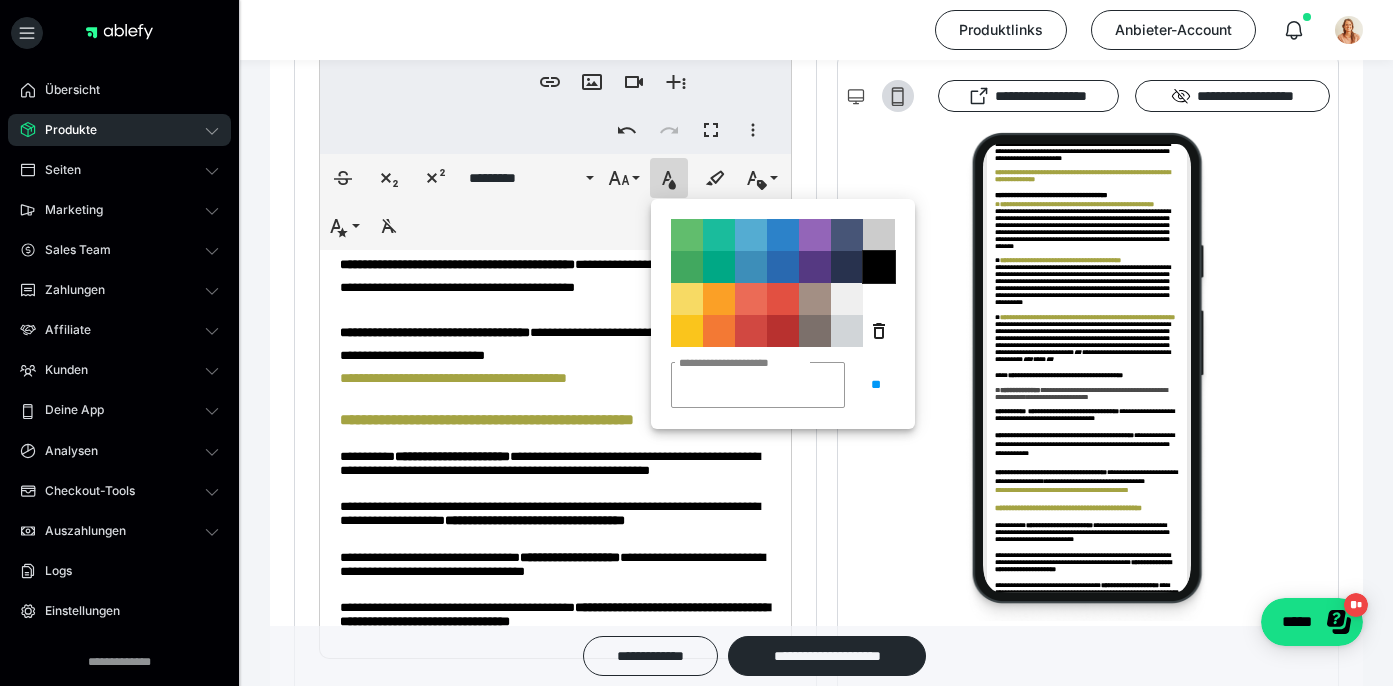 click on "**********" at bounding box center [879, 267] 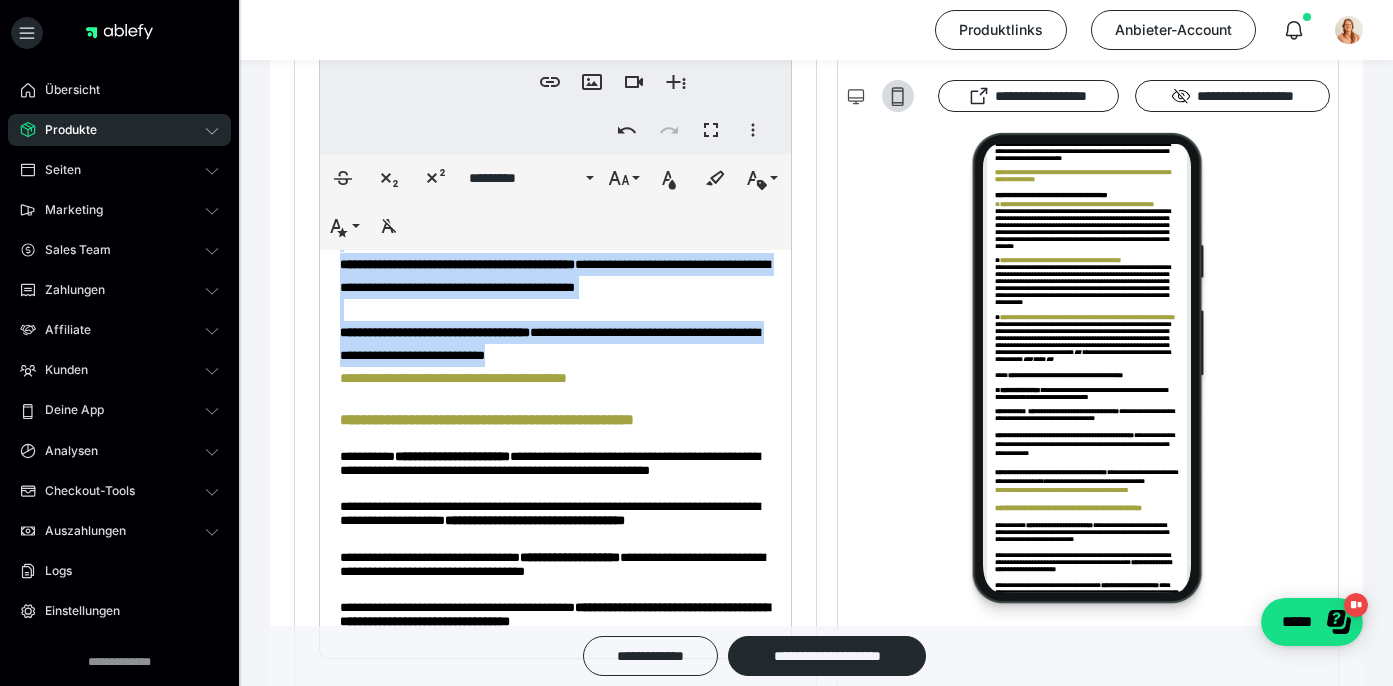 click on "**********" at bounding box center [550, 62] 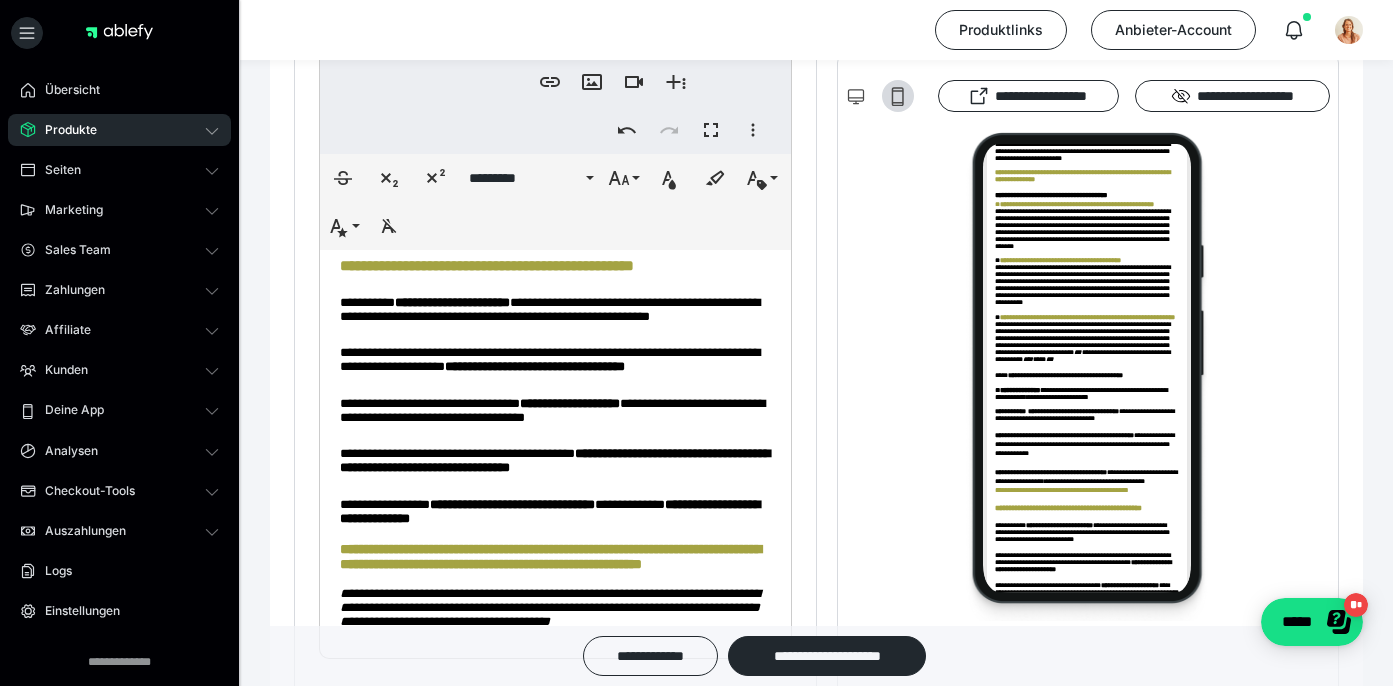 scroll, scrollTop: 1261, scrollLeft: 0, axis: vertical 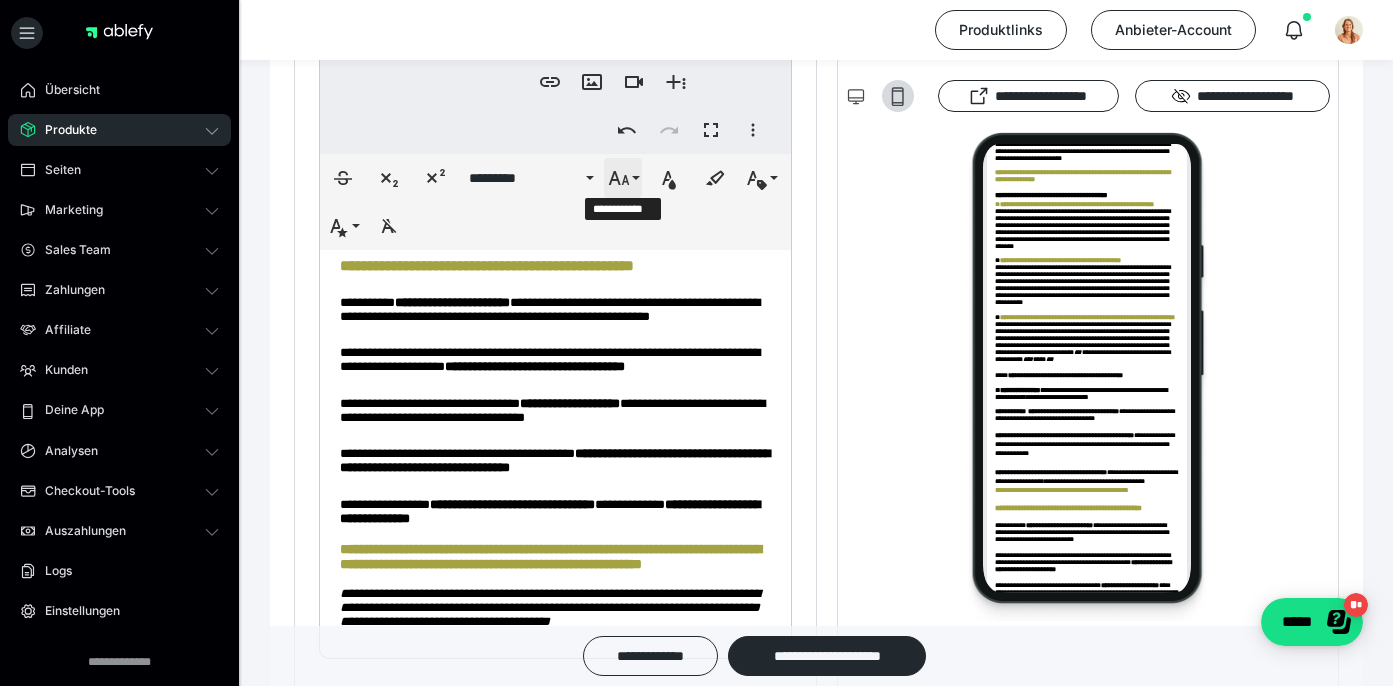 click 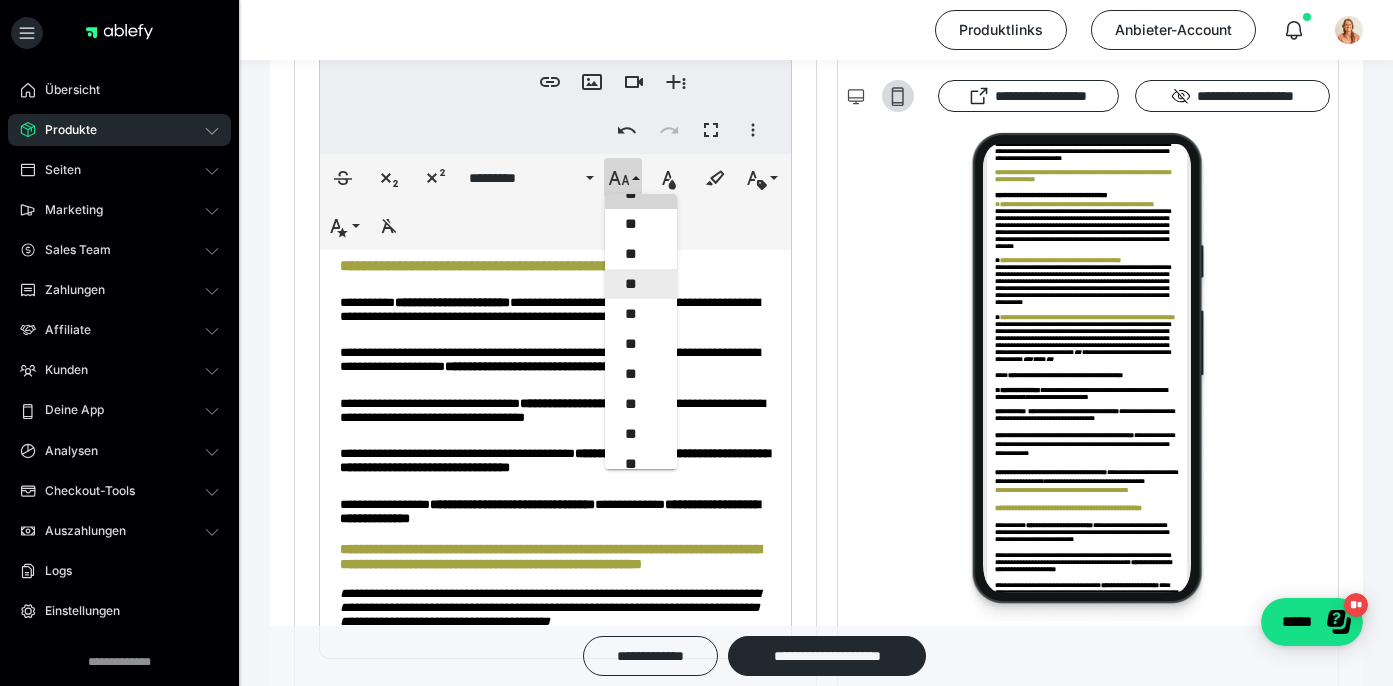 scroll, scrollTop: 355, scrollLeft: 0, axis: vertical 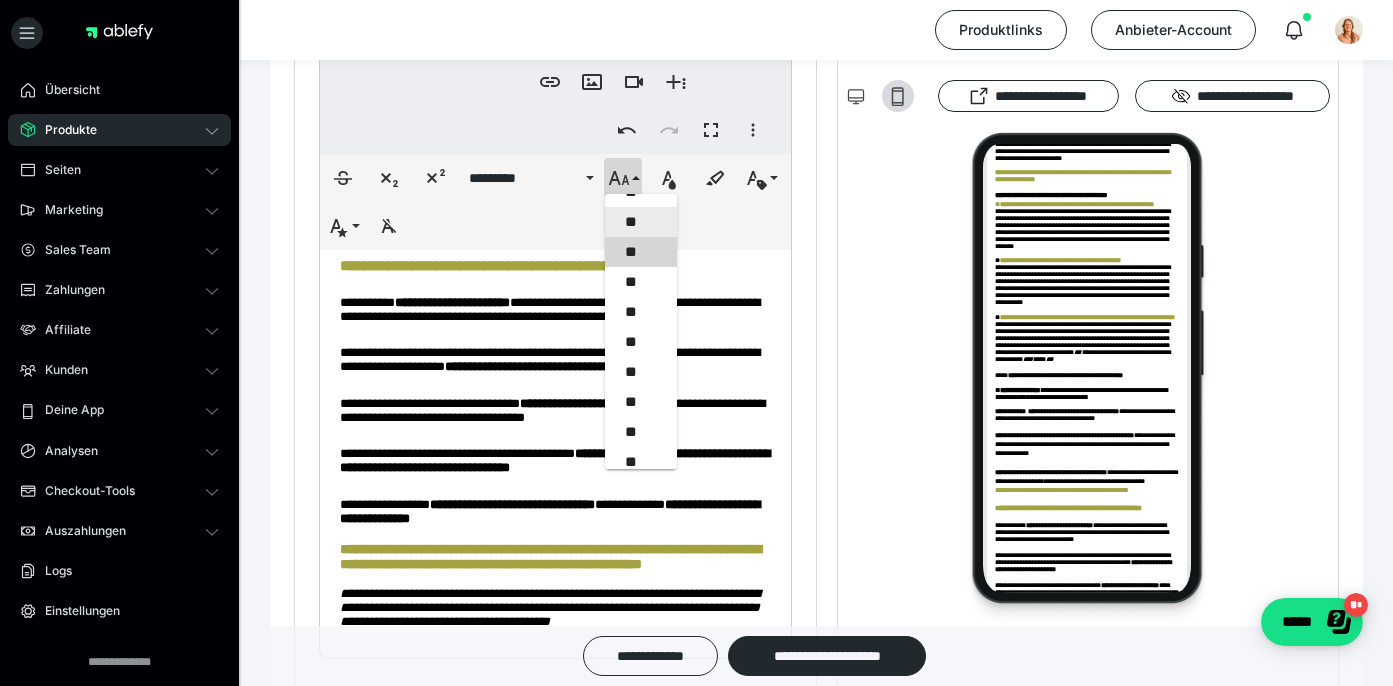 click on "**" at bounding box center (641, 222) 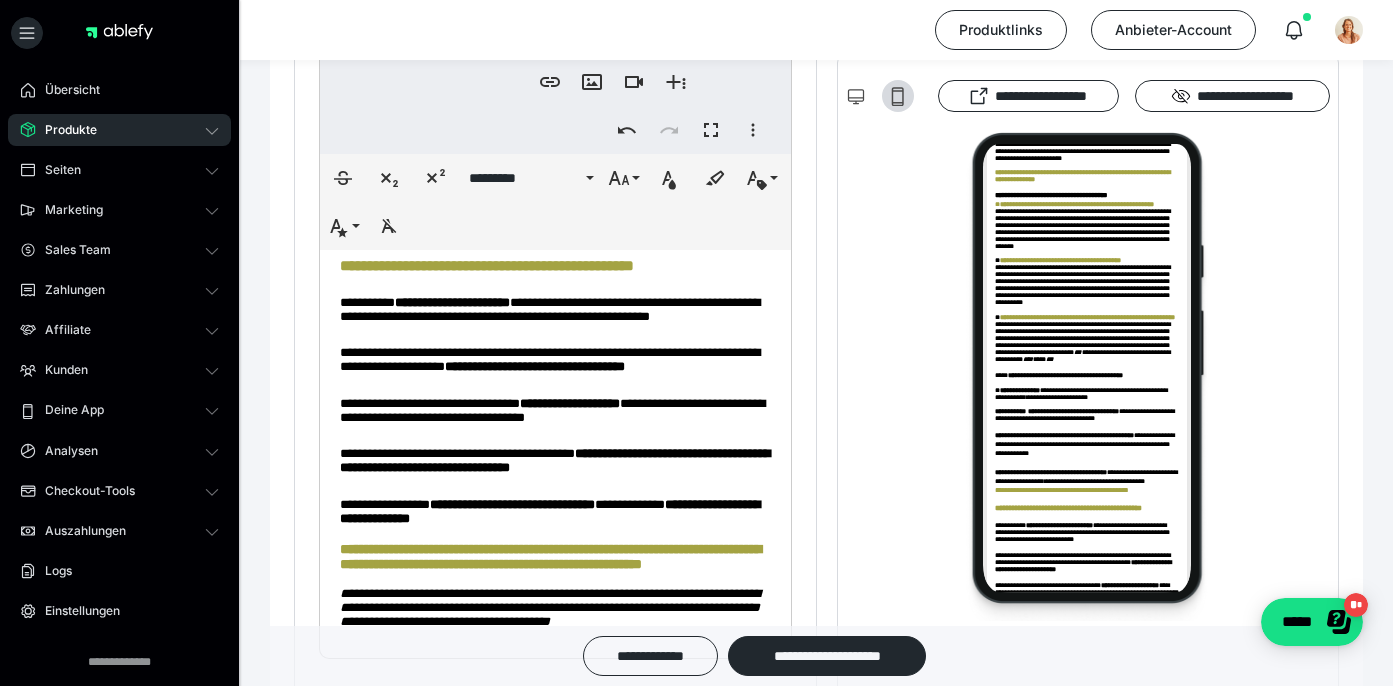 click on "**********" at bounding box center (462, -32) 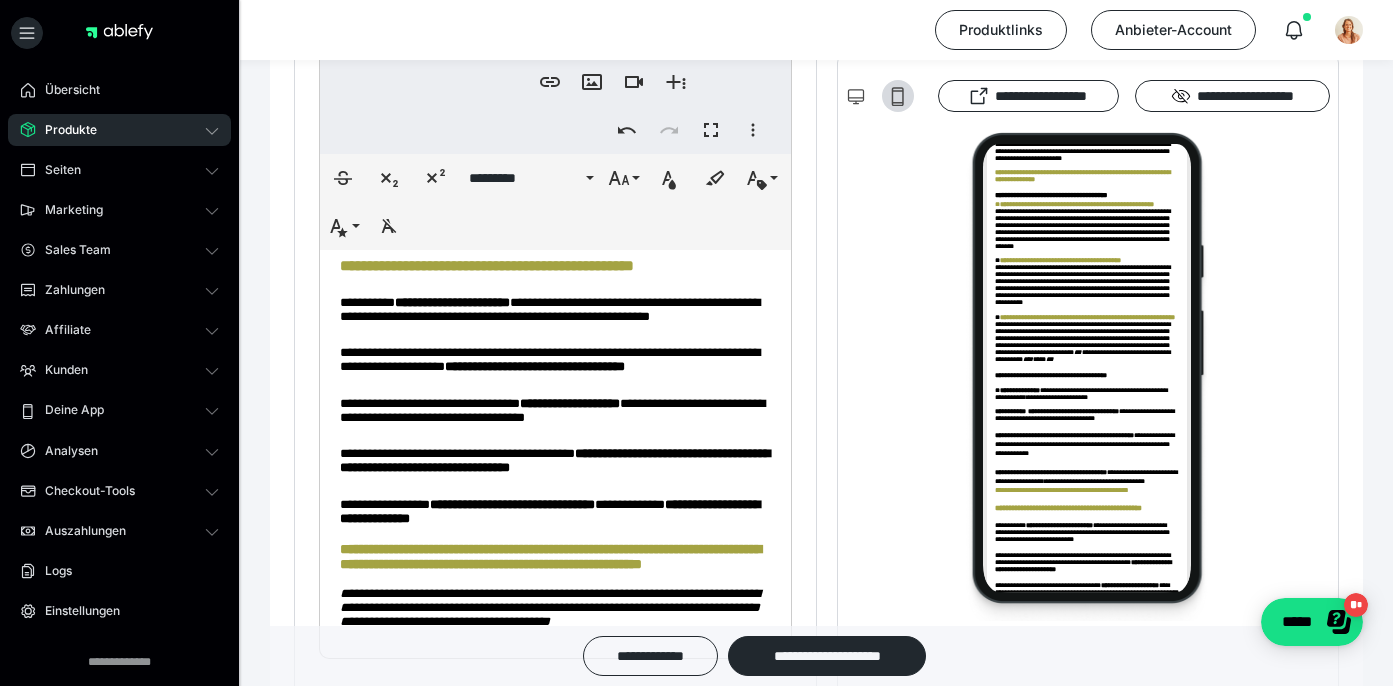 drag, startPoint x: 622, startPoint y: 344, endPoint x: 320, endPoint y: 347, distance: 302.0149 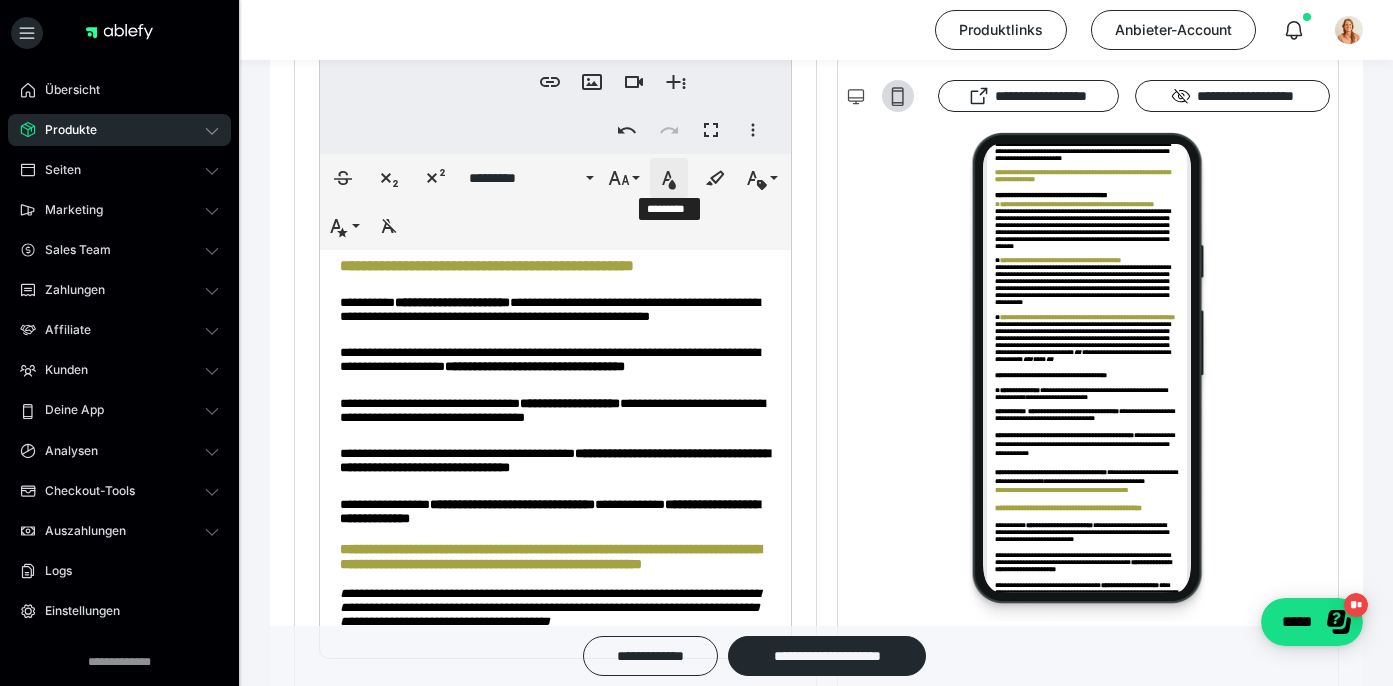 click 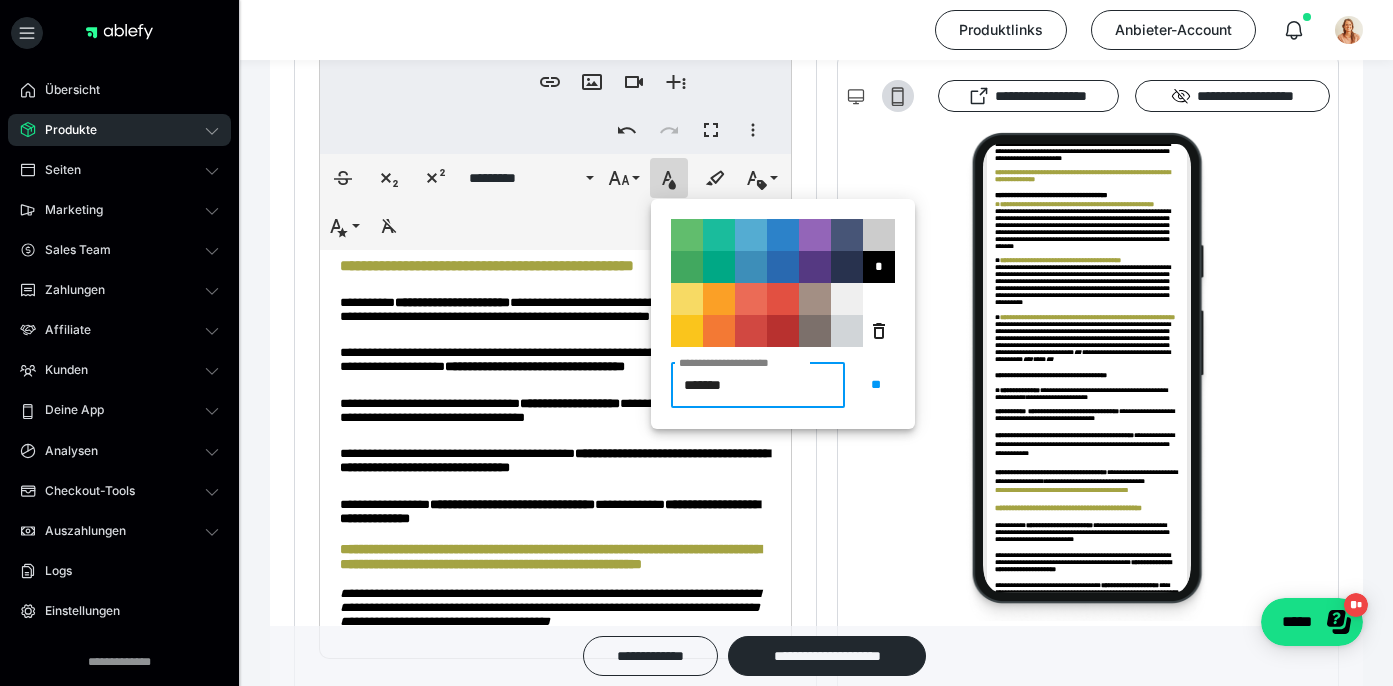 click on "*******" at bounding box center (758, 385) 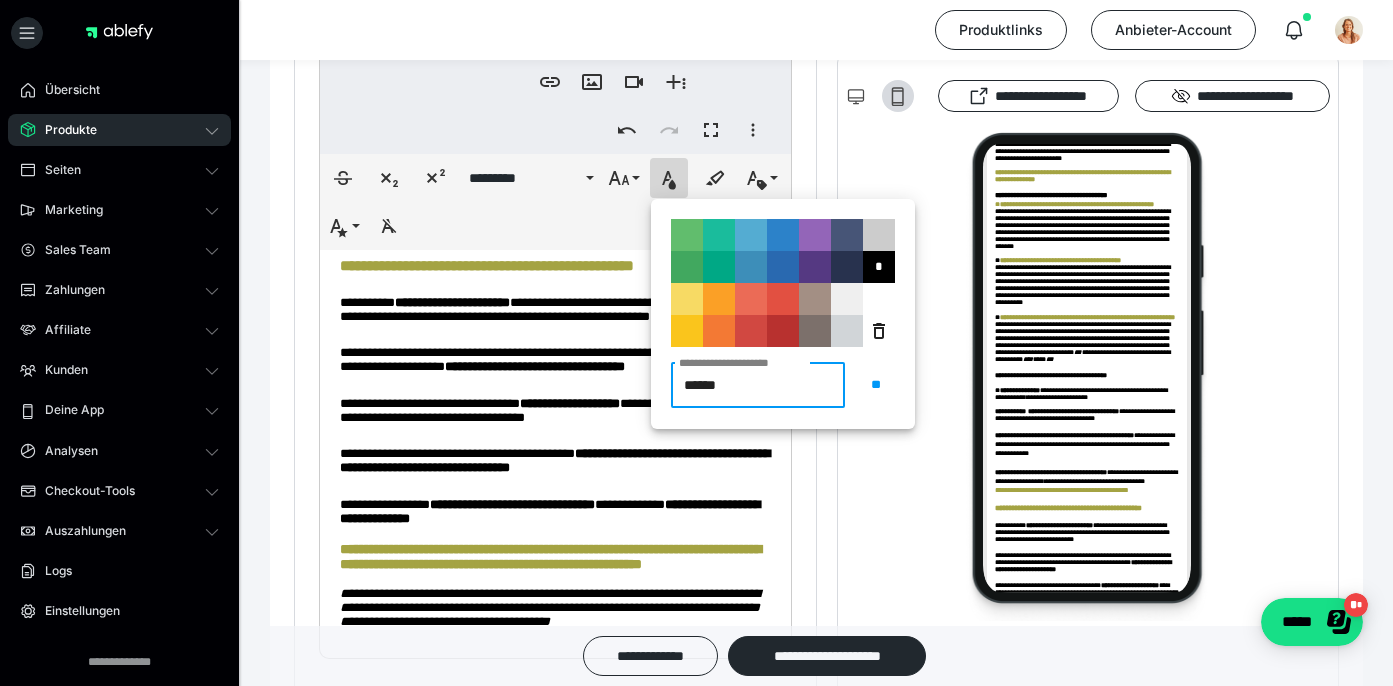 type on "*******" 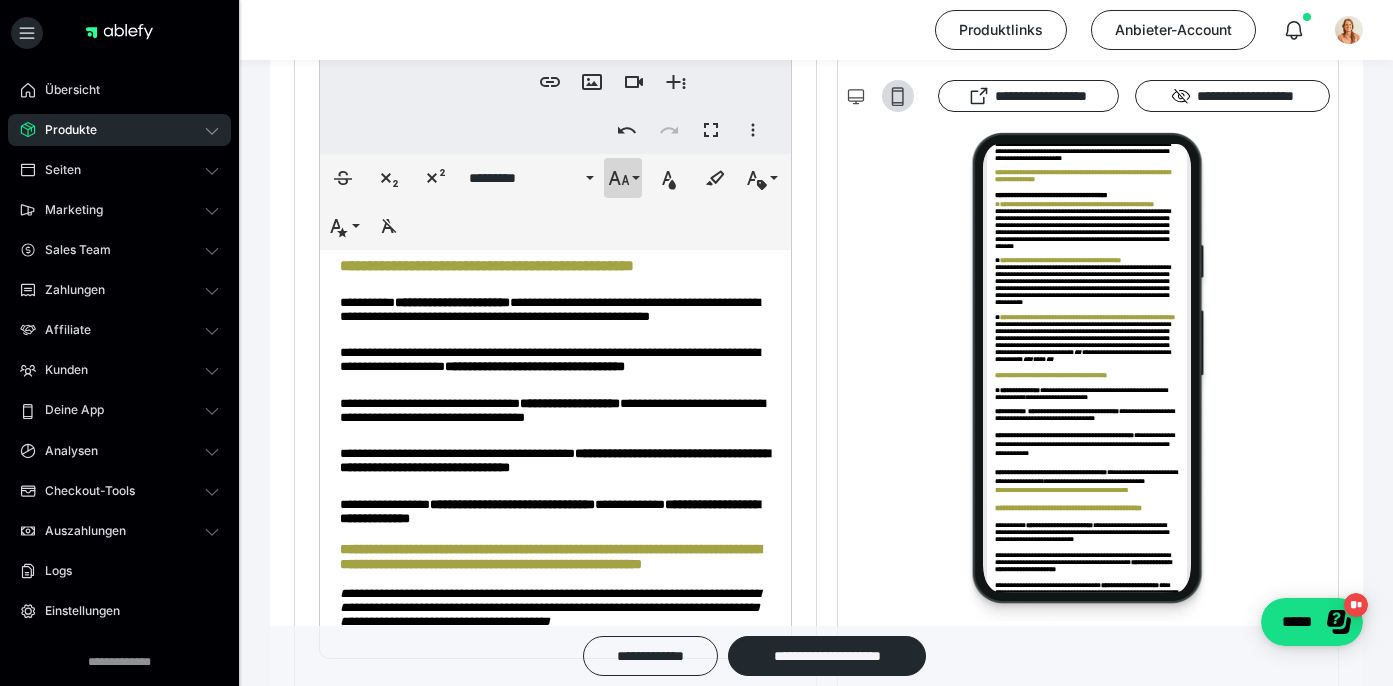 click 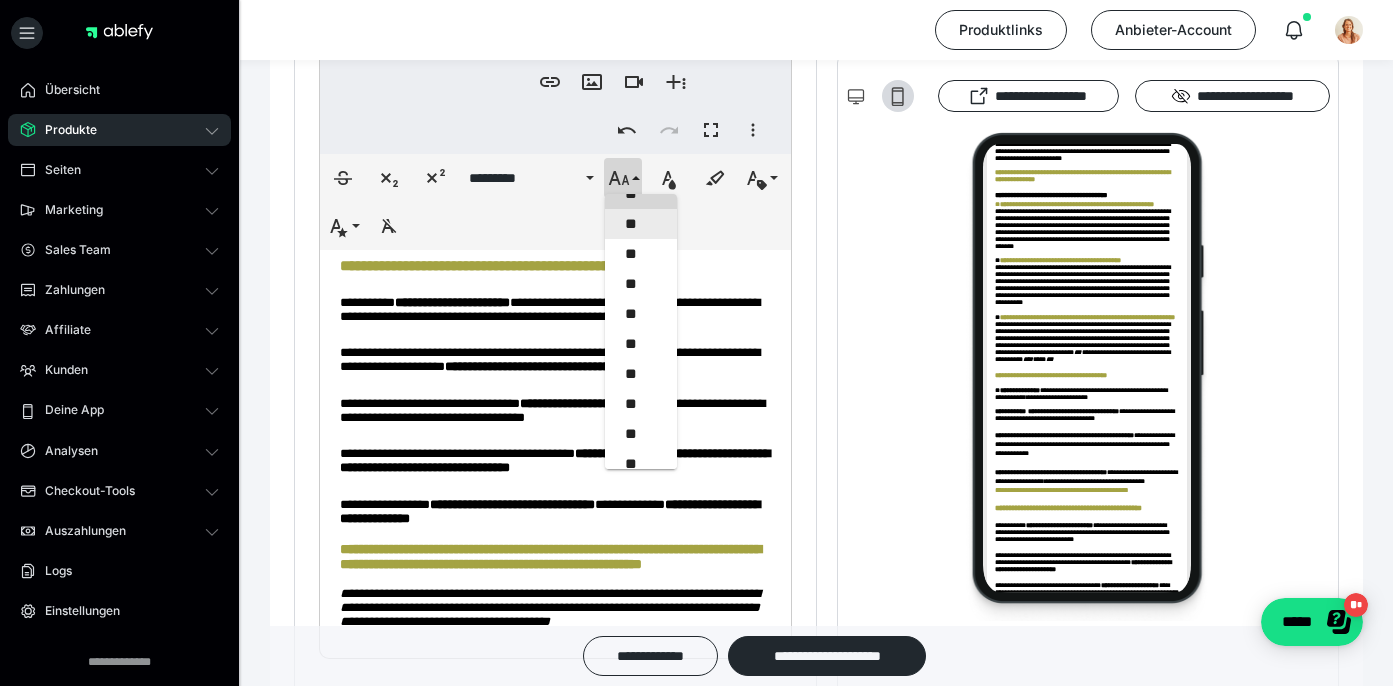click on "**" at bounding box center [641, 224] 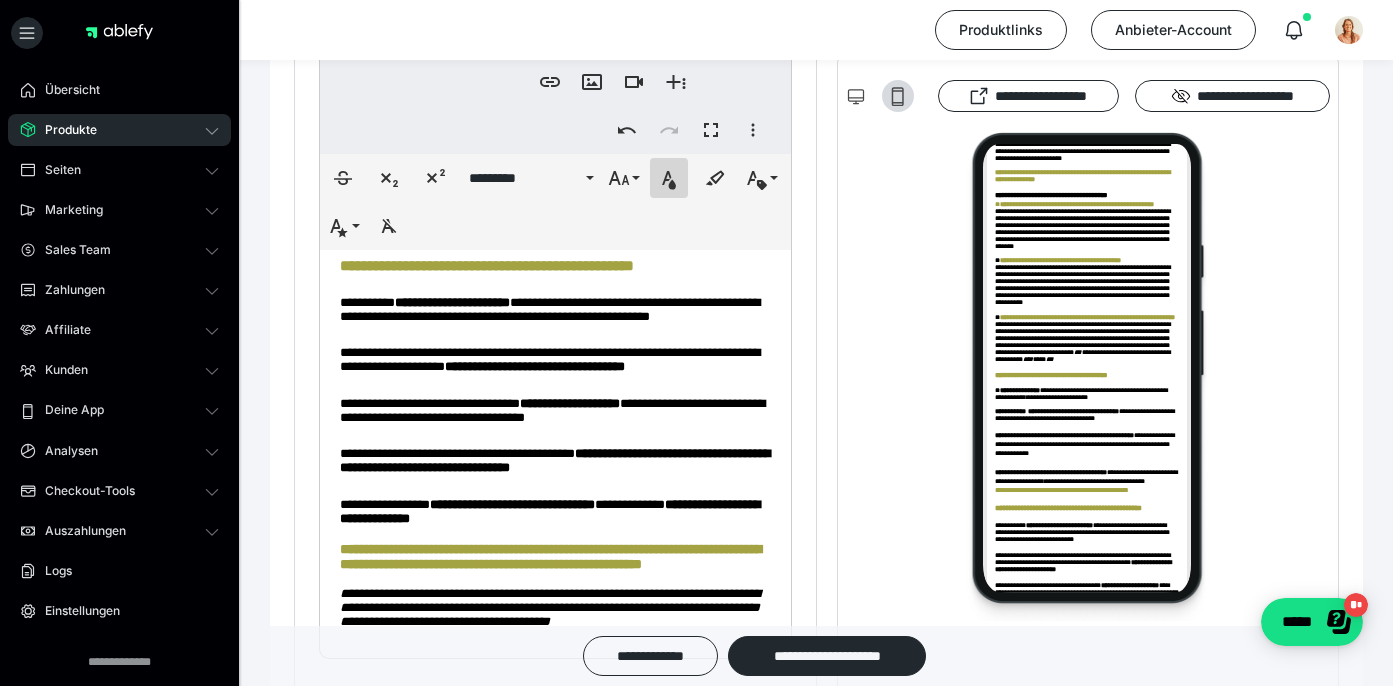 click 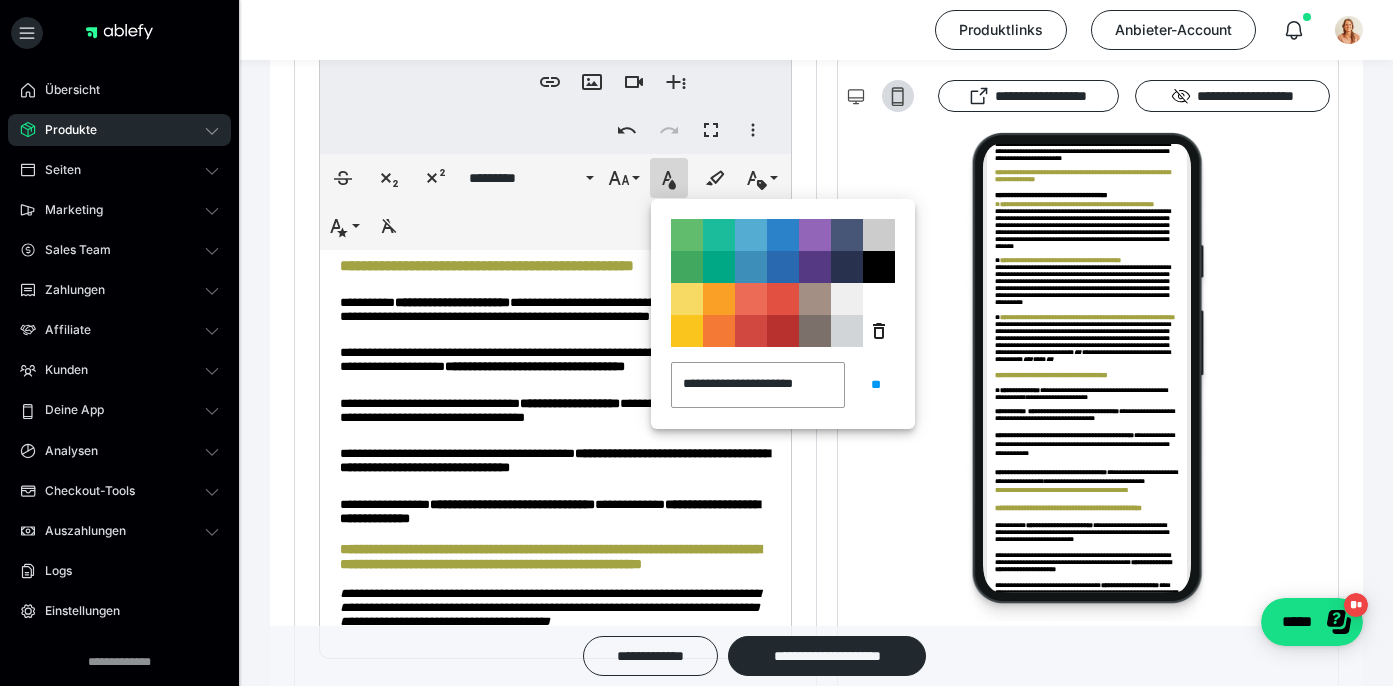 click on "**********" at bounding box center (555, 11) 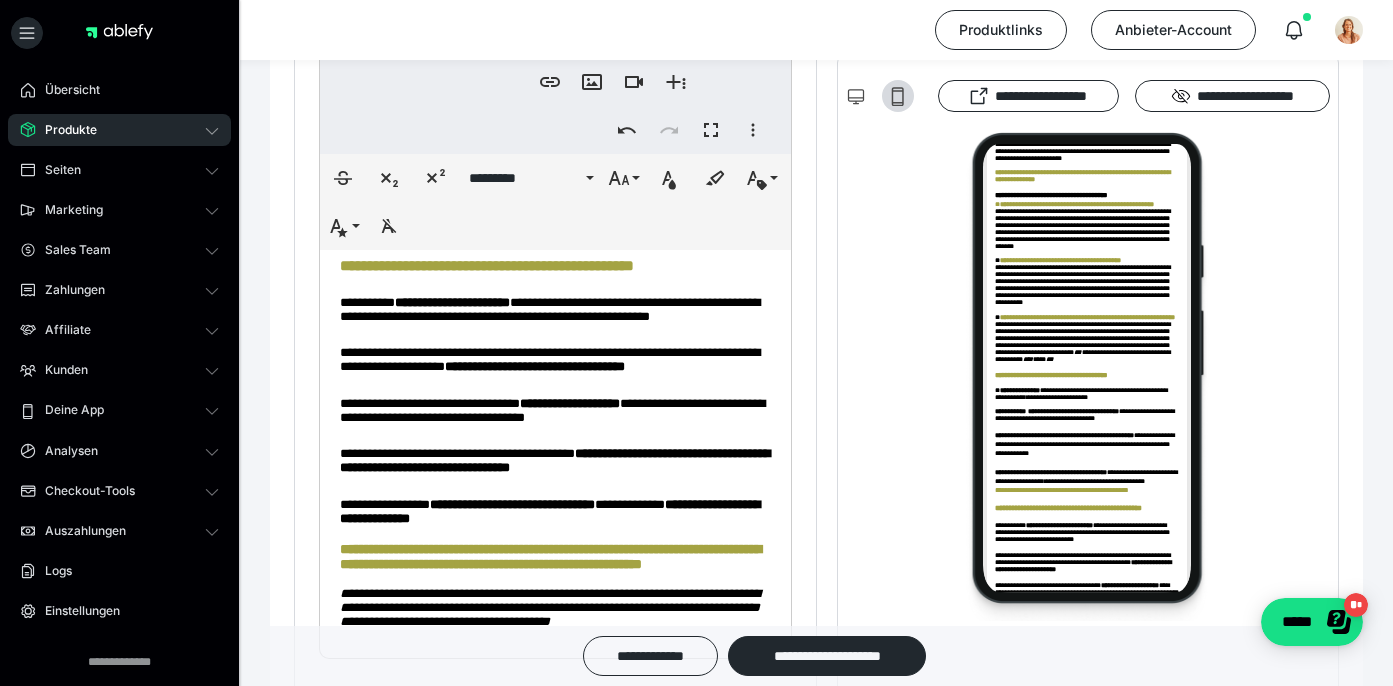 click on "**********" at bounding box center (555, -89) 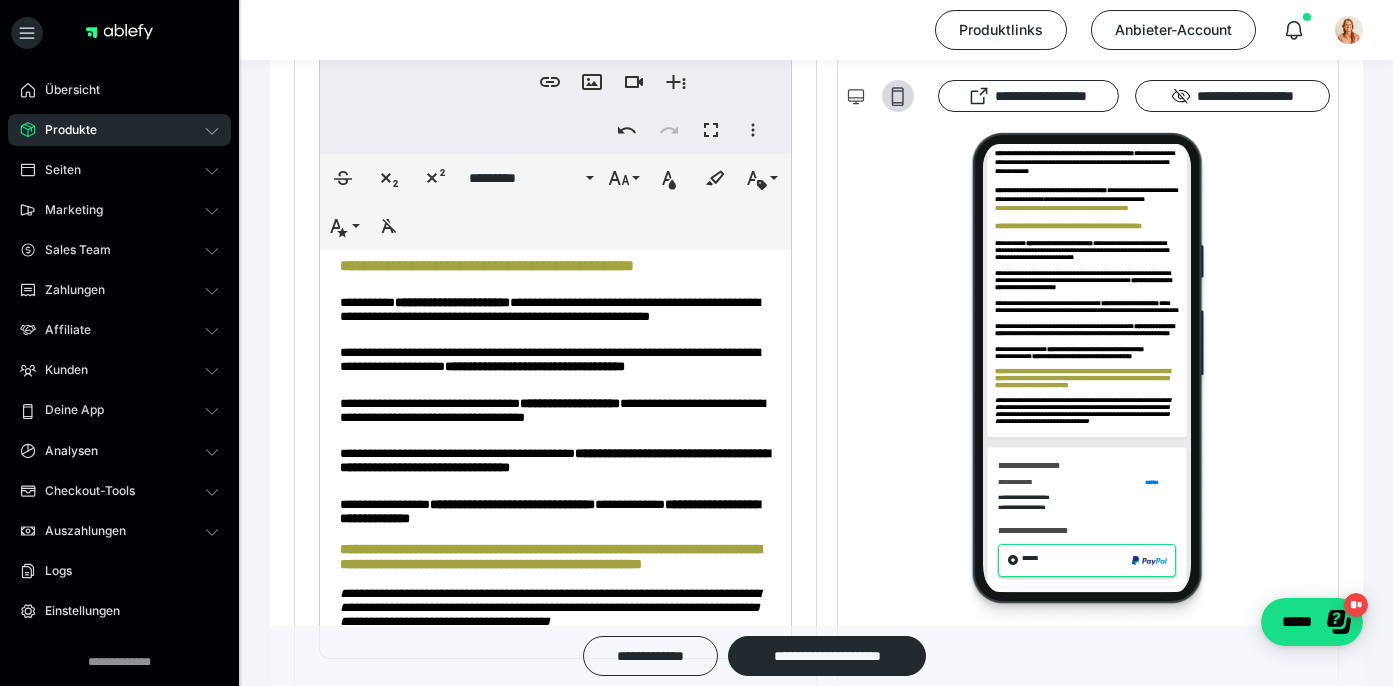 scroll, scrollTop: 695, scrollLeft: 0, axis: vertical 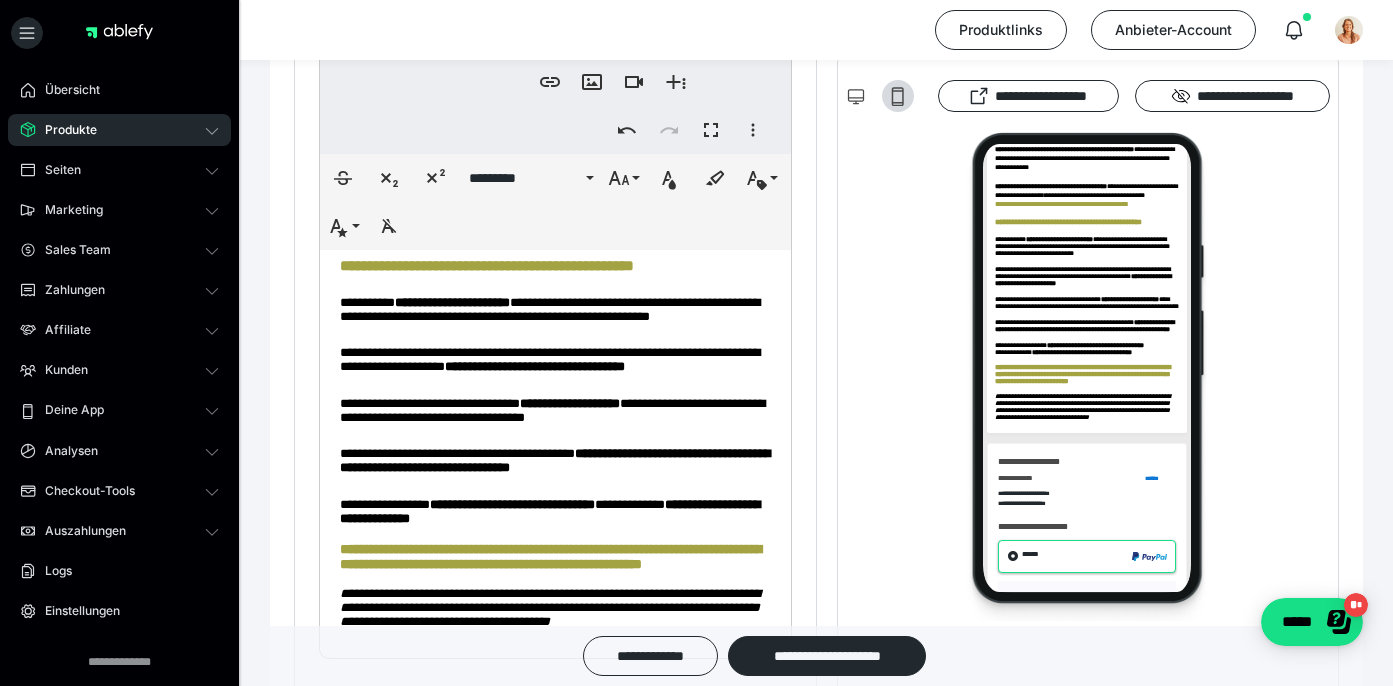 click on "**********" at bounding box center [555, -138] 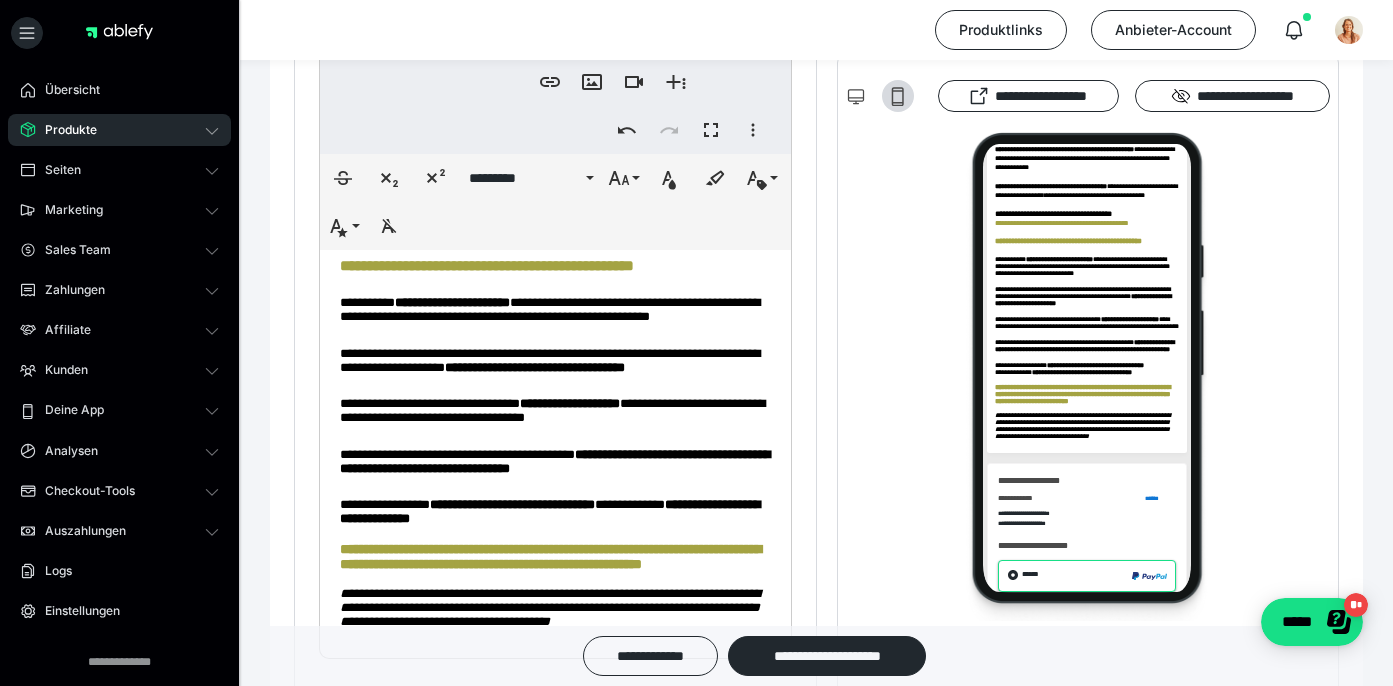 drag, startPoint x: 680, startPoint y: 526, endPoint x: 343, endPoint y: 522, distance: 337.02374 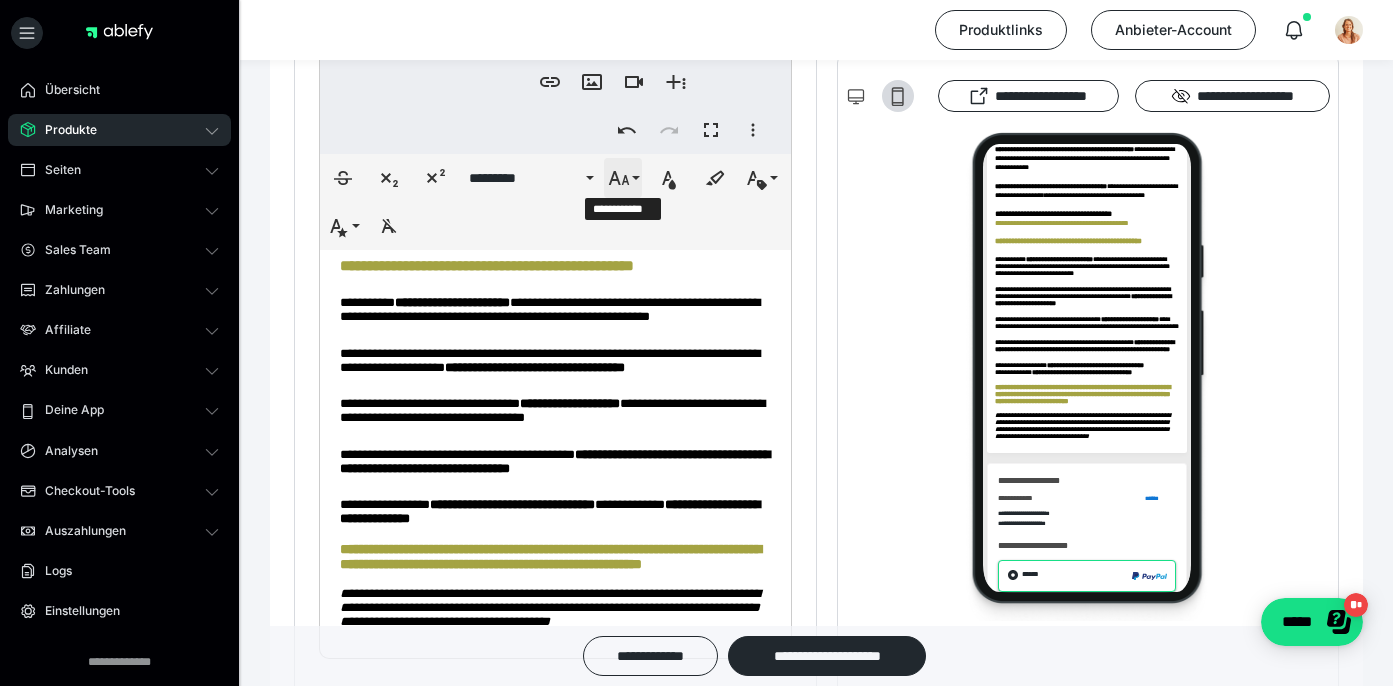 click 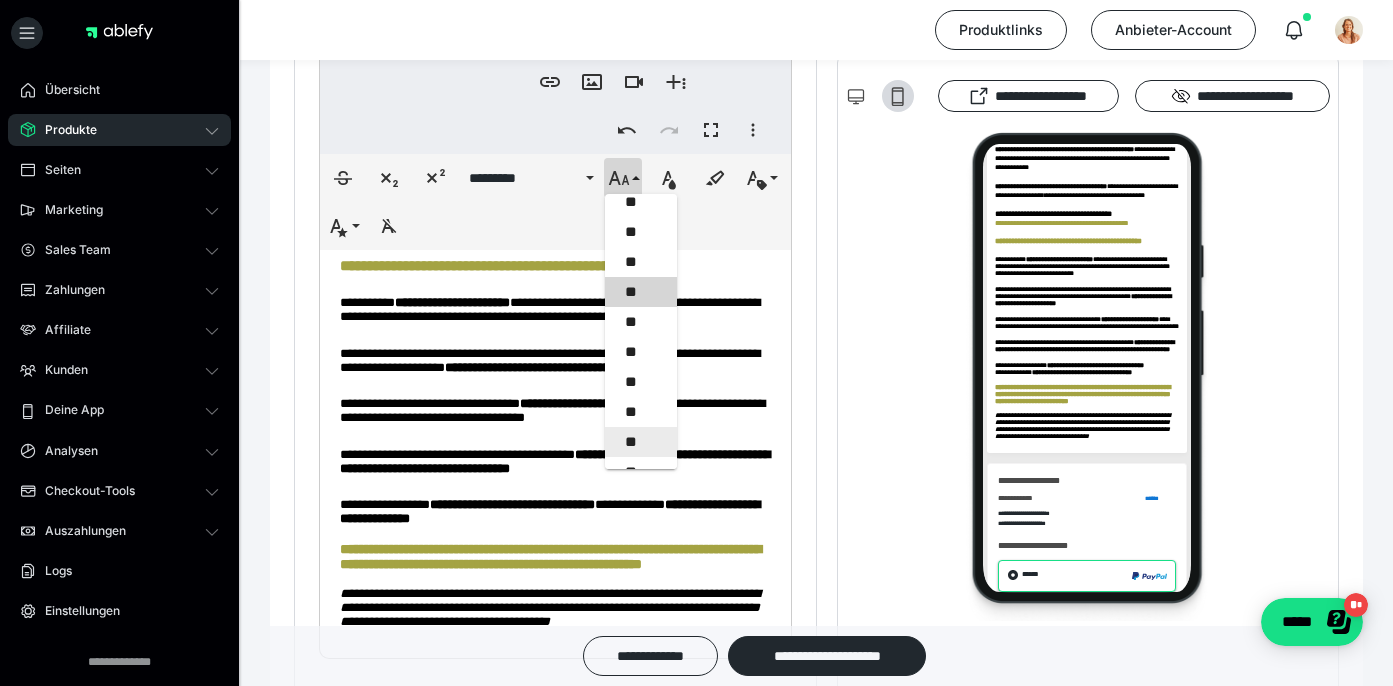 scroll, scrollTop: 371, scrollLeft: 0, axis: vertical 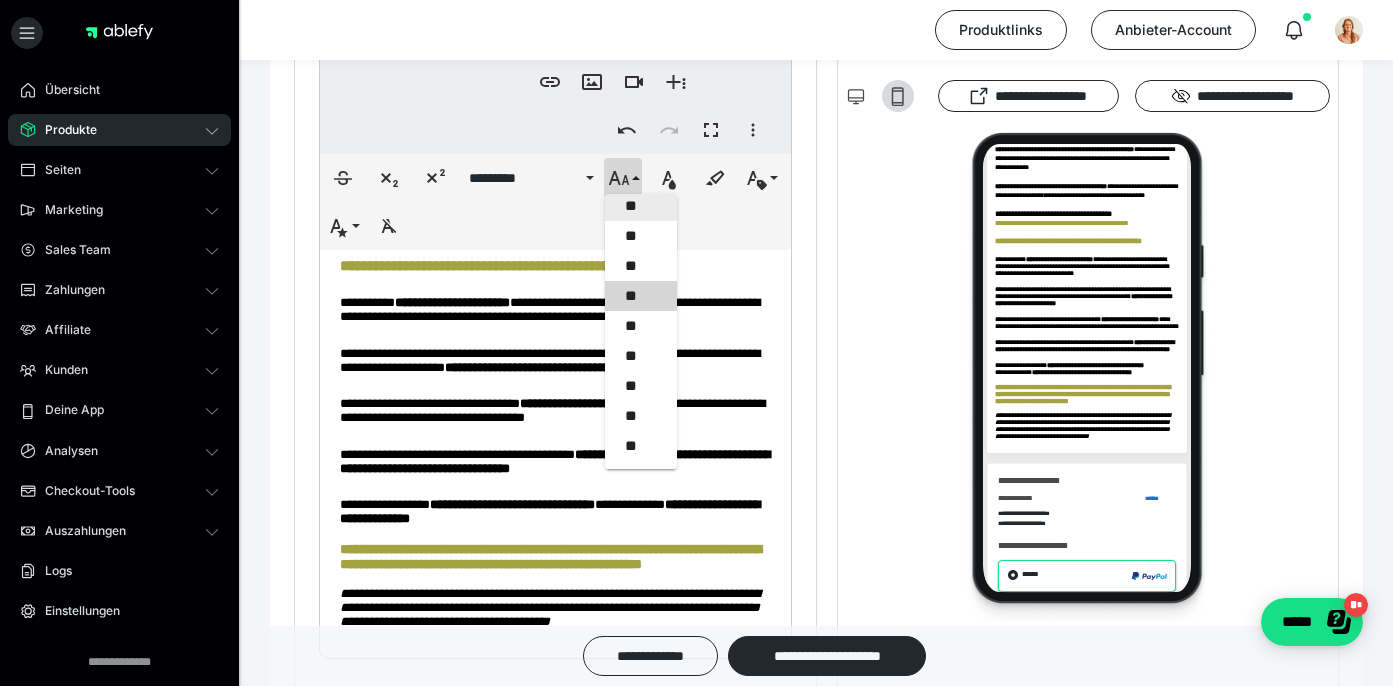 click on "**" at bounding box center (641, 206) 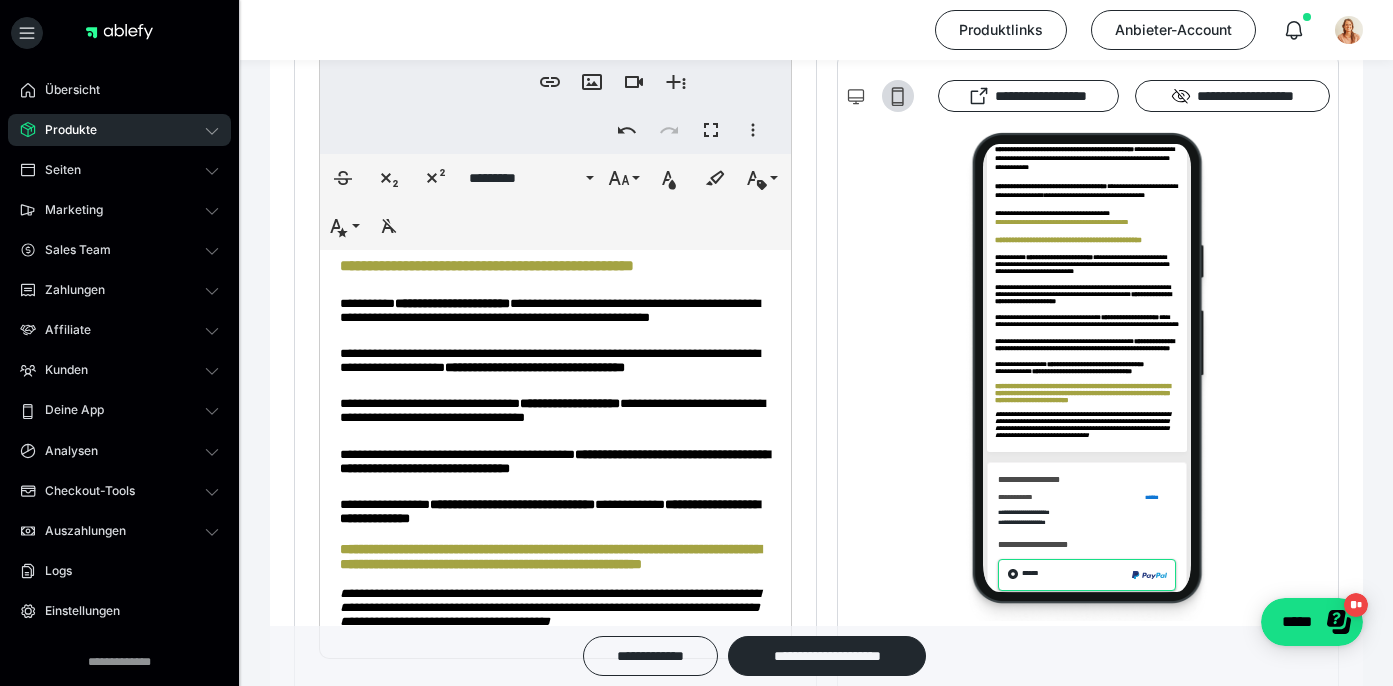 click on "**********" at bounding box center [555, -161] 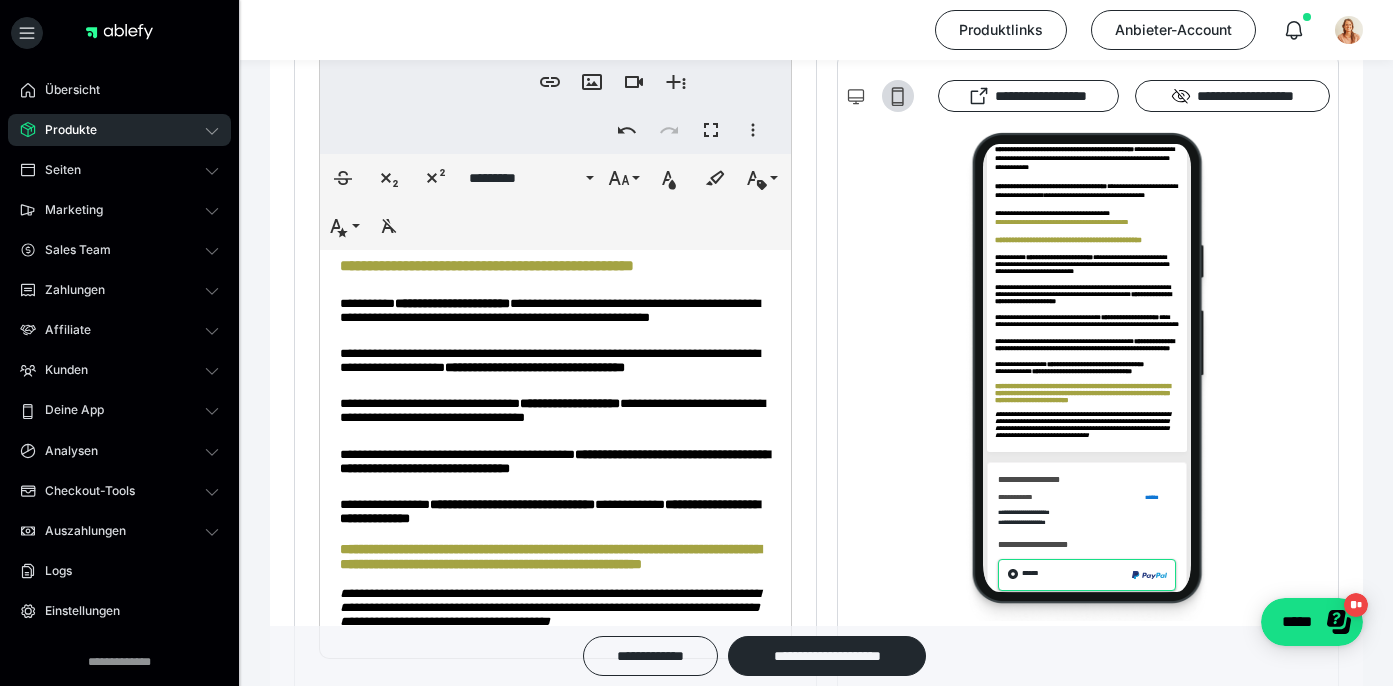 click on "**********" at bounding box center (555, -161) 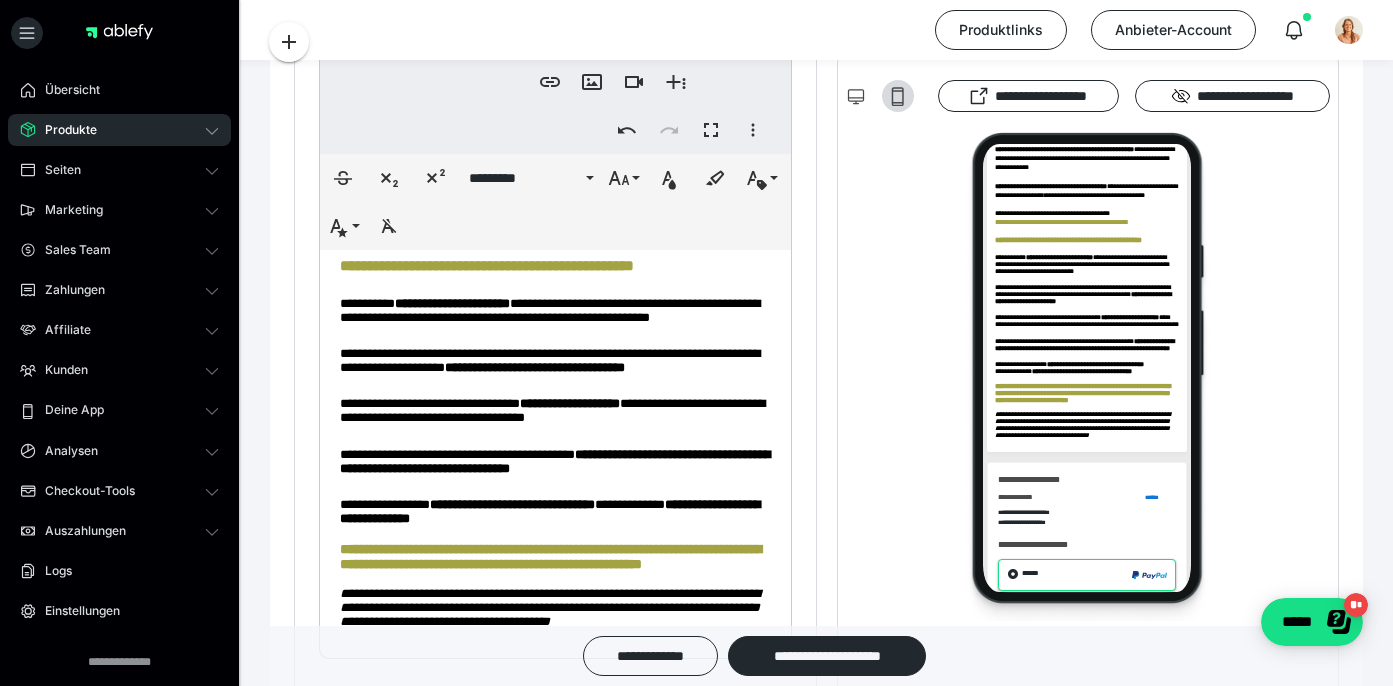 scroll, scrollTop: 1829, scrollLeft: 0, axis: vertical 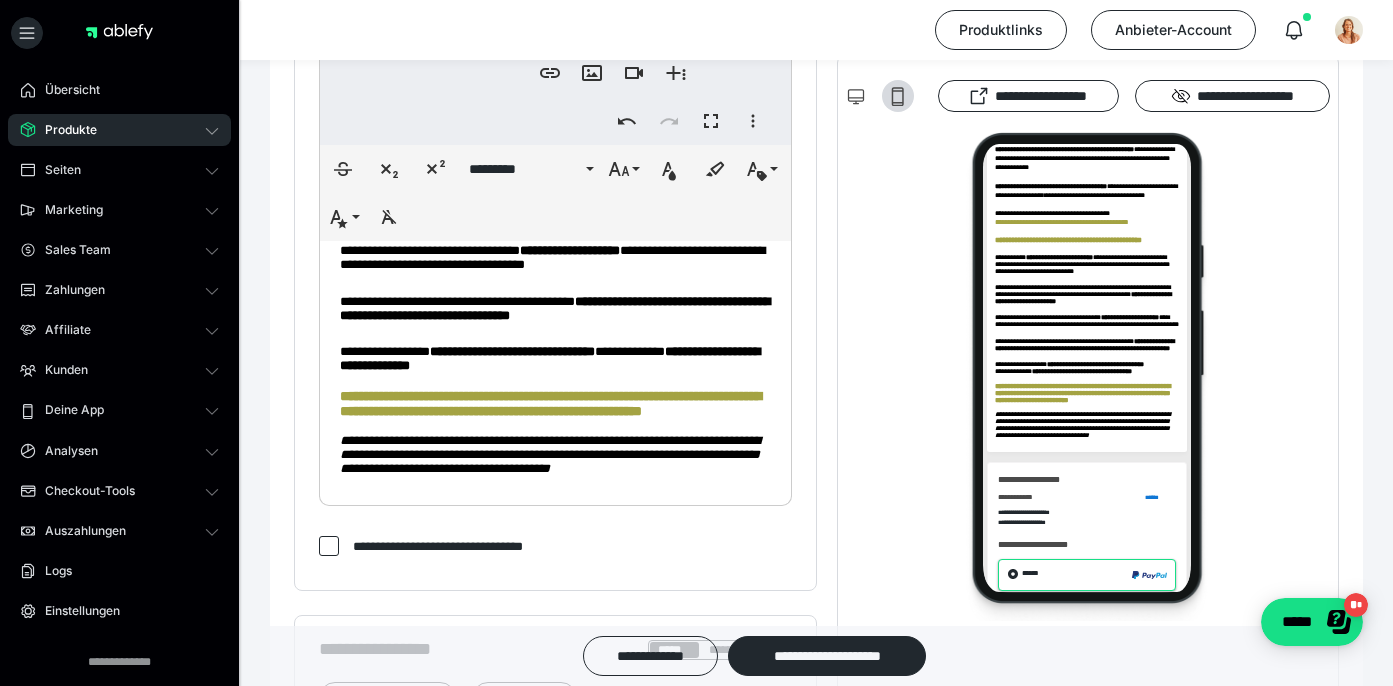 click on "**********" at bounding box center (555, 455) 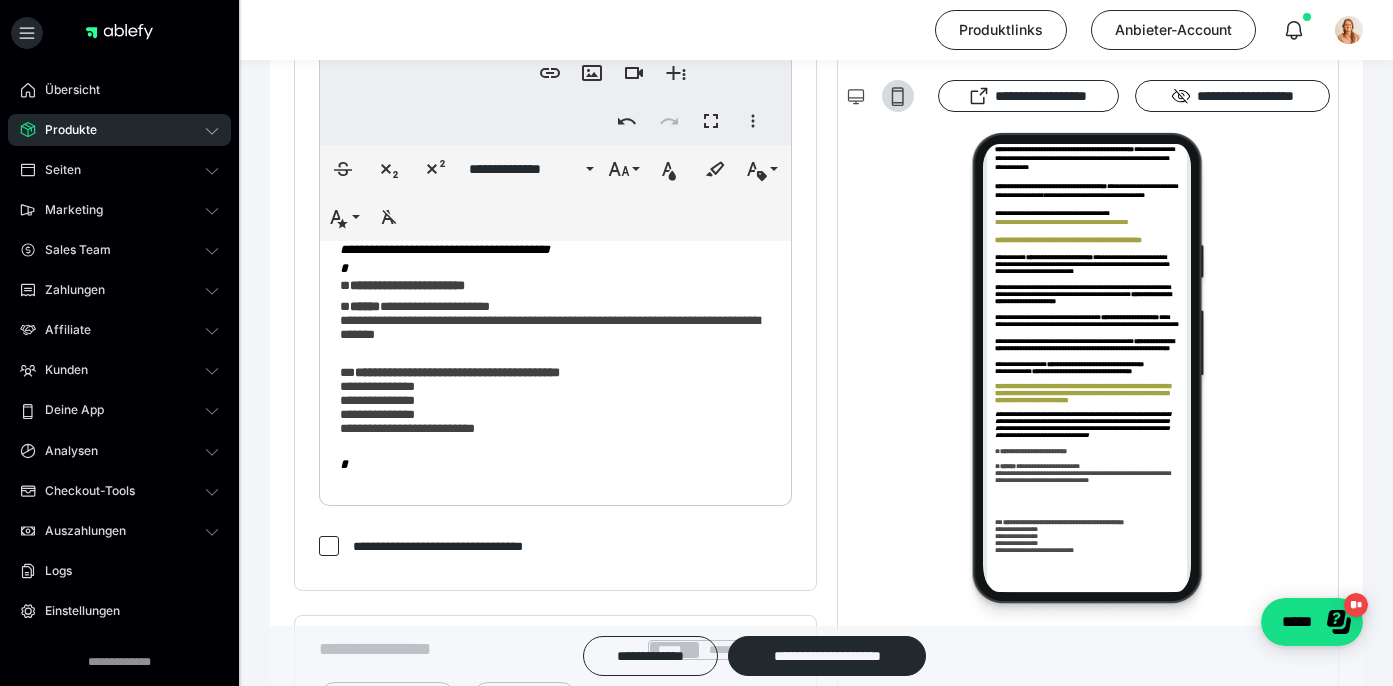 scroll, scrollTop: 2028, scrollLeft: 0, axis: vertical 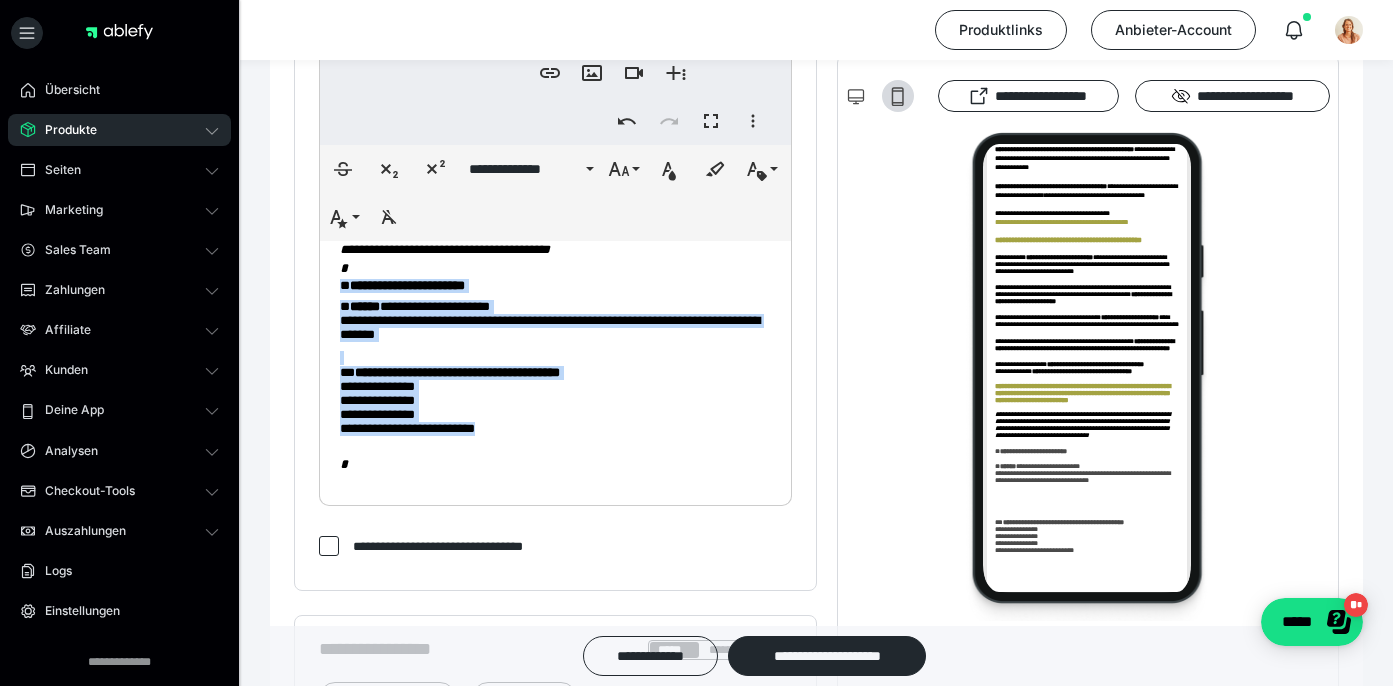 drag, startPoint x: 532, startPoint y: 471, endPoint x: 334, endPoint y: 311, distance: 254.5663 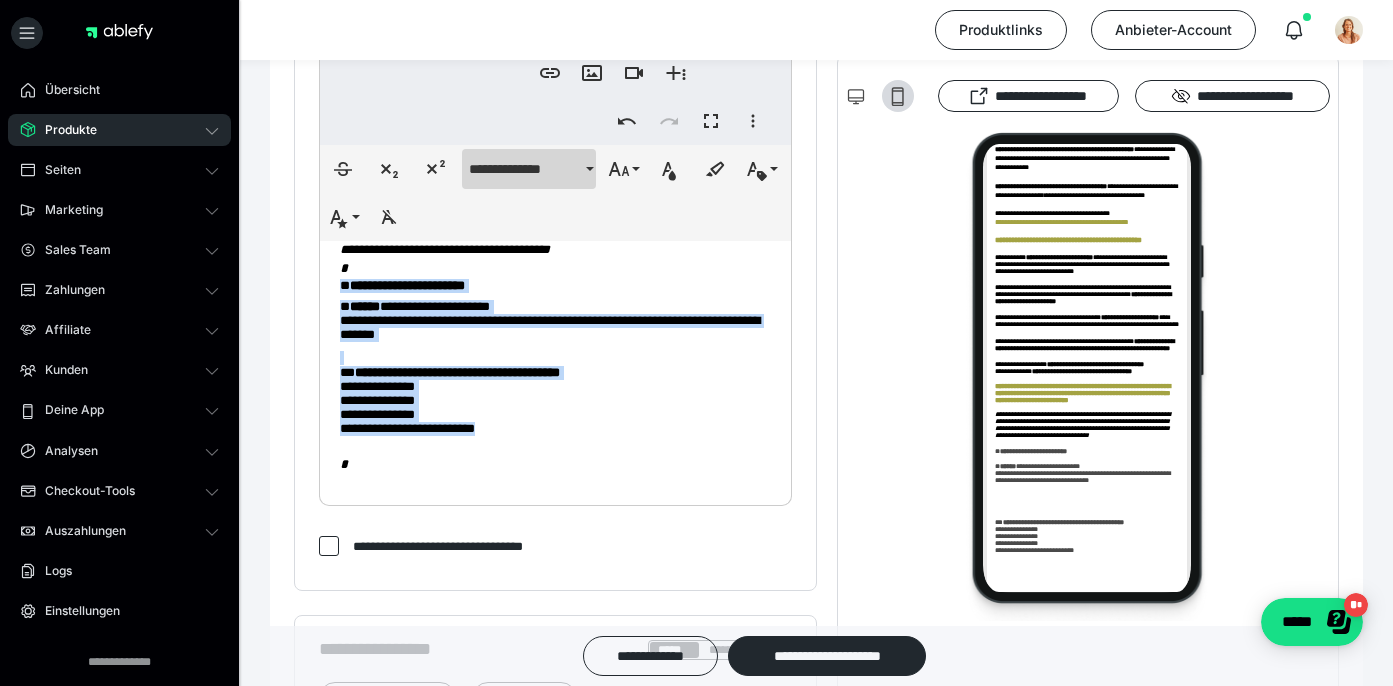click on "**********" at bounding box center (525, 169) 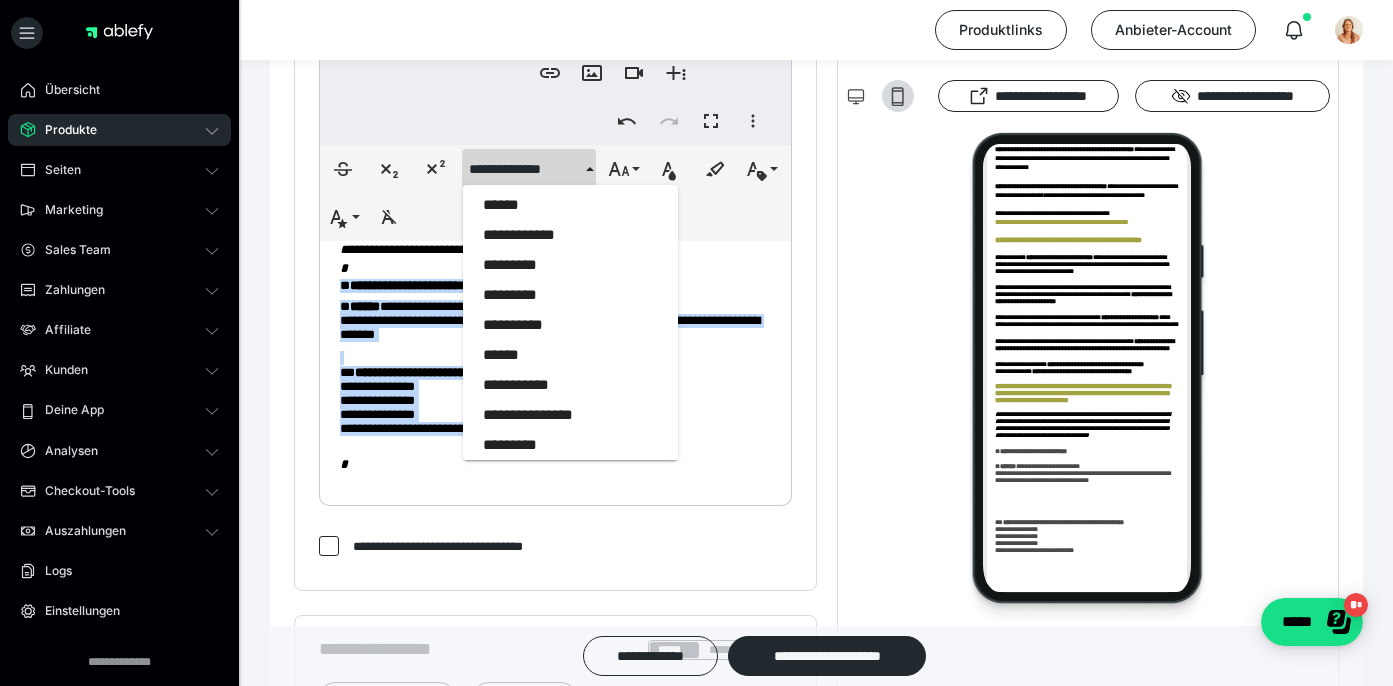 scroll, scrollTop: 2052, scrollLeft: 0, axis: vertical 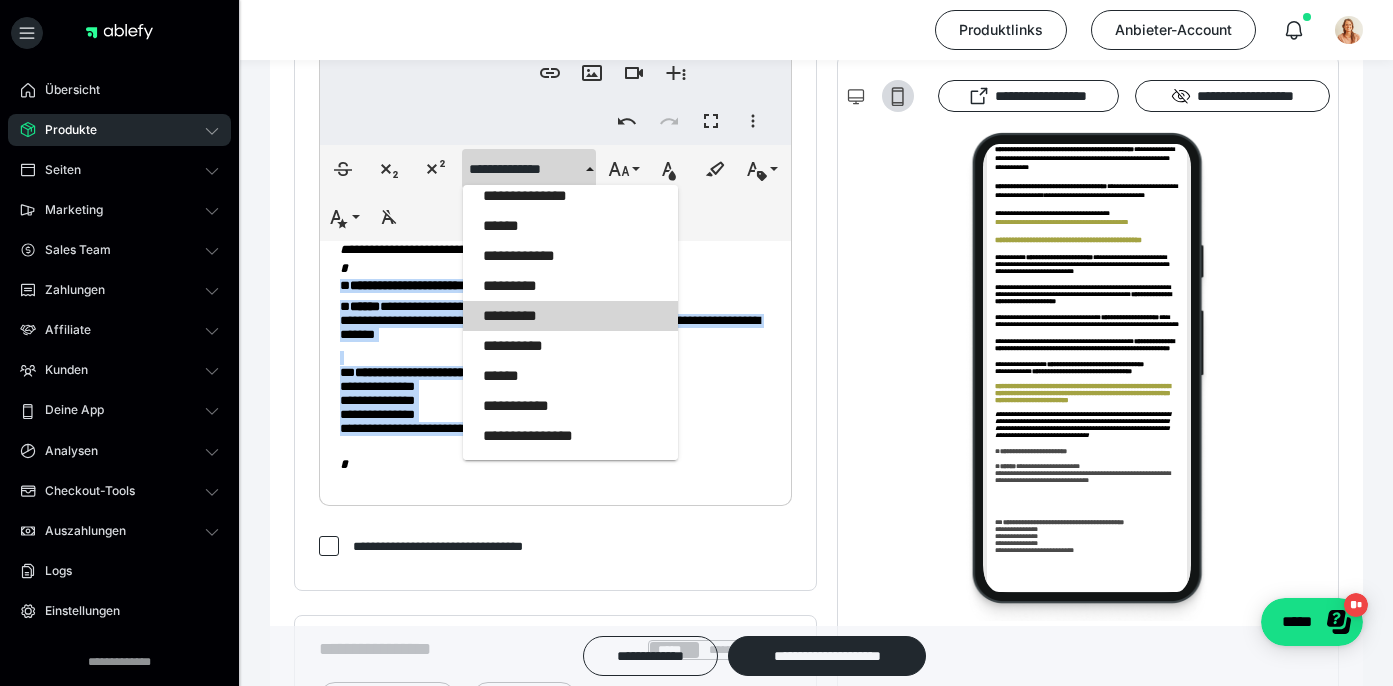 click on "*********" at bounding box center (570, 316) 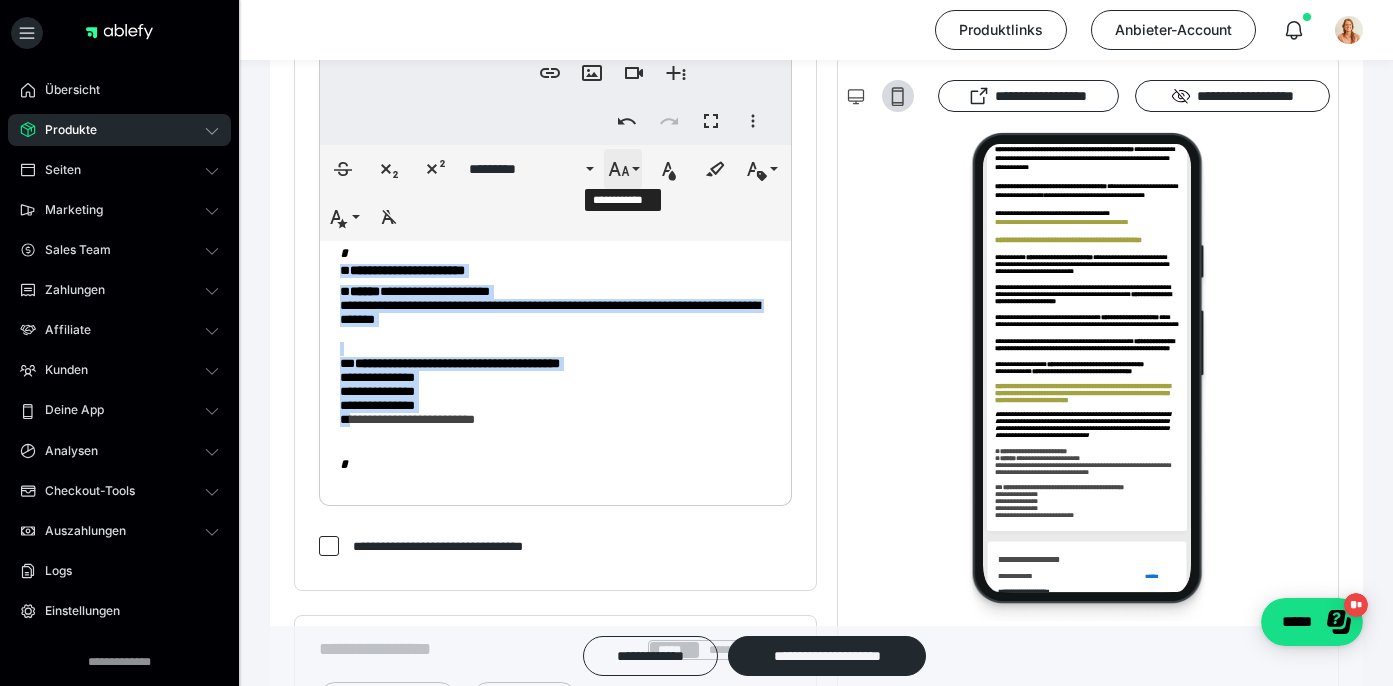 click on "**********" at bounding box center (623, 169) 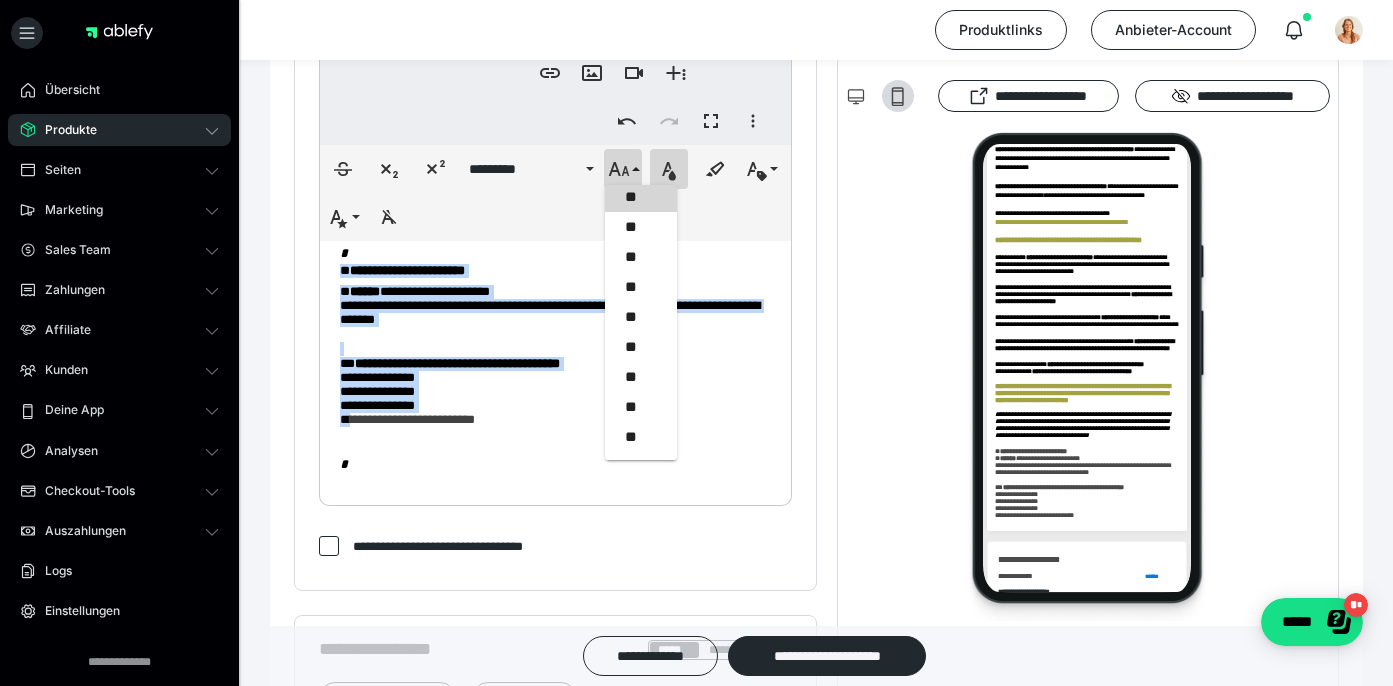 click 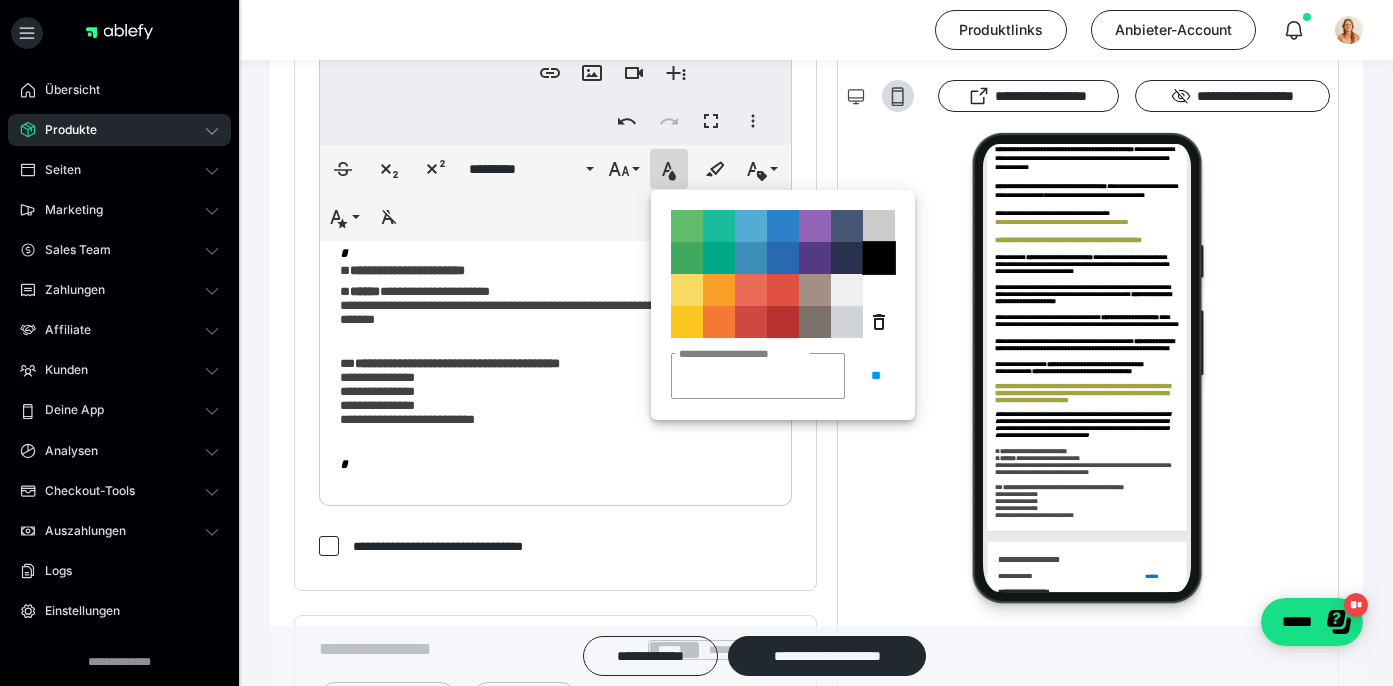 click on "**********" at bounding box center (879, 258) 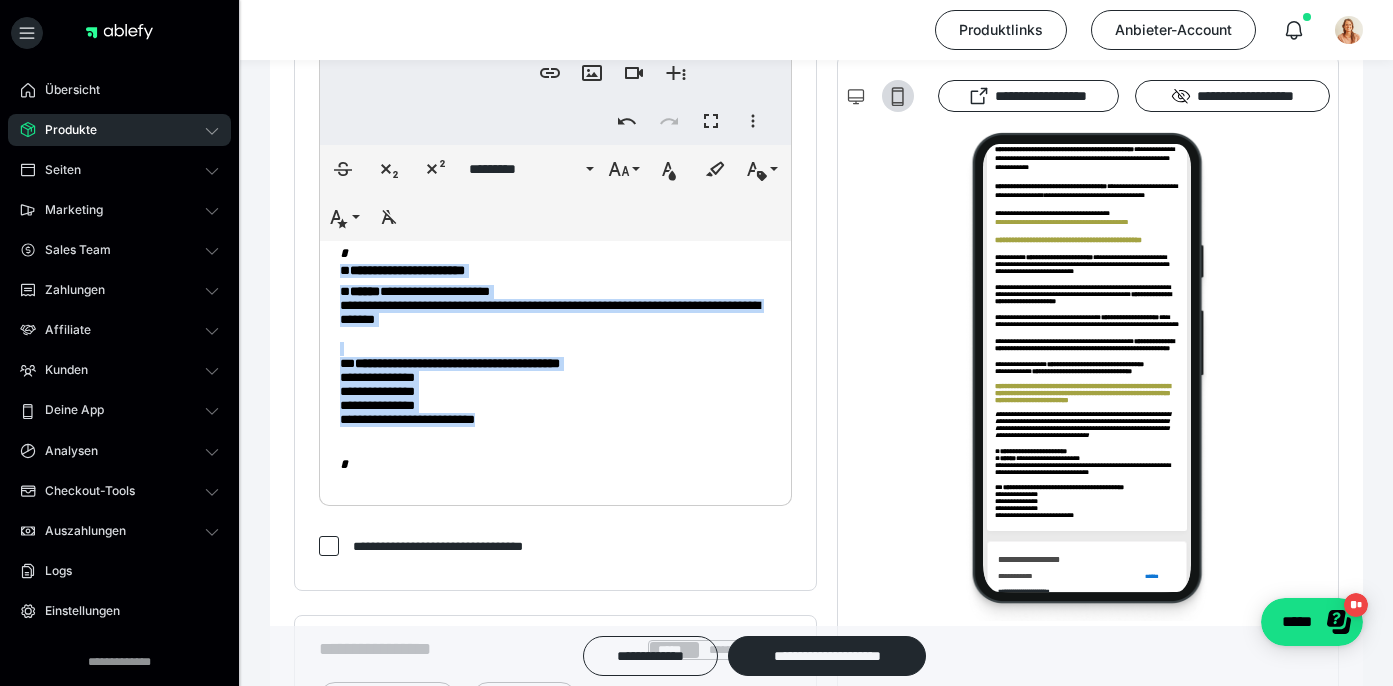 click on "**********" at bounding box center (555, 313) 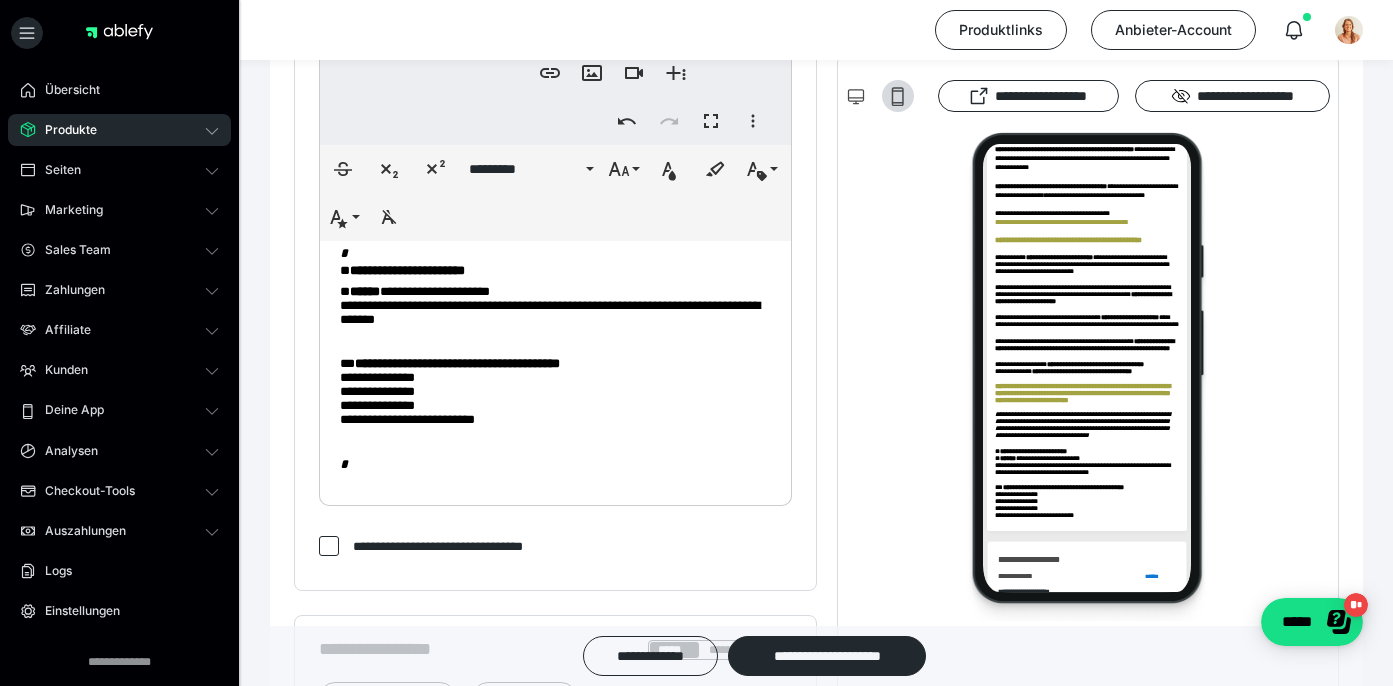 click on "**********" at bounding box center [555, -431] 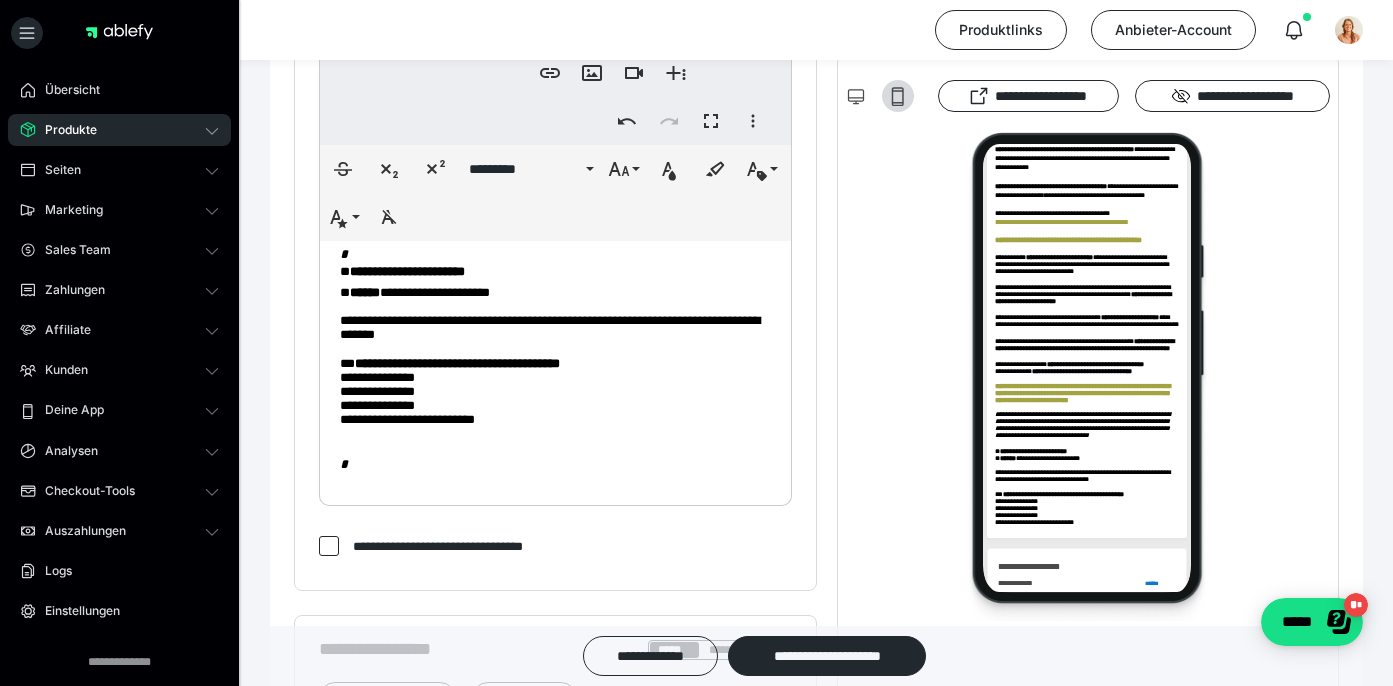 scroll, scrollTop: 2080, scrollLeft: 0, axis: vertical 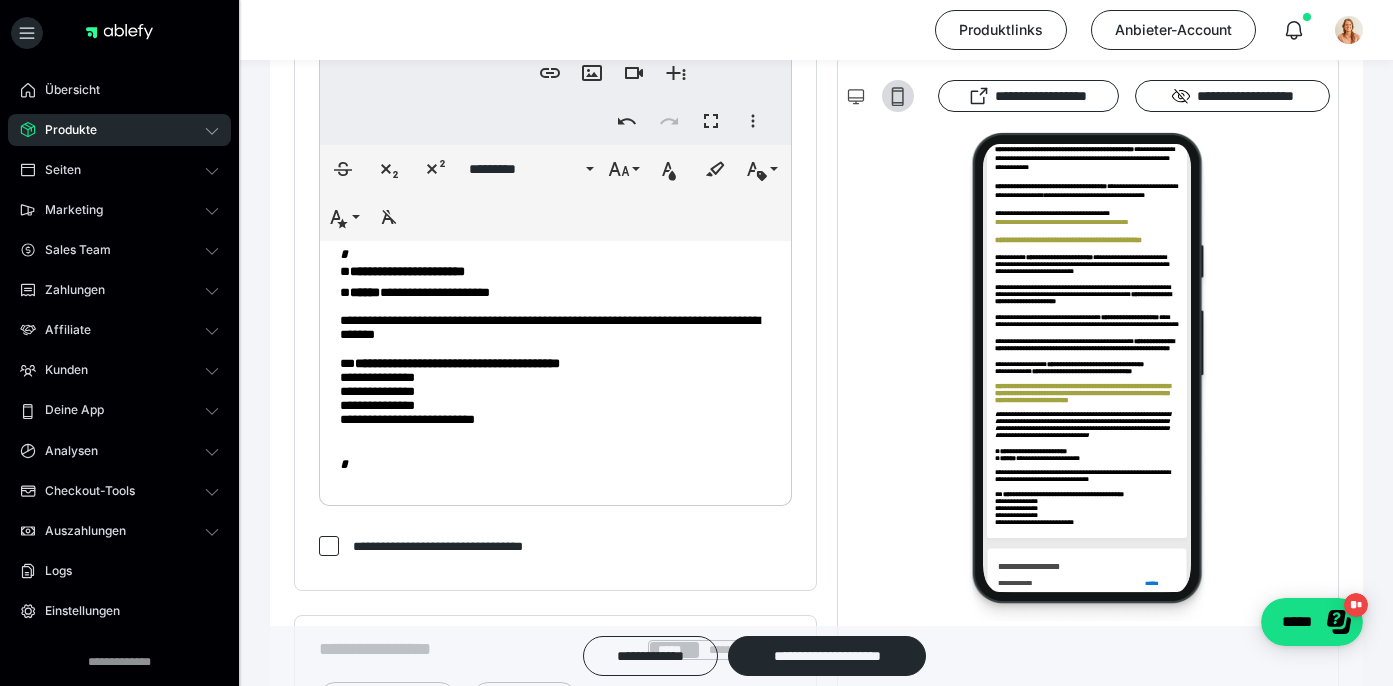 click on "**********" at bounding box center [457, 363] 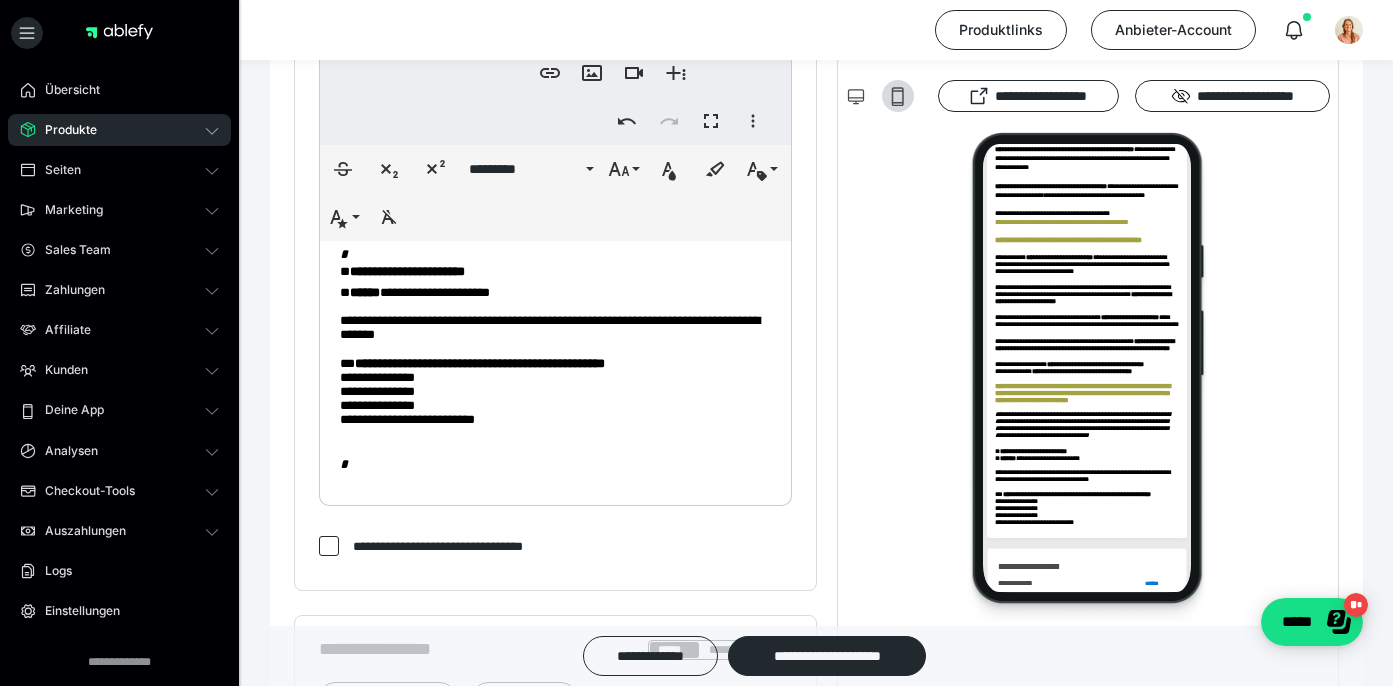 click on "**********" at bounding box center (555, -430) 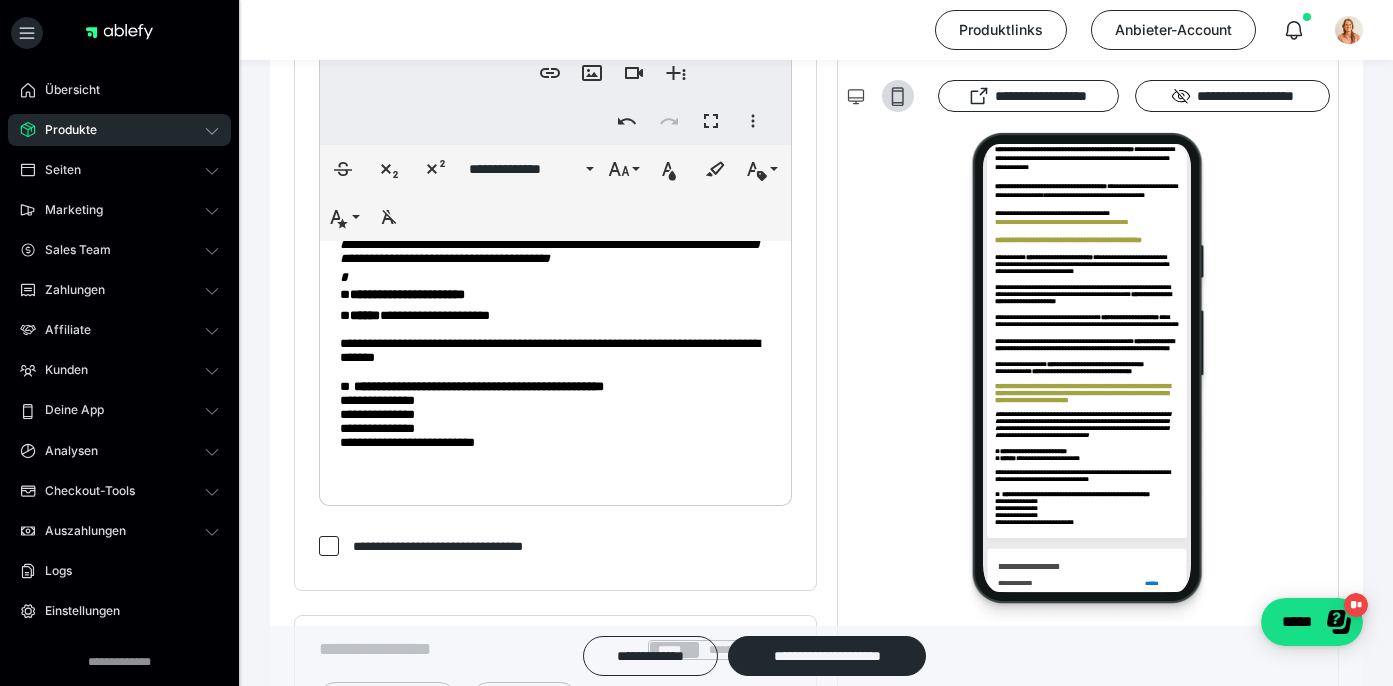scroll, scrollTop: 1952, scrollLeft: 0, axis: vertical 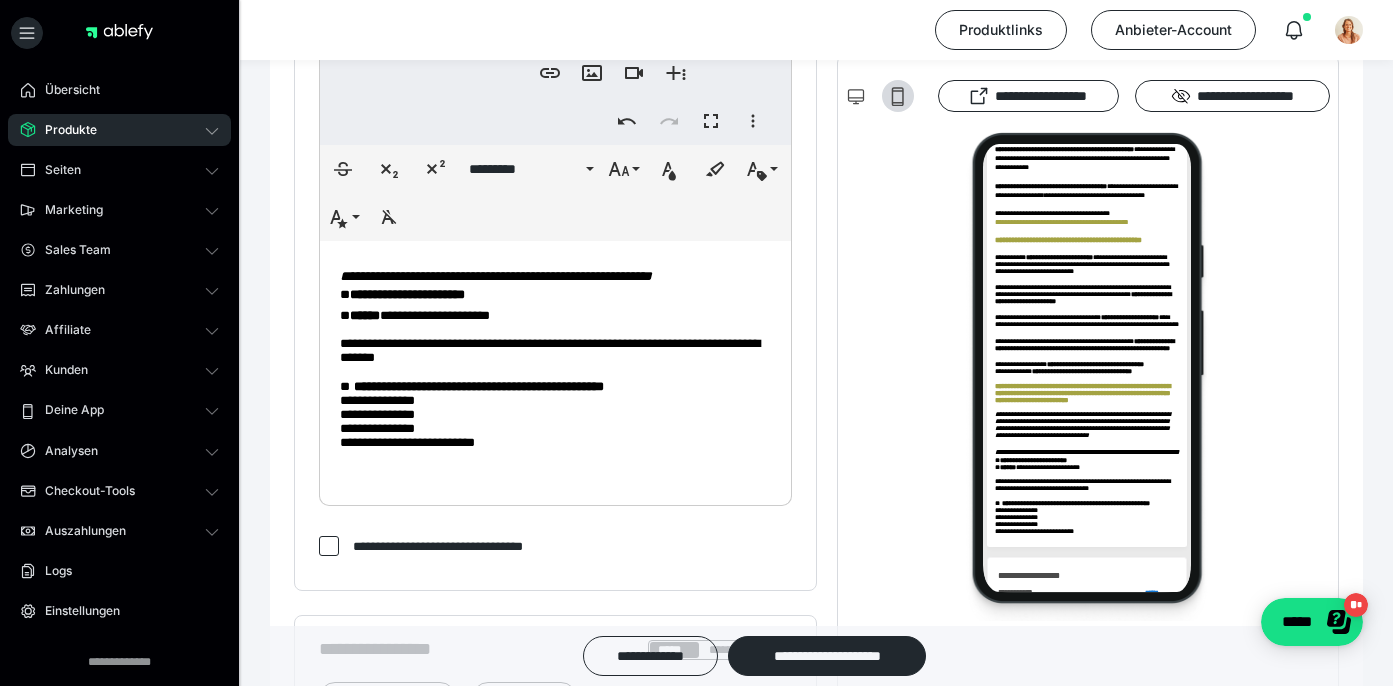 click on "**********" at bounding box center [555, -430] 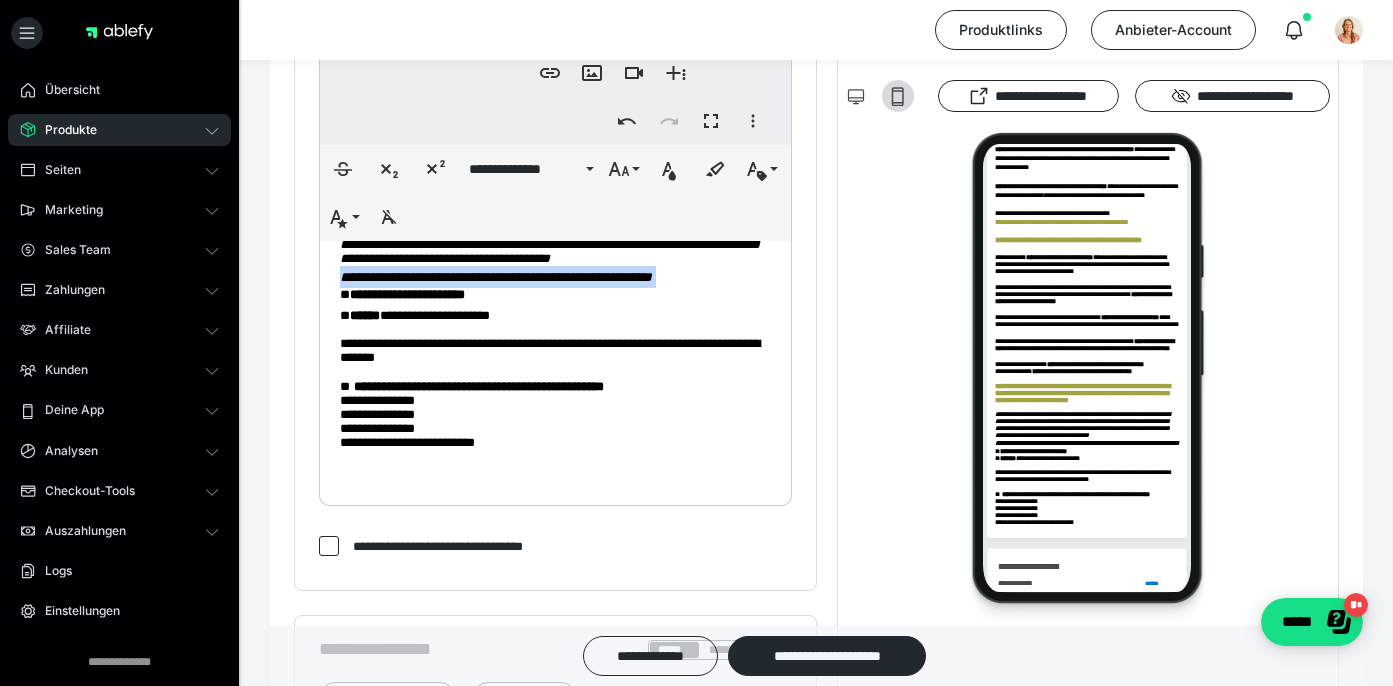 drag, startPoint x: 692, startPoint y: 374, endPoint x: 334, endPoint y: 370, distance: 358.02234 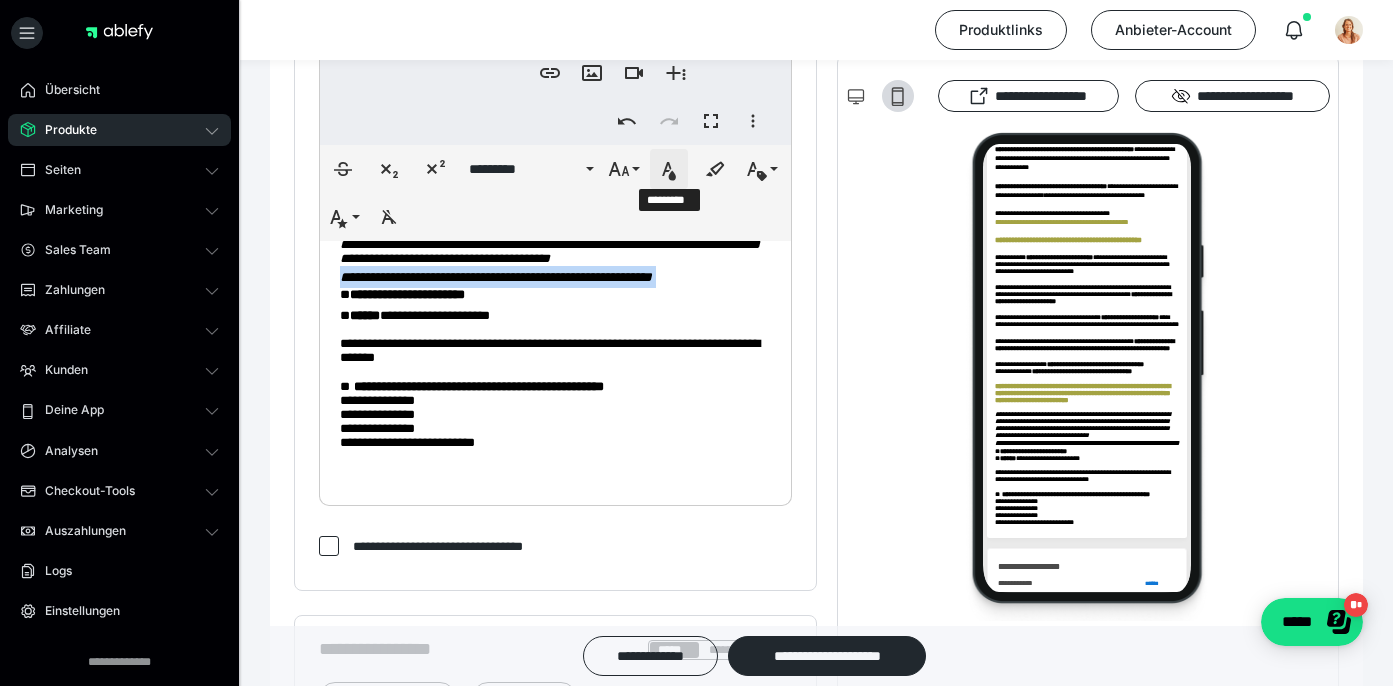 click 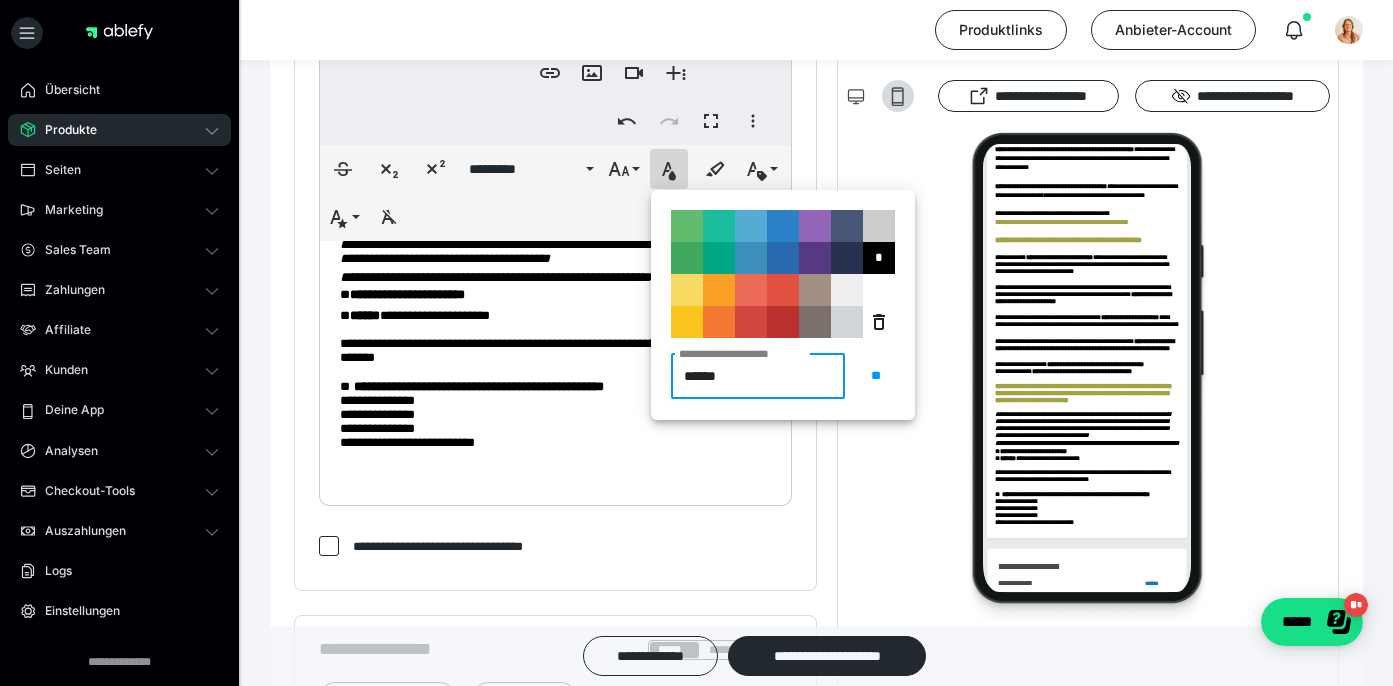 type on "*******" 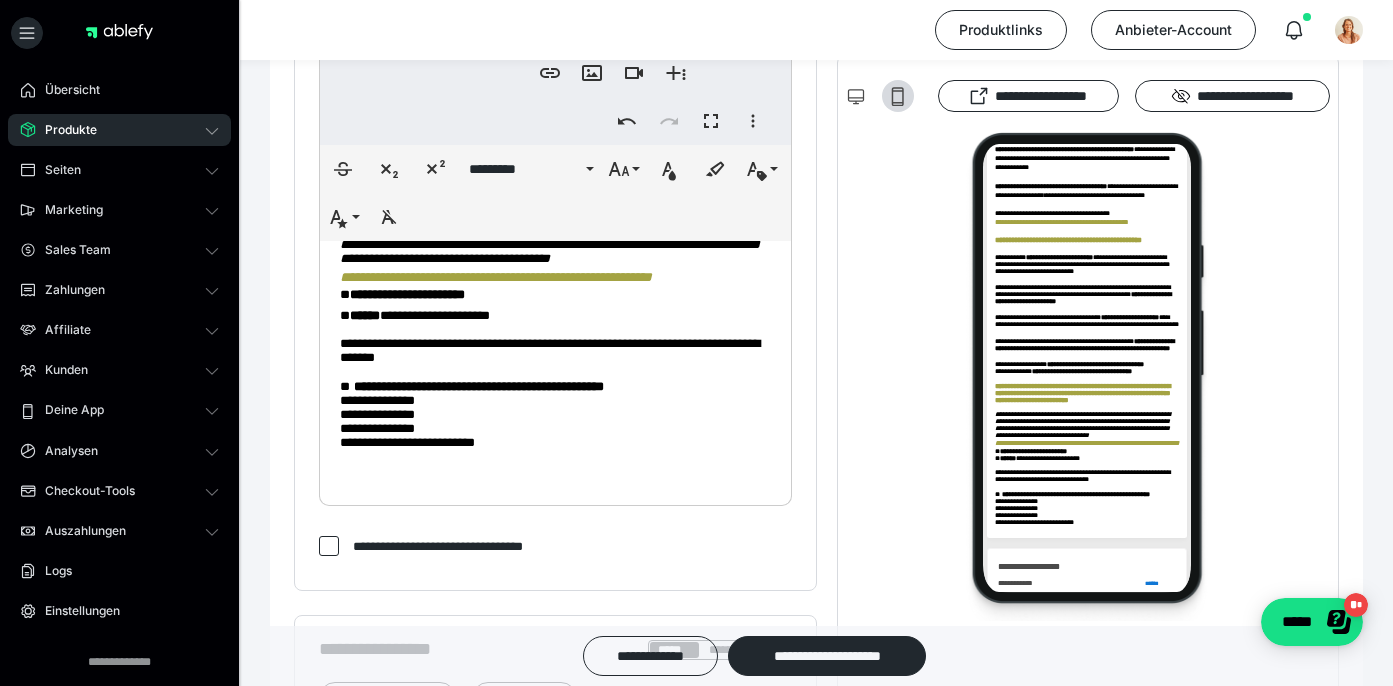 click on "**********" at bounding box center [555, 316] 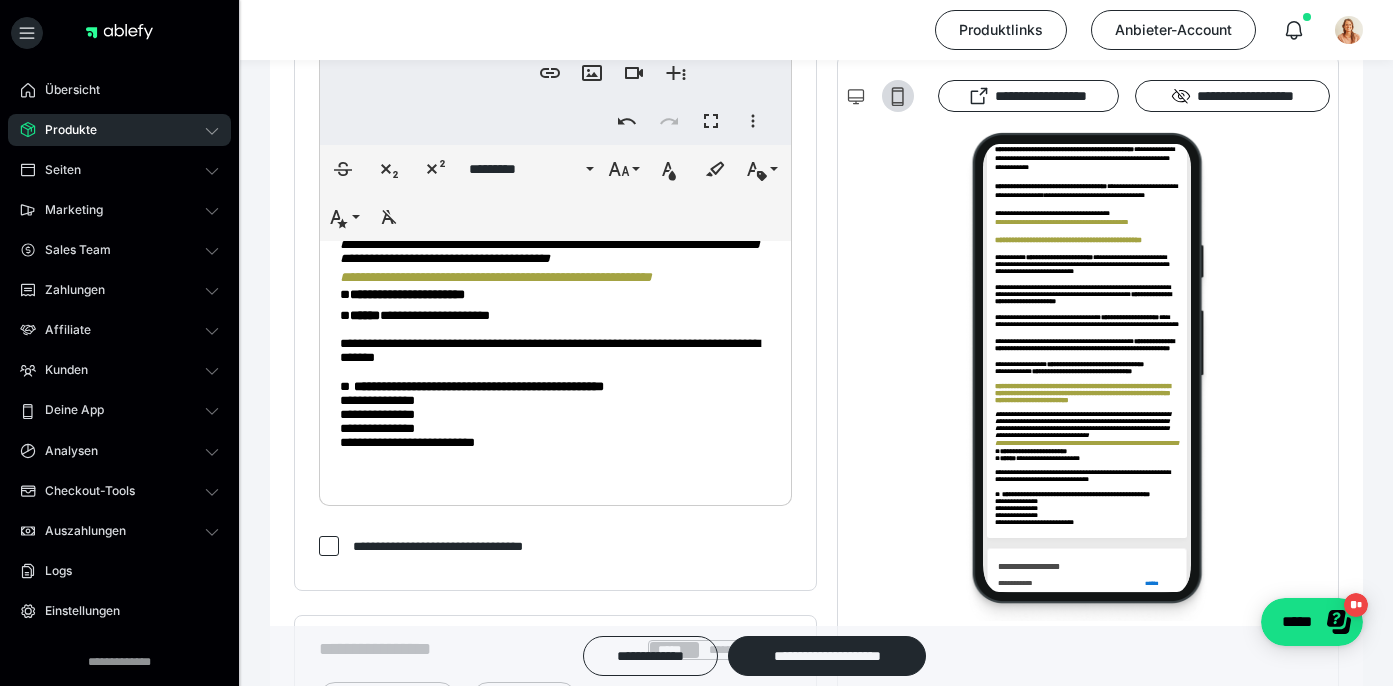 scroll, scrollTop: 2058, scrollLeft: 0, axis: vertical 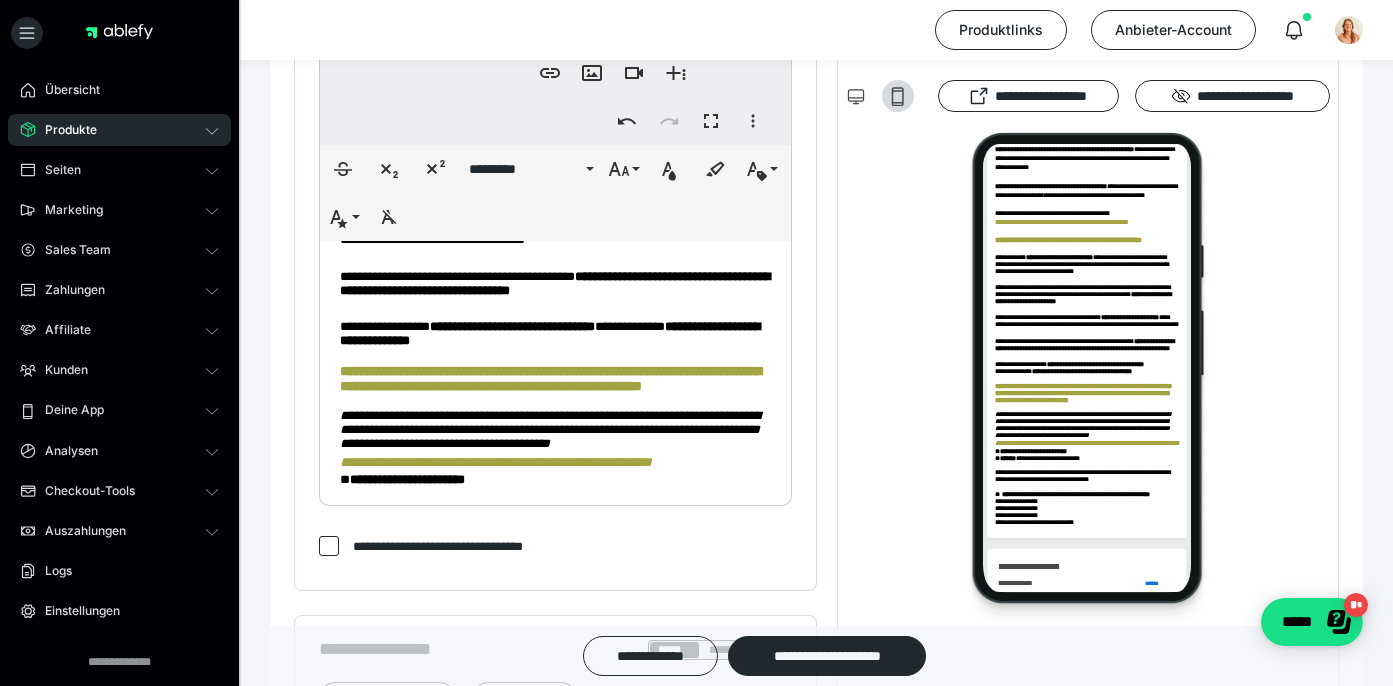 click on "**********" at bounding box center [550, -33] 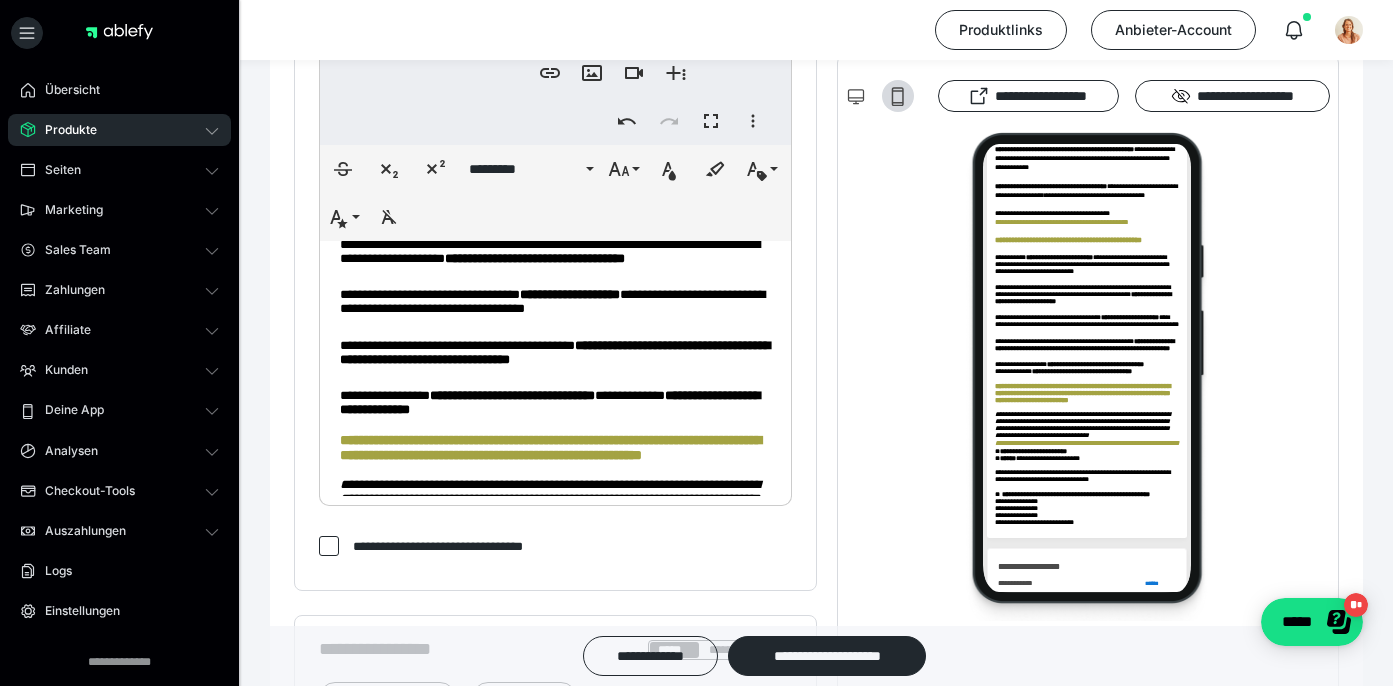scroll, scrollTop: 1175, scrollLeft: 0, axis: vertical 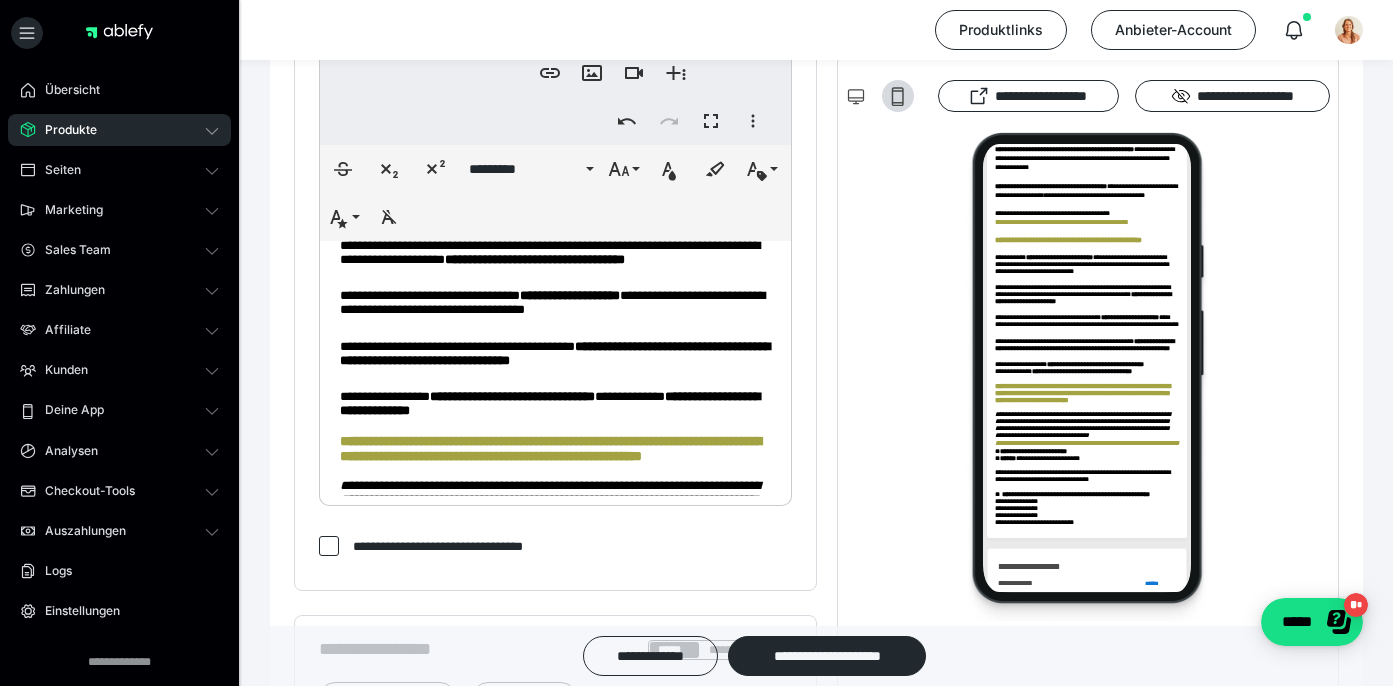 drag, startPoint x: 526, startPoint y: 341, endPoint x: 635, endPoint y: 317, distance: 111.61093 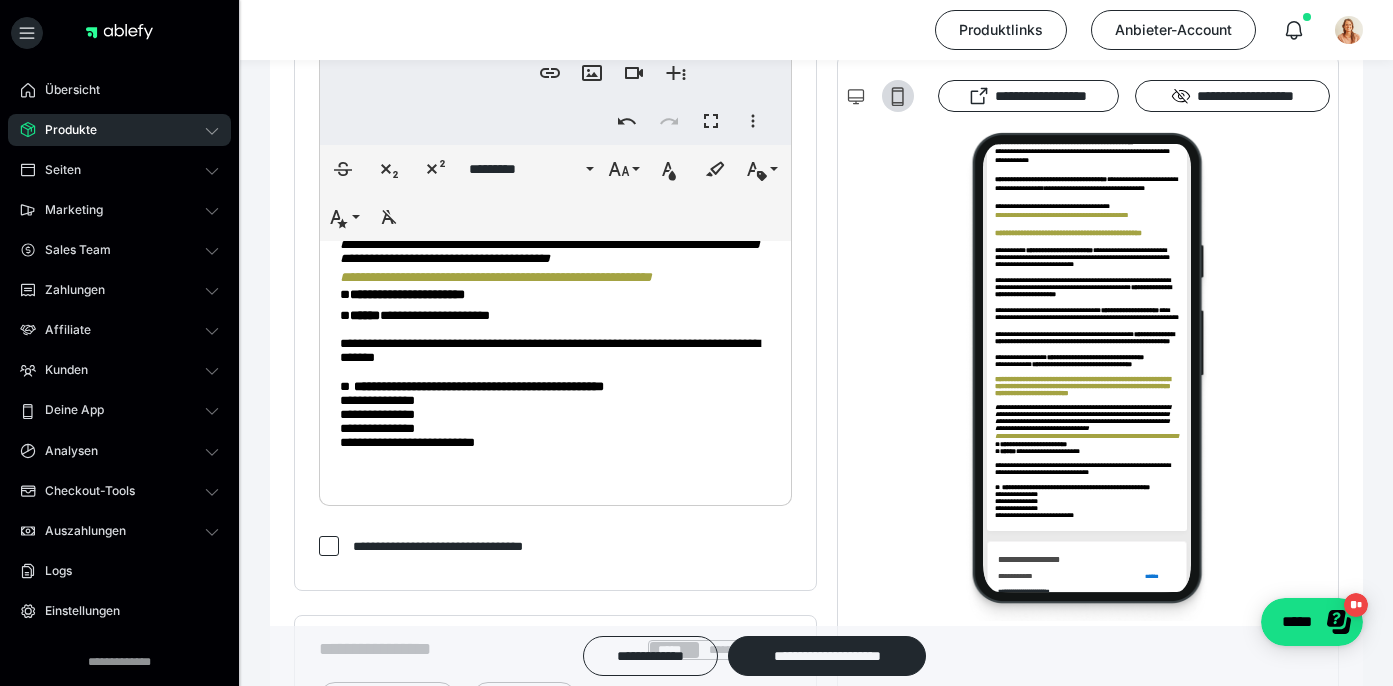 scroll, scrollTop: 2041, scrollLeft: 0, axis: vertical 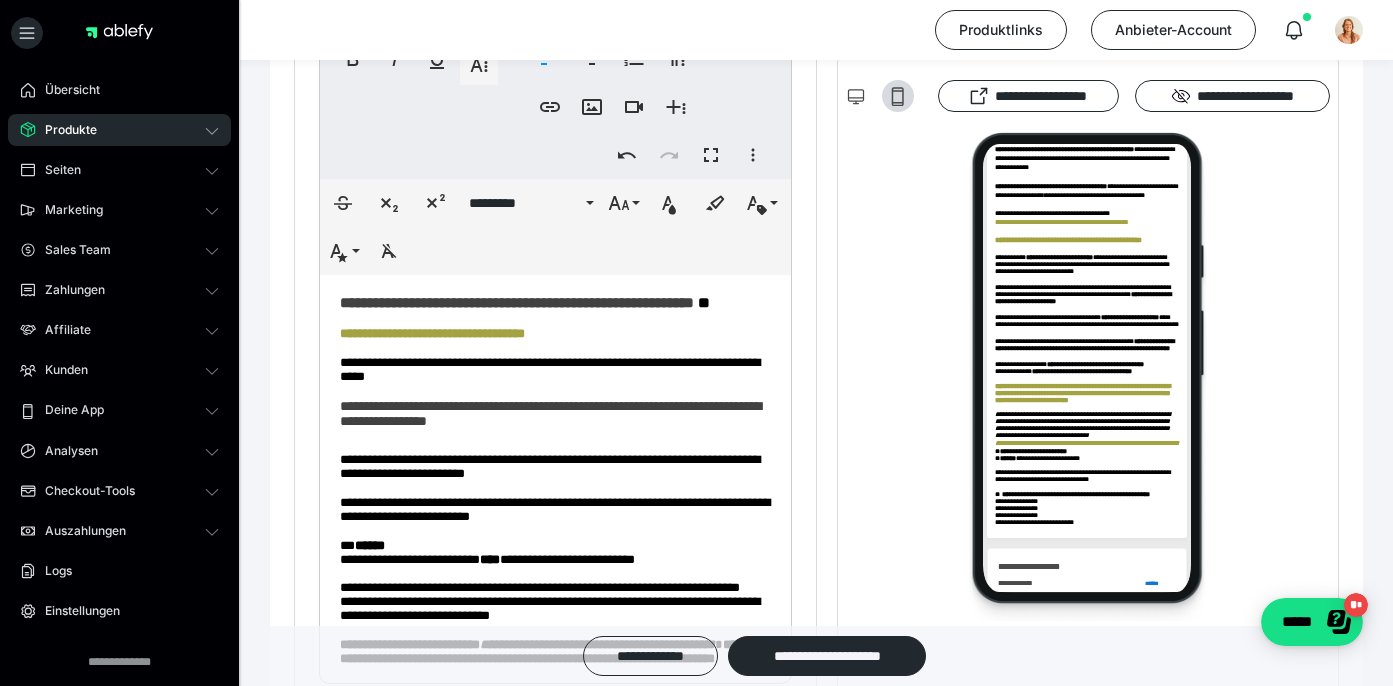 click on "**********" at bounding box center (555, 303) 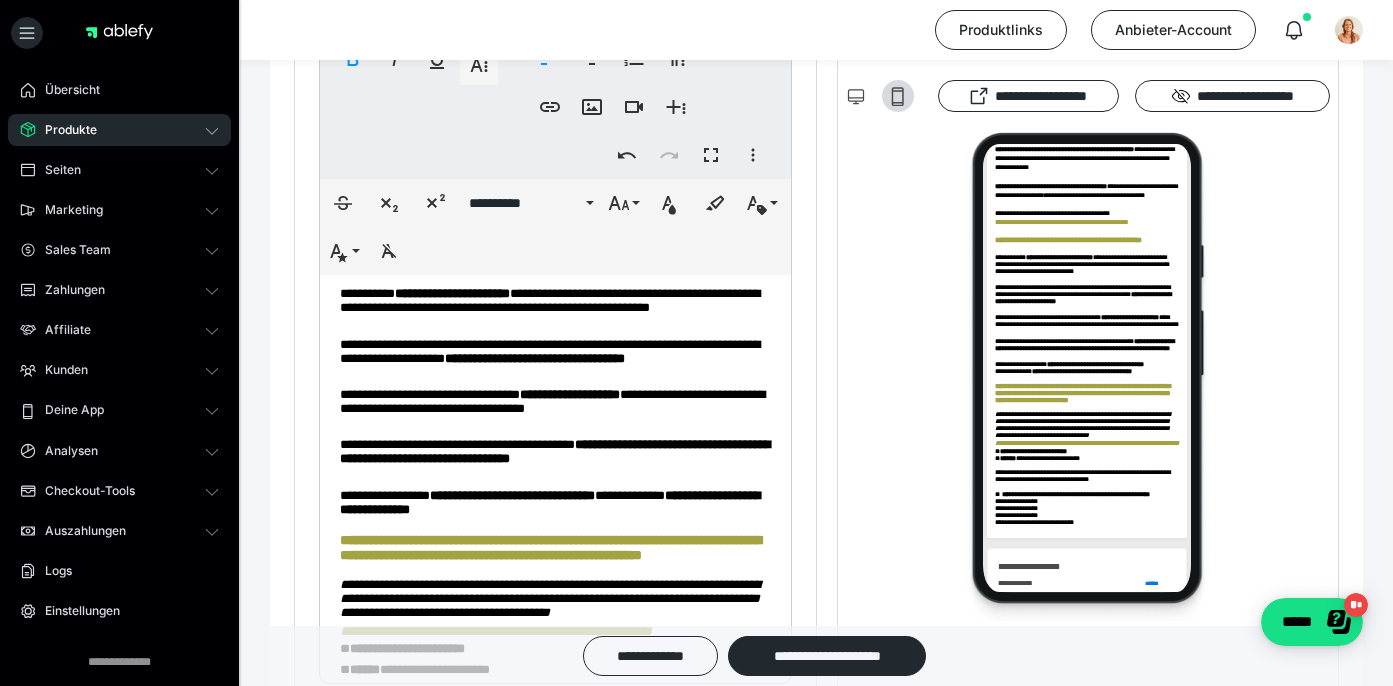 scroll, scrollTop: 1238, scrollLeft: 0, axis: vertical 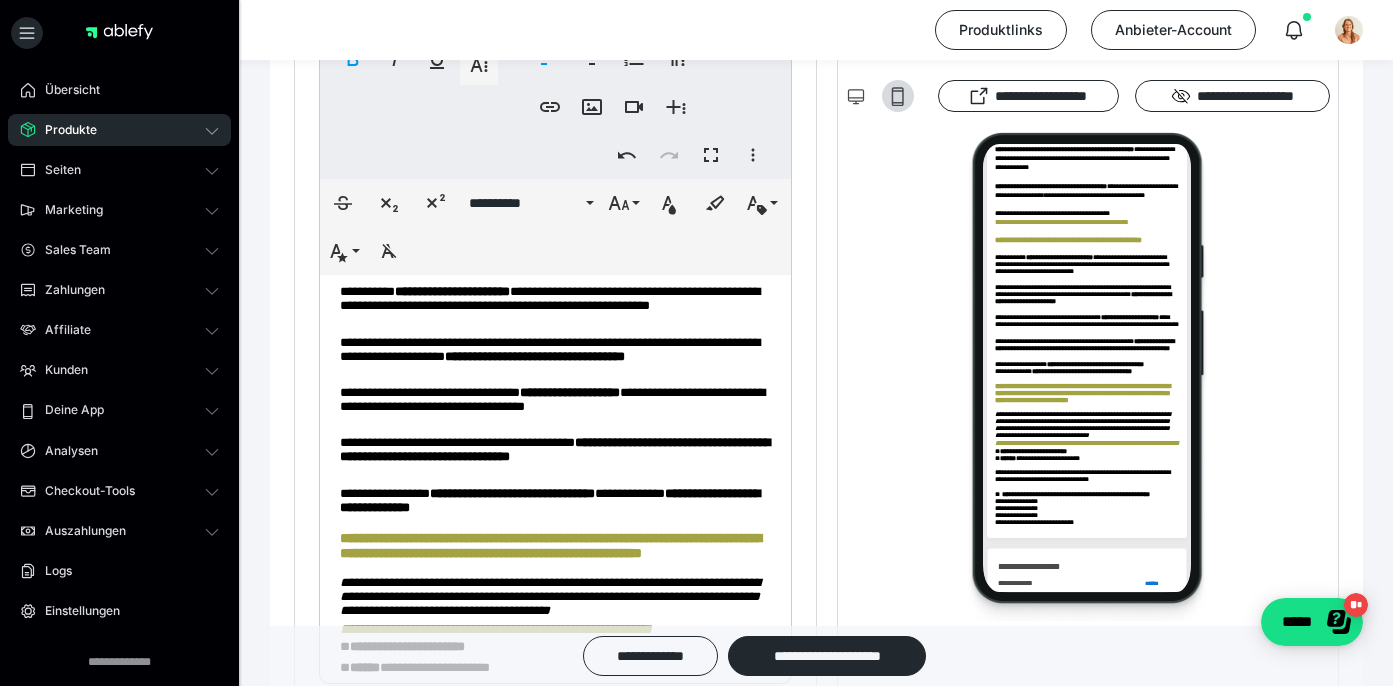 click on "**********" at bounding box center (555, -70) 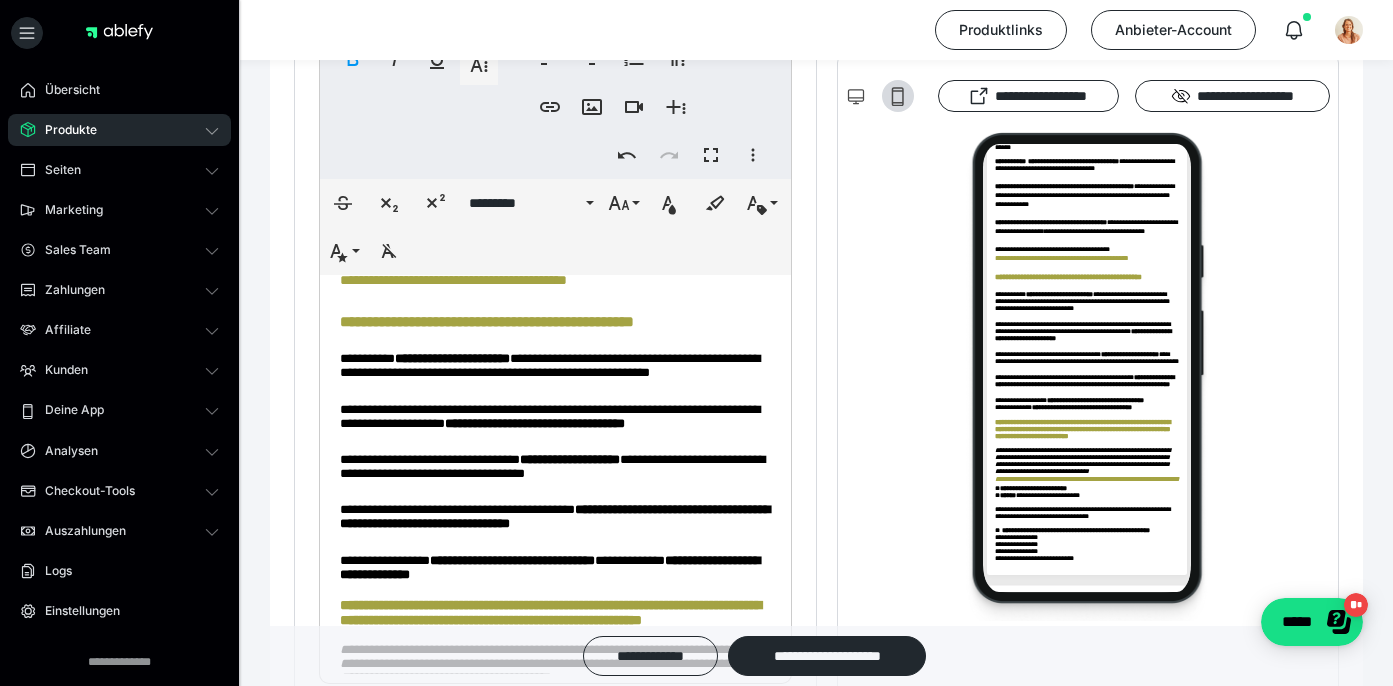 drag, startPoint x: 517, startPoint y: 473, endPoint x: 336, endPoint y: 427, distance: 186.75385 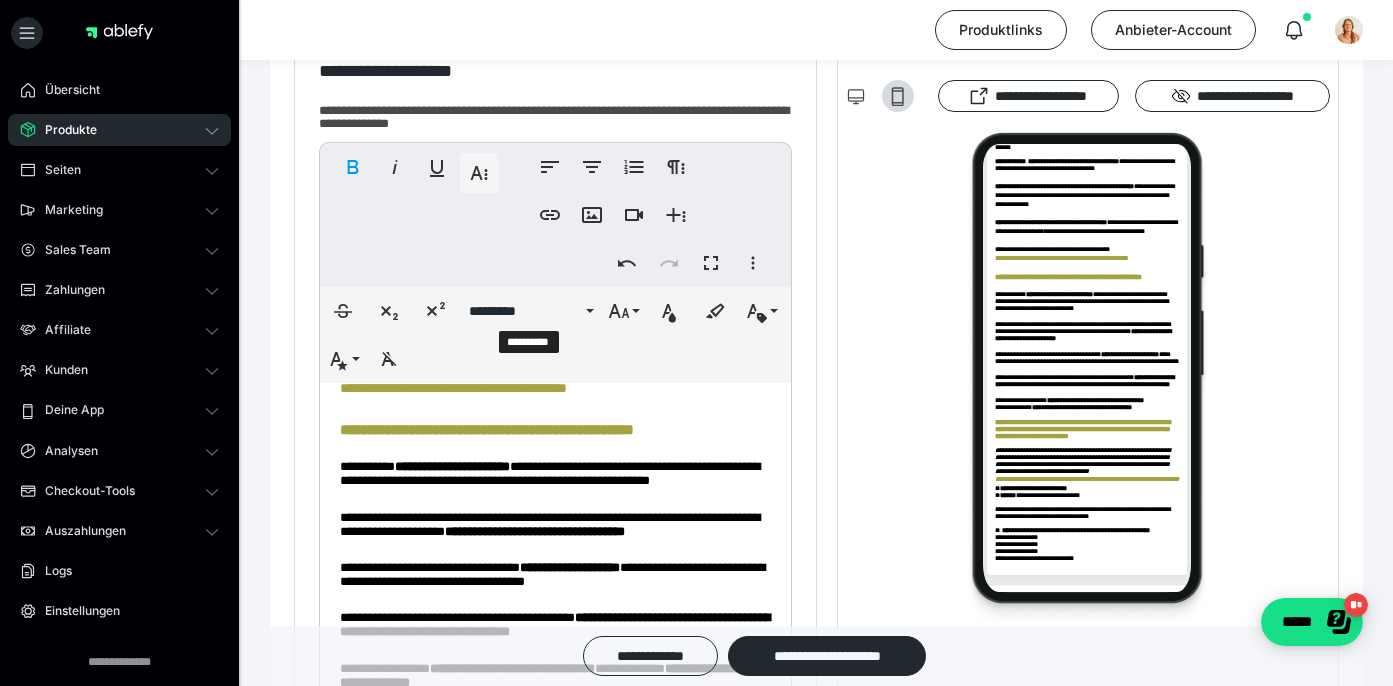 scroll, scrollTop: 408, scrollLeft: 0, axis: vertical 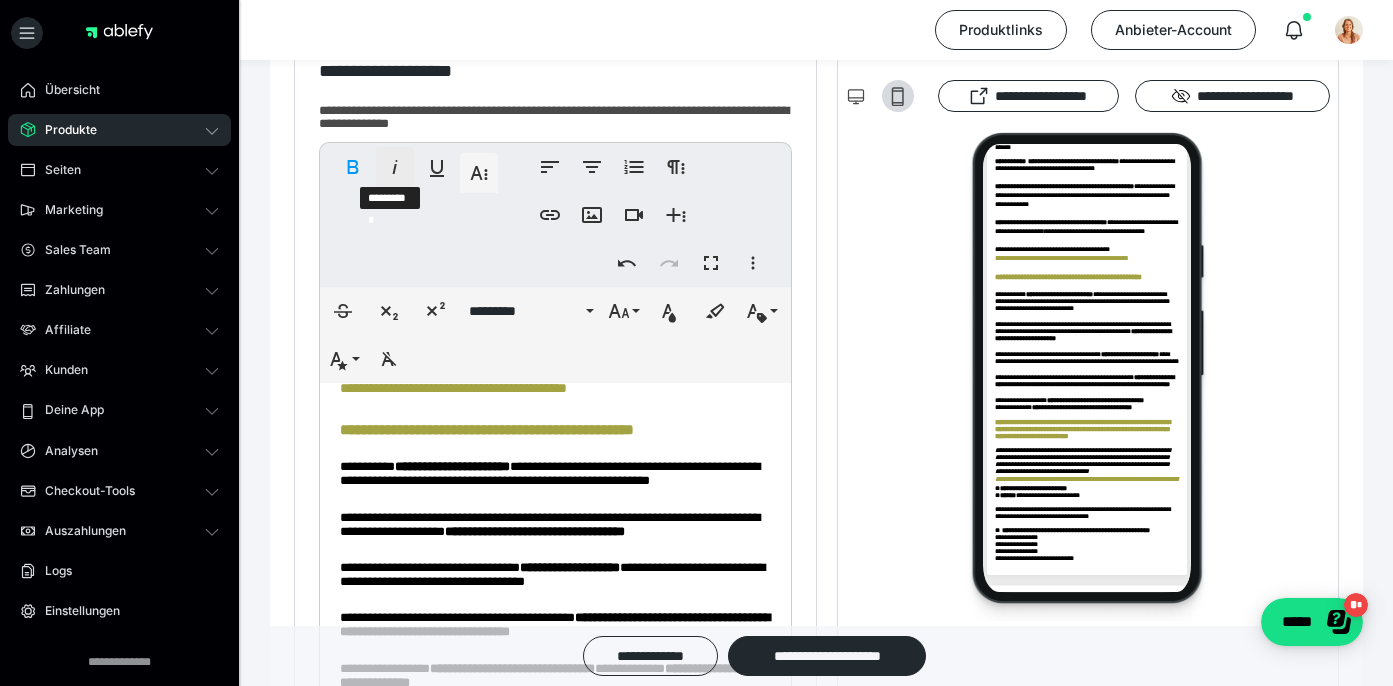 click 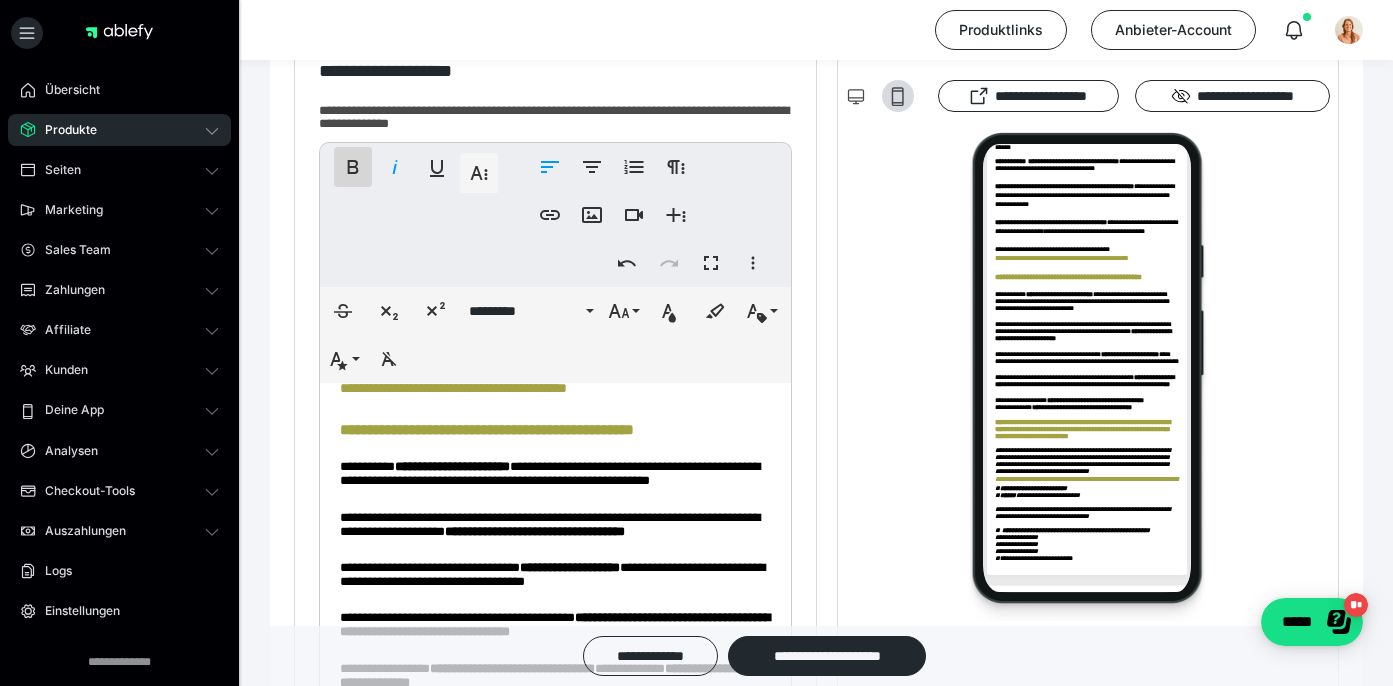 click 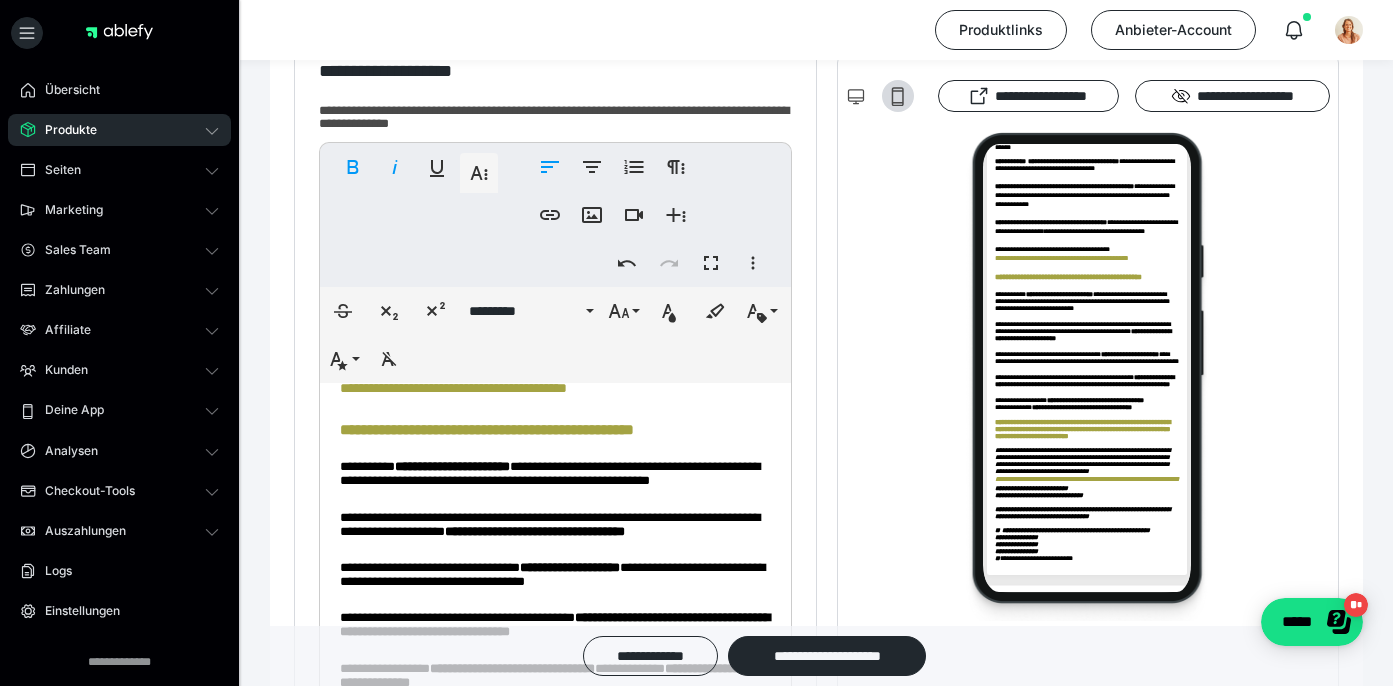 click on "**********" at bounding box center (550, 91) 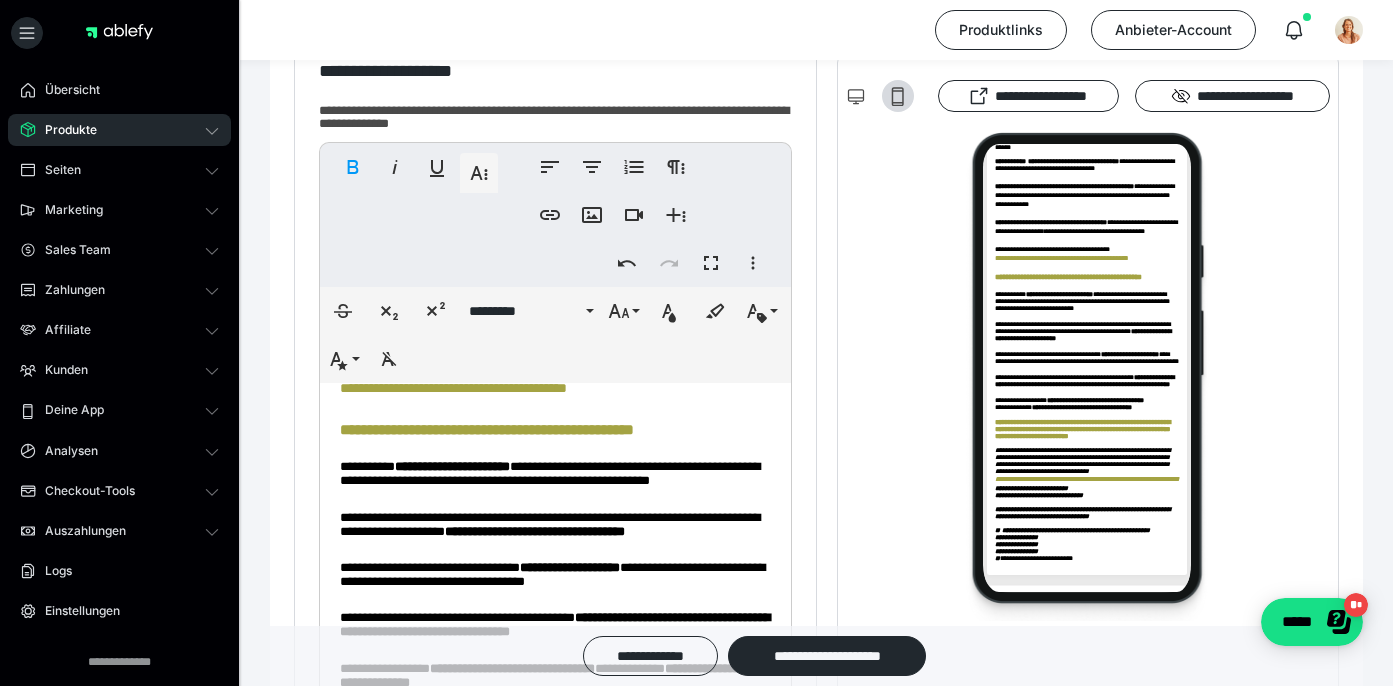drag, startPoint x: 496, startPoint y: 587, endPoint x: 330, endPoint y: 537, distance: 173.36667 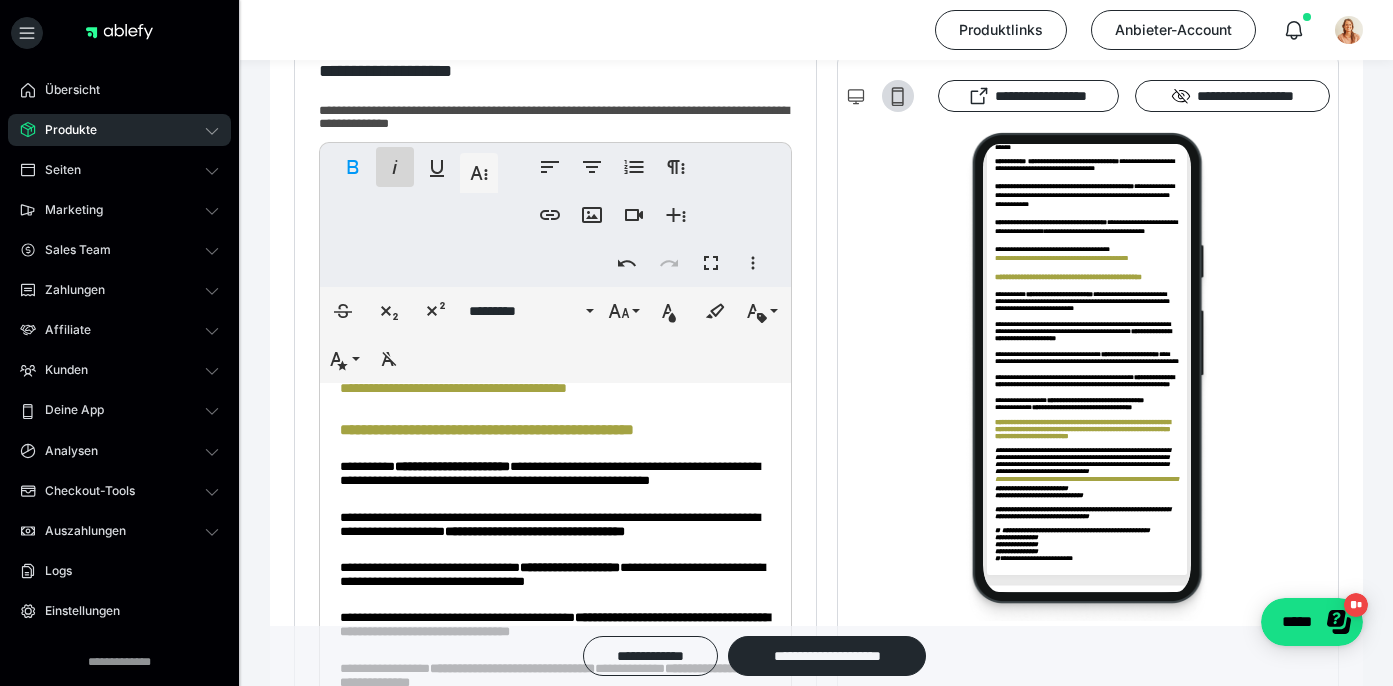 click 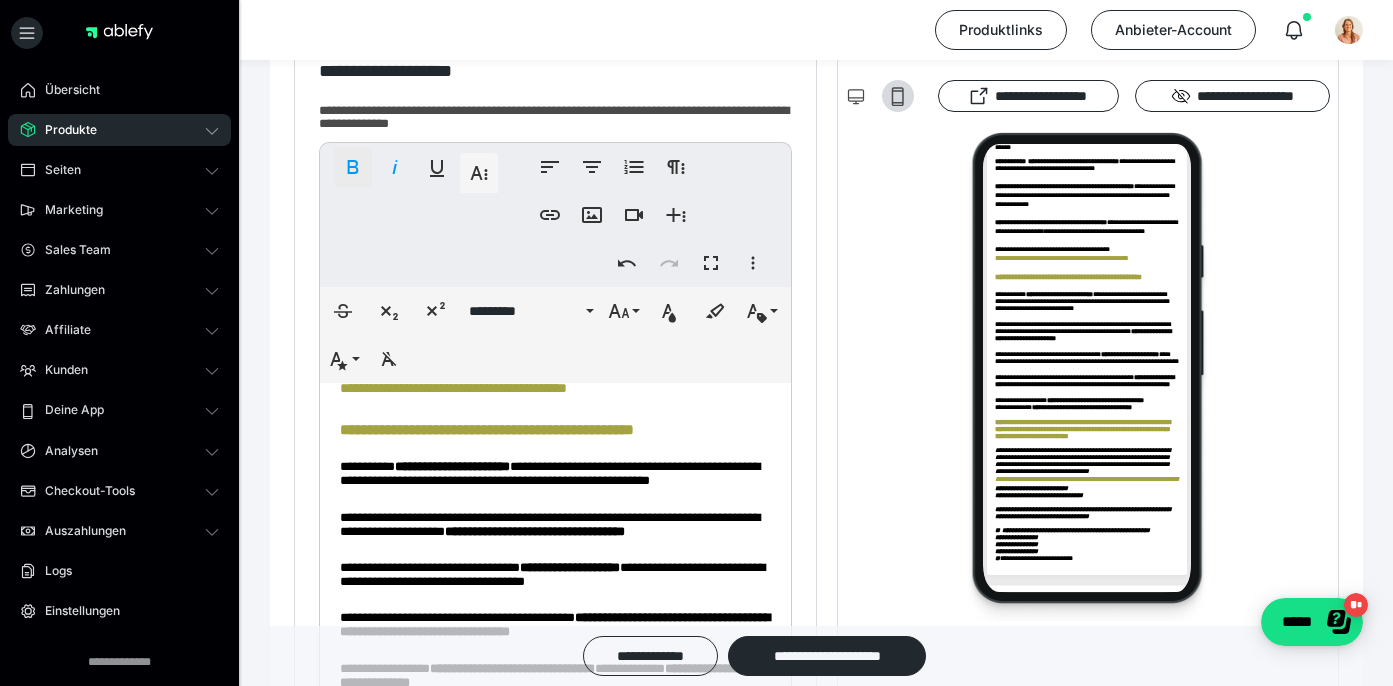 click 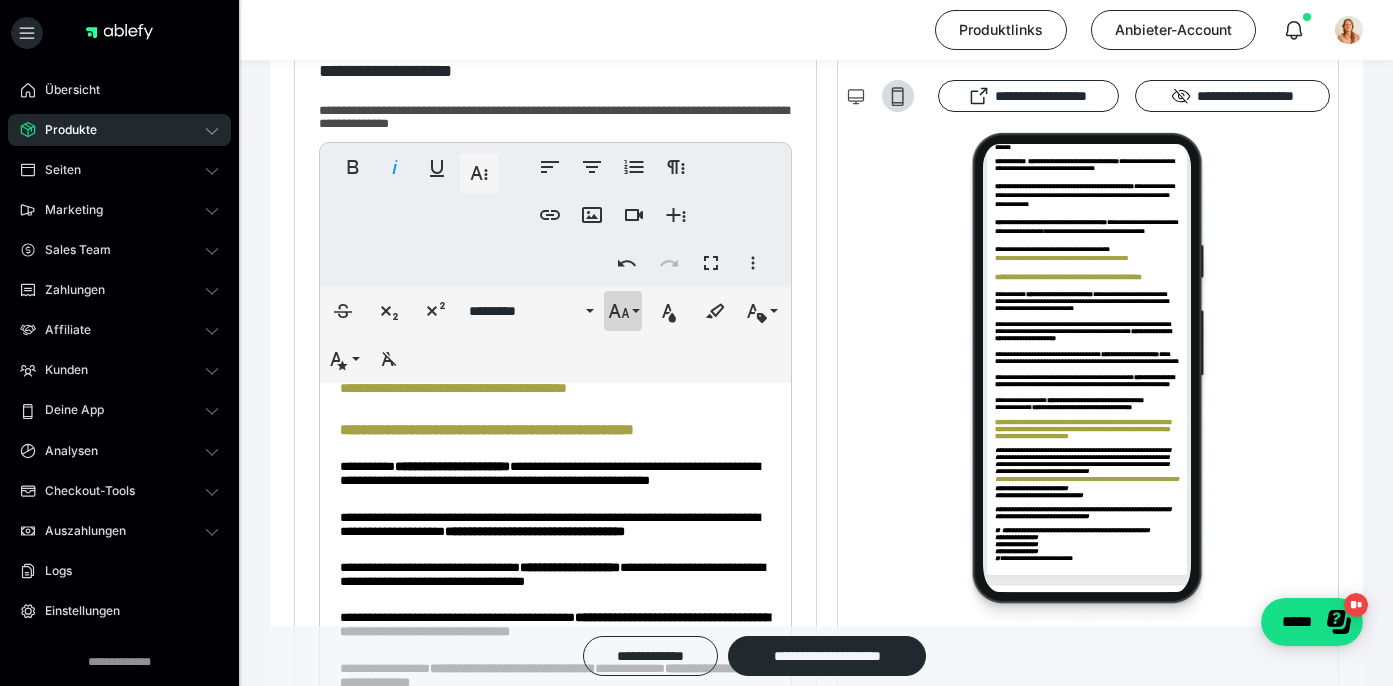 click on "**********" at bounding box center (623, 311) 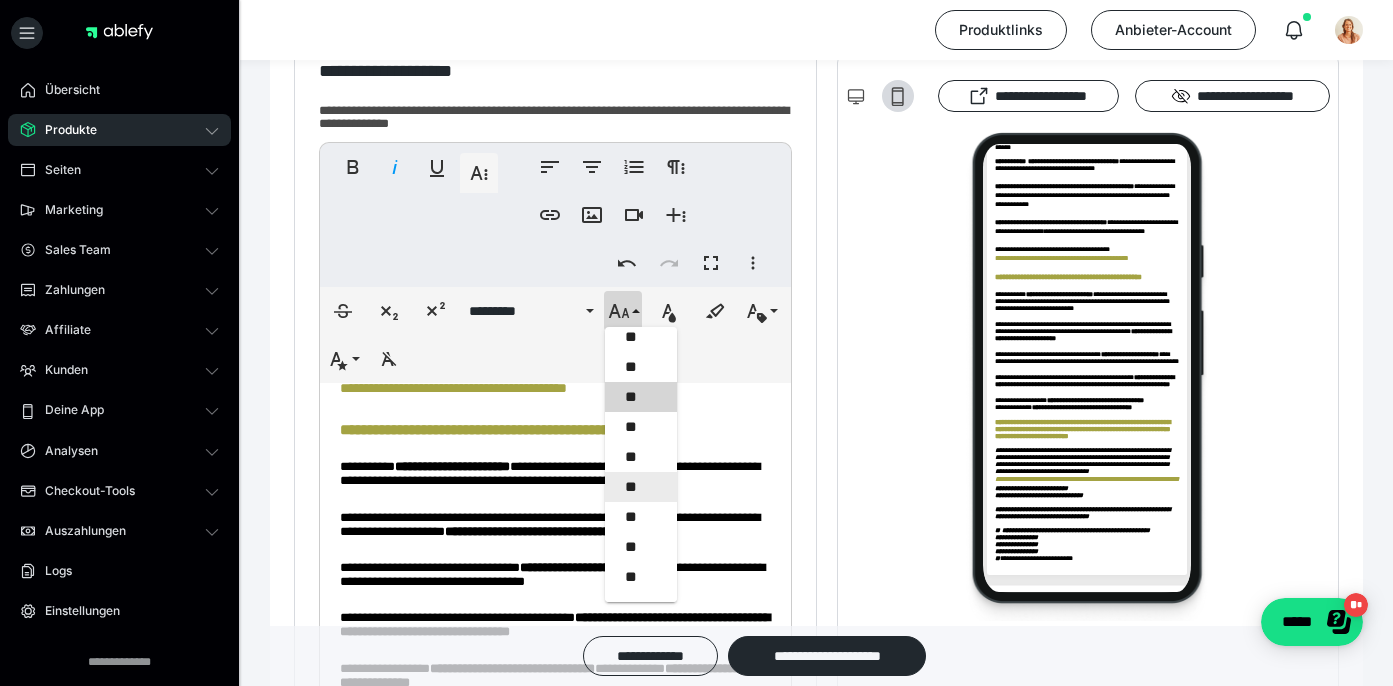 scroll, scrollTop: 337, scrollLeft: 0, axis: vertical 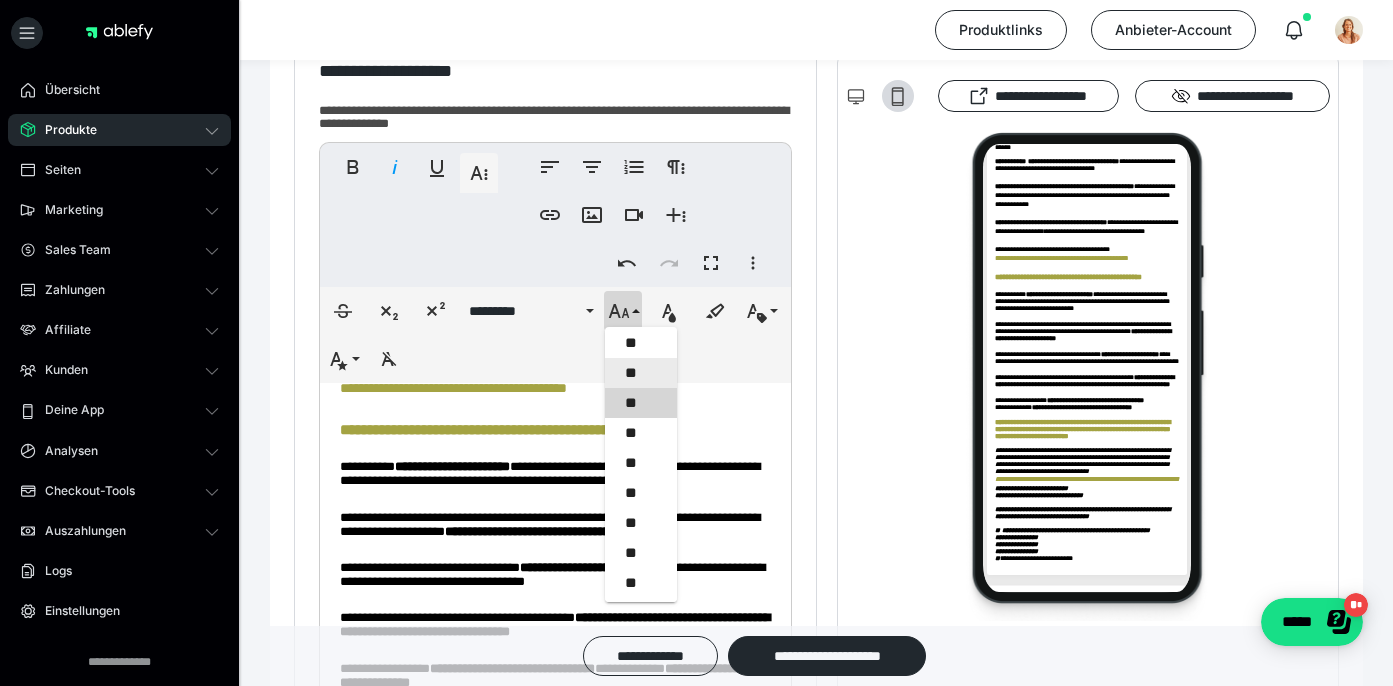 click on "**" at bounding box center [641, 373] 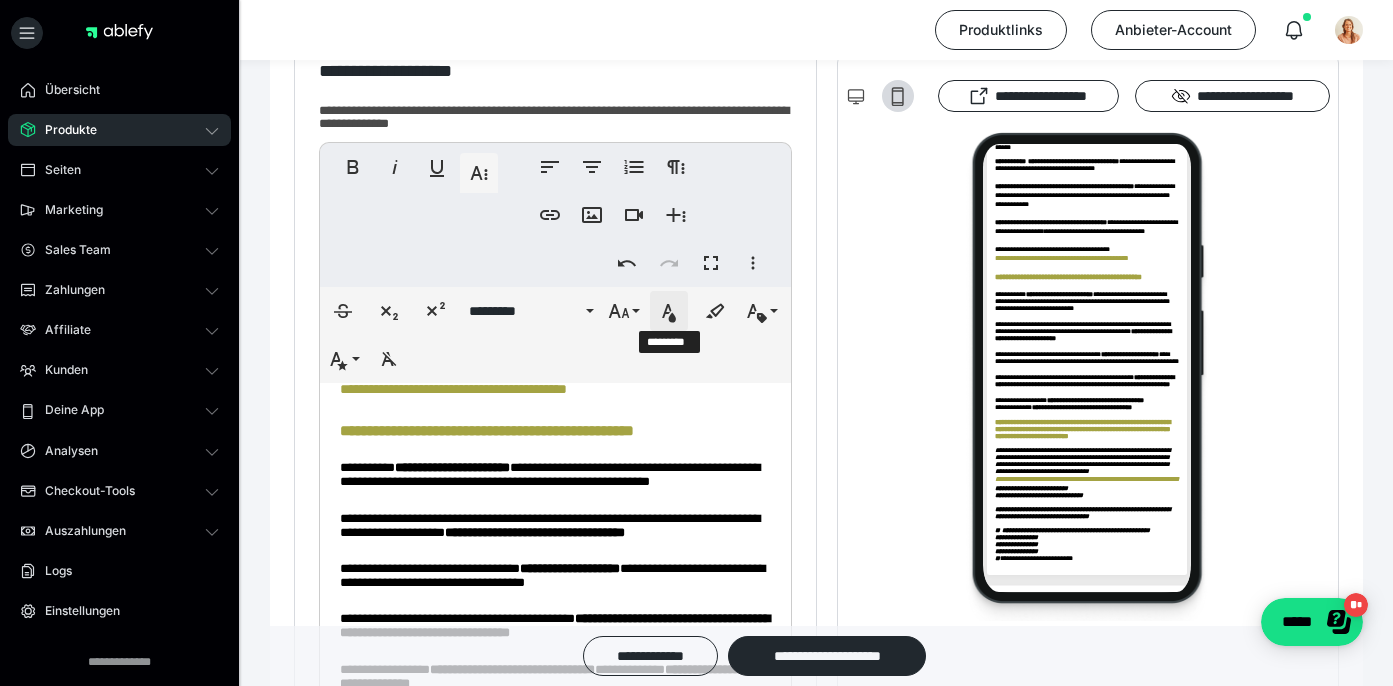 click 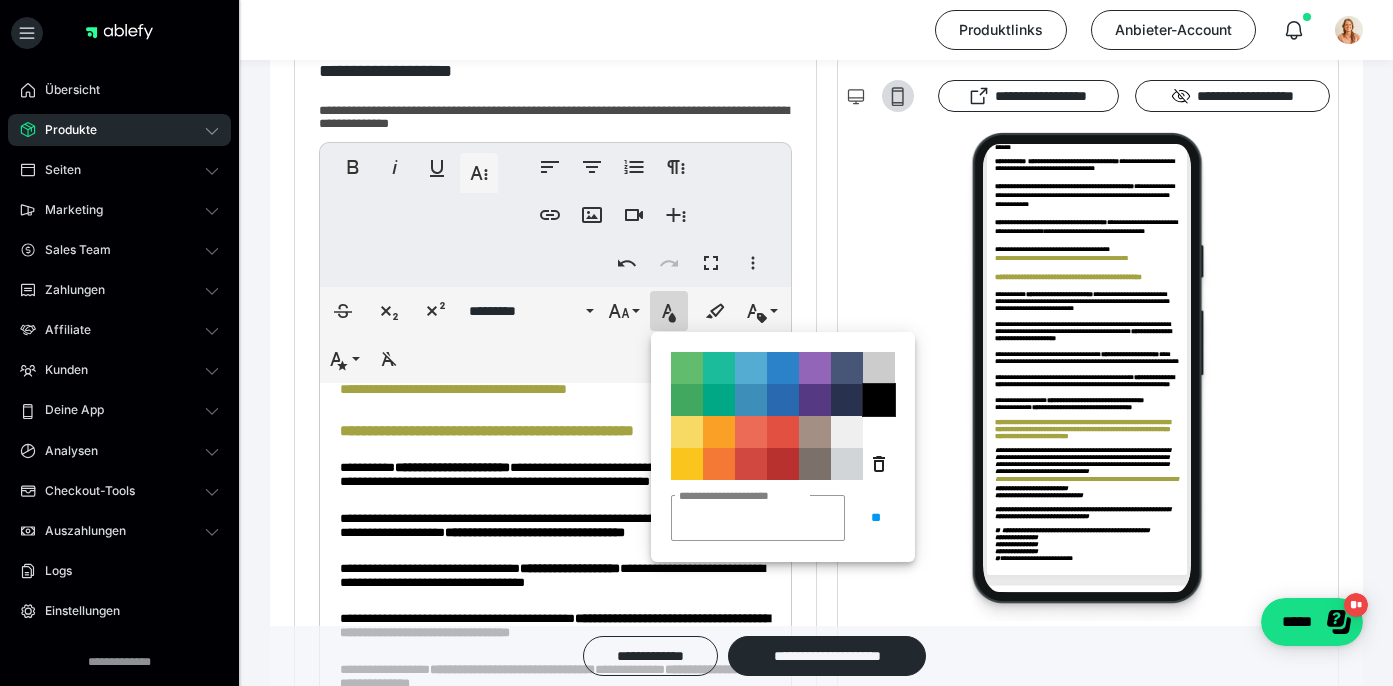 click on "**********" at bounding box center (879, 400) 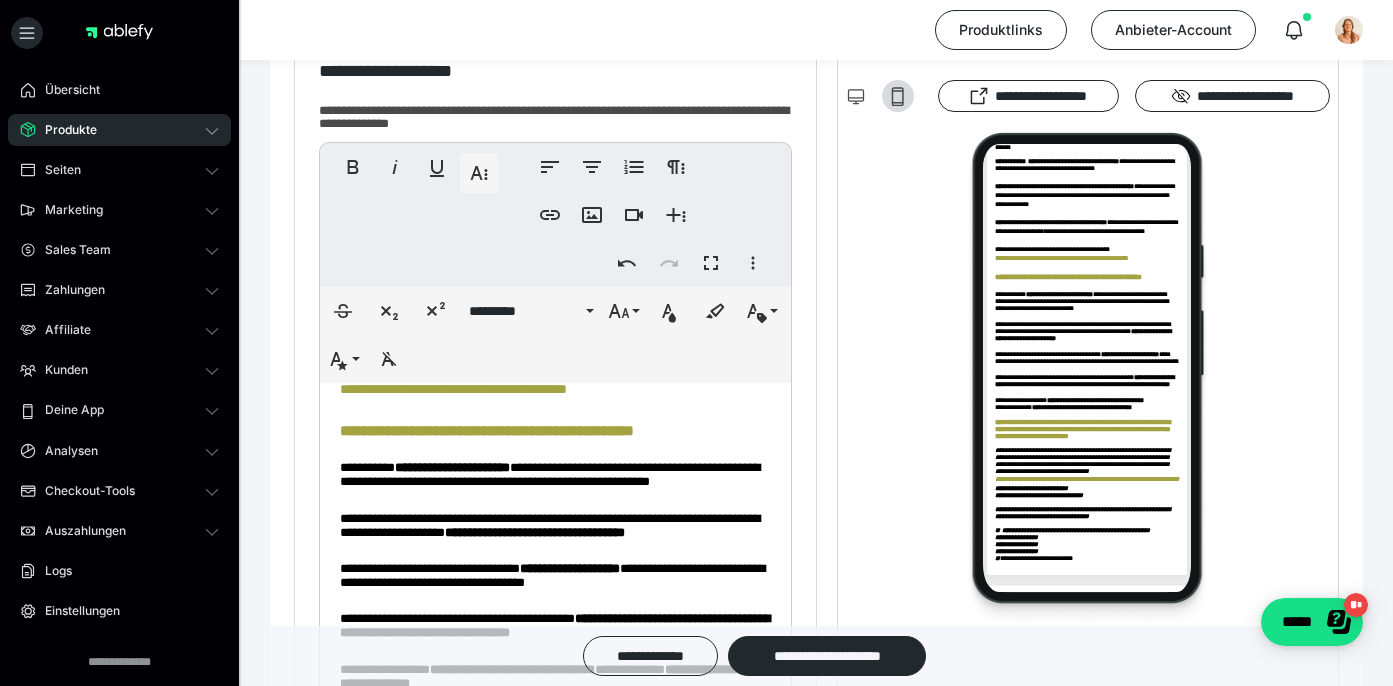 click on "**********" at bounding box center (555, 38) 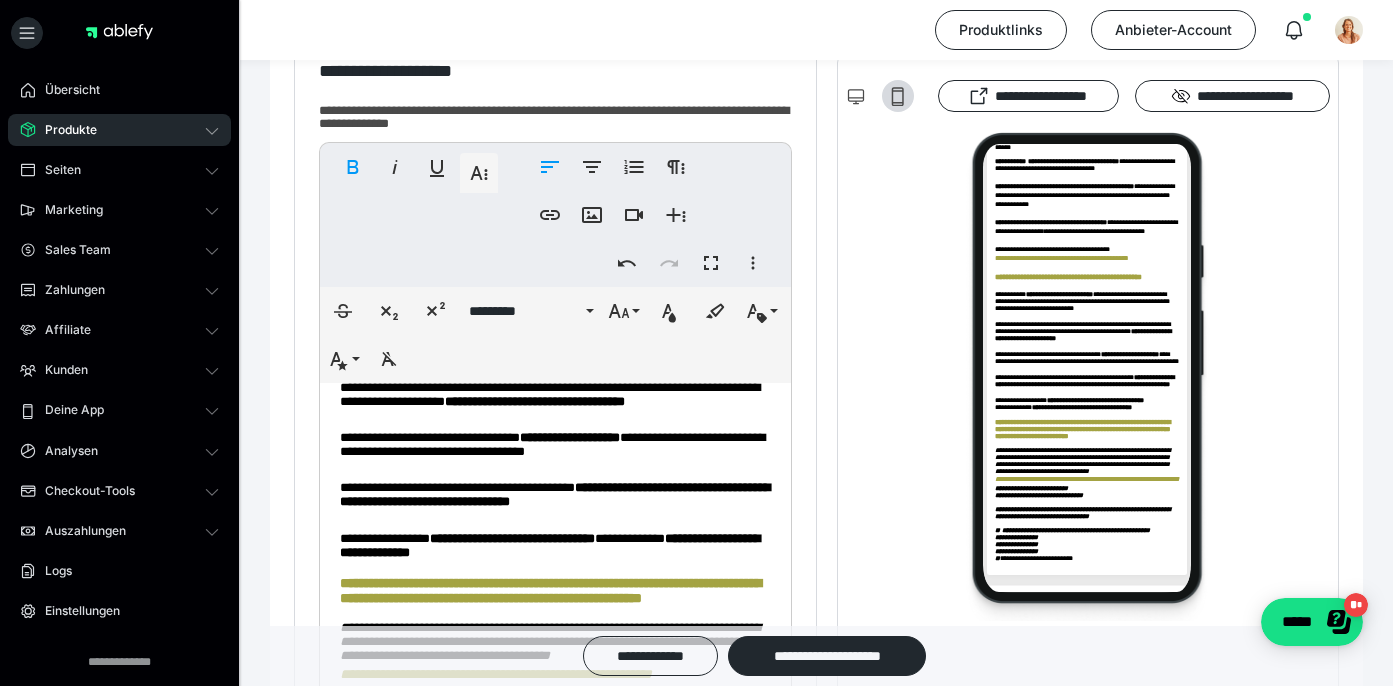 scroll, scrollTop: 1372, scrollLeft: 0, axis: vertical 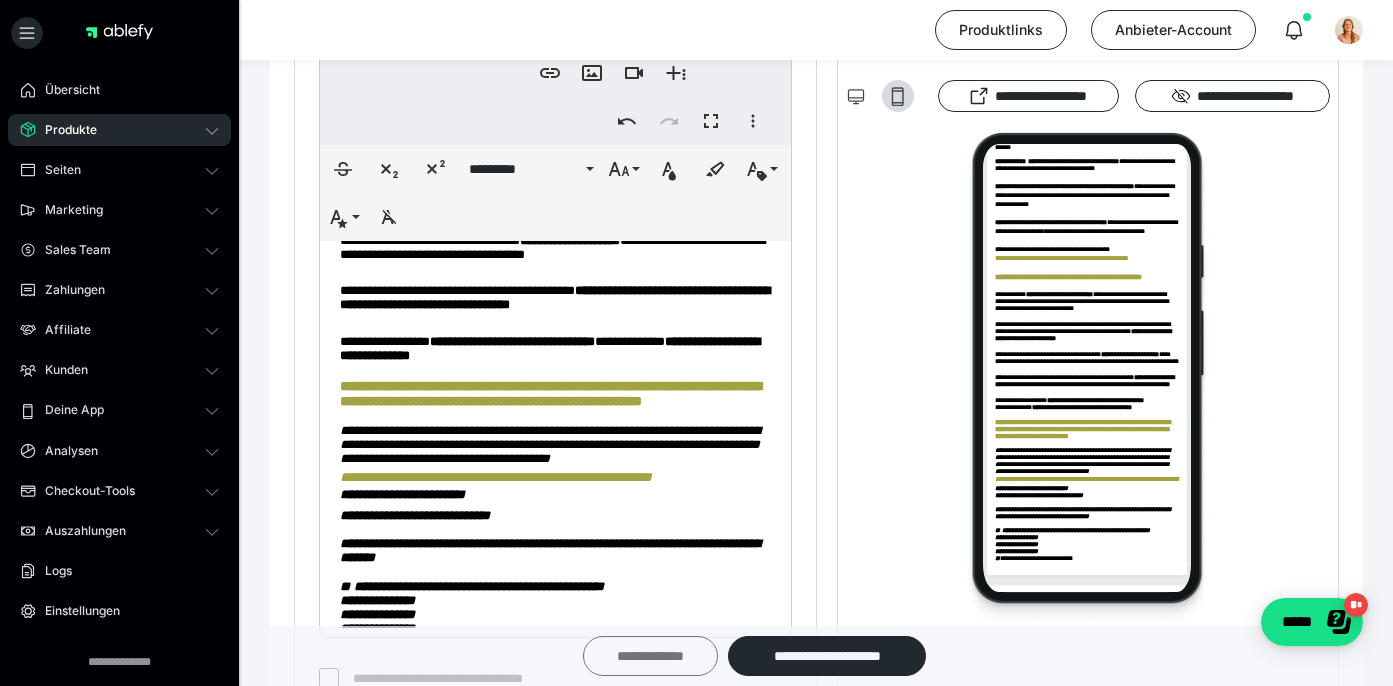 click on "**********" at bounding box center [650, 656] 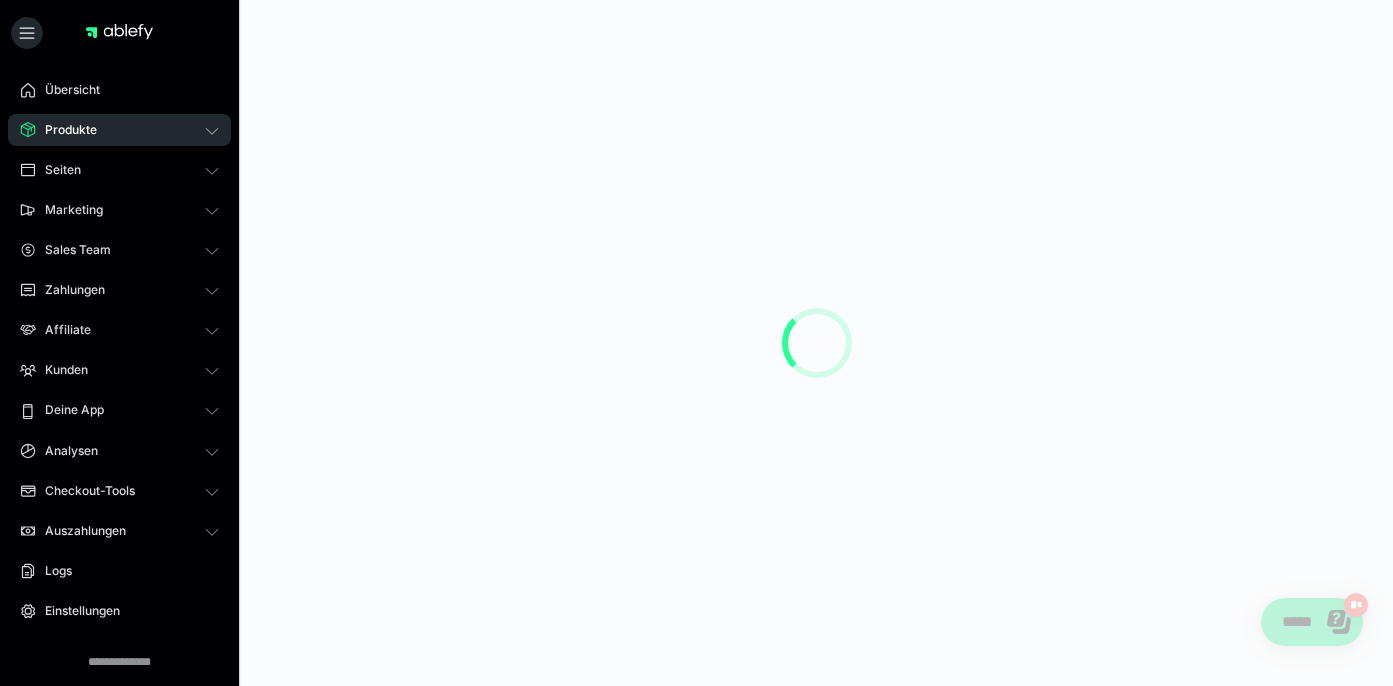 scroll, scrollTop: 0, scrollLeft: 0, axis: both 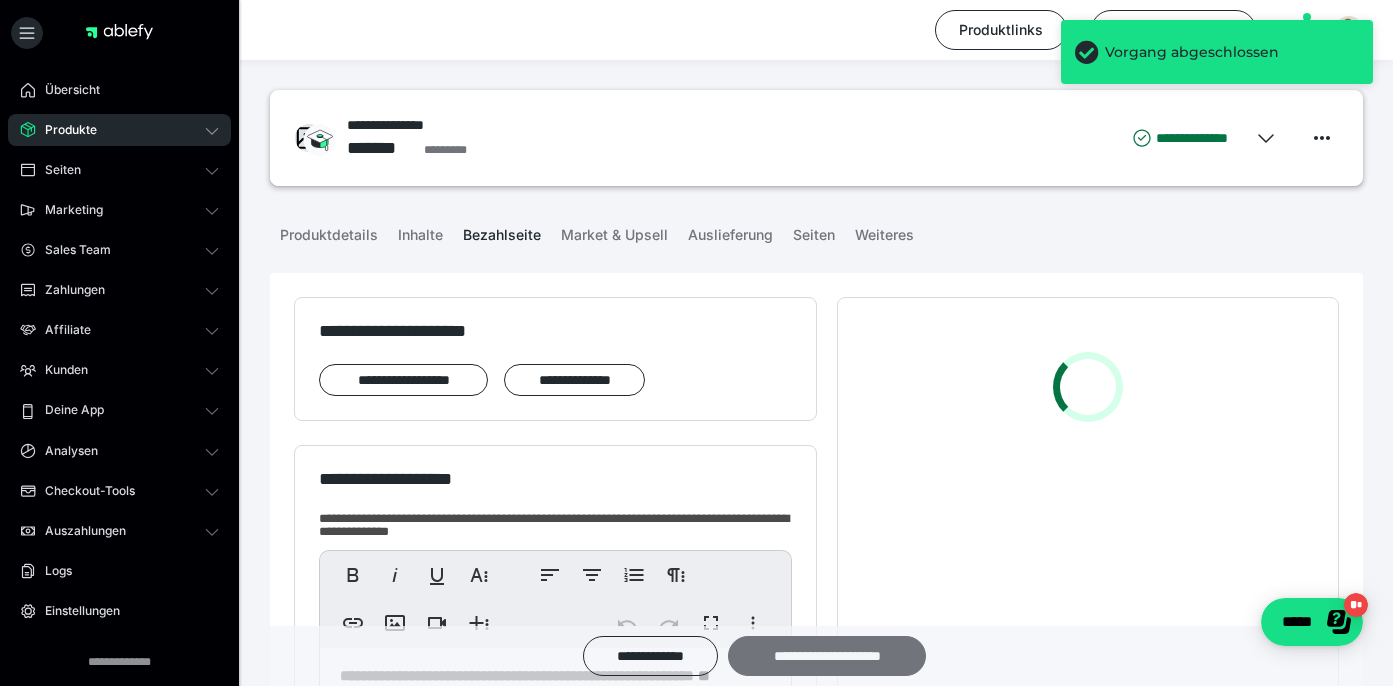 click on "**********" at bounding box center [827, 656] 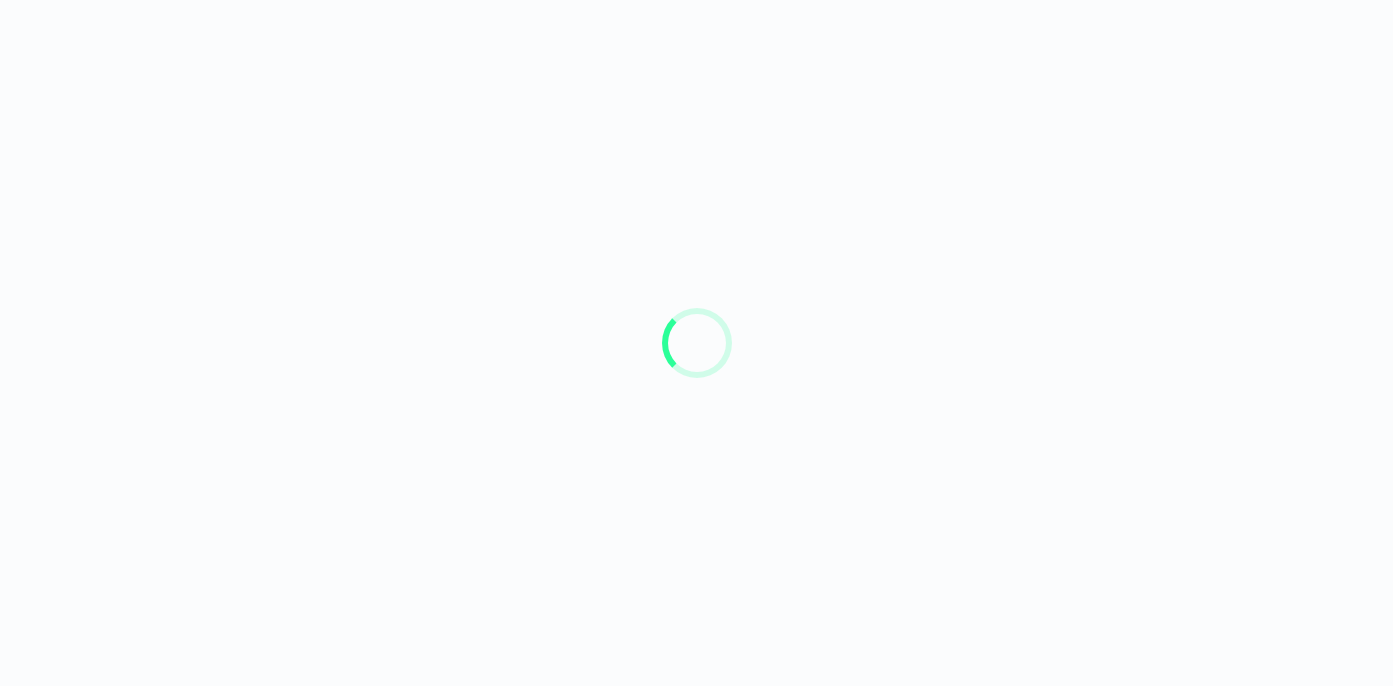 scroll, scrollTop: 0, scrollLeft: 0, axis: both 